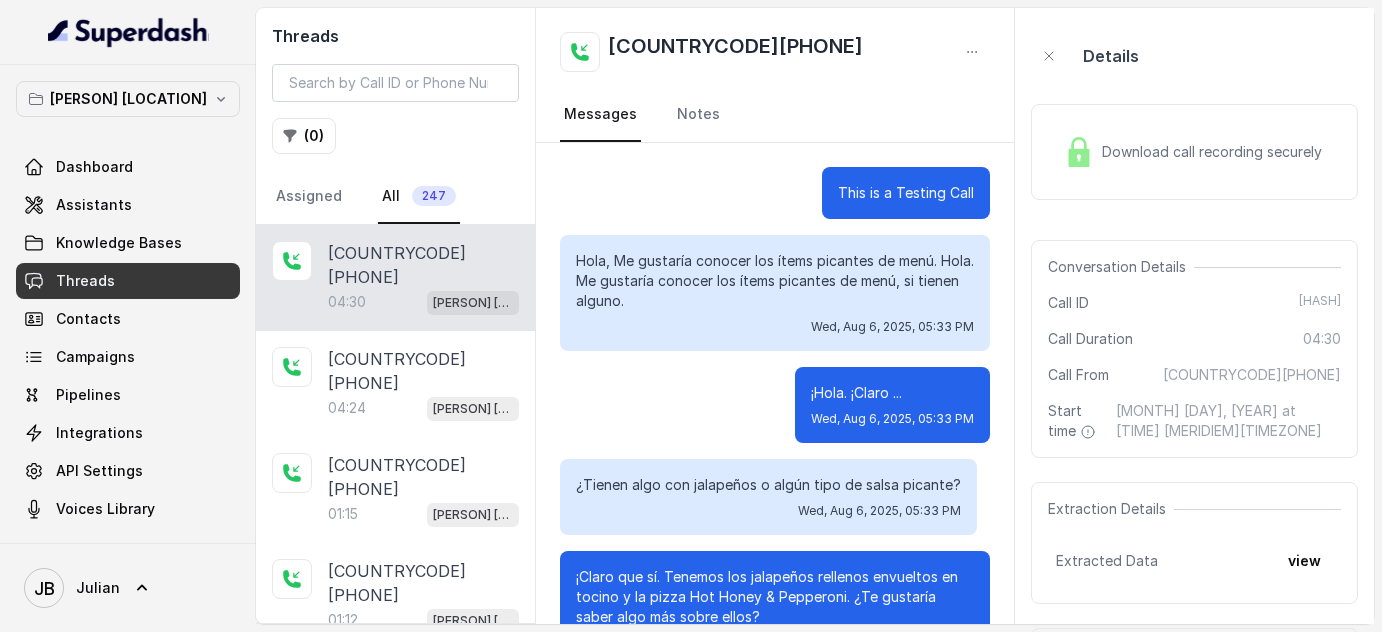 scroll, scrollTop: 0, scrollLeft: 0, axis: both 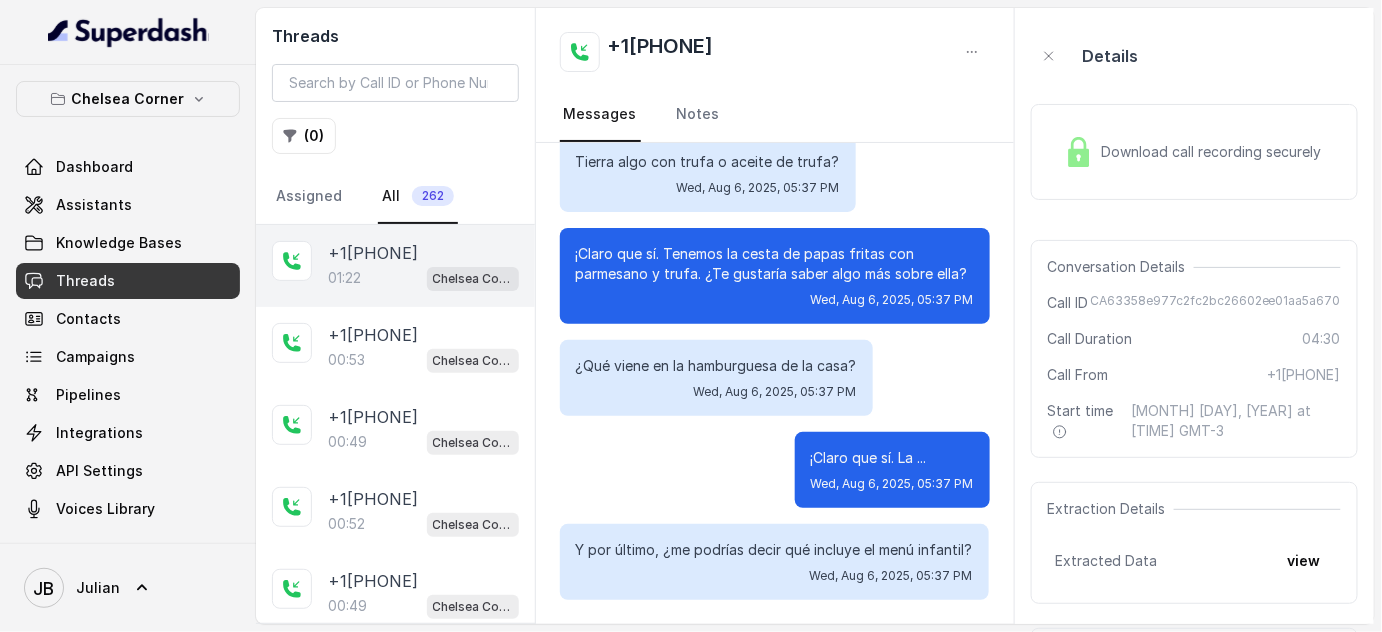 click on "01:22 Chelsea Corner" at bounding box center [423, 278] 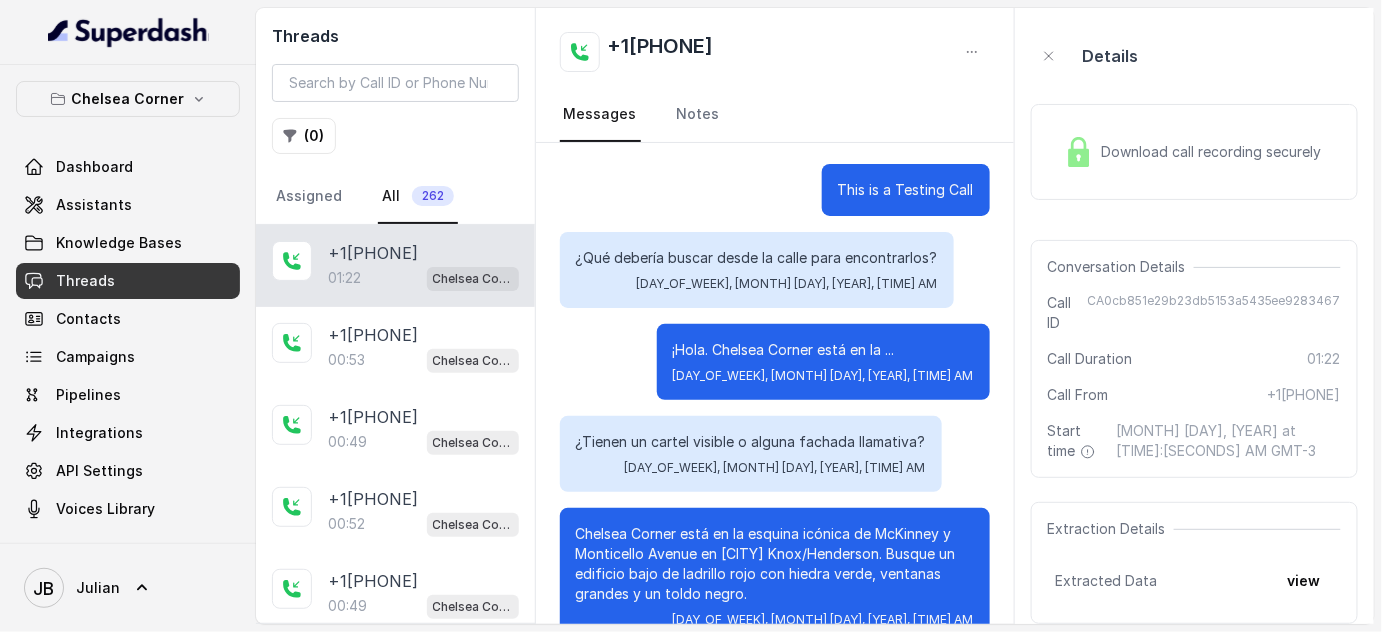 scroll, scrollTop: 0, scrollLeft: 0, axis: both 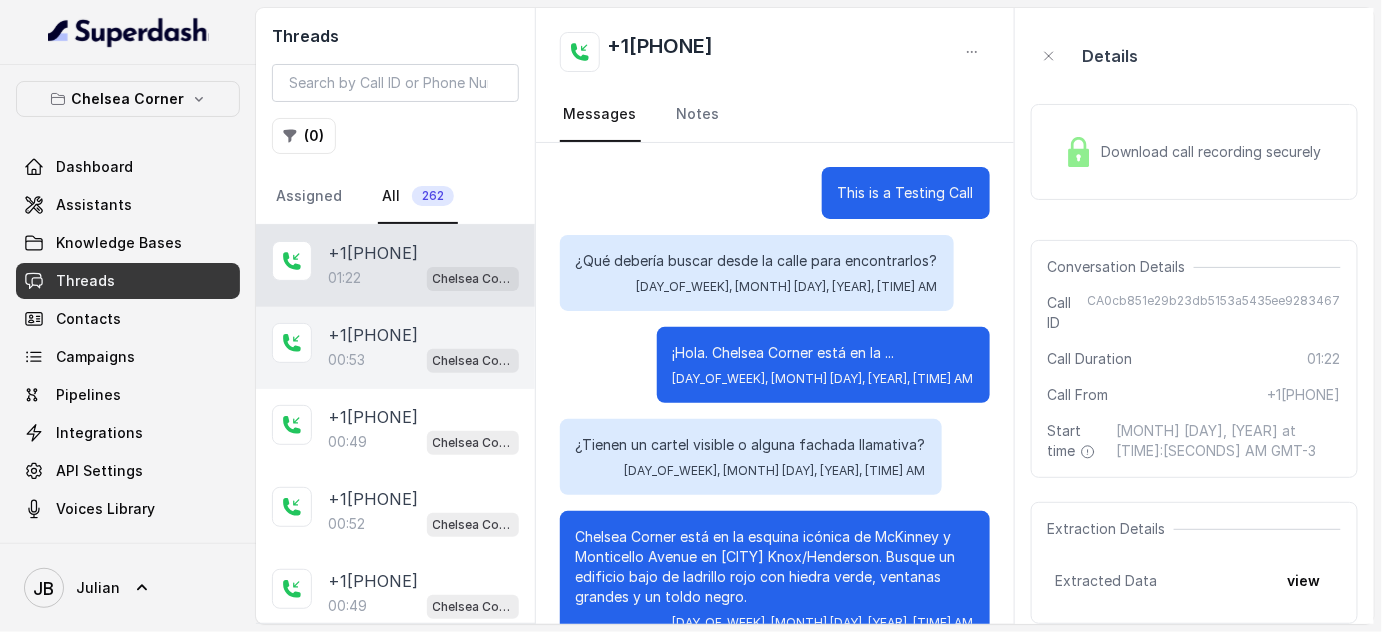 click on "[PHONE]" at bounding box center [373, 335] 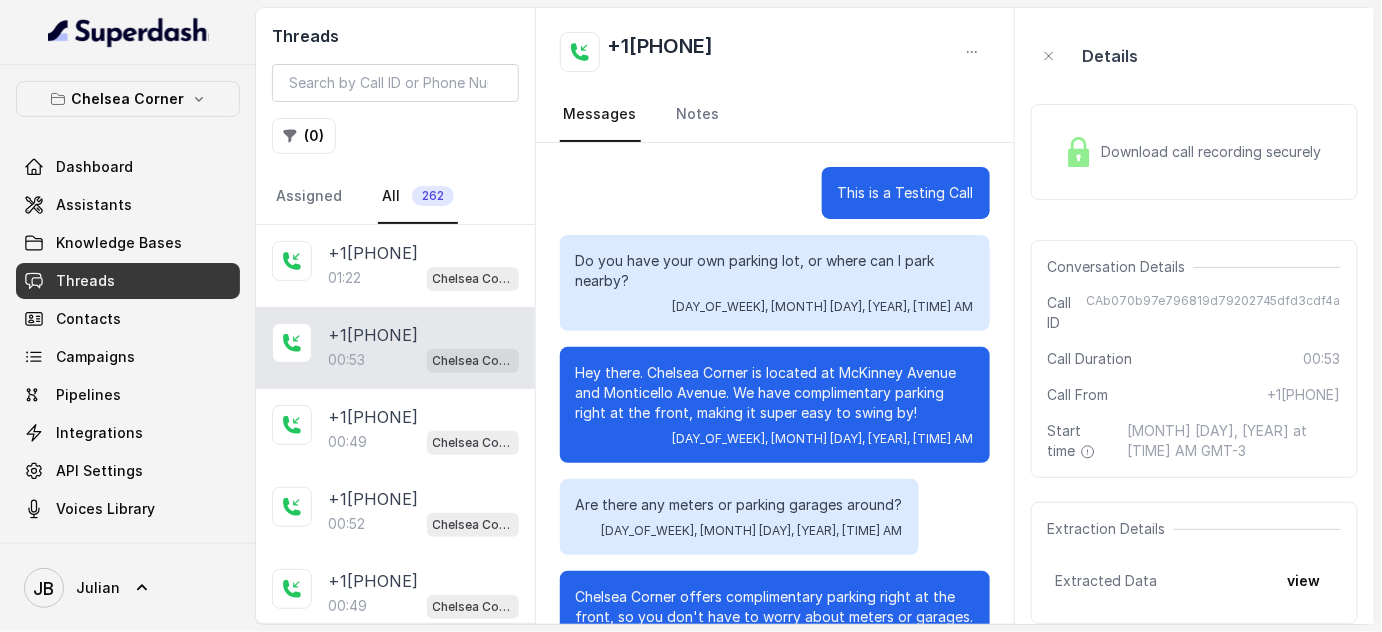 scroll, scrollTop: 90, scrollLeft: 0, axis: vertical 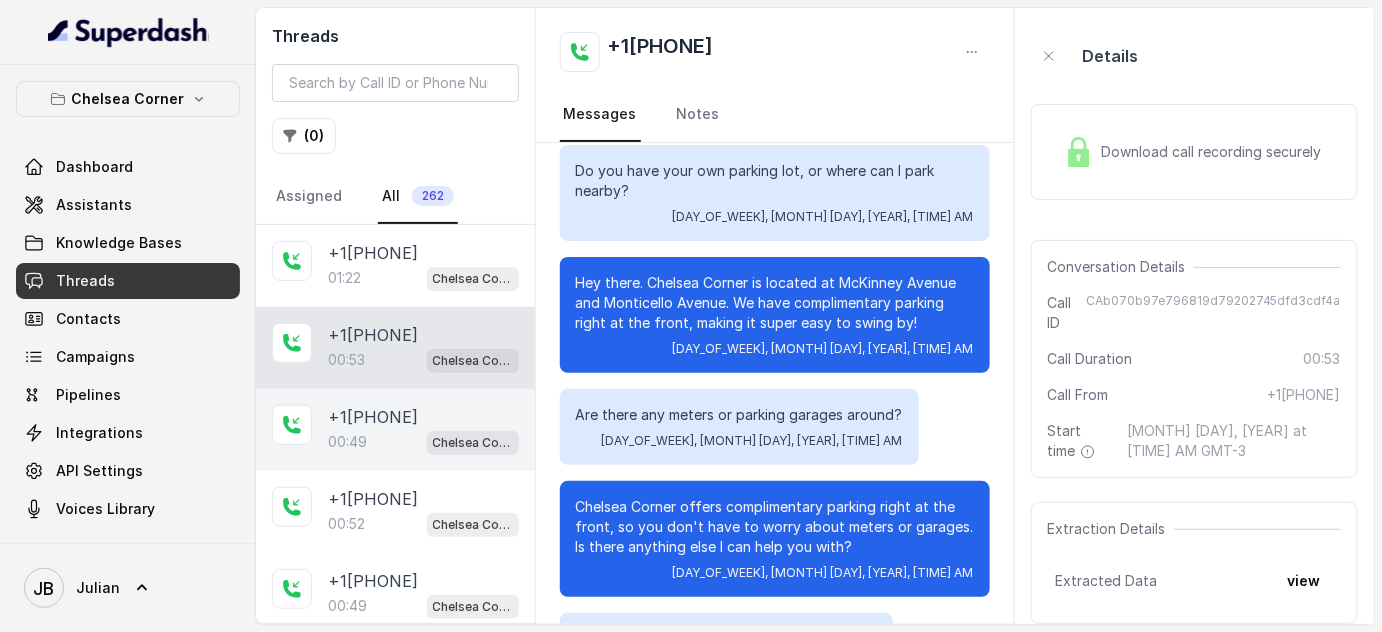 click on "00:49" at bounding box center [347, 442] 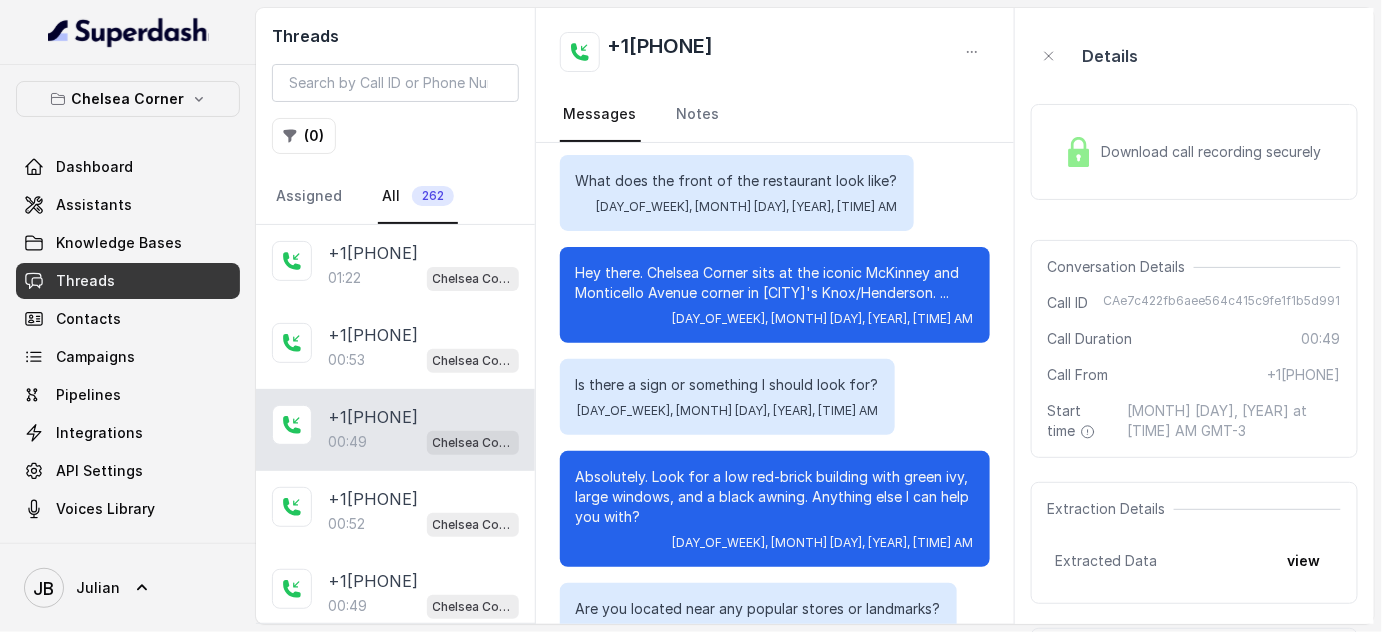 scroll, scrollTop: 181, scrollLeft: 0, axis: vertical 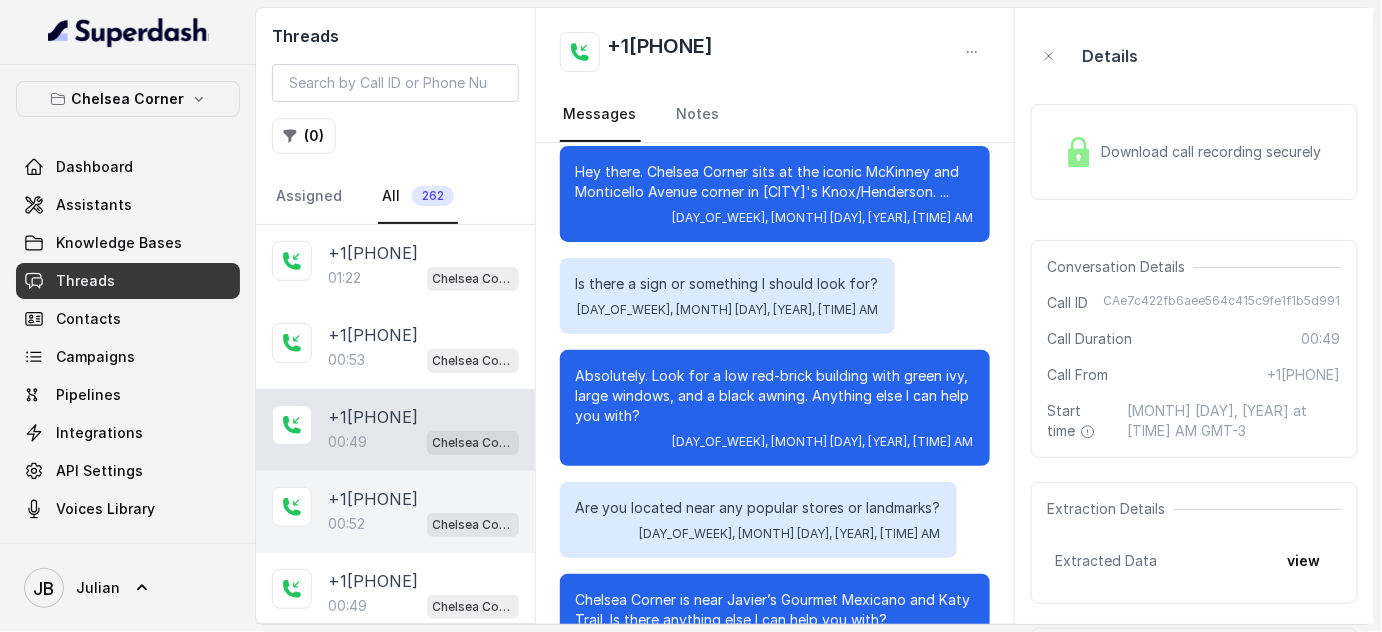 click on "00:52 Chelsea Corner" at bounding box center [423, 524] 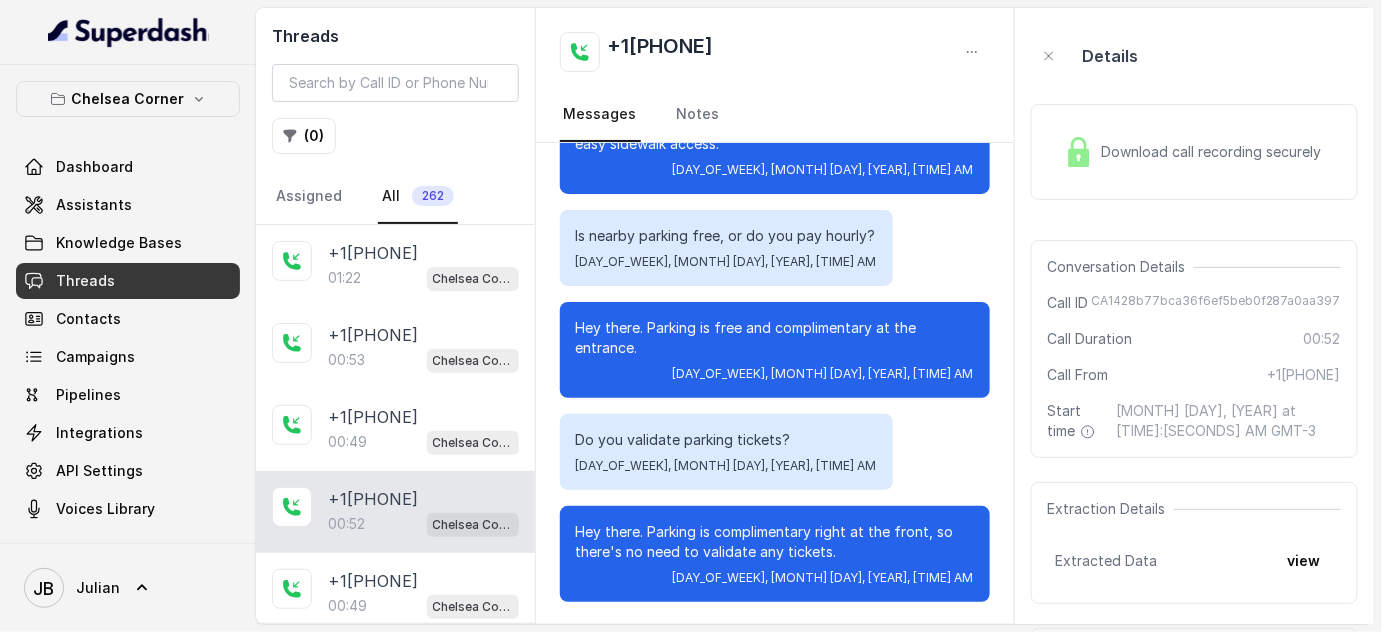 scroll, scrollTop: 48, scrollLeft: 0, axis: vertical 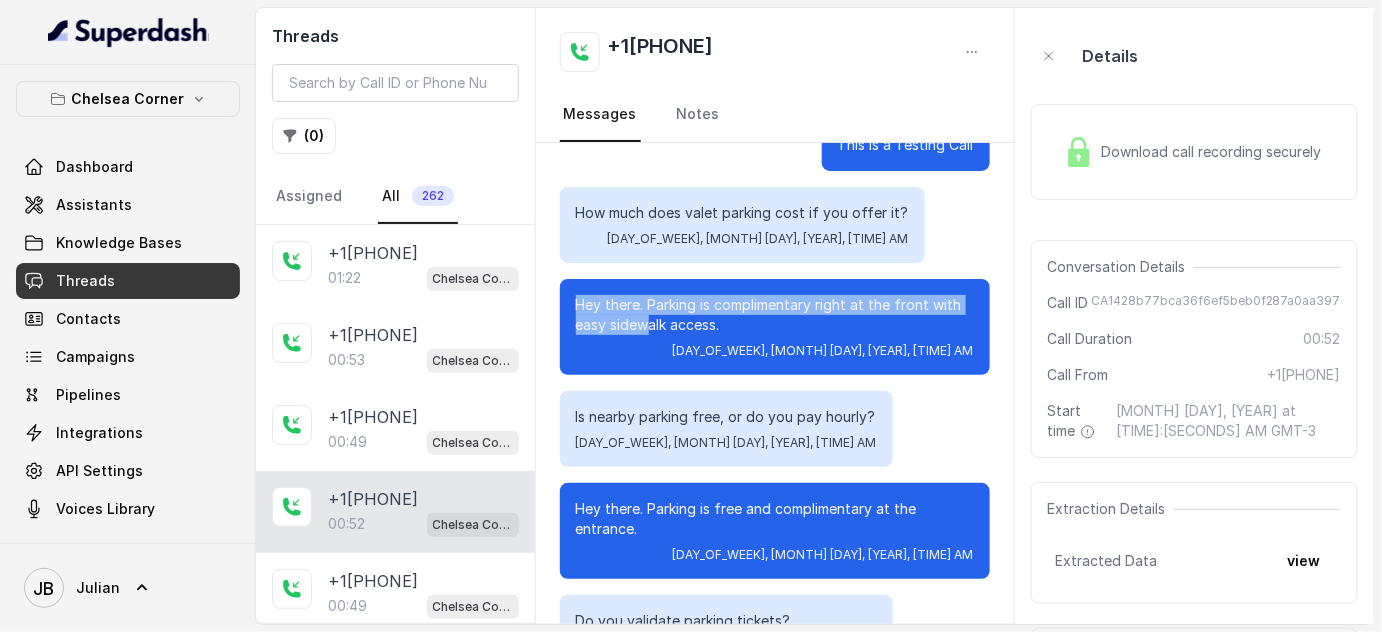drag, startPoint x: 577, startPoint y: 314, endPoint x: 653, endPoint y: 330, distance: 77.665955 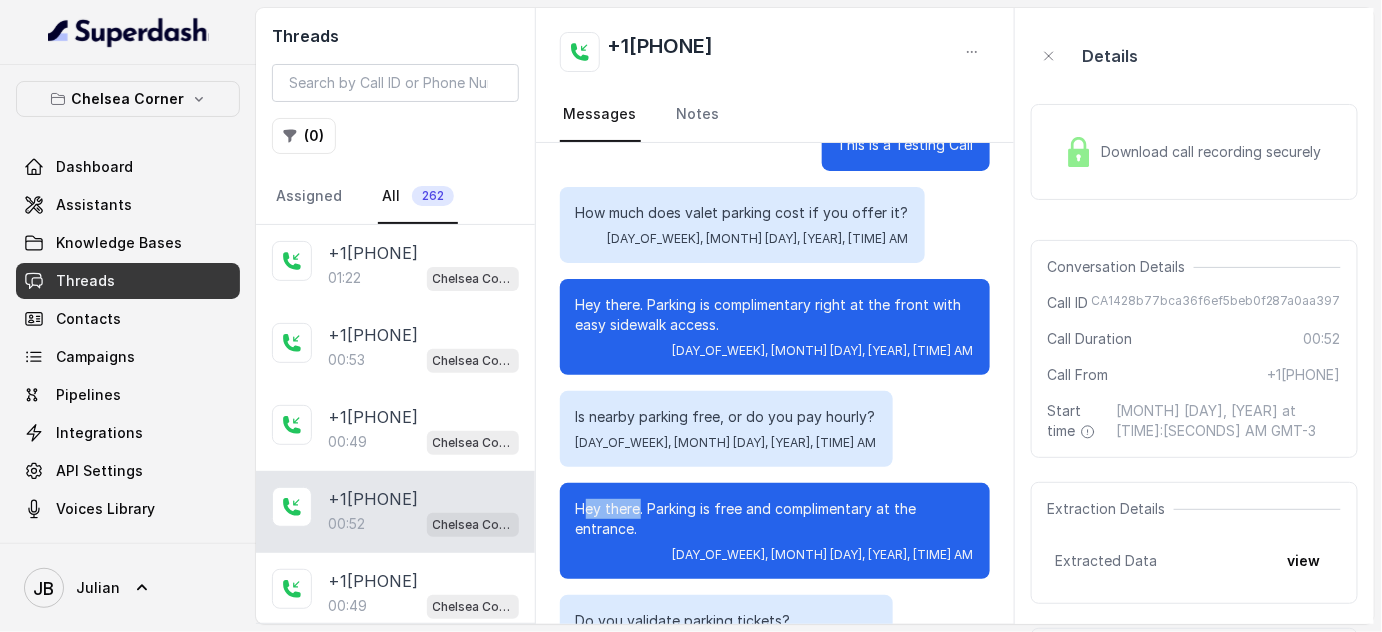 click on "Hey there. Parking is free and complimentary at the entrance. Thu, Aug 7, 2025, 09:52 AM" at bounding box center (775, 531) 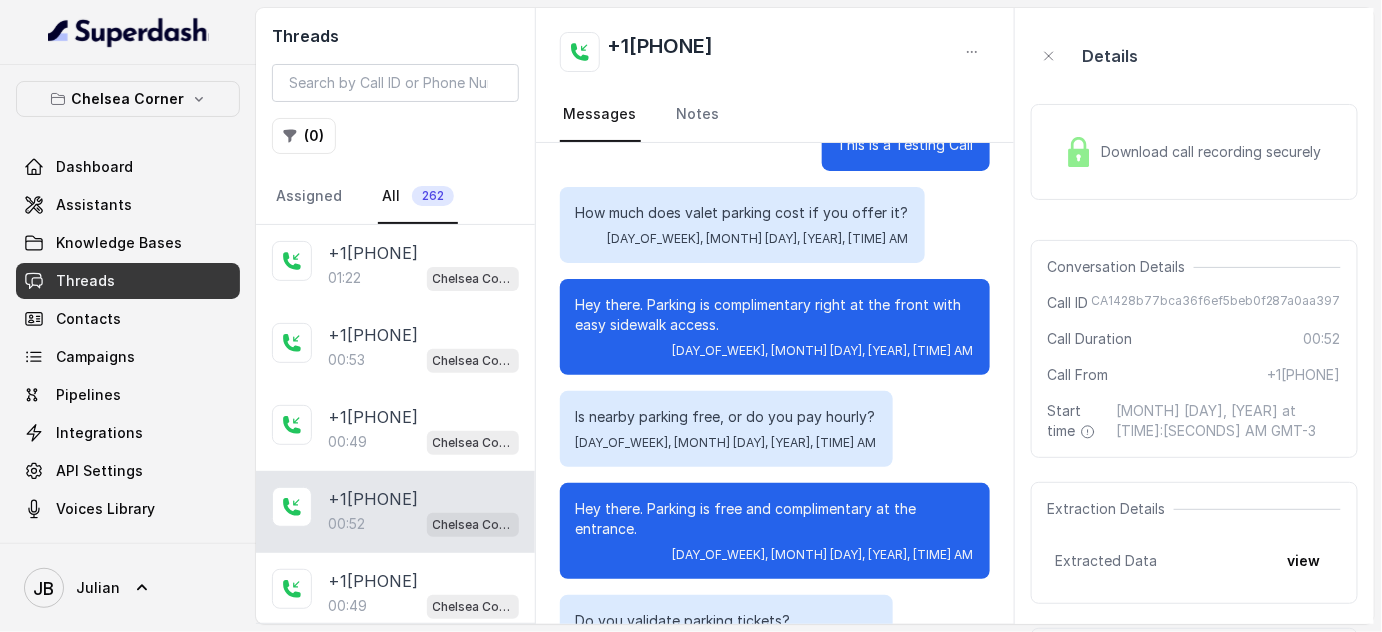 click on "Hey there. Parking is free and complimentary at the entrance." at bounding box center (775, 519) 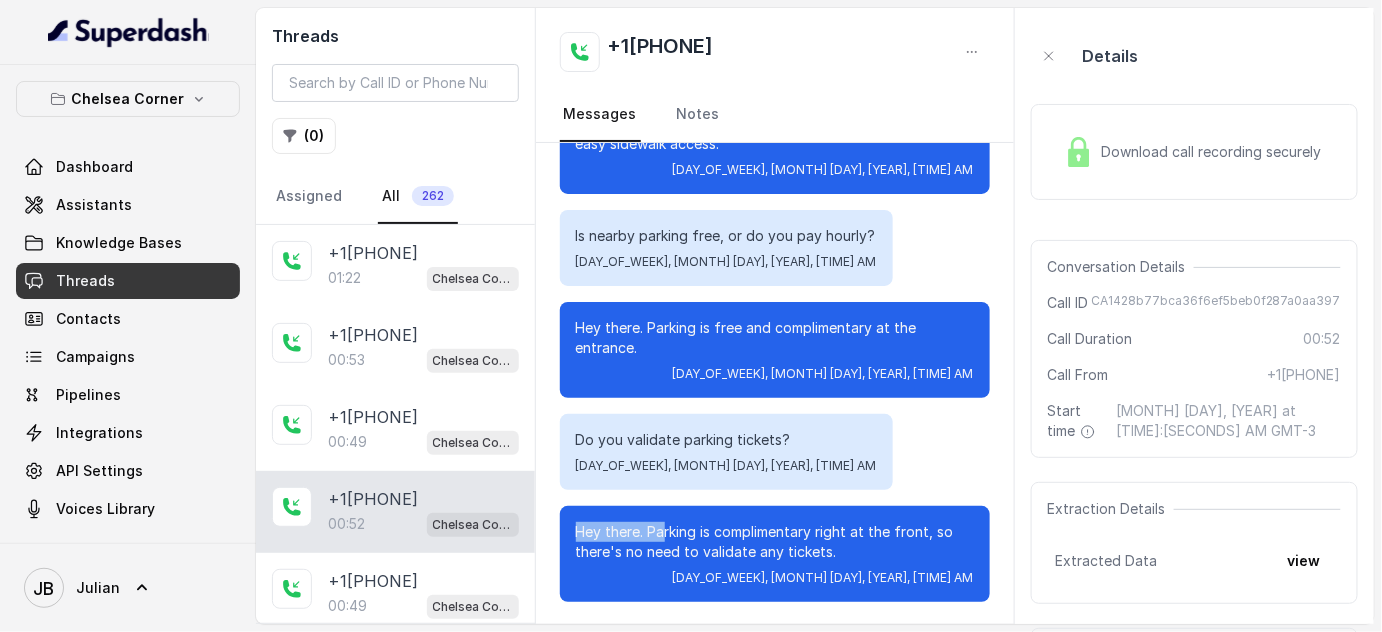 drag, startPoint x: 630, startPoint y: 518, endPoint x: 694, endPoint y: 520, distance: 64.03124 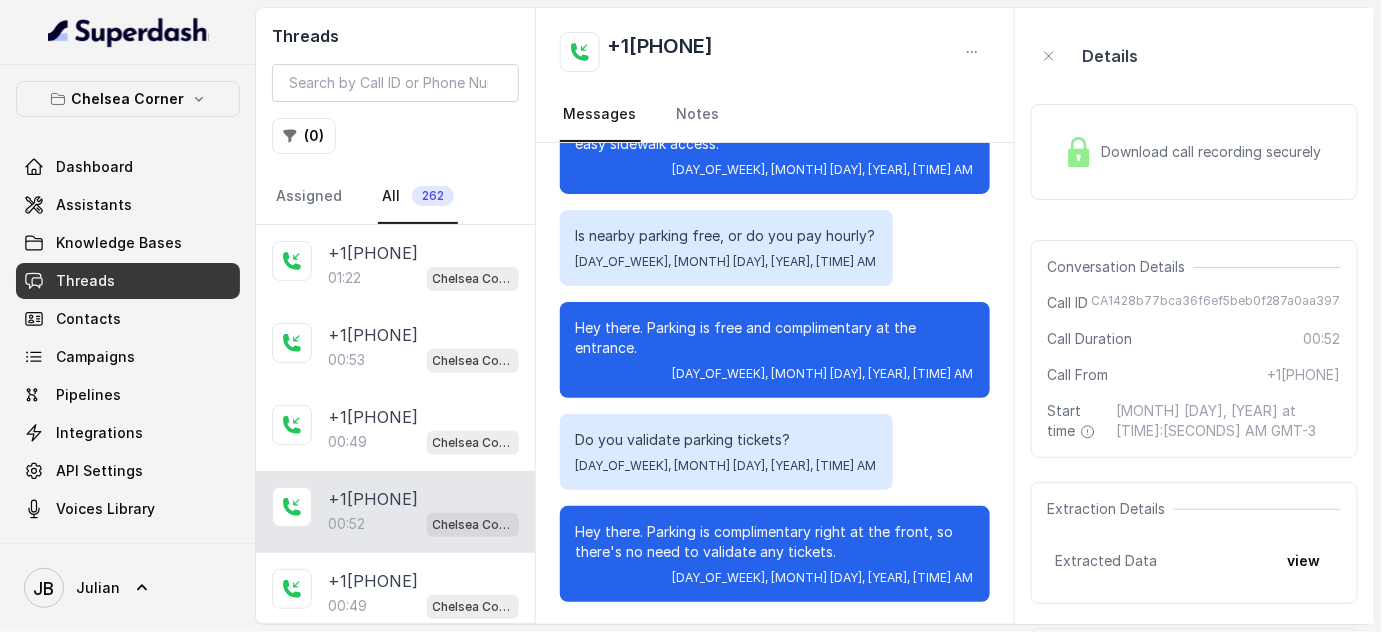drag, startPoint x: 695, startPoint y: 521, endPoint x: 616, endPoint y: 530, distance: 79.51101 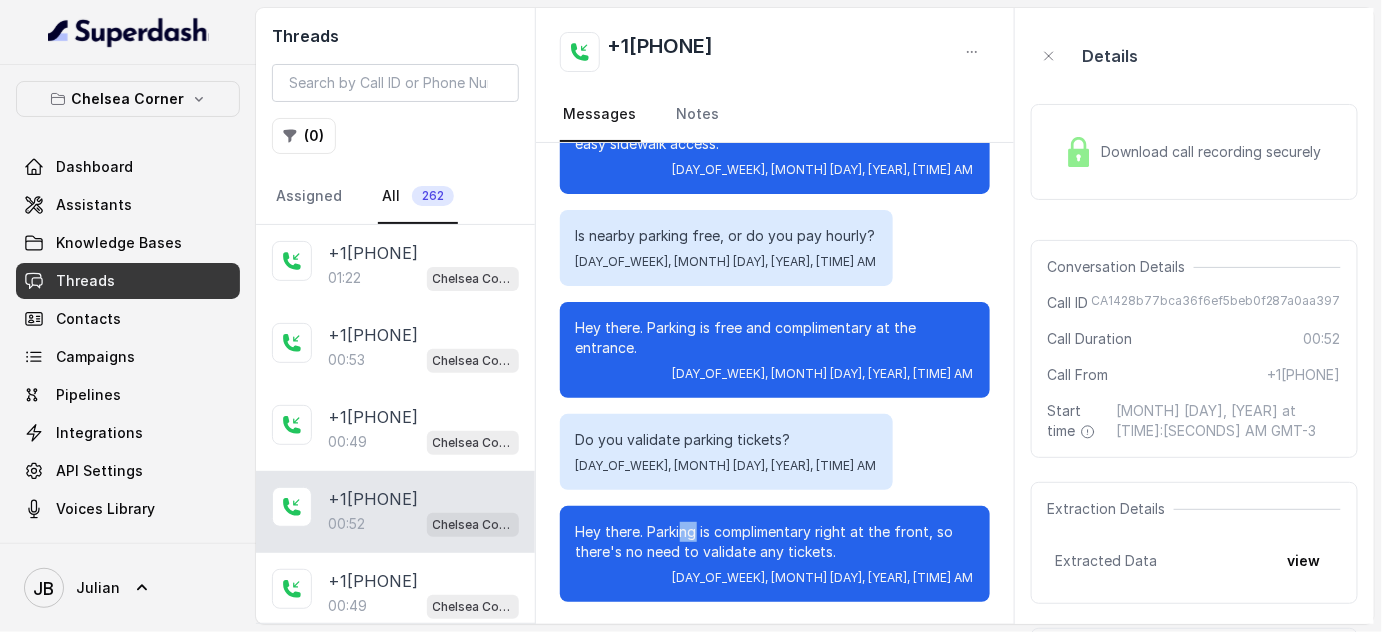 scroll, scrollTop: 181, scrollLeft: 0, axis: vertical 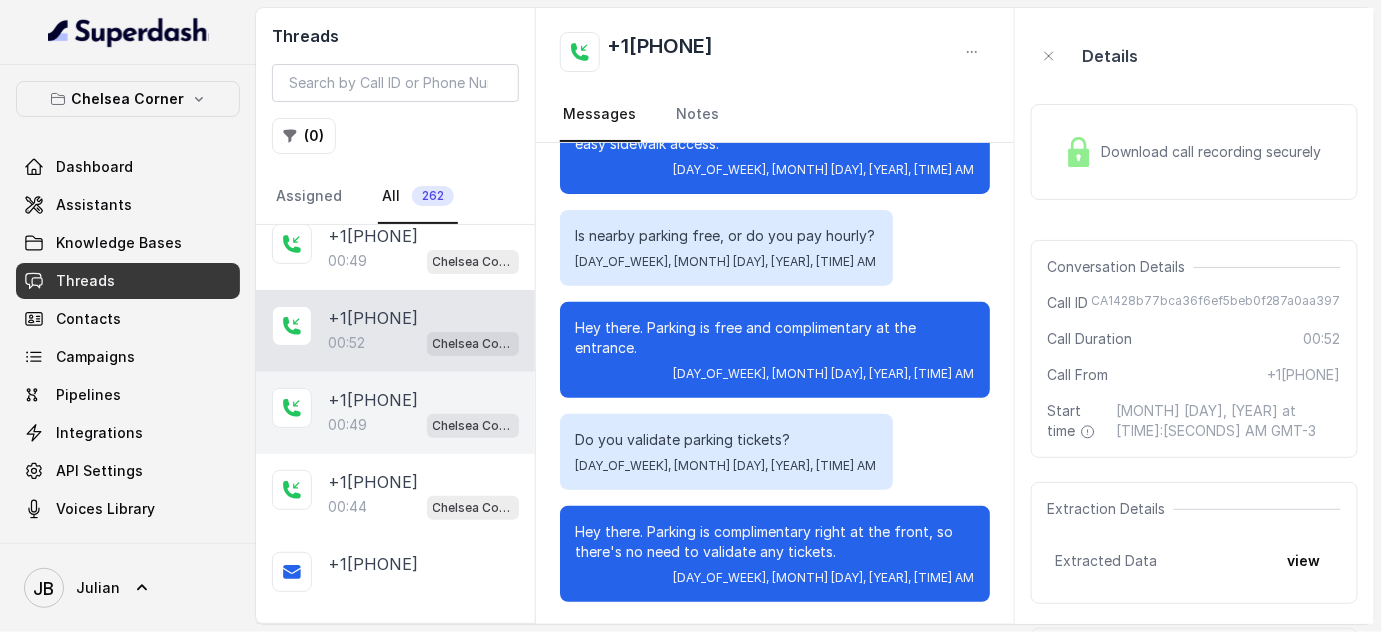 click on "[PHONE]" at bounding box center [373, 400] 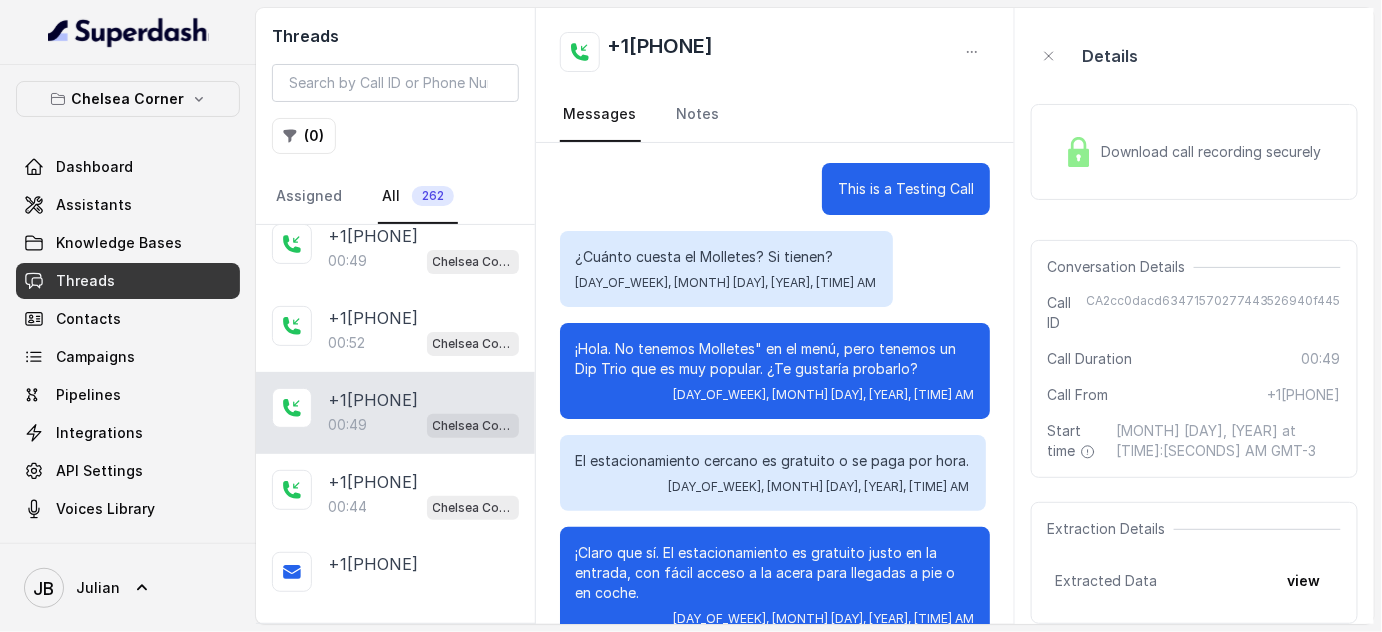 scroll, scrollTop: 0, scrollLeft: 0, axis: both 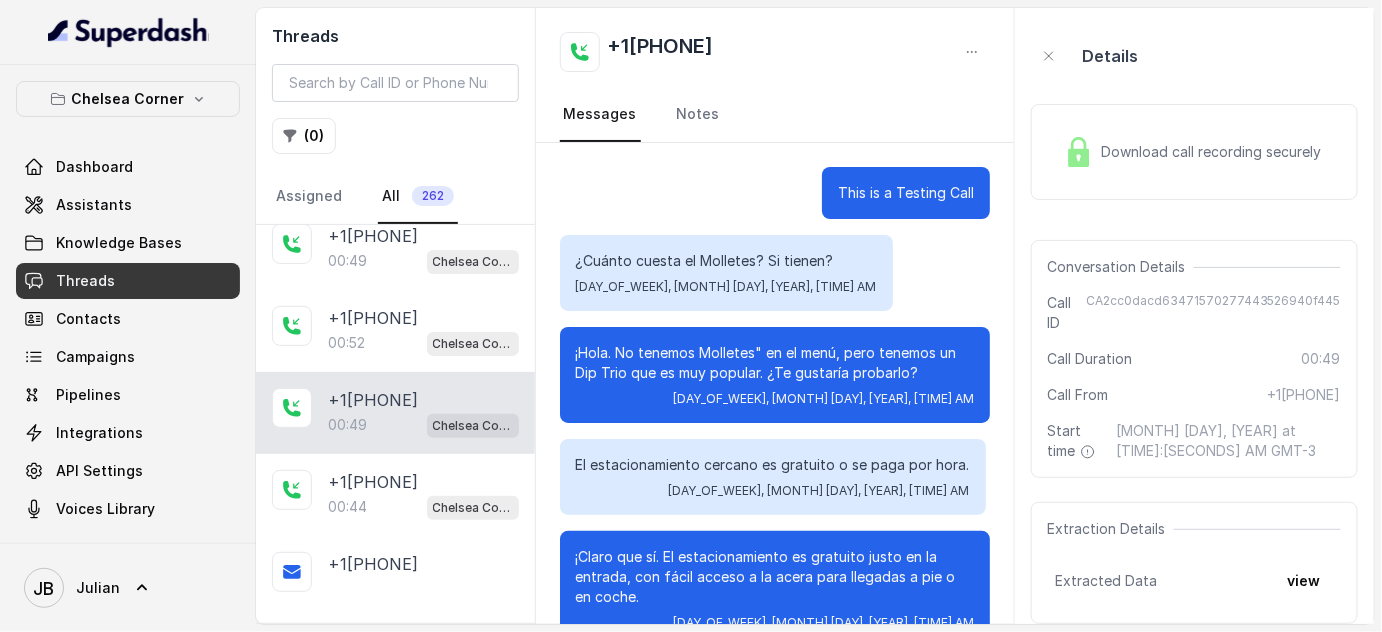 click on "Download call recording securely" at bounding box center (1216, 152) 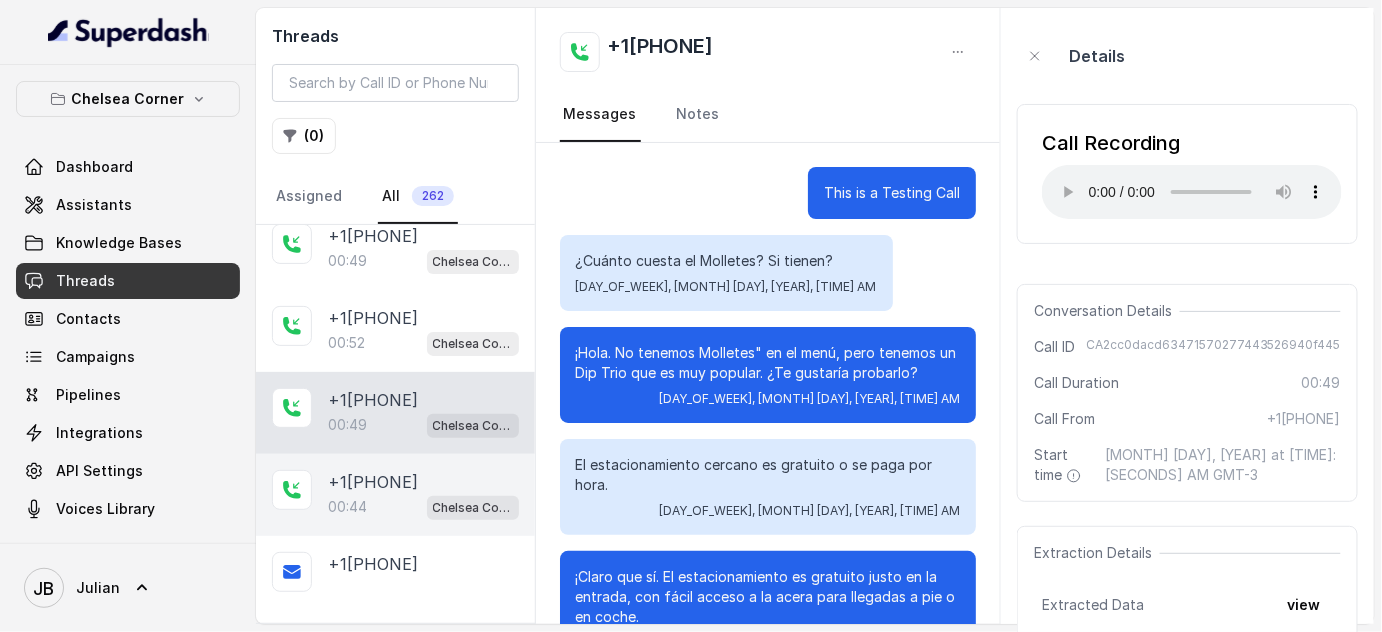 click on "[PHONE]" at bounding box center (373, 482) 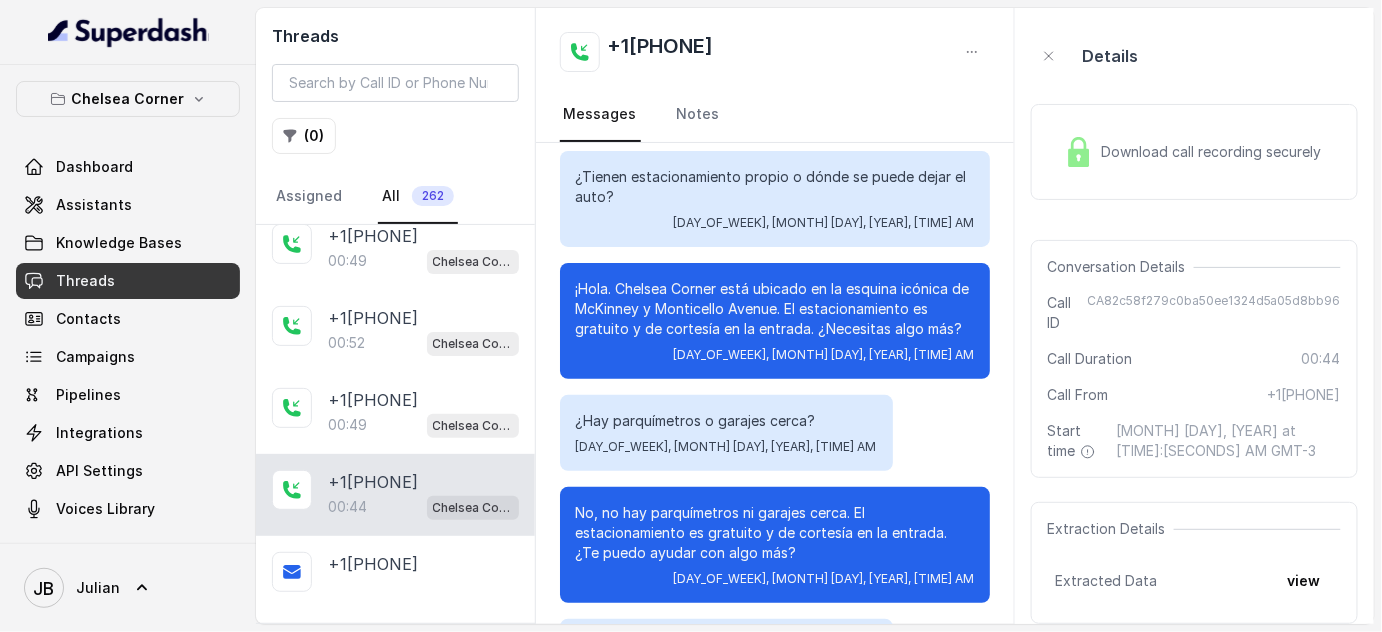 scroll, scrollTop: 0, scrollLeft: 0, axis: both 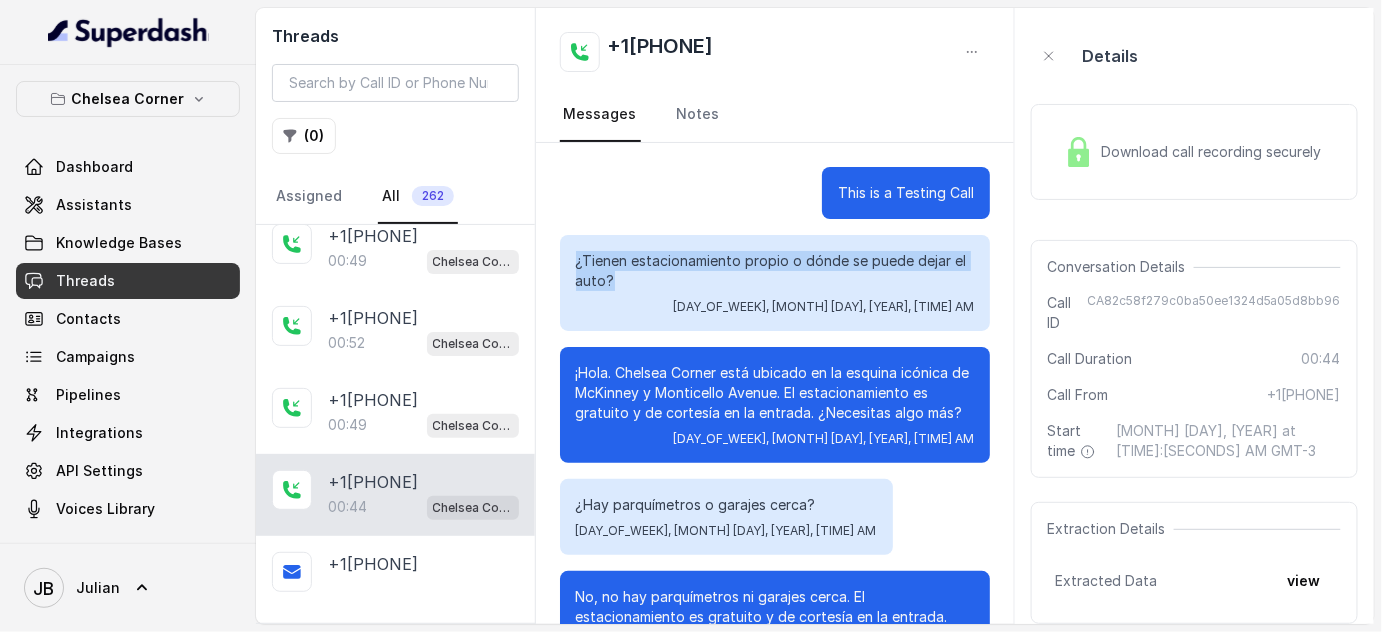 drag, startPoint x: 559, startPoint y: 254, endPoint x: 736, endPoint y: 295, distance: 181.68654 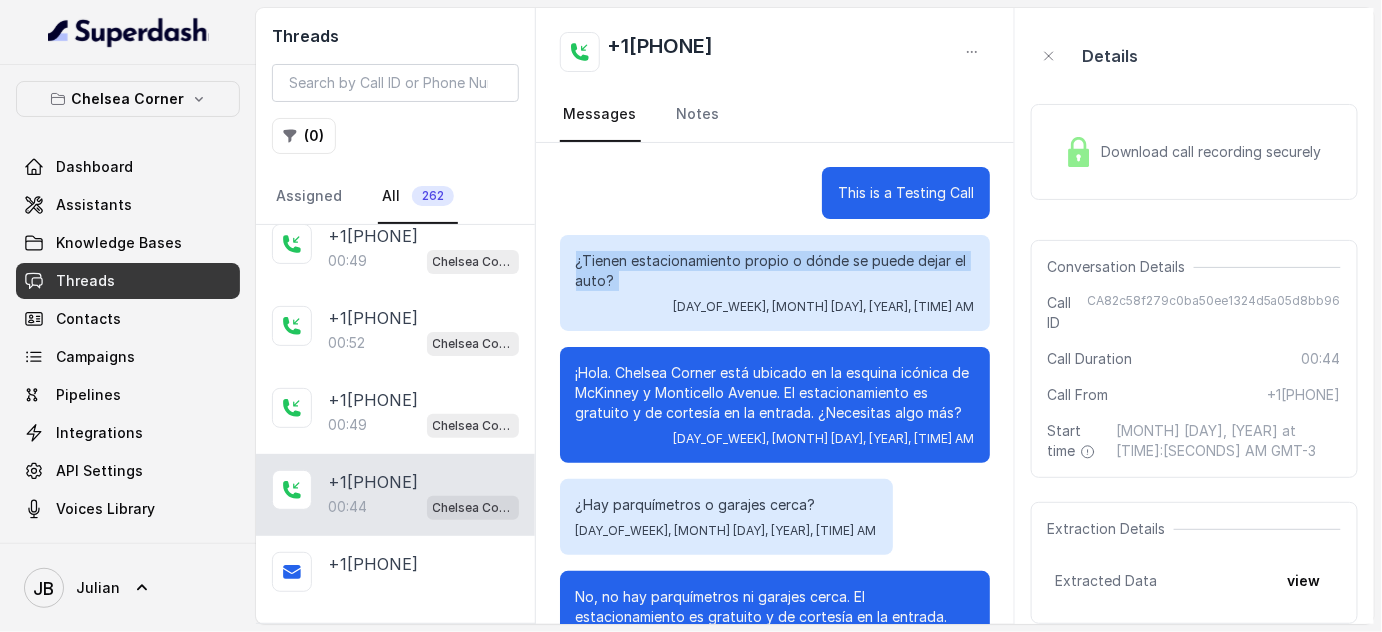 drag, startPoint x: 733, startPoint y: 295, endPoint x: 695, endPoint y: 322, distance: 46.615448 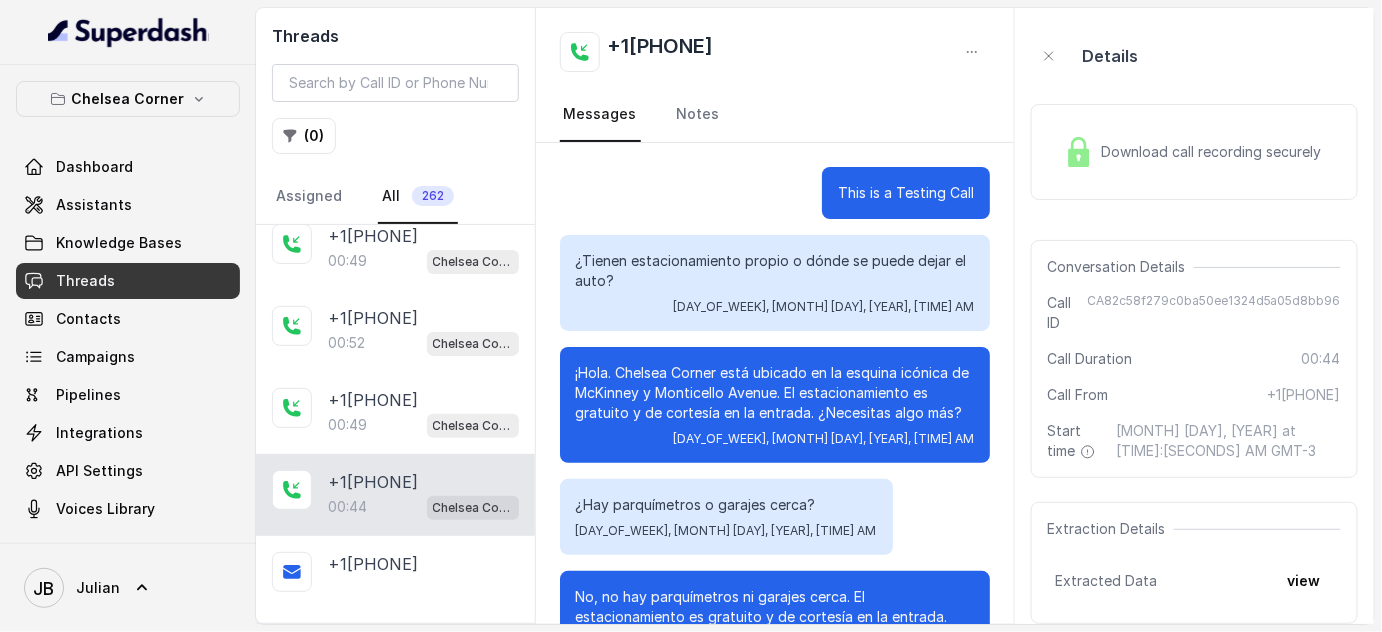 click on "¡Hola. Chelsea Corner está ubicado en la esquina icónica de McKinney y Monticello Avenue. El estacionamiento es gratuito y de cortesía en la entrada. ¿Necesitas algo más?" at bounding box center [775, 393] 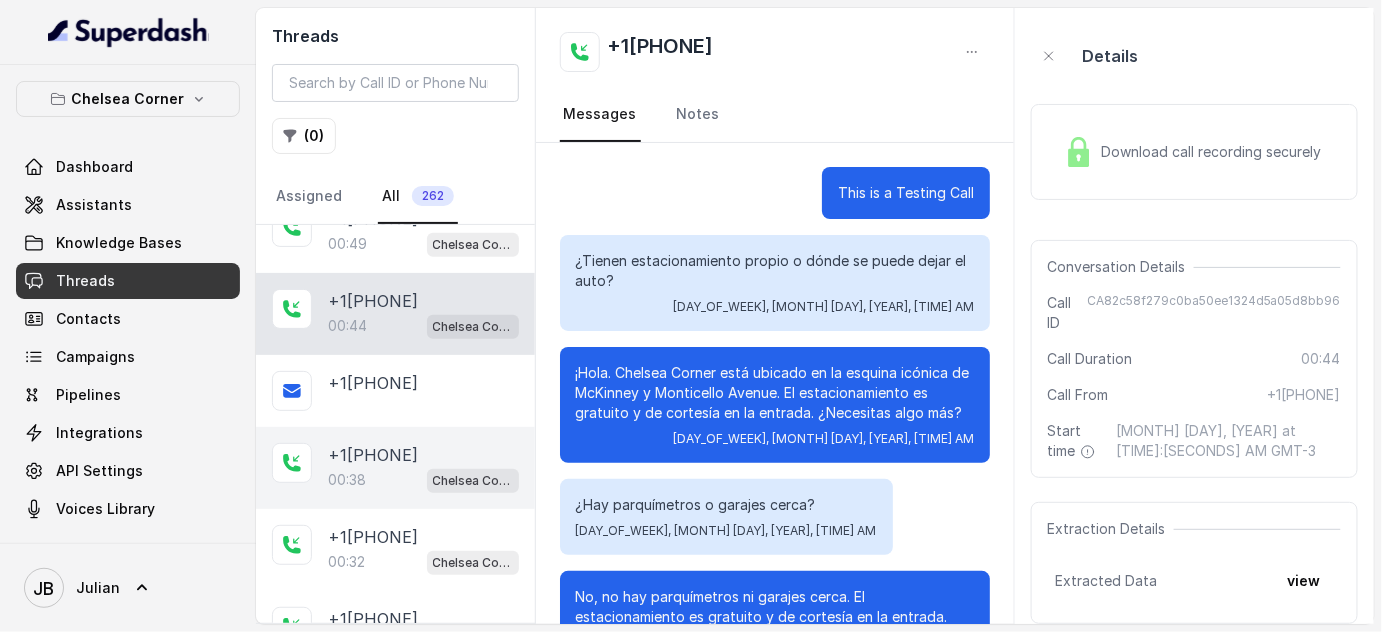 scroll, scrollTop: 363, scrollLeft: 0, axis: vertical 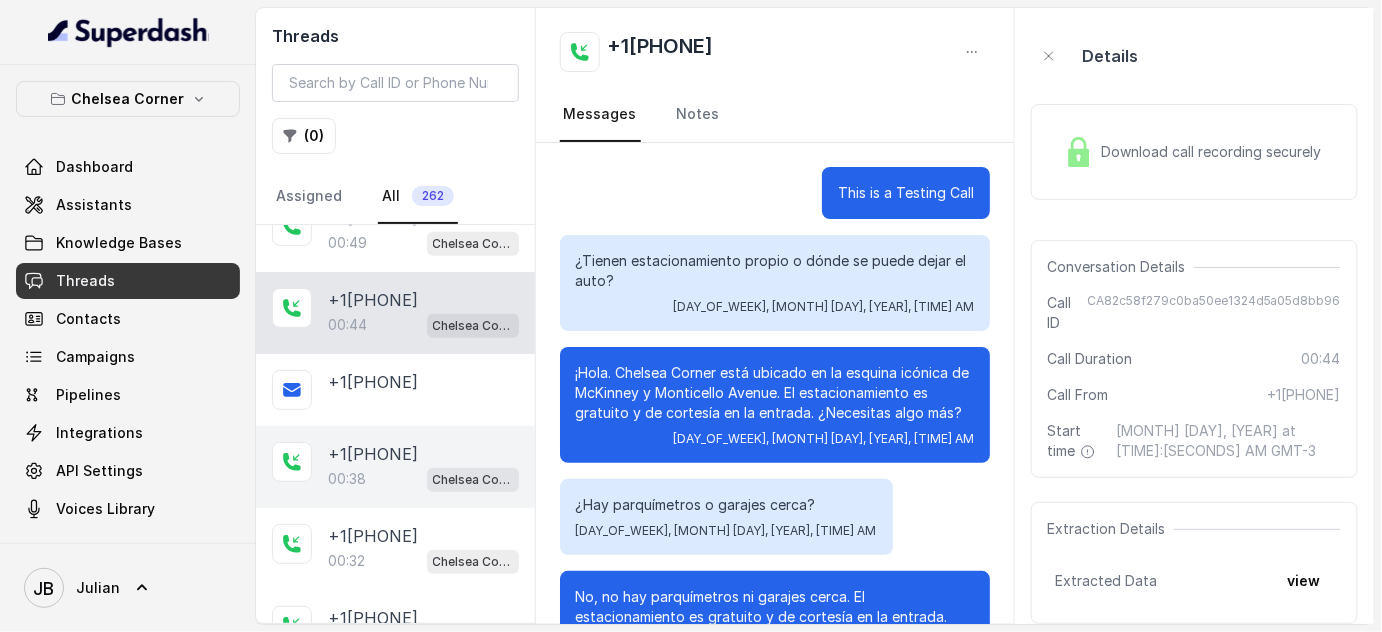 click on "Chelsea Corner" at bounding box center (473, 480) 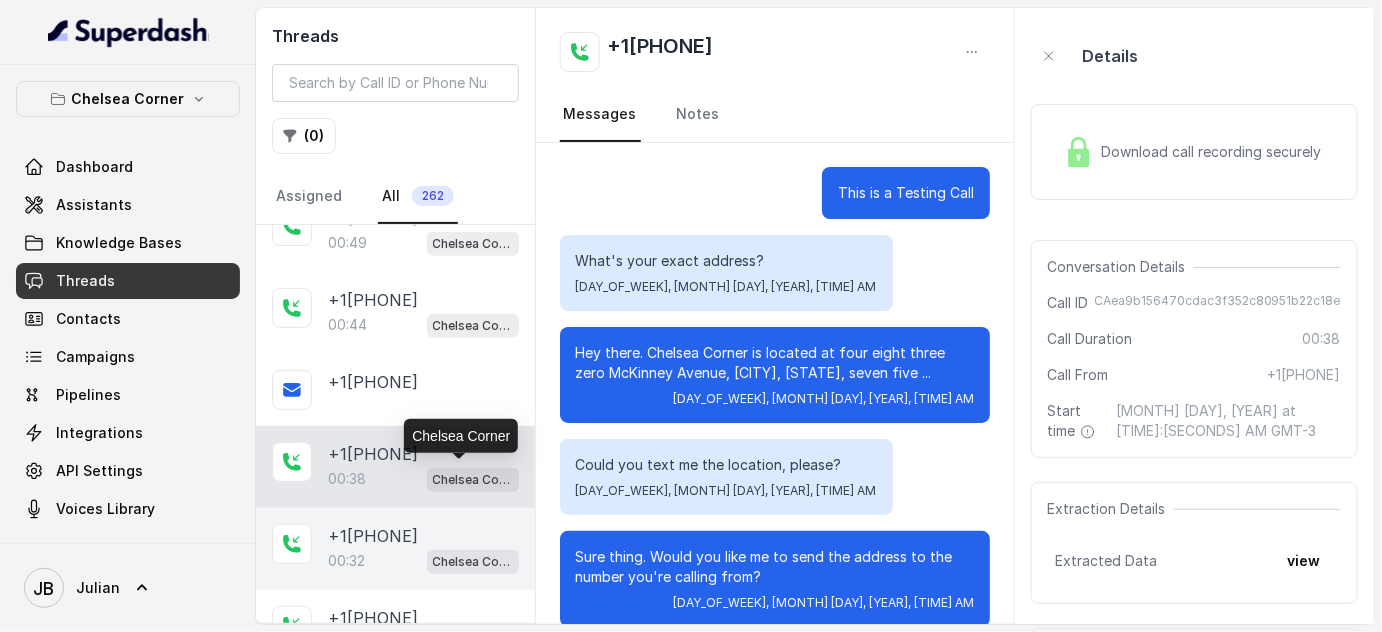 scroll, scrollTop: 117, scrollLeft: 0, axis: vertical 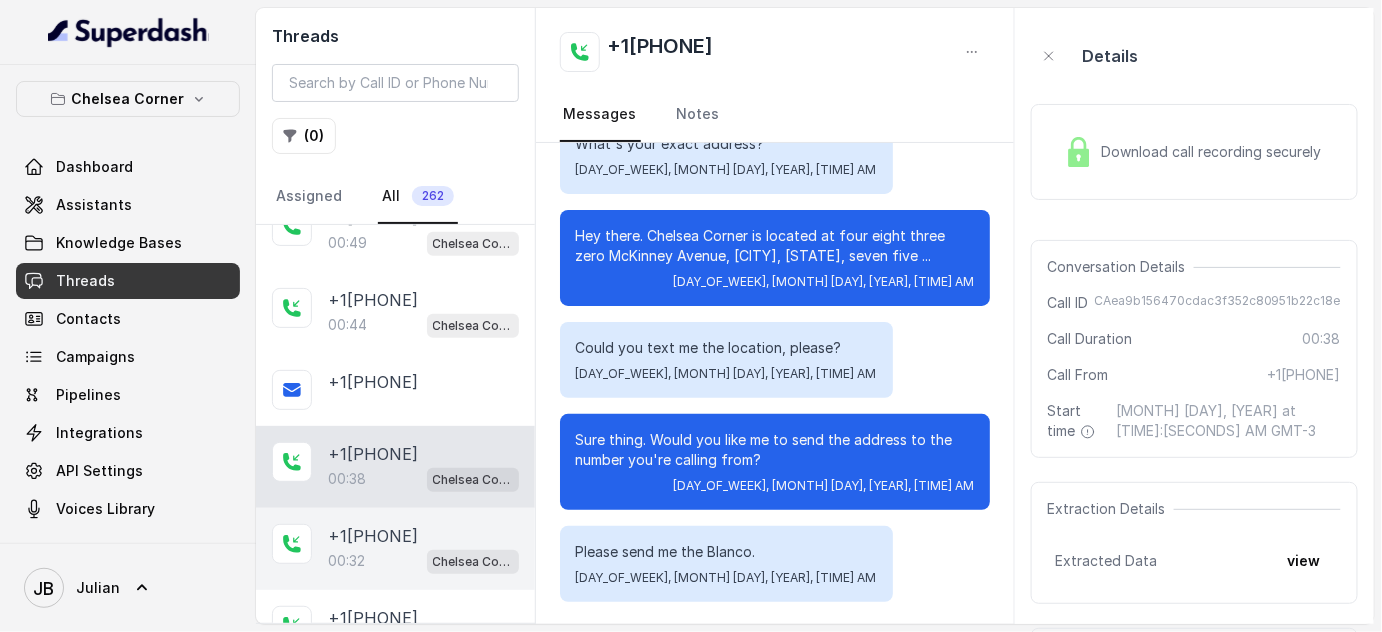 click on "[PHONE]" at bounding box center (373, 536) 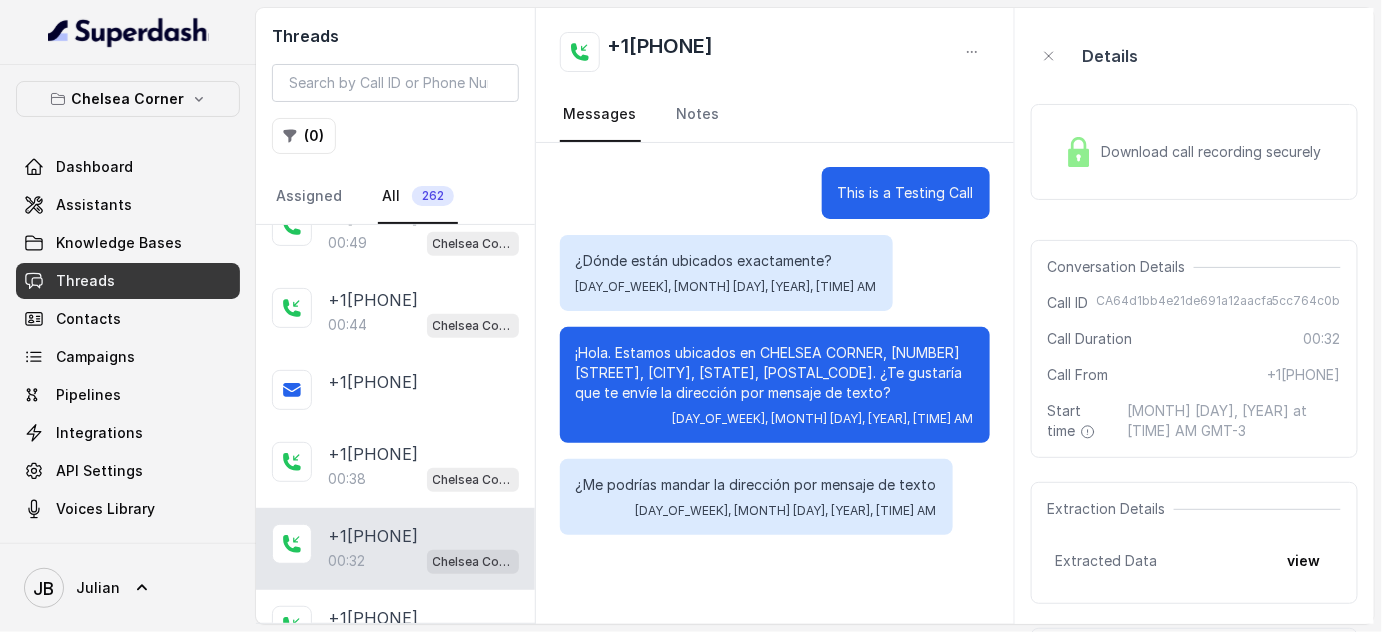 click on "[PHONE]" at bounding box center [373, 536] 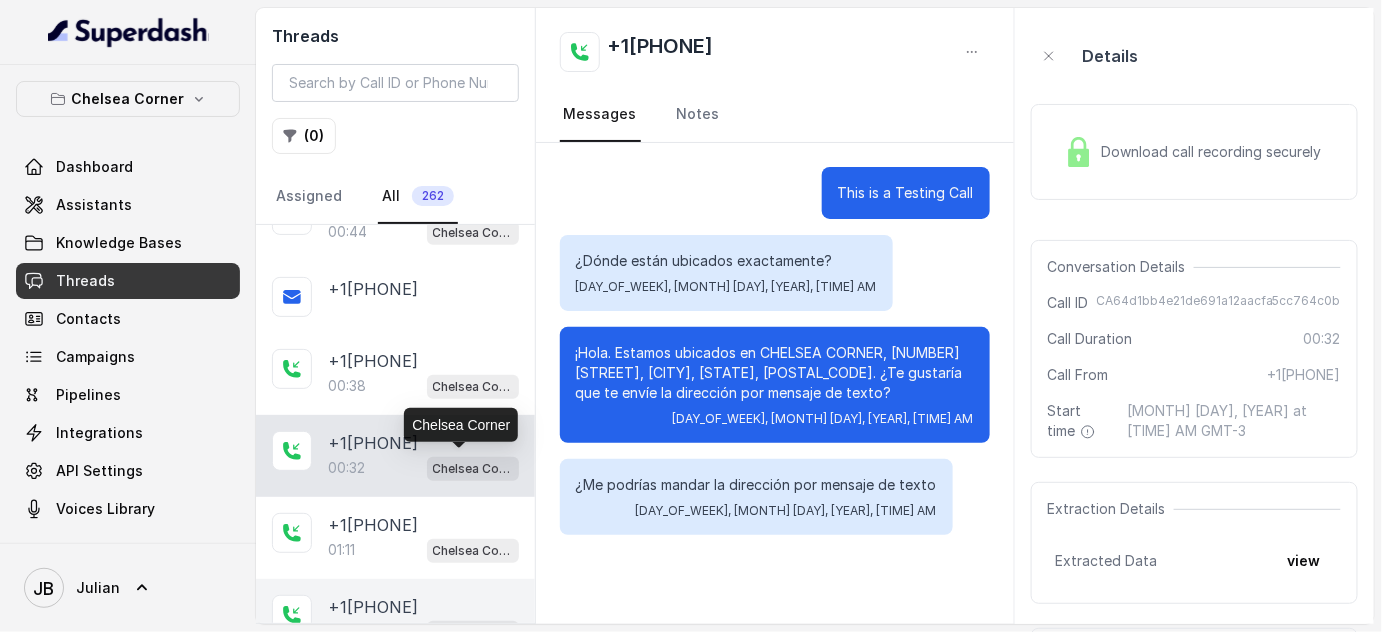 scroll, scrollTop: 545, scrollLeft: 0, axis: vertical 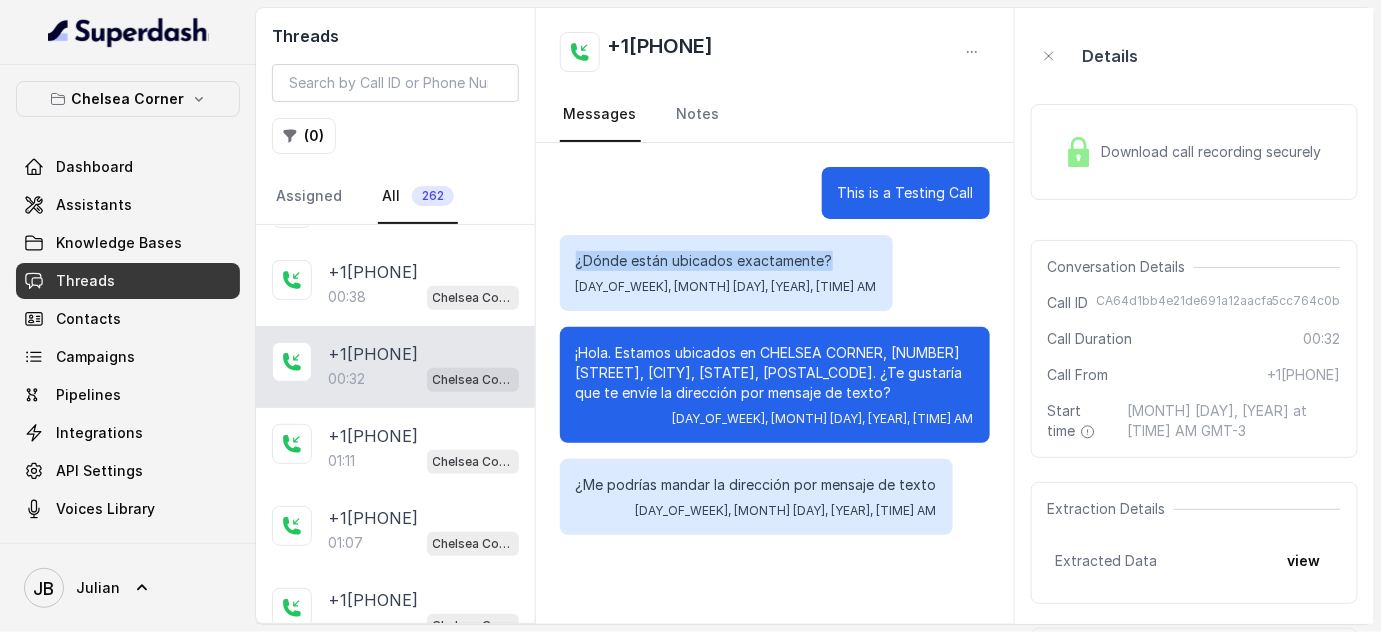 drag, startPoint x: 572, startPoint y: 247, endPoint x: 832, endPoint y: 264, distance: 260.55518 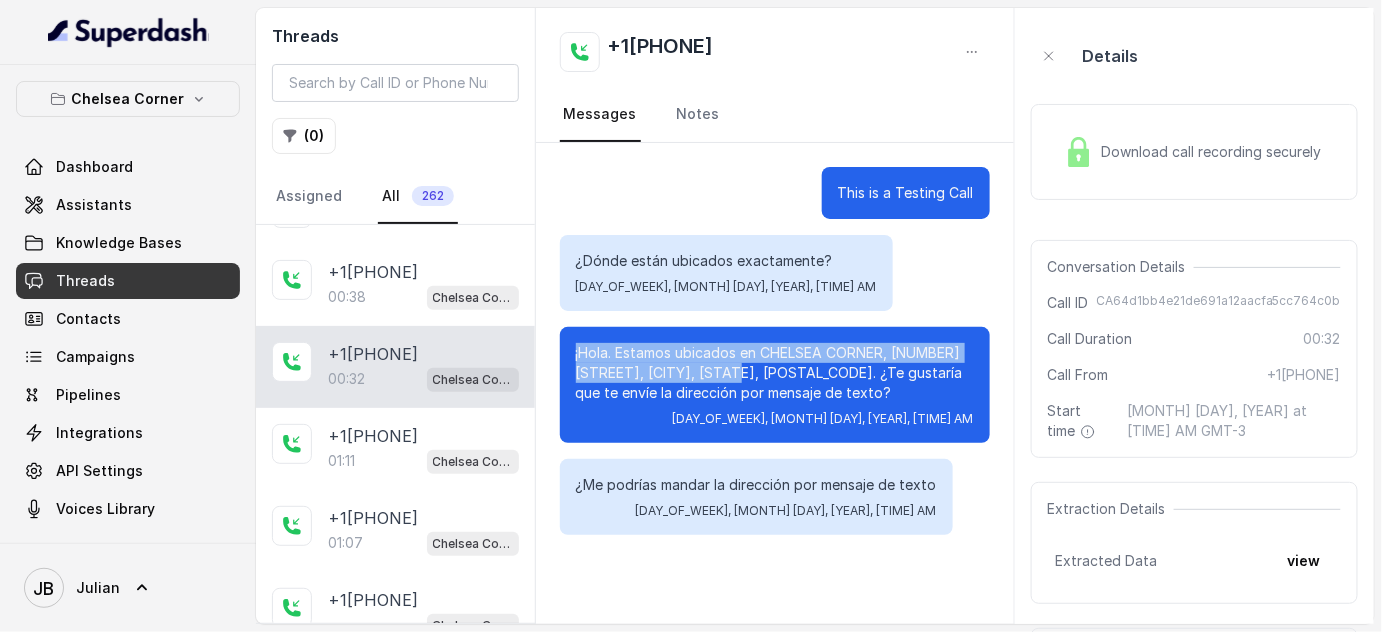 drag, startPoint x: 554, startPoint y: 343, endPoint x: 813, endPoint y: 384, distance: 262.2251 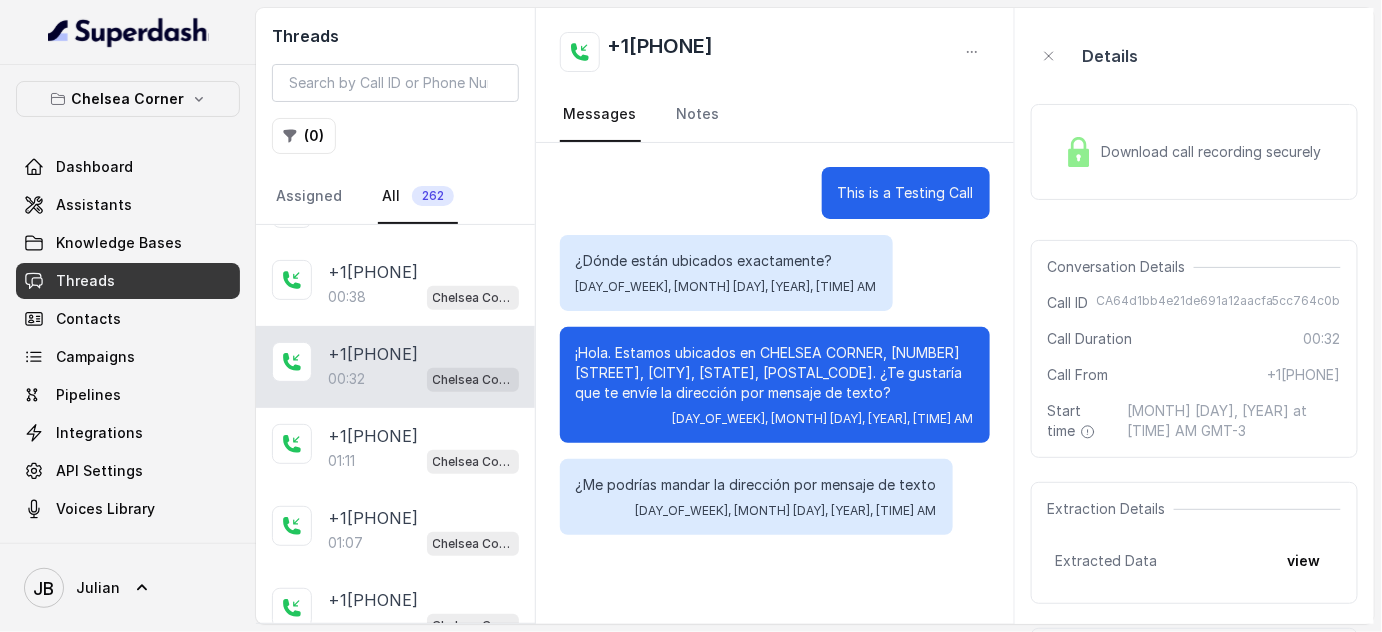 click on "¡Hola. Estamos ubicados en CHELSEA CORNER, 4830 MCKINNEY AVENUE, DALLAS, TX, 75205. ¿Te gustaría que te envíe la dirección por mensaje de texto?" at bounding box center (775, 373) 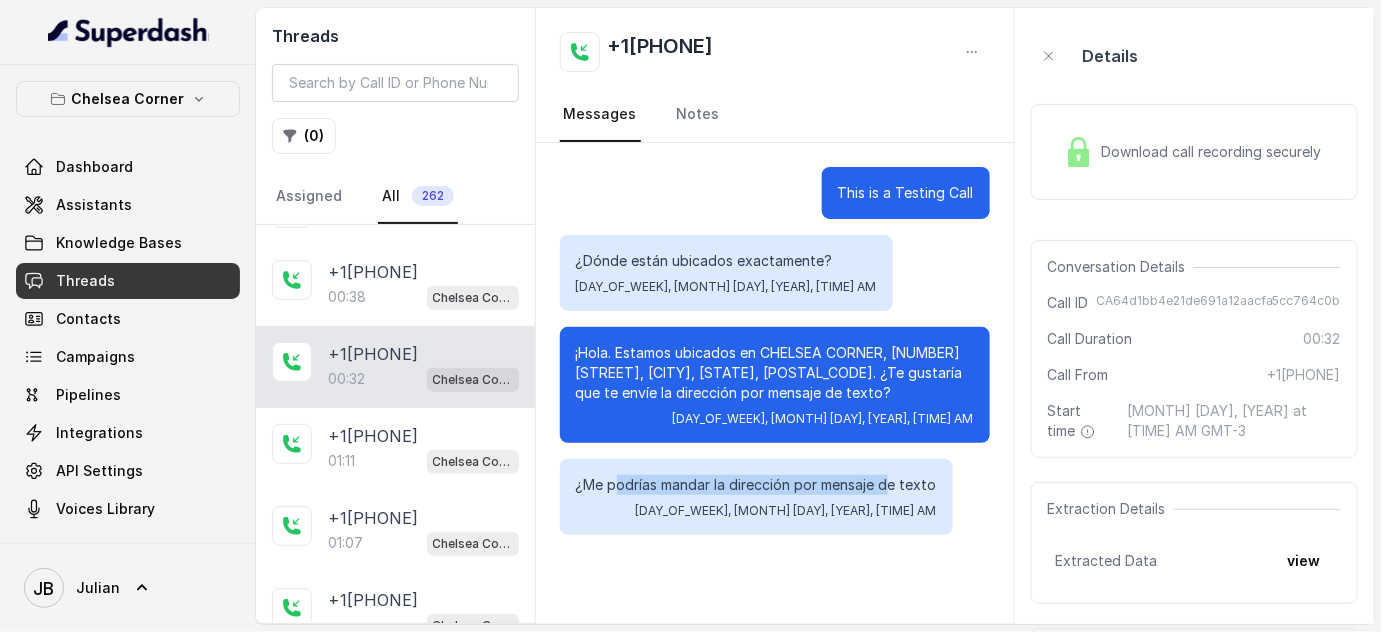 drag, startPoint x: 618, startPoint y: 476, endPoint x: 903, endPoint y: 490, distance: 285.34366 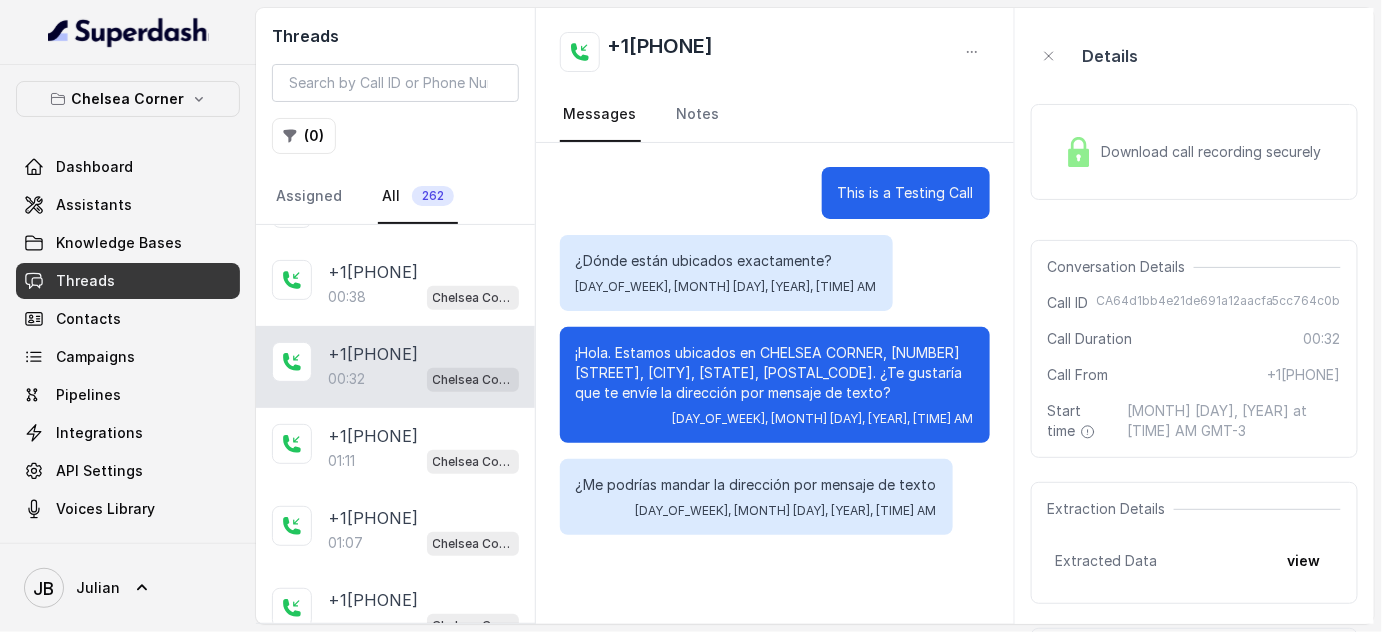 click on "¿Me podrías mandar la dirección por mensaje de texto" at bounding box center (756, 485) 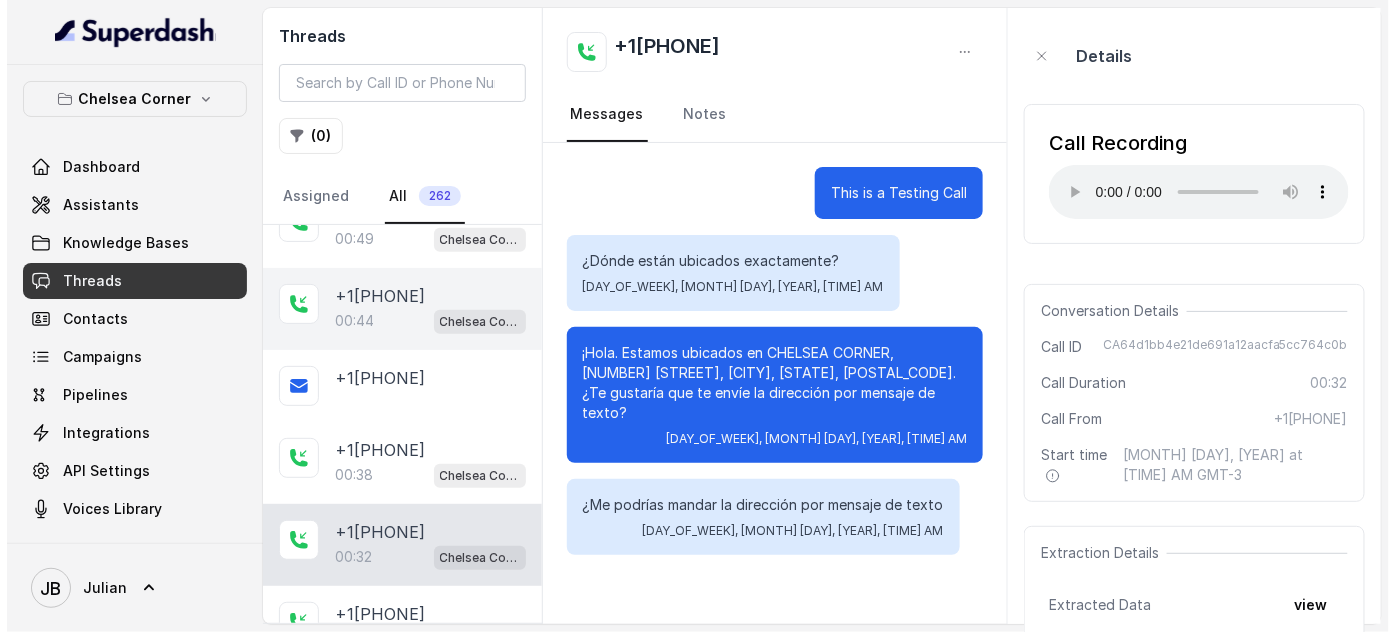scroll, scrollTop: 363, scrollLeft: 0, axis: vertical 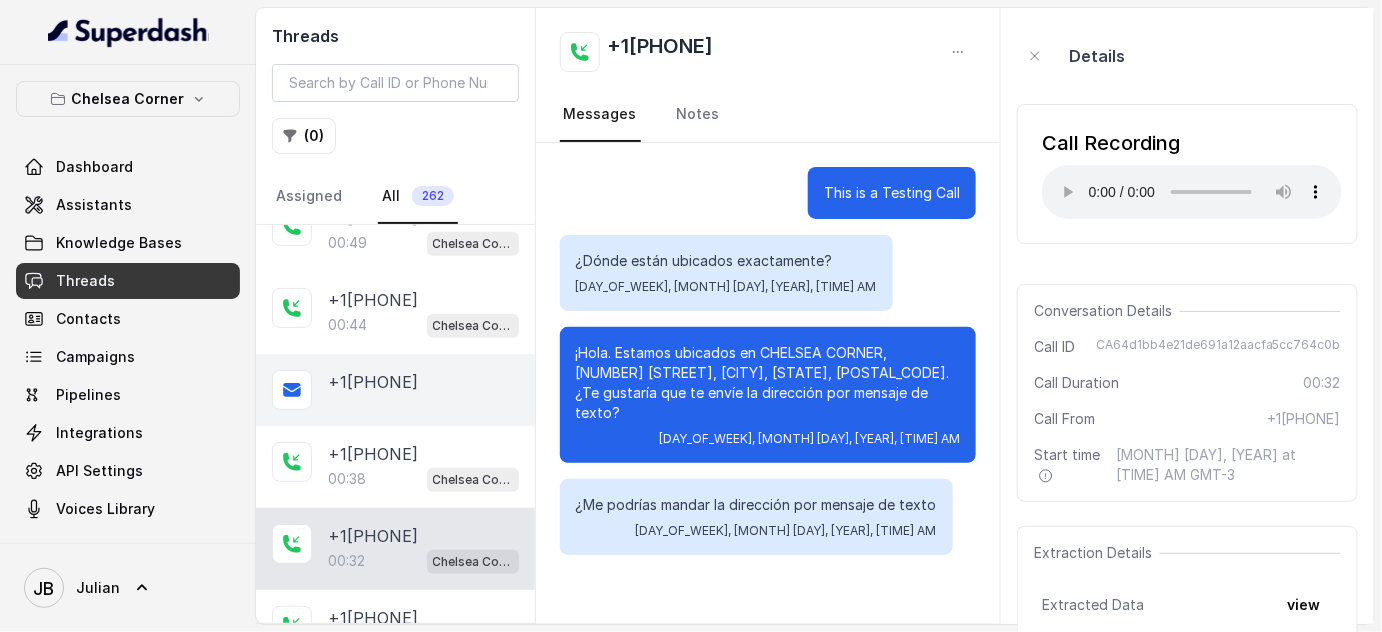drag, startPoint x: 404, startPoint y: 379, endPoint x: 432, endPoint y: 372, distance: 28.86174 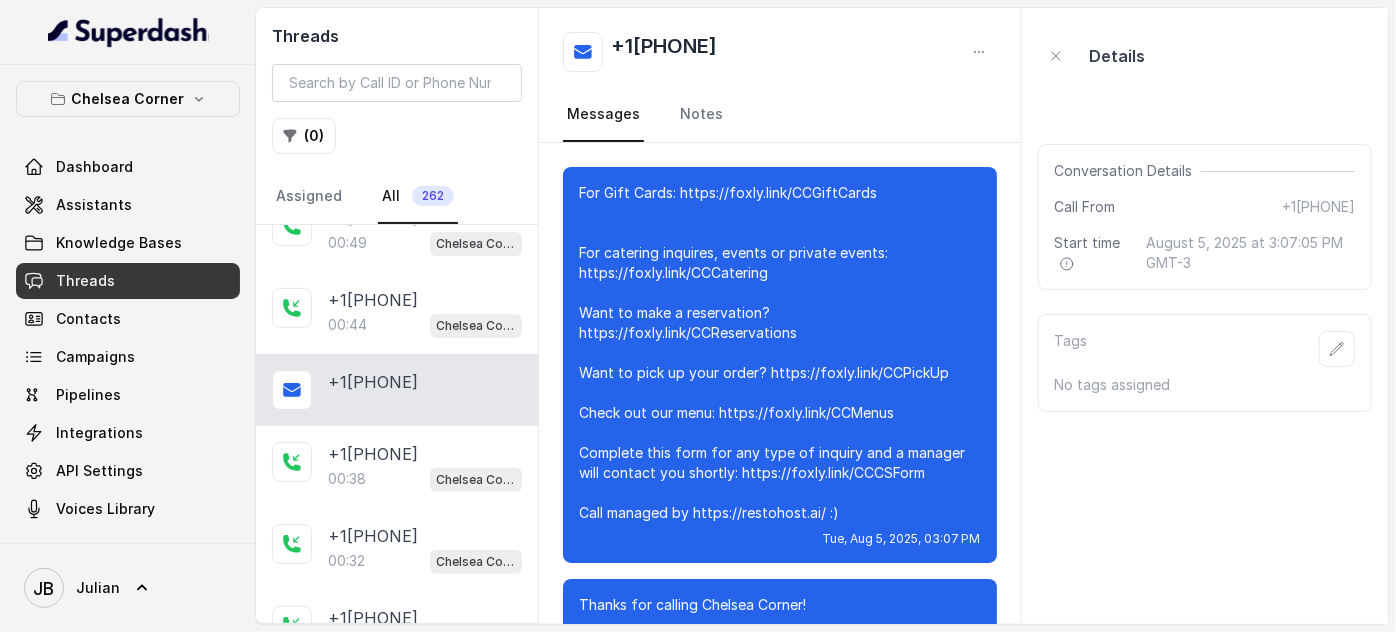scroll, scrollTop: 10629, scrollLeft: 0, axis: vertical 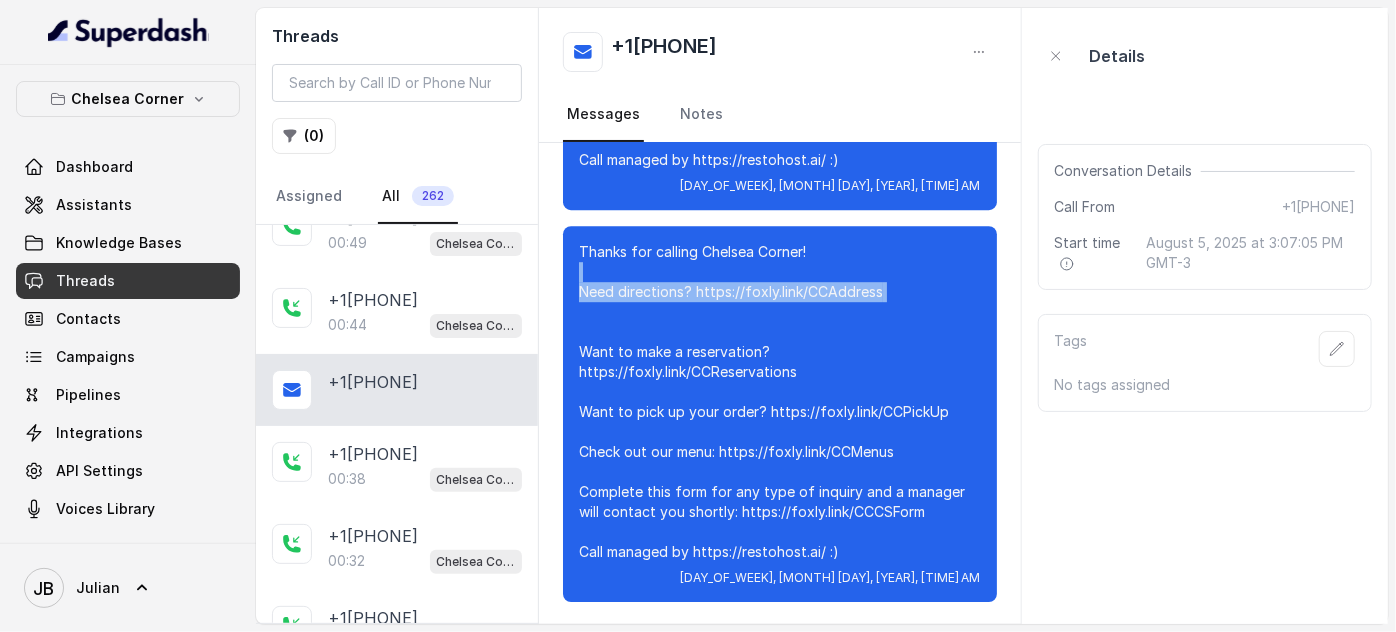 drag, startPoint x: 585, startPoint y: 276, endPoint x: 961, endPoint y: 314, distance: 377.91534 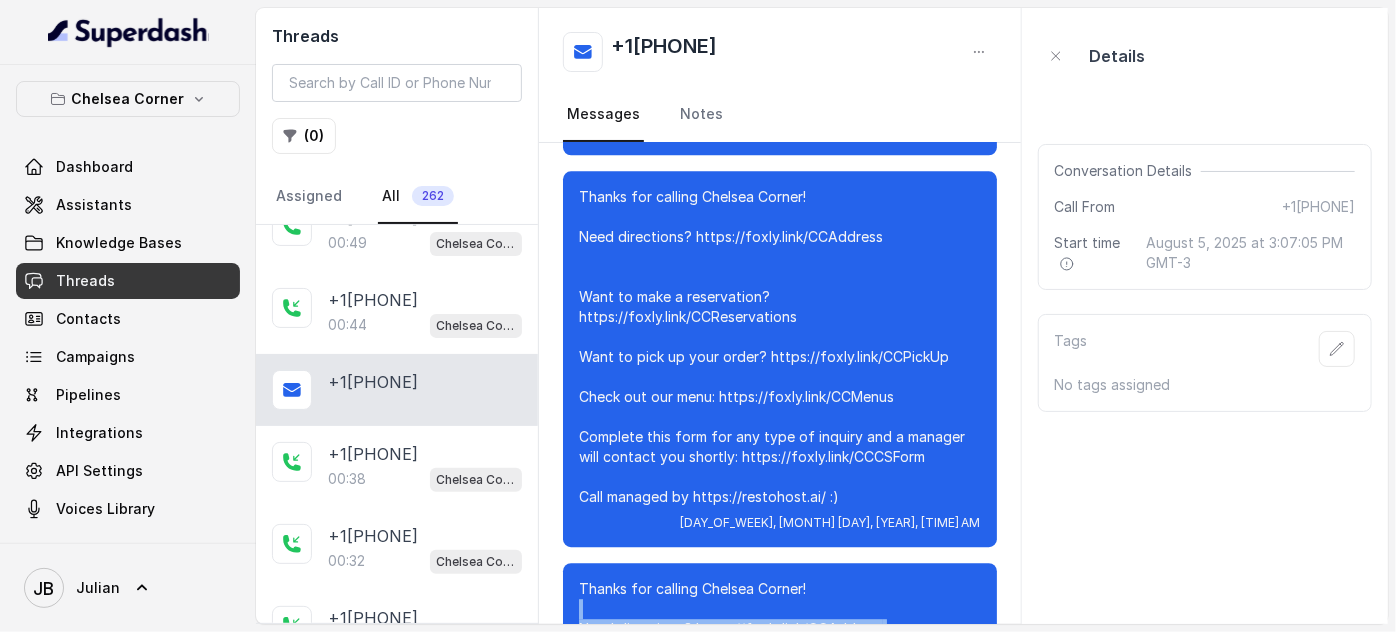 scroll, scrollTop: 10266, scrollLeft: 0, axis: vertical 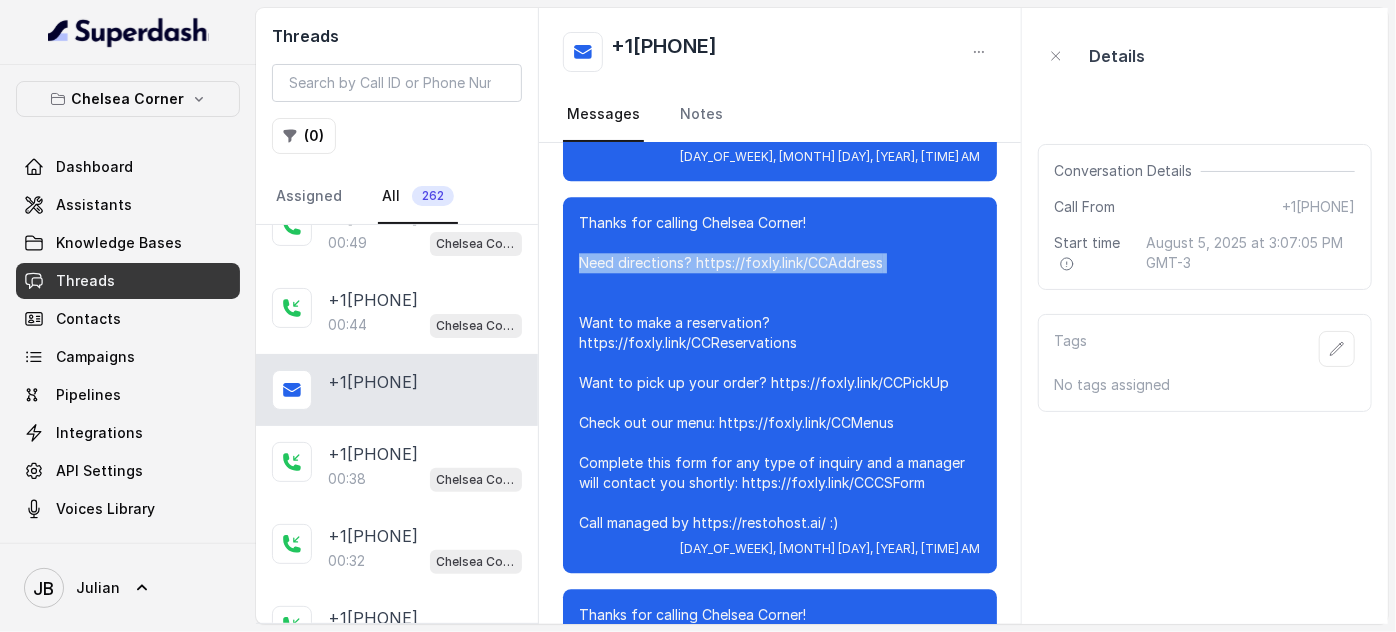 drag, startPoint x: 589, startPoint y: 252, endPoint x: 954, endPoint y: 279, distance: 365.99725 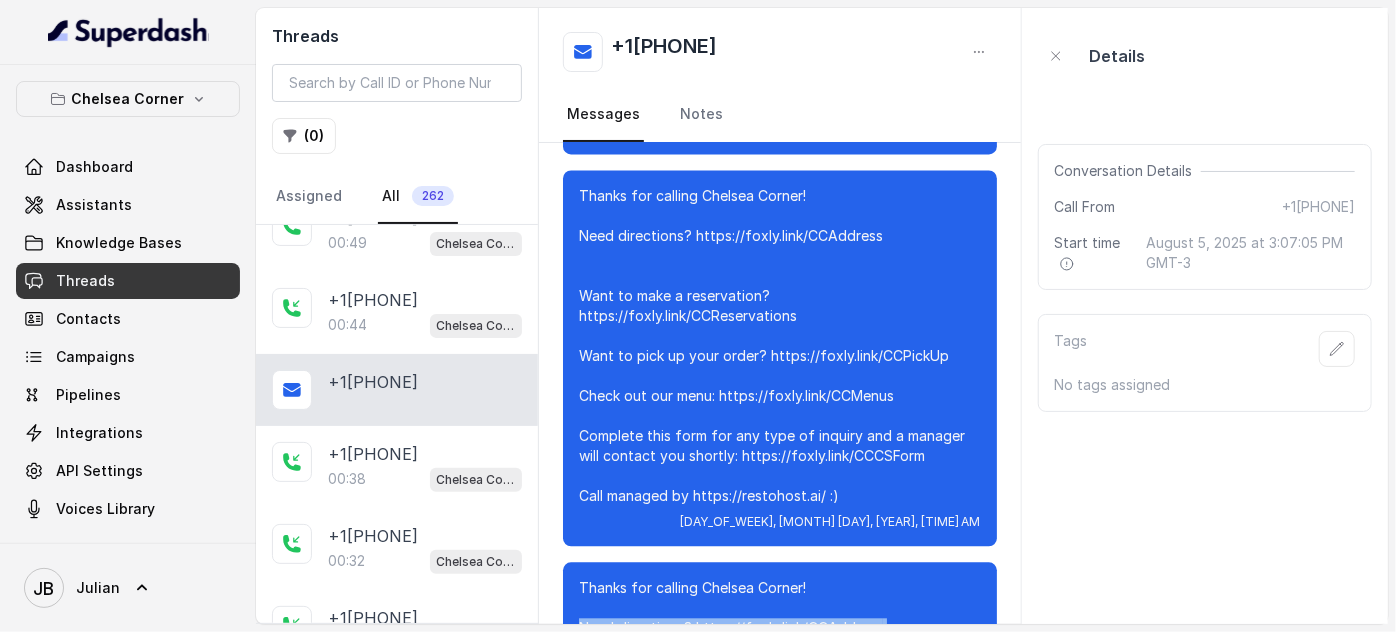 scroll 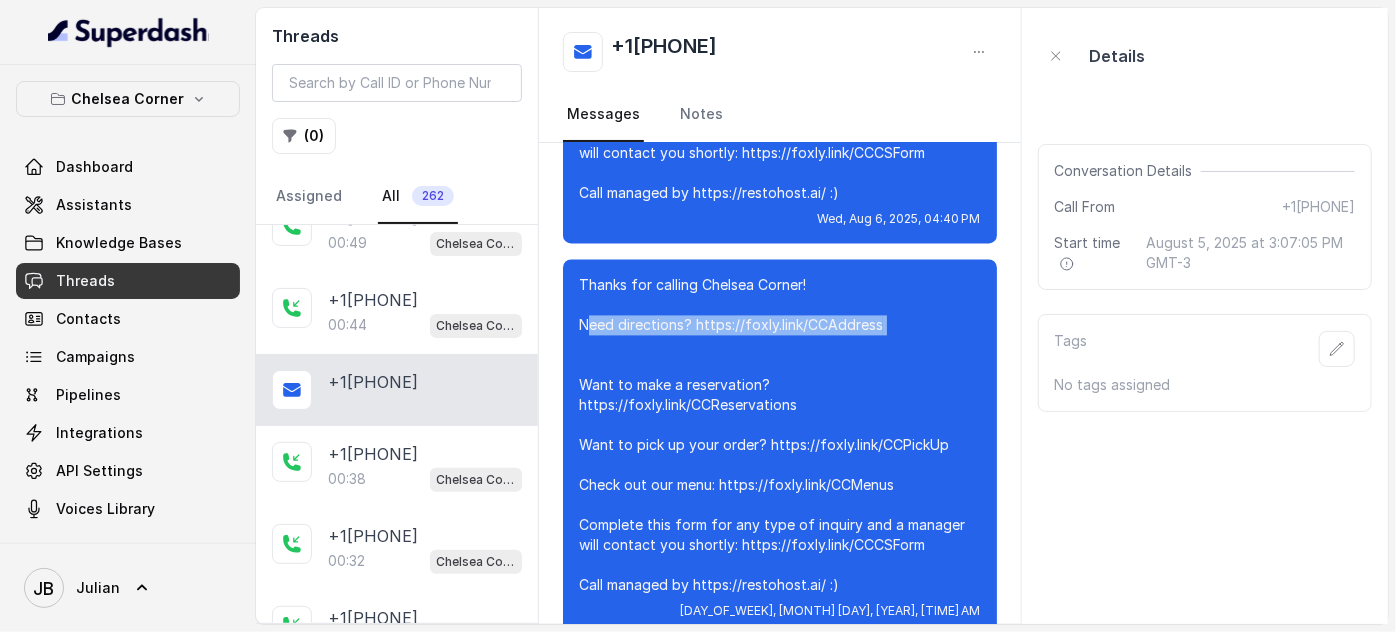 drag, startPoint x: 593, startPoint y: 316, endPoint x: 949, endPoint y: 335, distance: 356.50665 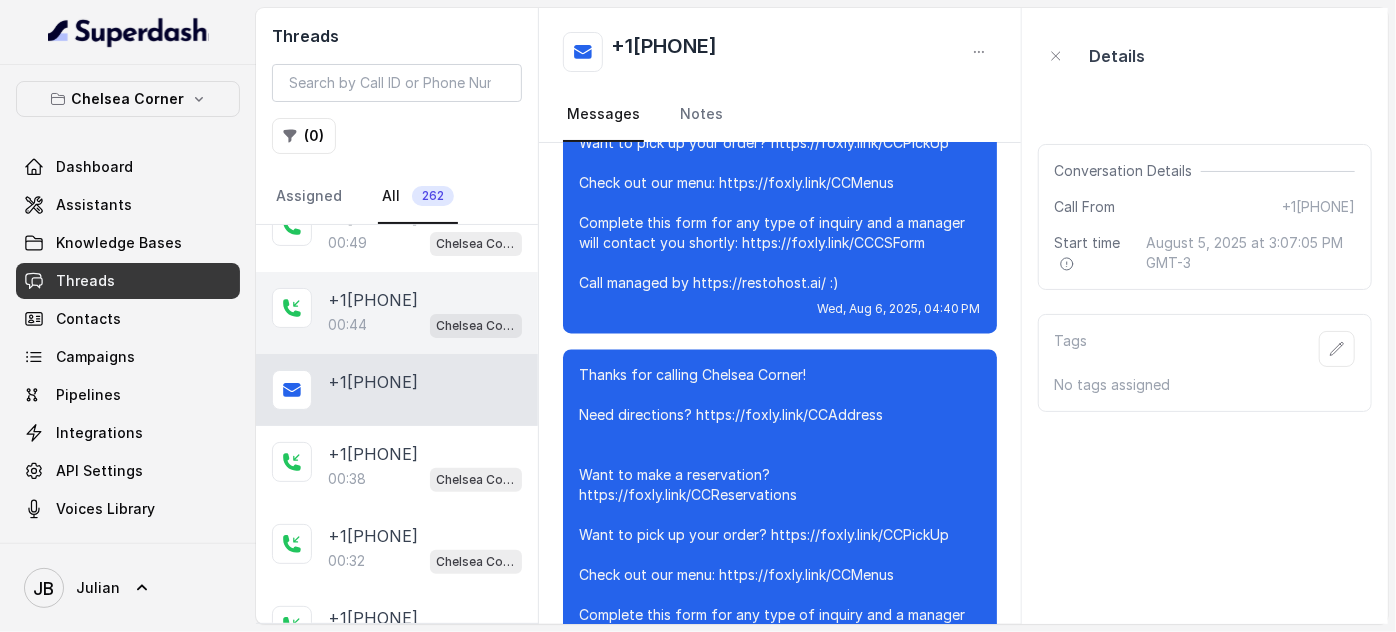click on "00:44 Chelsea Corner" at bounding box center [425, 325] 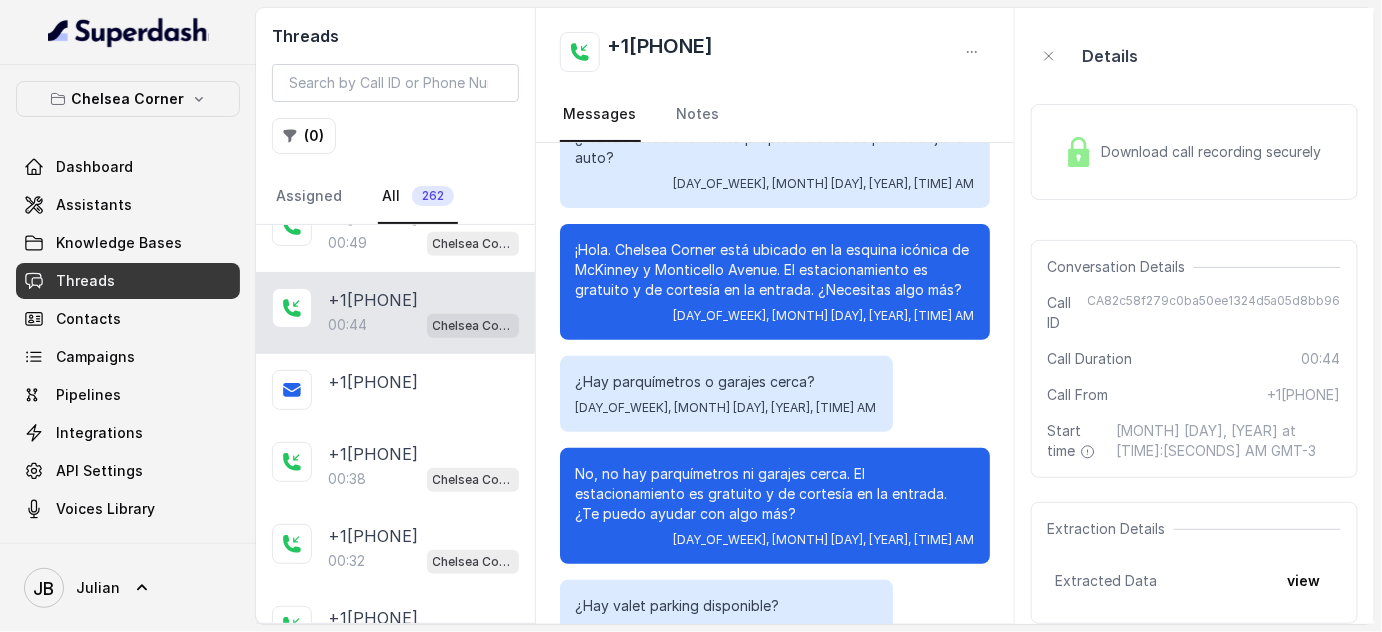 scroll, scrollTop: 26, scrollLeft: 0, axis: vertical 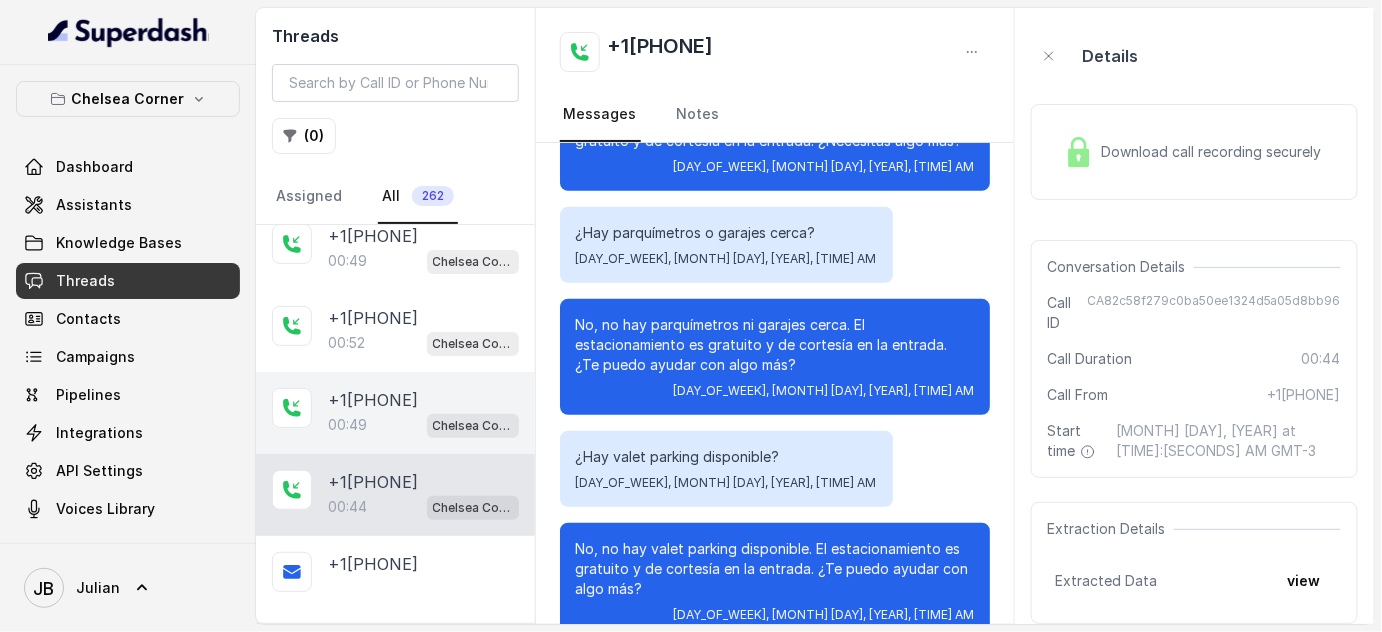 click on "[PHONE]" at bounding box center [373, 400] 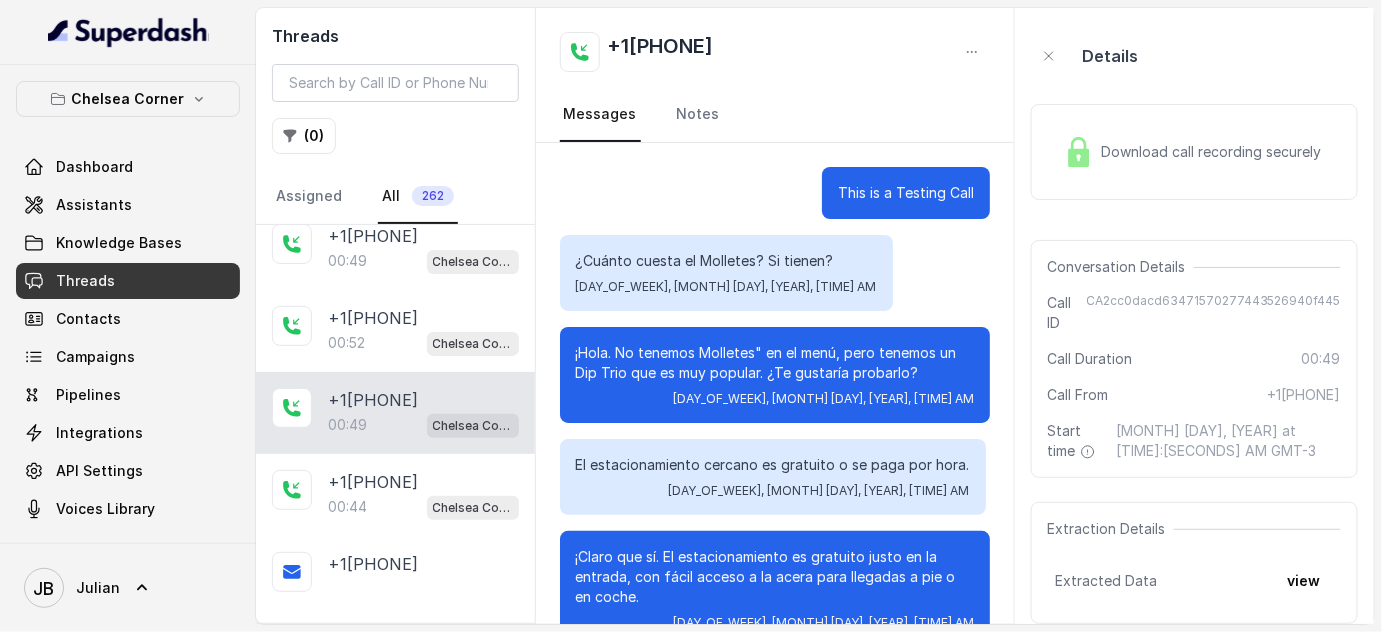 click on "Download call recording securely" at bounding box center [1216, 152] 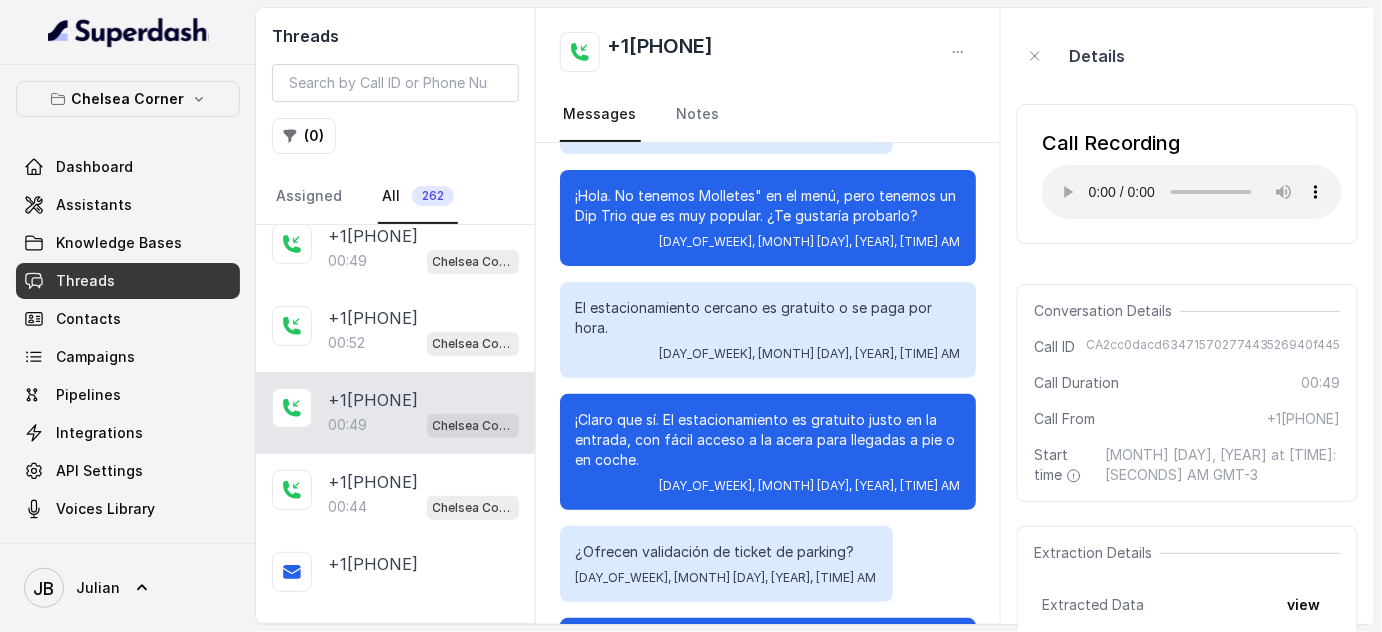scroll, scrollTop: 181, scrollLeft: 0, axis: vertical 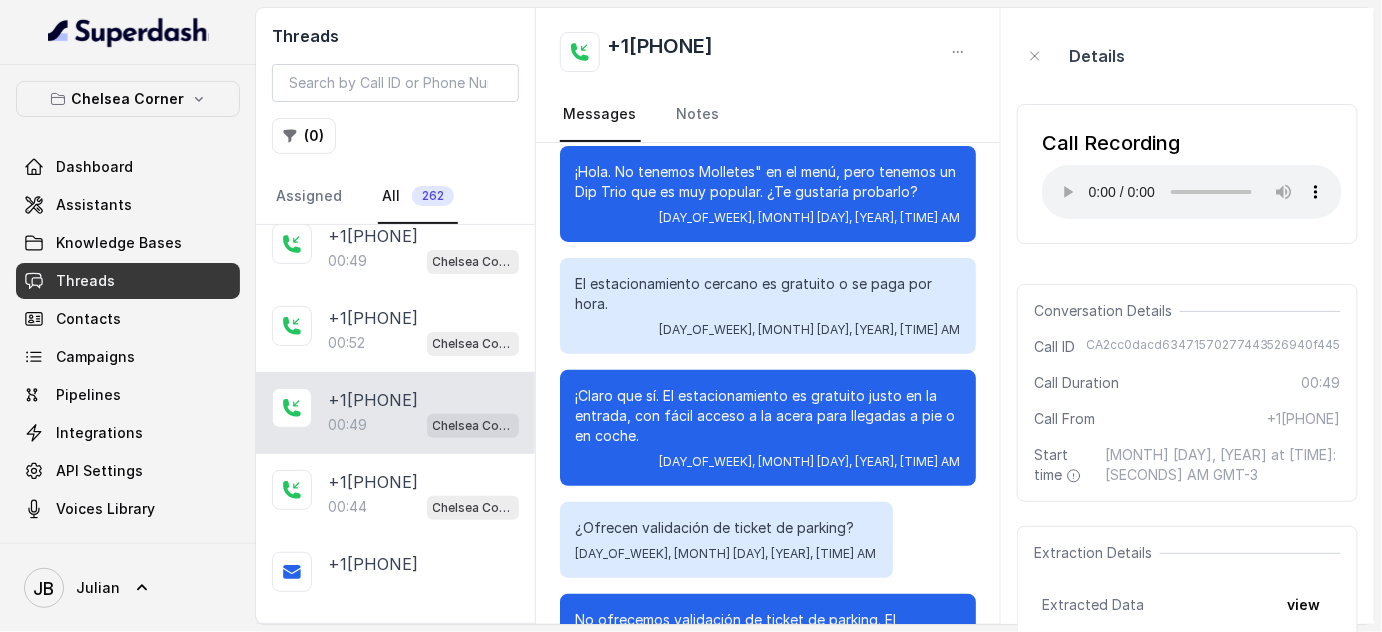 click on "El estacionamiento cercano es gratuito o se paga por hora." at bounding box center [768, 294] 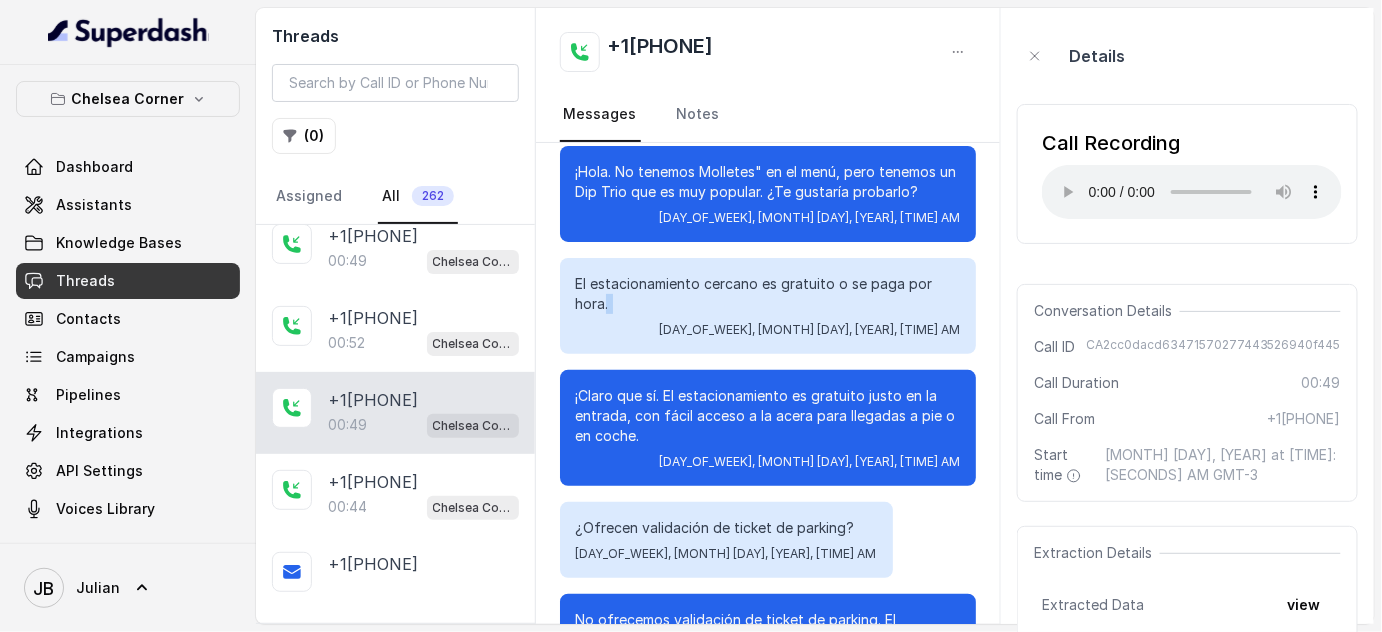 drag, startPoint x: 608, startPoint y: 310, endPoint x: 664, endPoint y: 316, distance: 56.32051 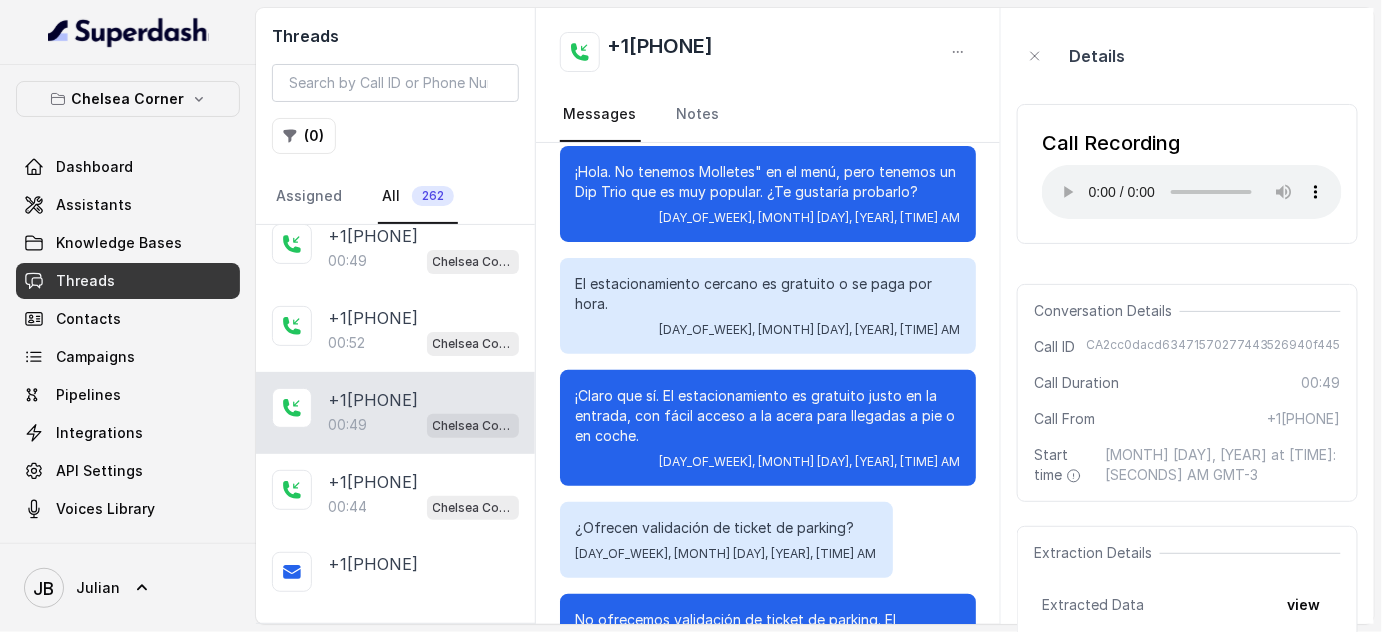 click on "El estacionamiento cercano es gratuito o se paga por hora." at bounding box center [768, 294] 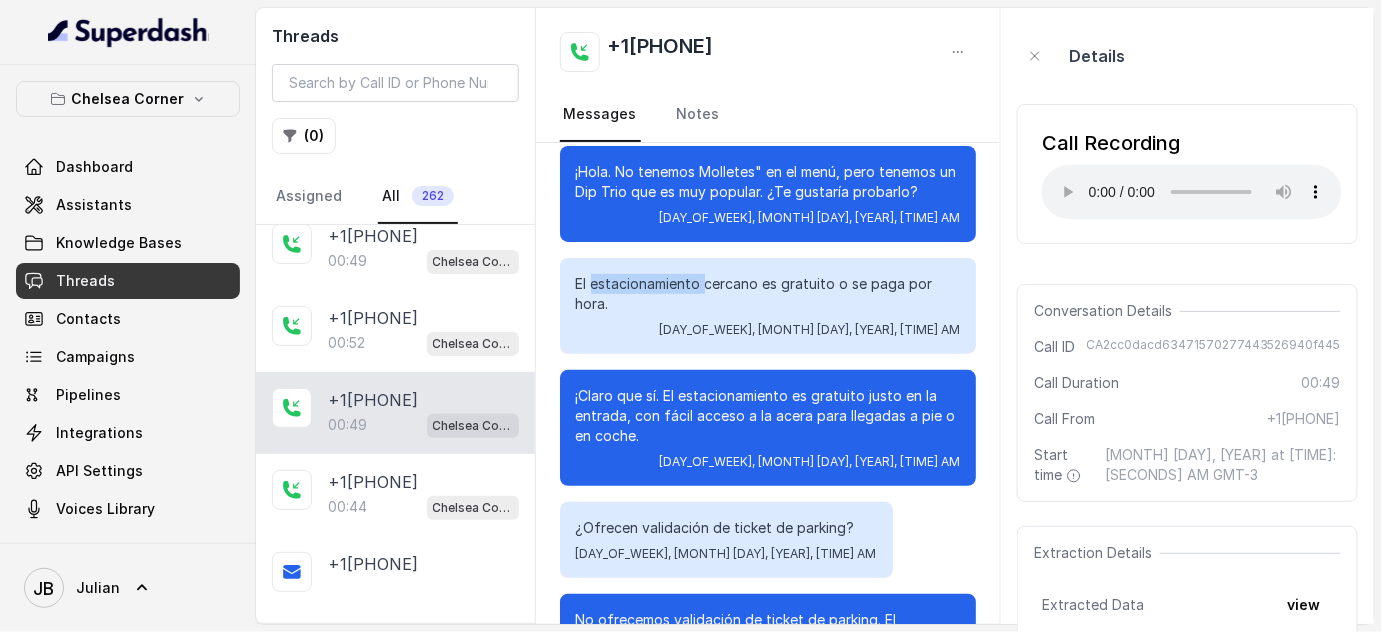 click on "El estacionamiento cercano es gratuito o se paga por hora." at bounding box center (768, 294) 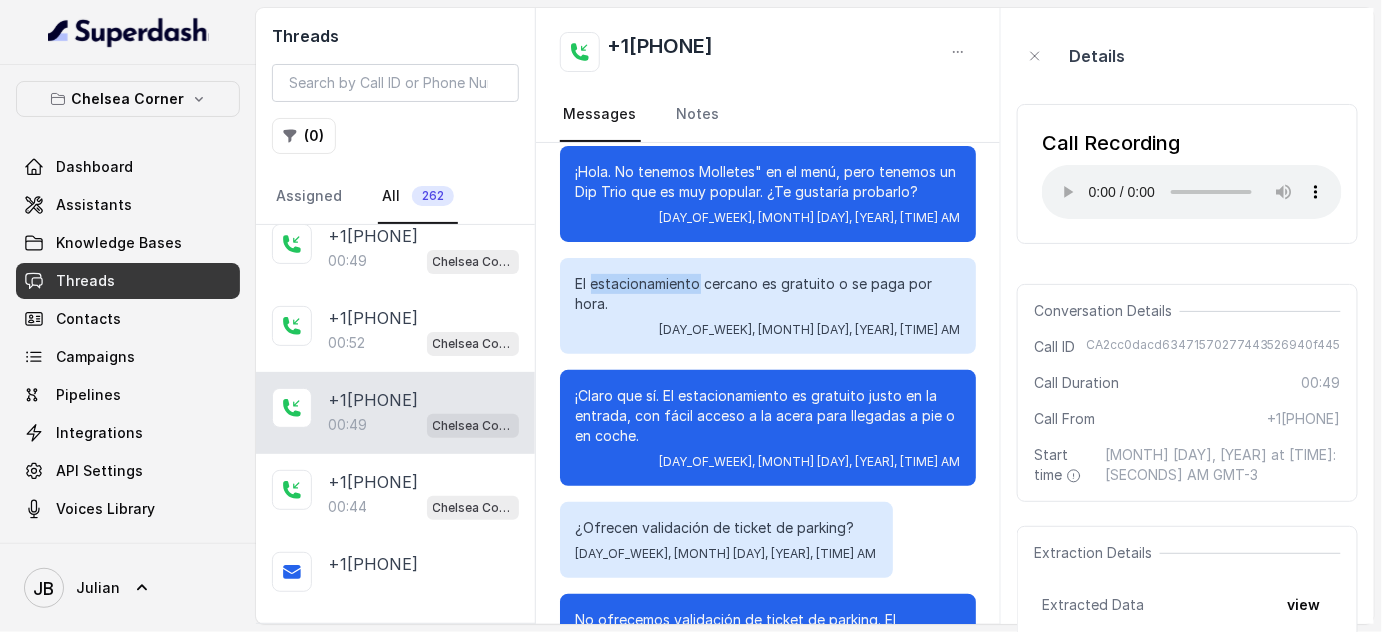 drag, startPoint x: 610, startPoint y: 284, endPoint x: 635, endPoint y: 314, distance: 39.051247 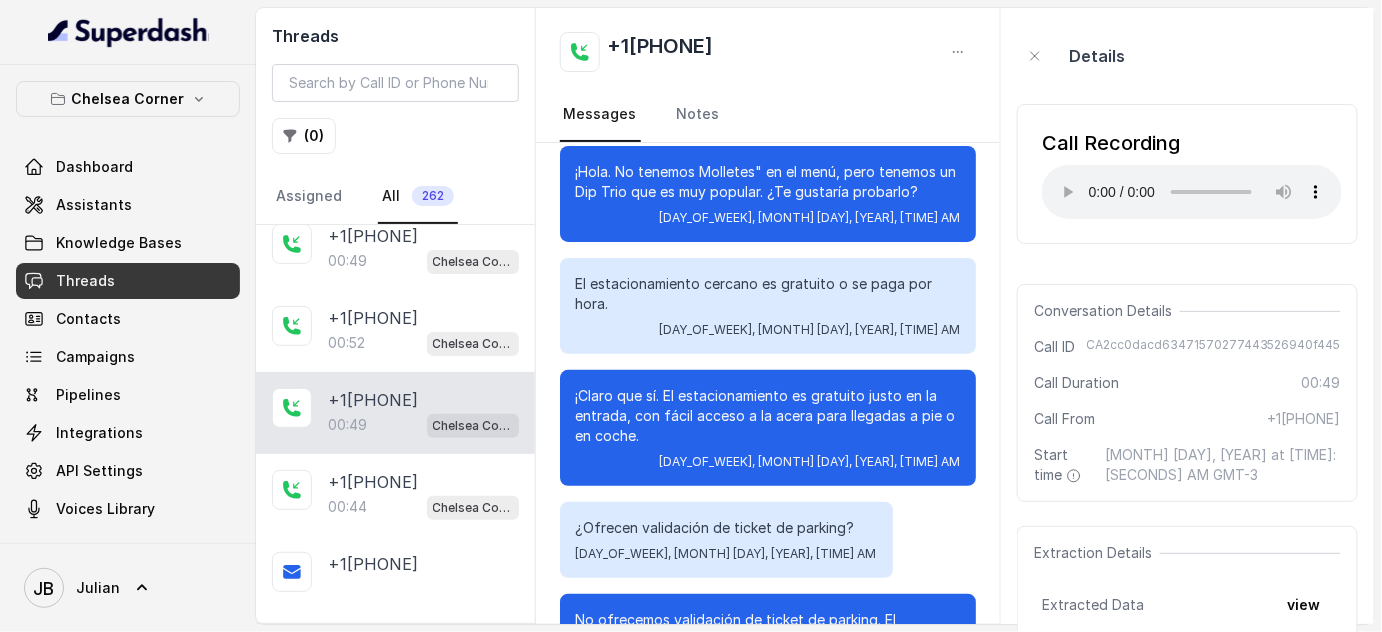 click on "El estacionamiento cercano es gratuito o se paga por hora. Thu, Aug 7, 2025, 09:51 AM" at bounding box center (768, 306) 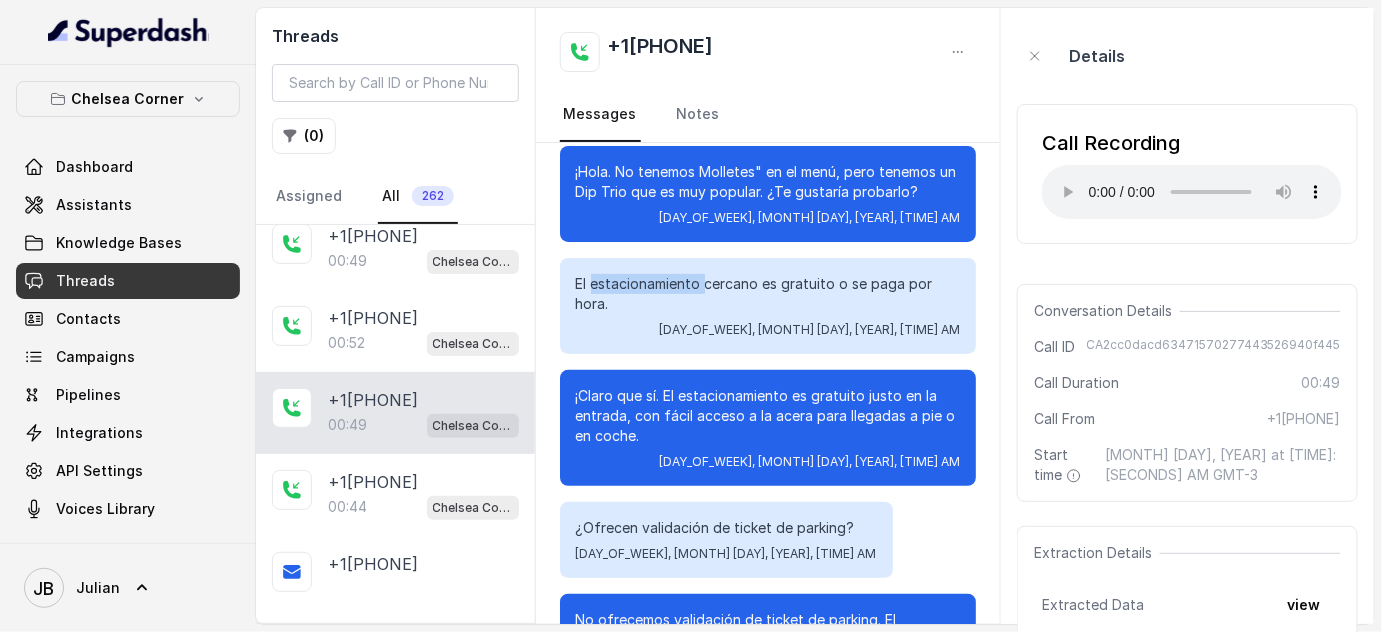 click on "El estacionamiento cercano es gratuito o se paga por hora." at bounding box center [768, 294] 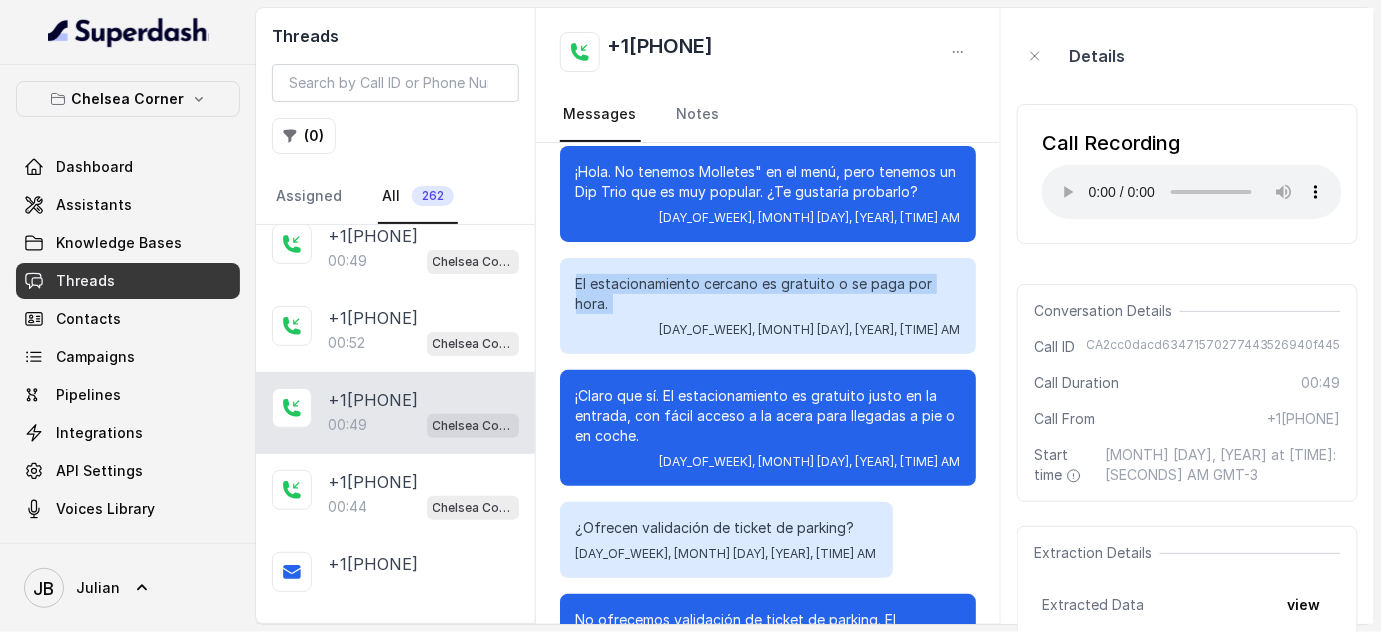 click on "El estacionamiento cercano es gratuito o se paga por hora." at bounding box center [768, 294] 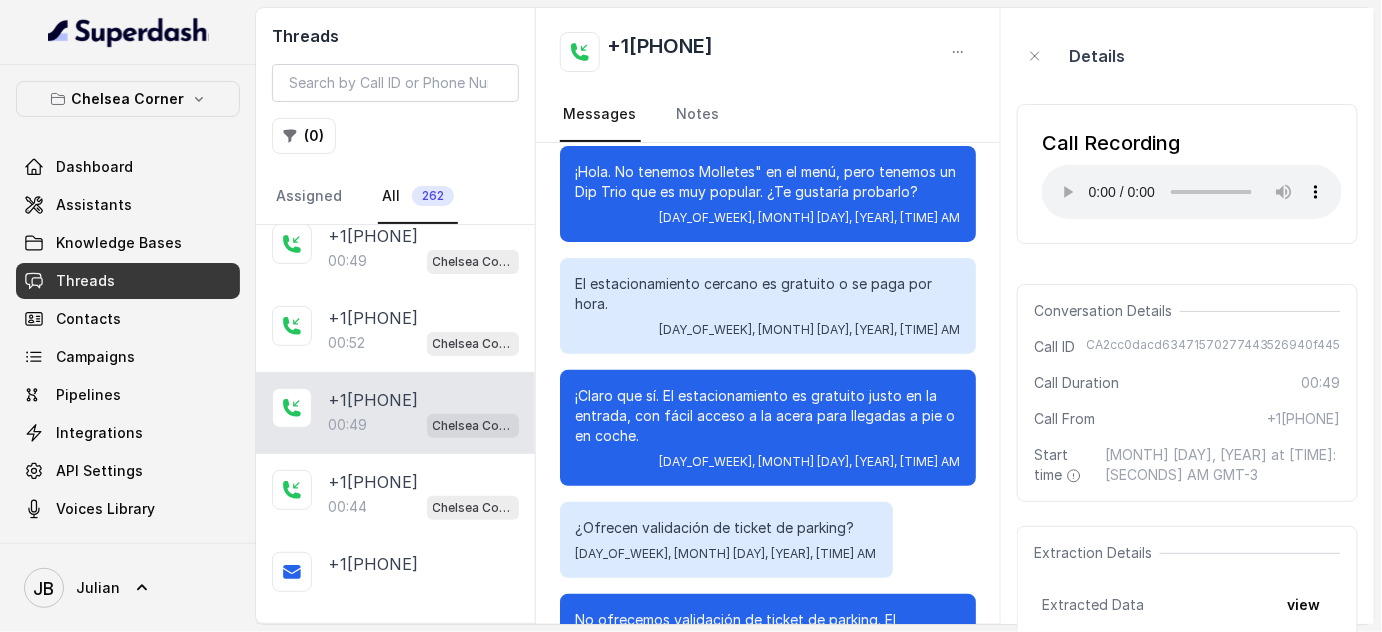 click on "El estacionamiento cercano es gratuito o se paga por hora. Thu, Aug 7, 2025, 09:51 AM" at bounding box center (768, 306) 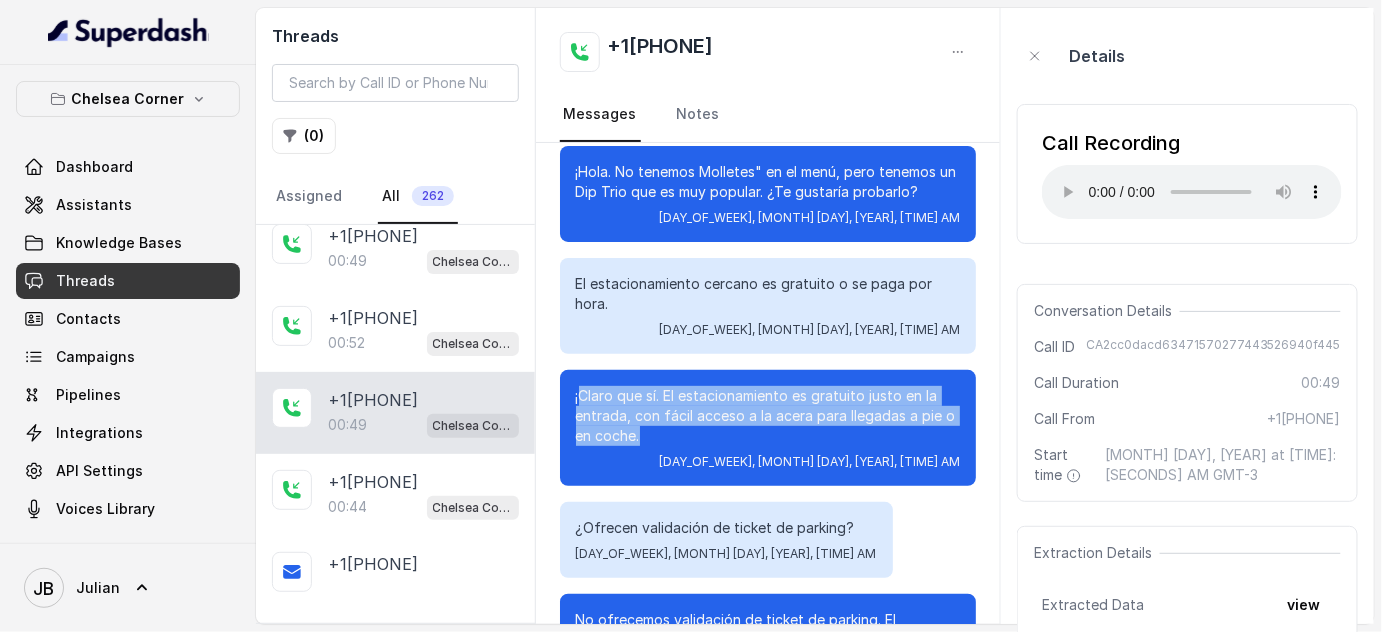 drag, startPoint x: 582, startPoint y: 391, endPoint x: 656, endPoint y: 431, distance: 84.118965 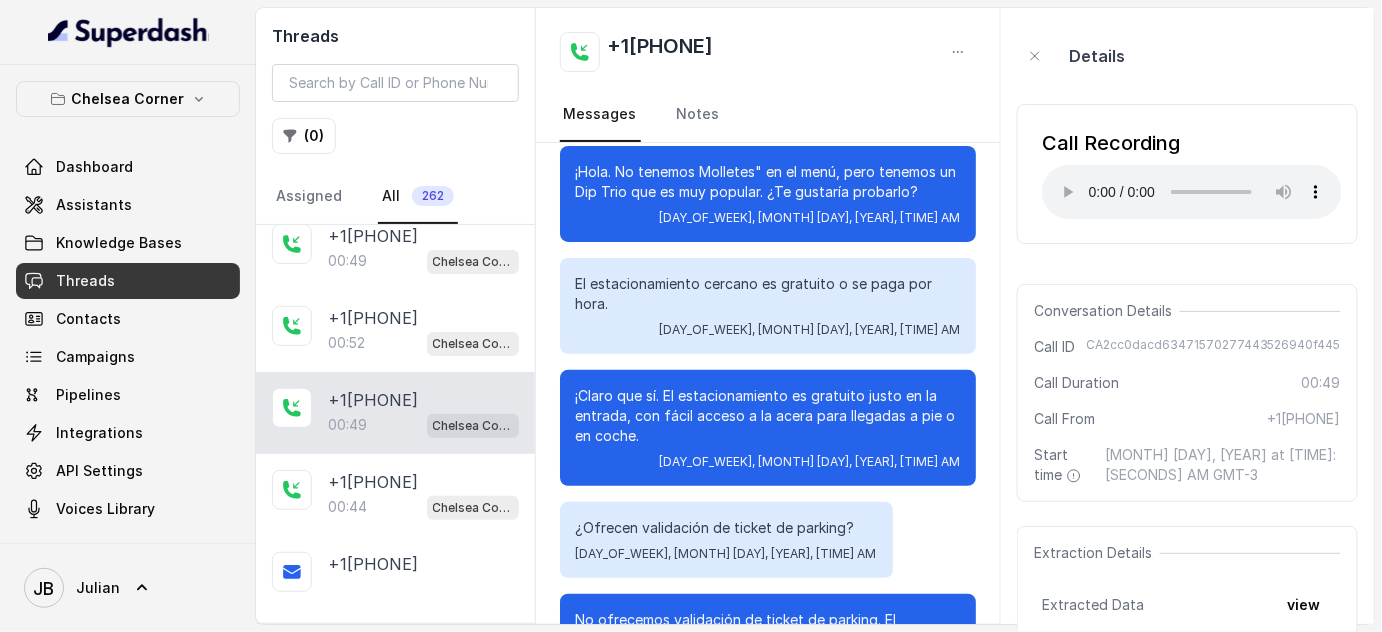 click on "¡Claro que sí. El estacionamiento es gratuito justo en la entrada, con fácil acceso a la acera para llegadas a pie o en coche." at bounding box center (768, 416) 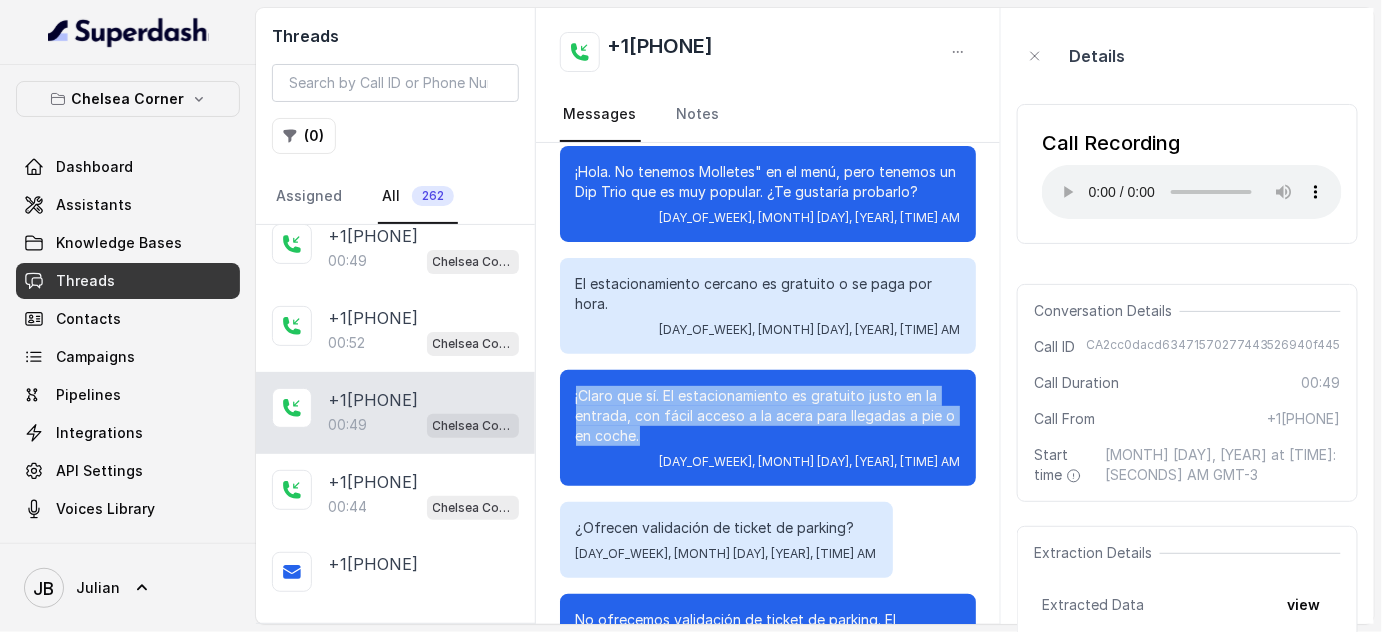 drag, startPoint x: 656, startPoint y: 438, endPoint x: 685, endPoint y: 422, distance: 33.12099 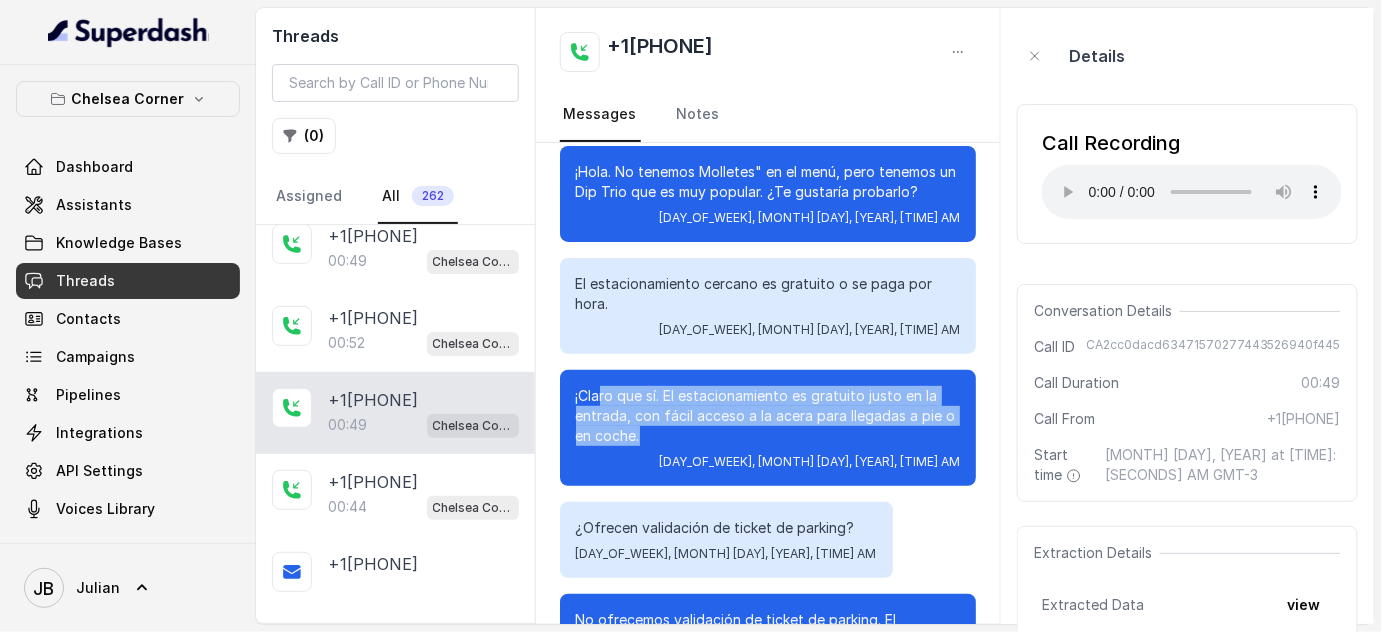 drag, startPoint x: 685, startPoint y: 422, endPoint x: 698, endPoint y: 368, distance: 55.542778 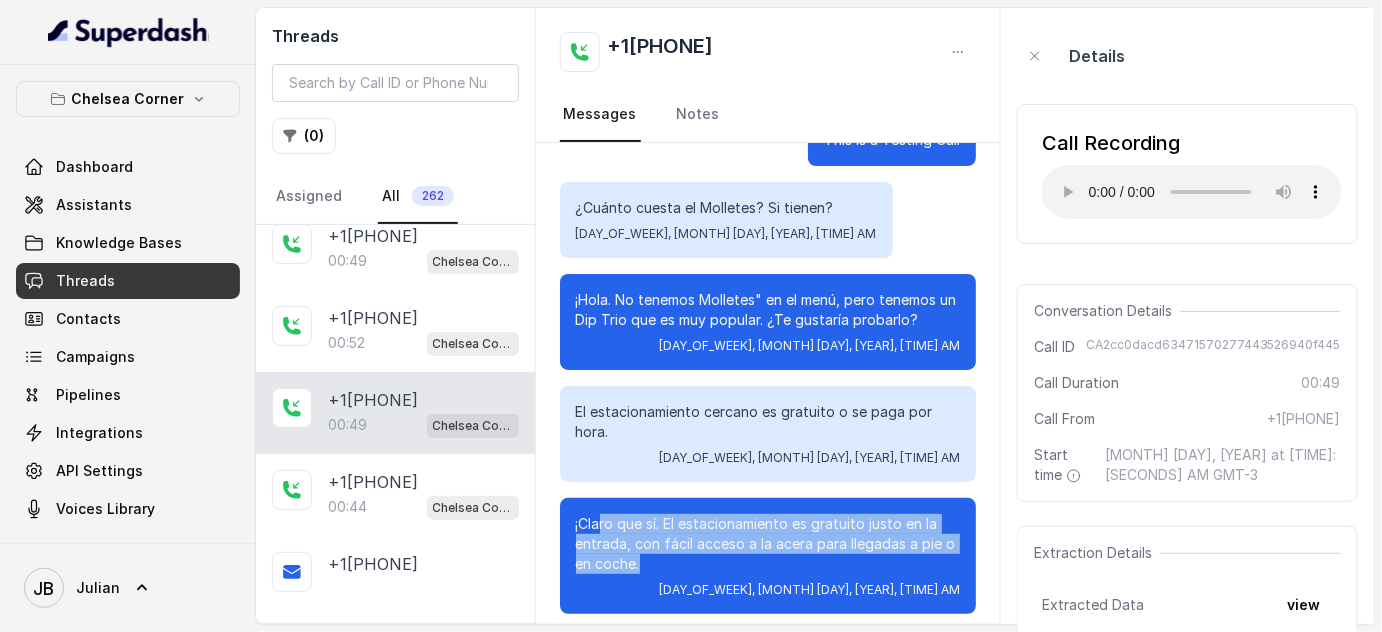 scroll, scrollTop: 0, scrollLeft: 0, axis: both 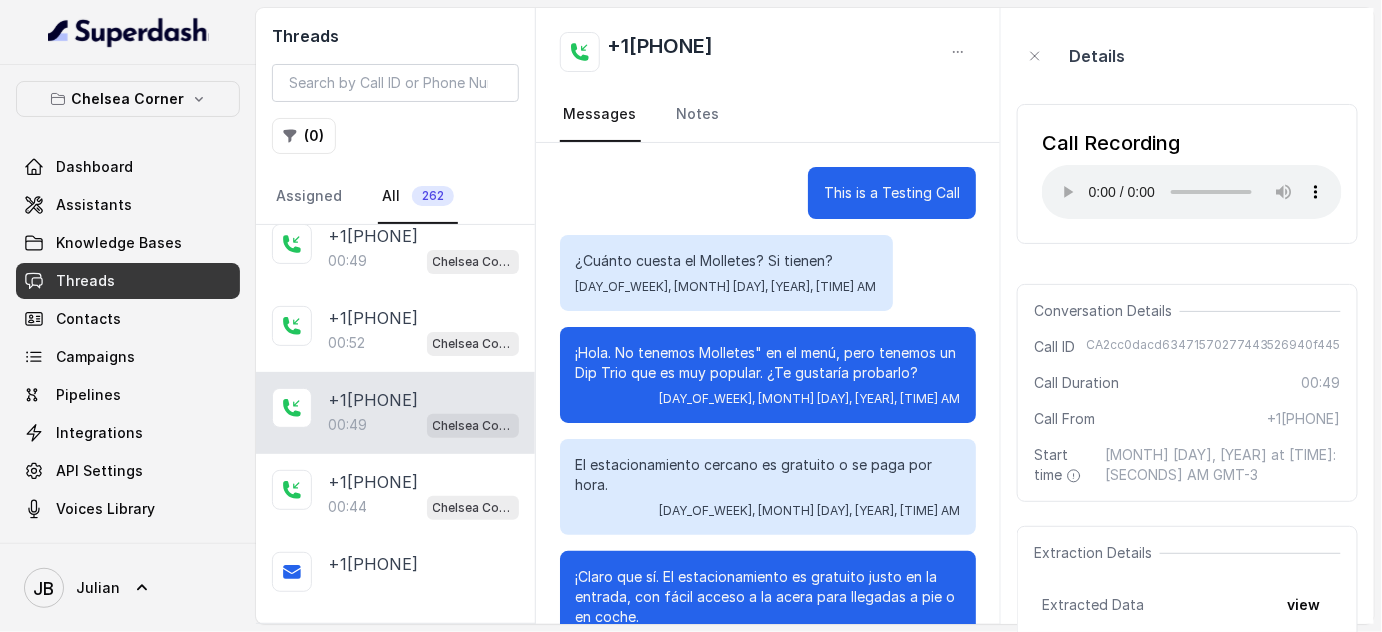 click on "Conversation Details Call ID CA2cc0dacd63471570277443526940f445 Call Duration 00:49 Call From +17547998960 Start time August 7, 2025 at 9:51:33 AM GMT-3" at bounding box center (1187, 393) 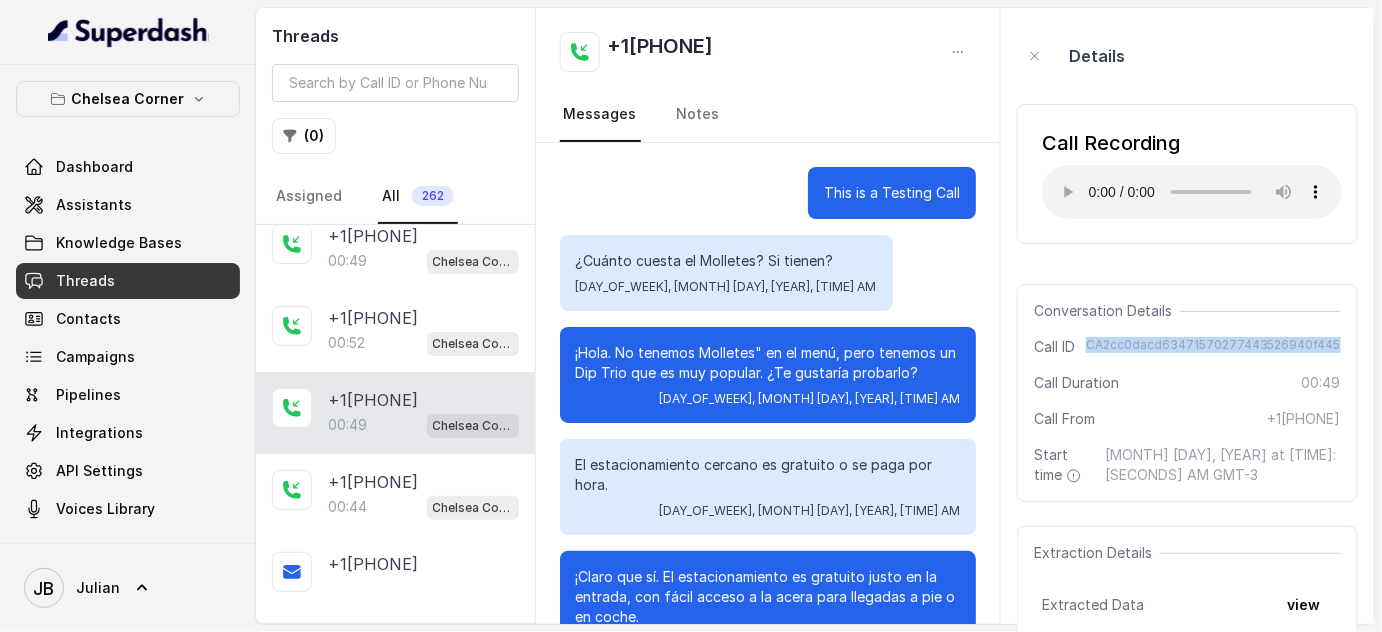 click on "CA2cc0dacd63471570277443526940f445" at bounding box center [1213, 347] 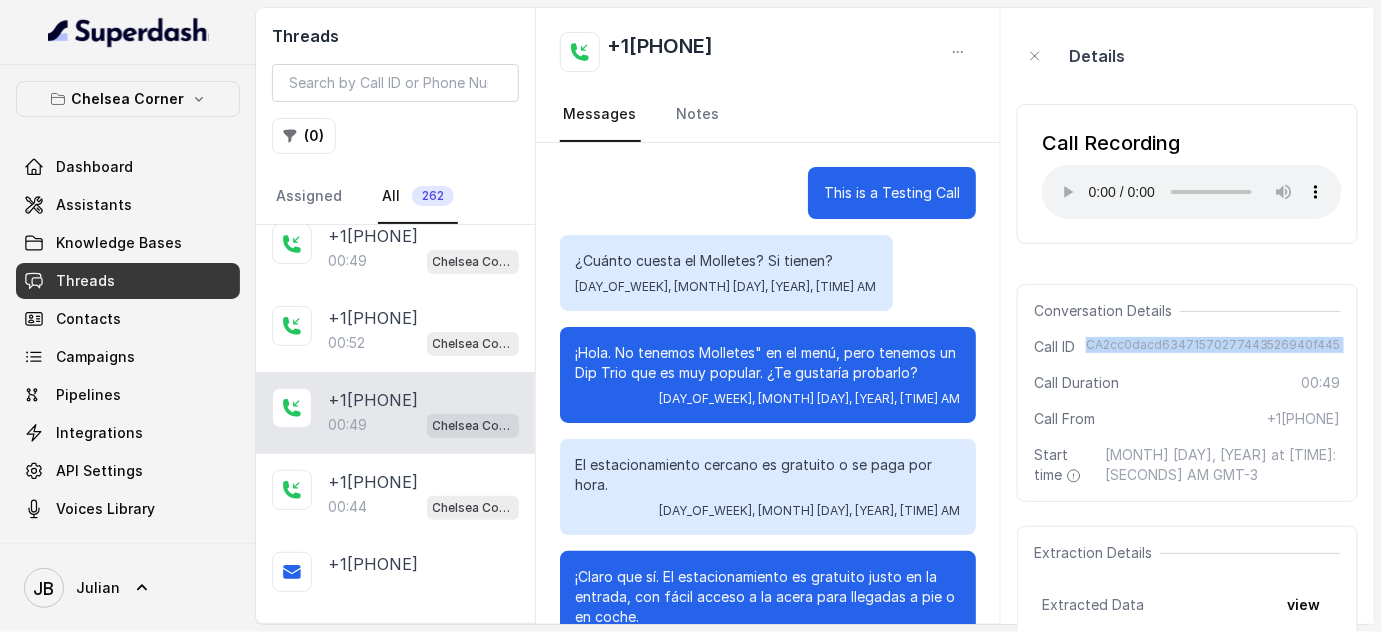 click on "CA2cc0dacd63471570277443526940f445" at bounding box center [1213, 347] 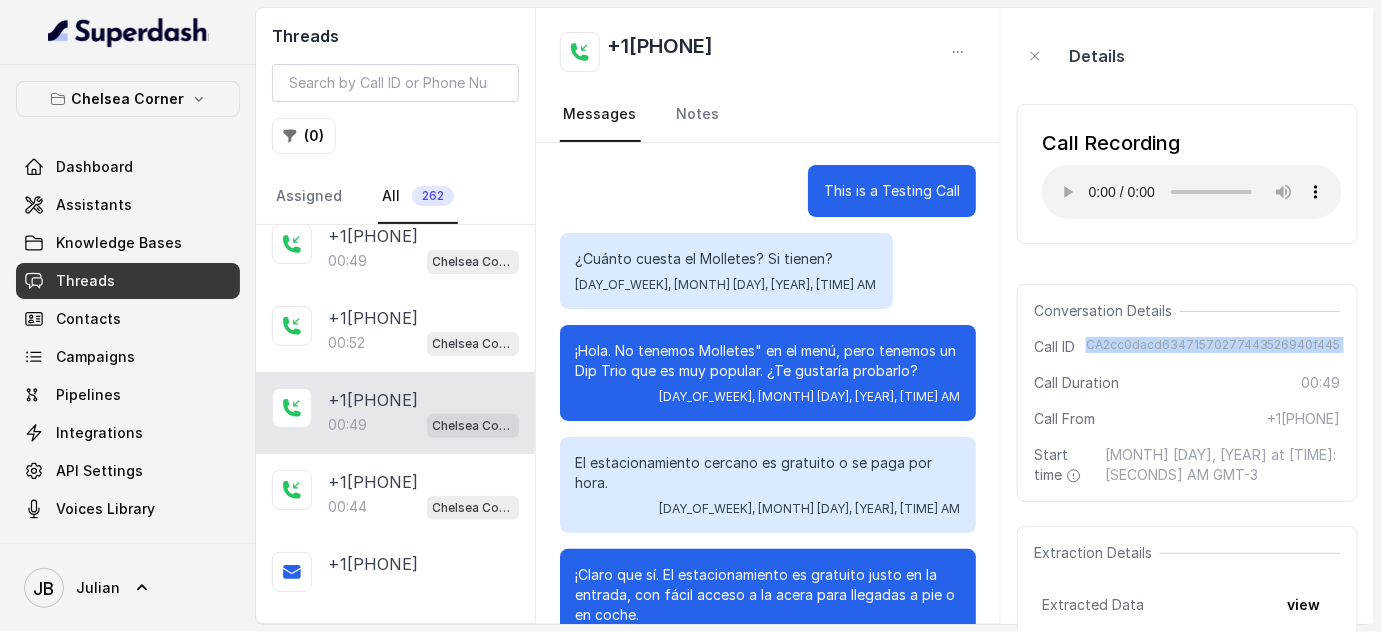 scroll, scrollTop: 0, scrollLeft: 0, axis: both 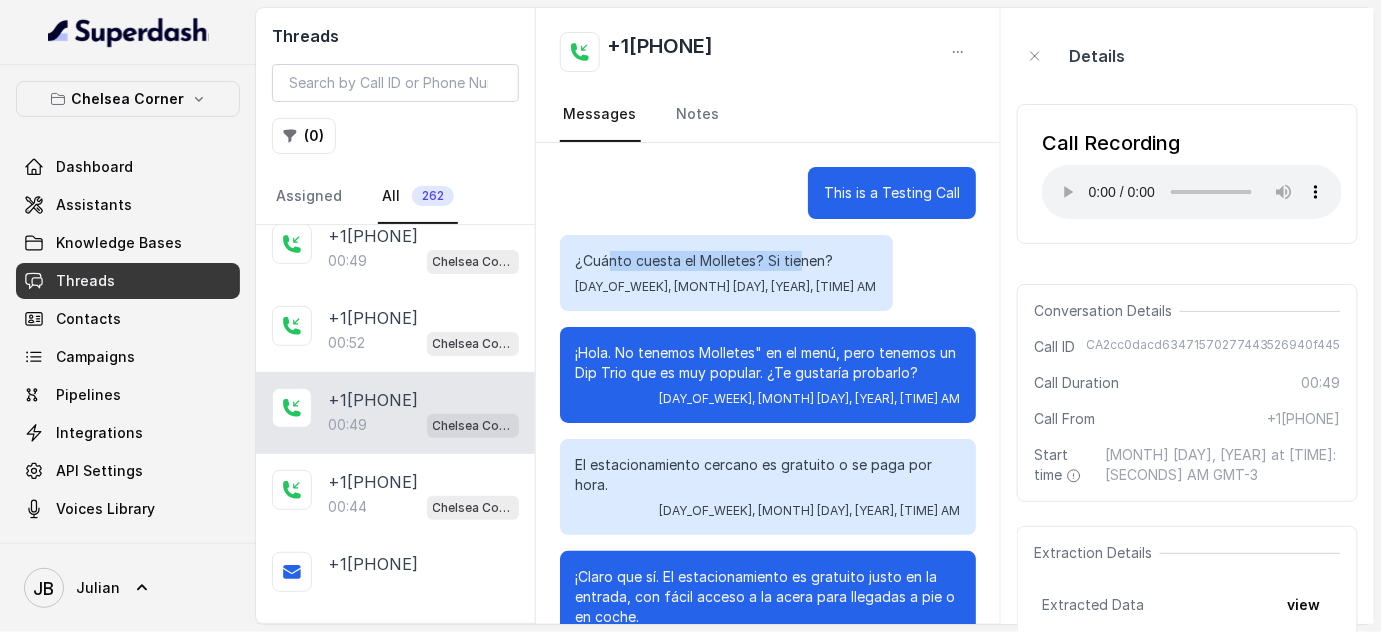 drag, startPoint x: 609, startPoint y: 258, endPoint x: 797, endPoint y: 256, distance: 188.01064 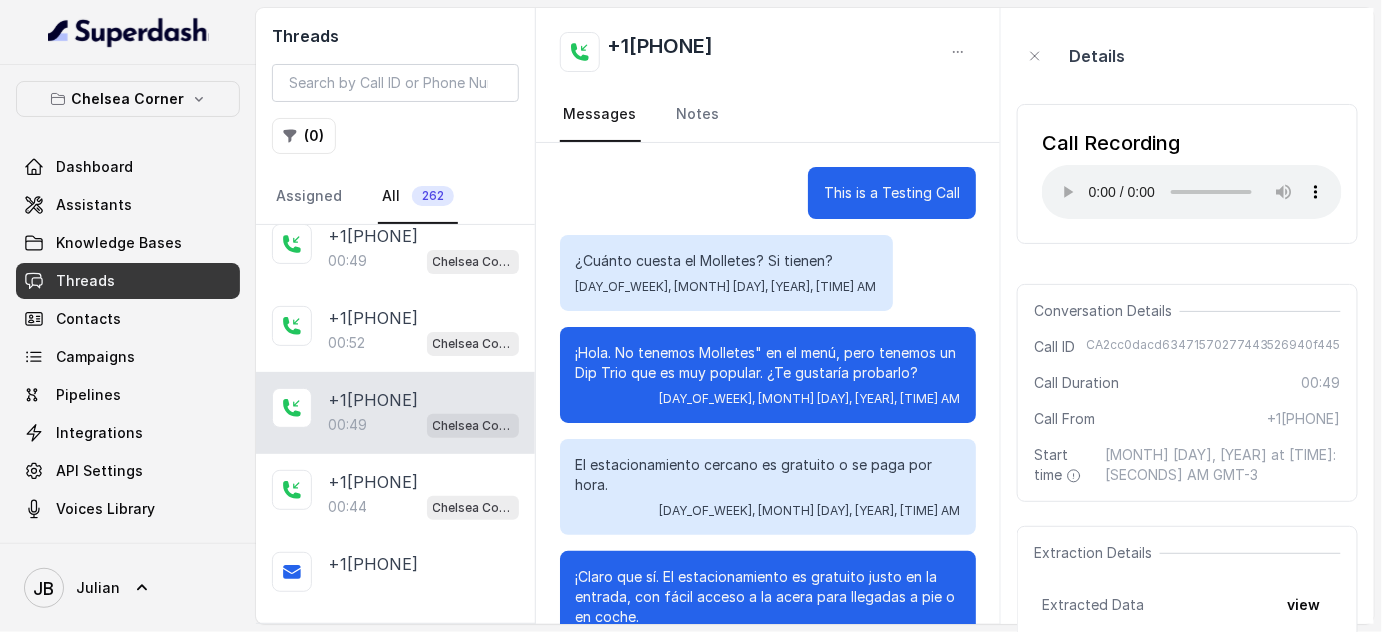 click on "This is a Testing Call ¿Cuánto cuesta el Molletes? Si tienen? Thu, Aug 7, 2025, 09:51 AM ¡Hola. No tenemos Molletes" en el menú, pero tenemos un Dip Trio que es muy popular. ¿Te gustaría probarlo? Thu, Aug 7, 2025, 09:51 AM El estacionamiento cercano es gratuito o se paga por hora. Thu, Aug 7, 2025, 09:51 AM ¡Claro que sí. El estacionamiento es gratuito justo en la entrada, con fácil acceso a la acera para llegadas a pie o en coche. Thu, Aug 7, 2025, 09:51 AM ¿Ofrecen validación de ticket de parking? Thu, Aug 7, 2025, 09:52 AM No ofrecemos validación de ticket de parking. El estacionamiento es gratuito justo en la entrada, con fácil acceso a la acera para llegadas a pie o en coche. Thu, Aug 7, 2025, 09:52 AM" at bounding box center [768, 529] 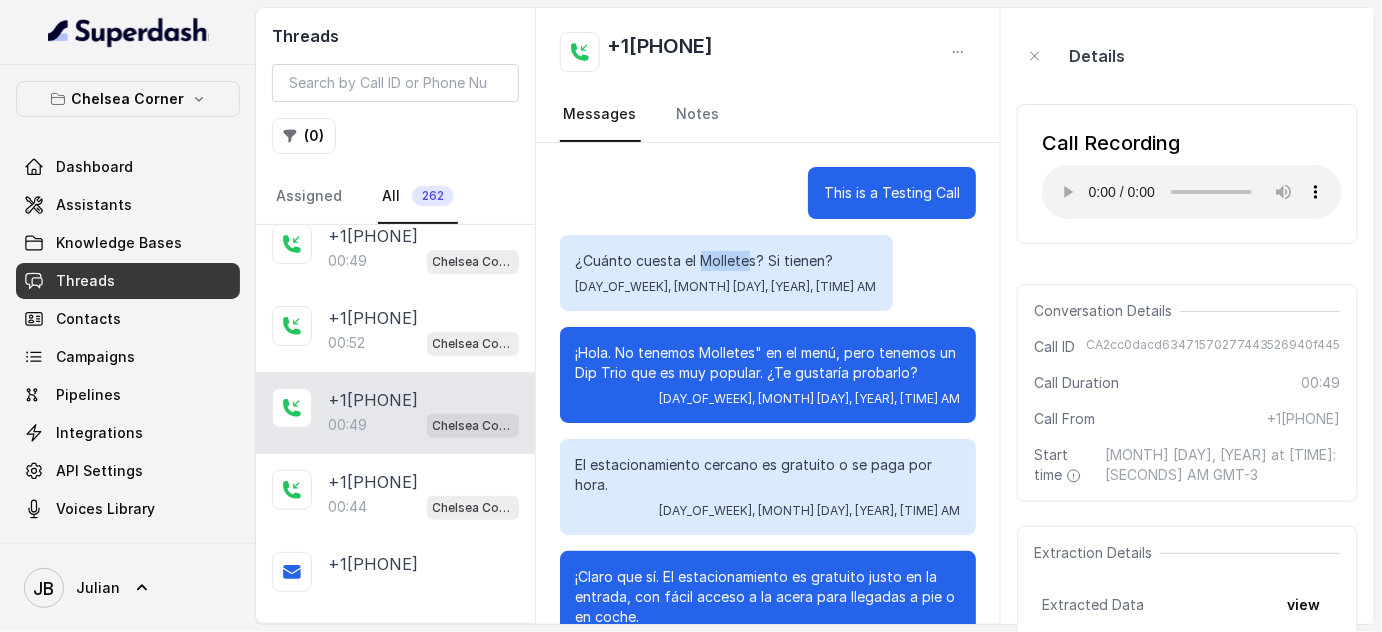 drag, startPoint x: 704, startPoint y: 264, endPoint x: 749, endPoint y: 267, distance: 45.099888 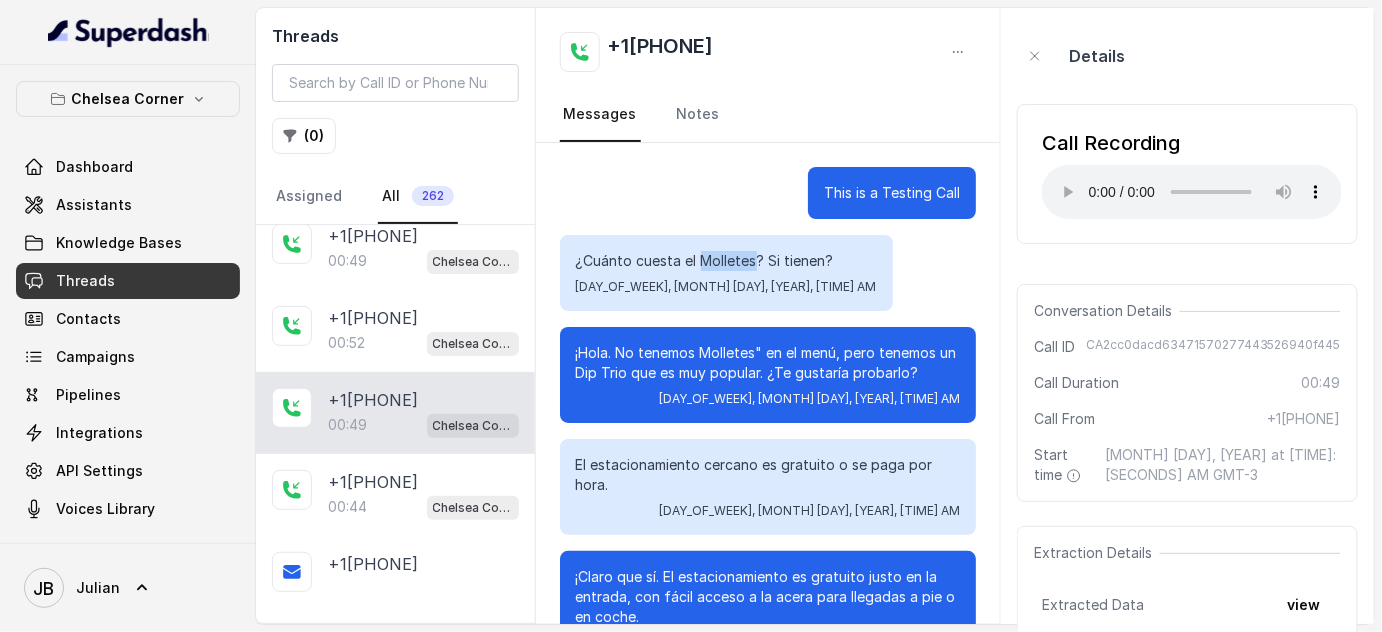 drag, startPoint x: 731, startPoint y: 262, endPoint x: 751, endPoint y: 263, distance: 20.024984 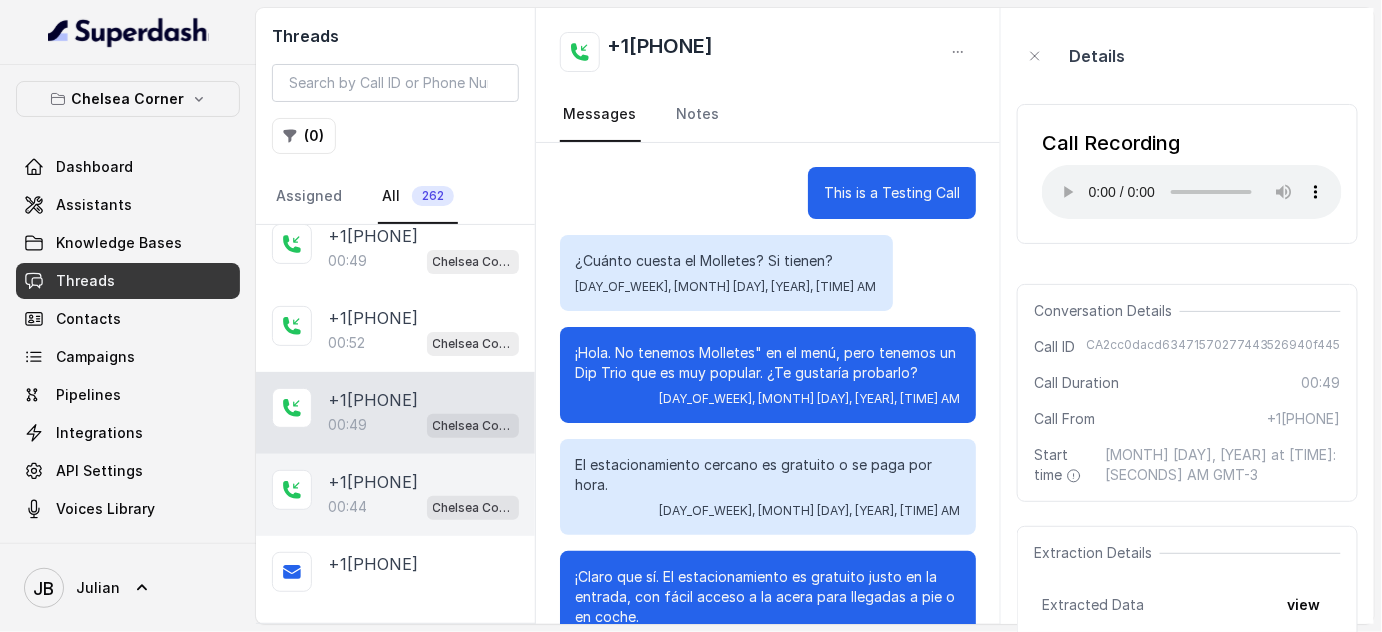 click on "+17547998960   00:44 Chelsea Corner" at bounding box center [395, 495] 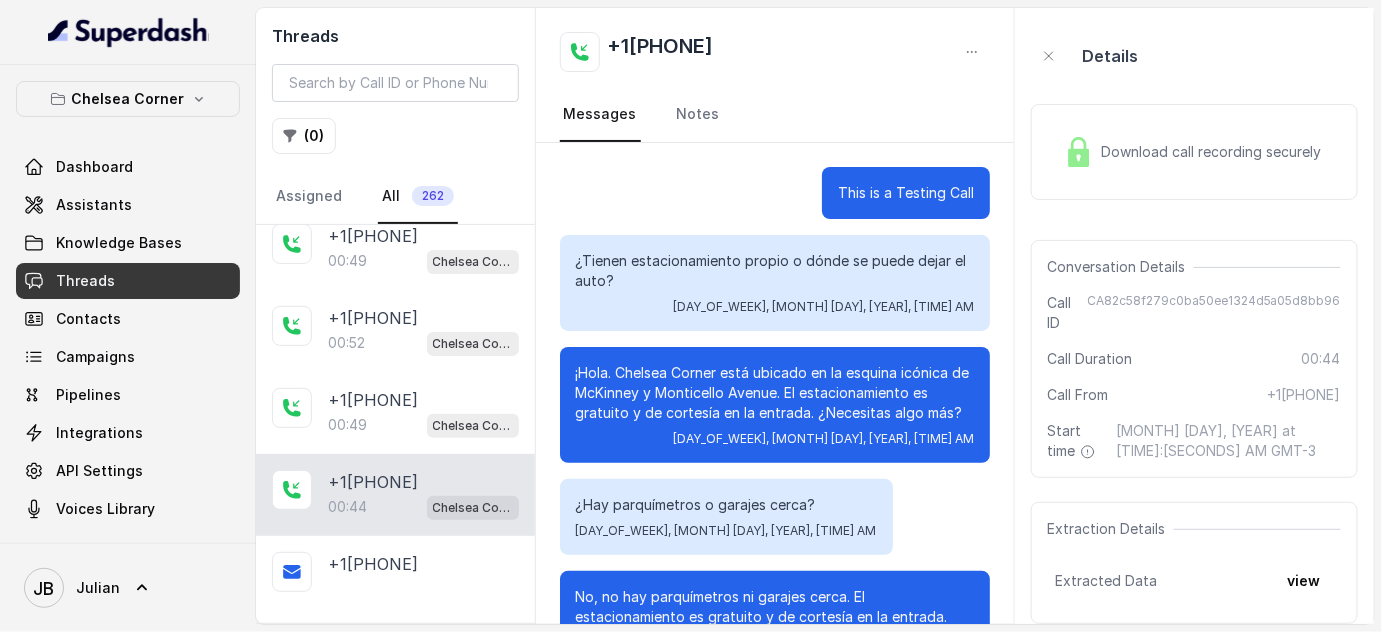 scroll, scrollTop: 309, scrollLeft: 0, axis: vertical 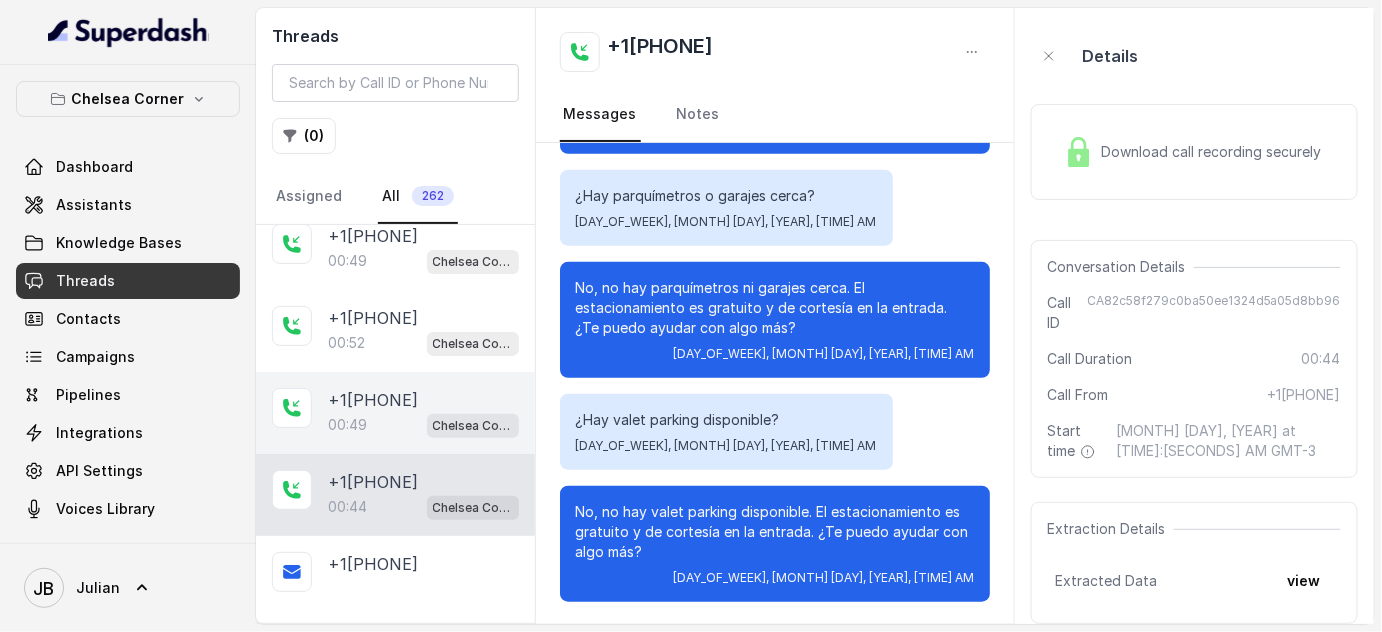 click on "+[PHONE]" at bounding box center [373, 400] 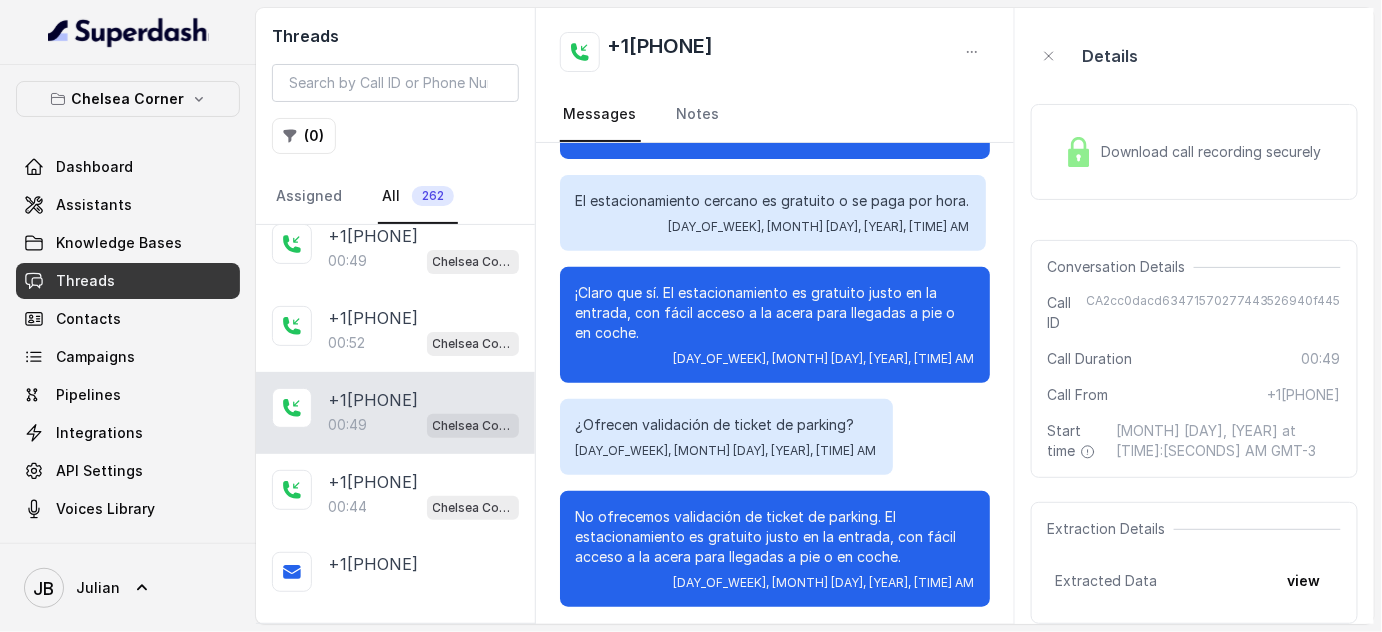 scroll, scrollTop: 269, scrollLeft: 0, axis: vertical 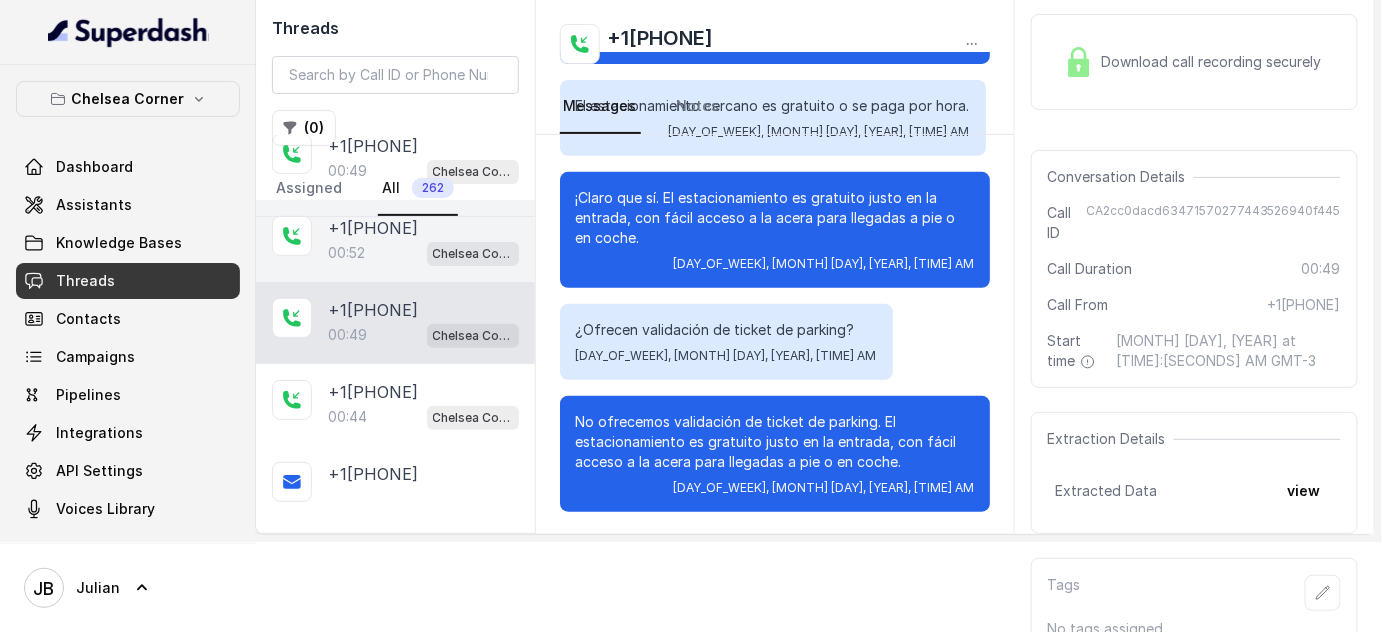 click on "+[PHONE]" at bounding box center (373, 228) 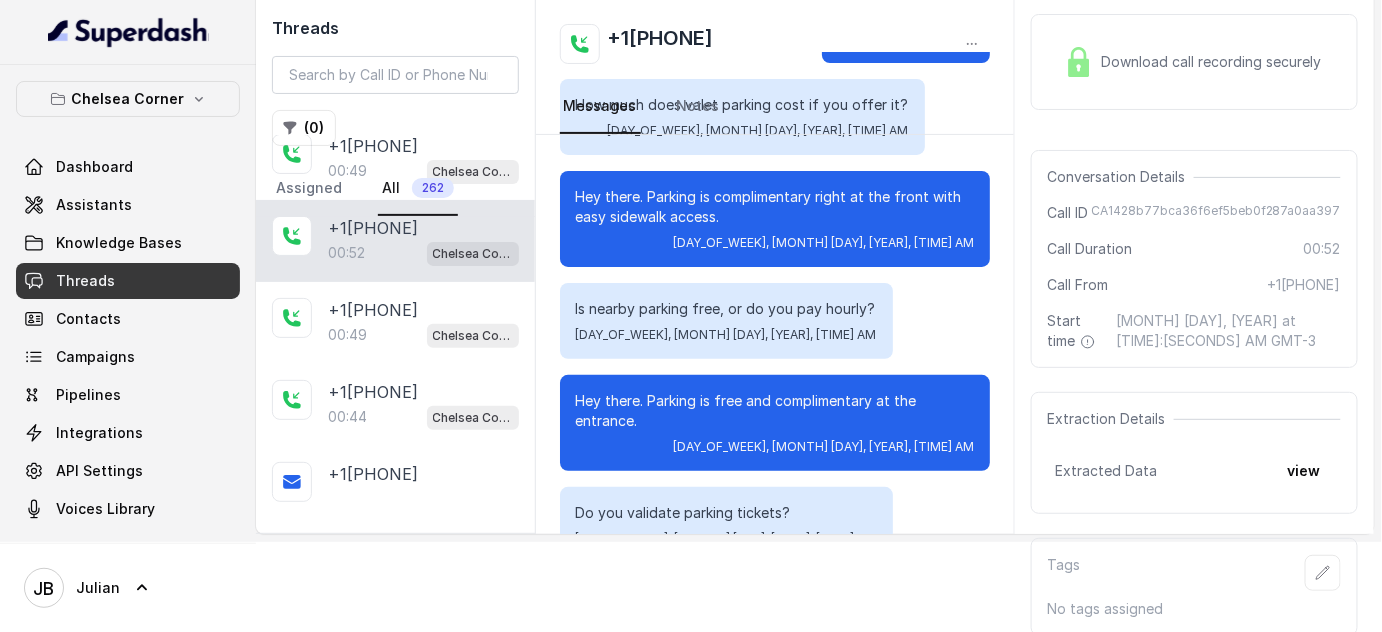 scroll, scrollTop: 0, scrollLeft: 0, axis: both 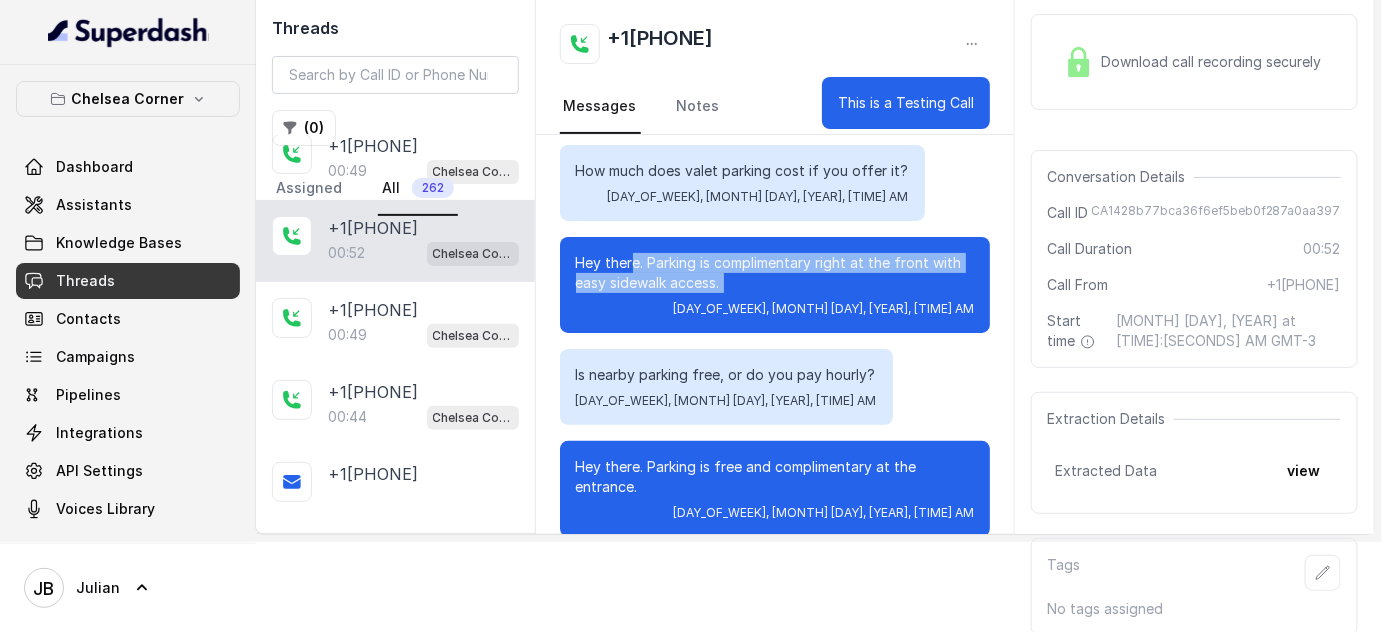 drag, startPoint x: 615, startPoint y: 267, endPoint x: 711, endPoint y: 303, distance: 102.528046 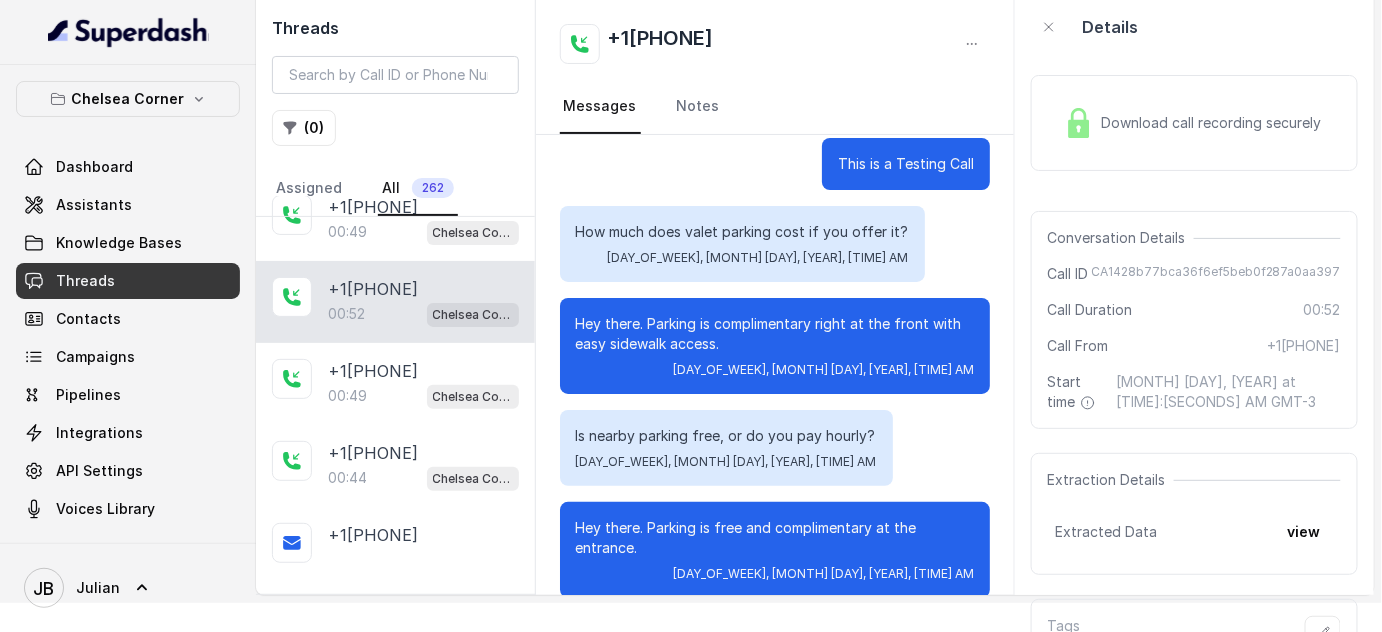 scroll, scrollTop: 0, scrollLeft: 0, axis: both 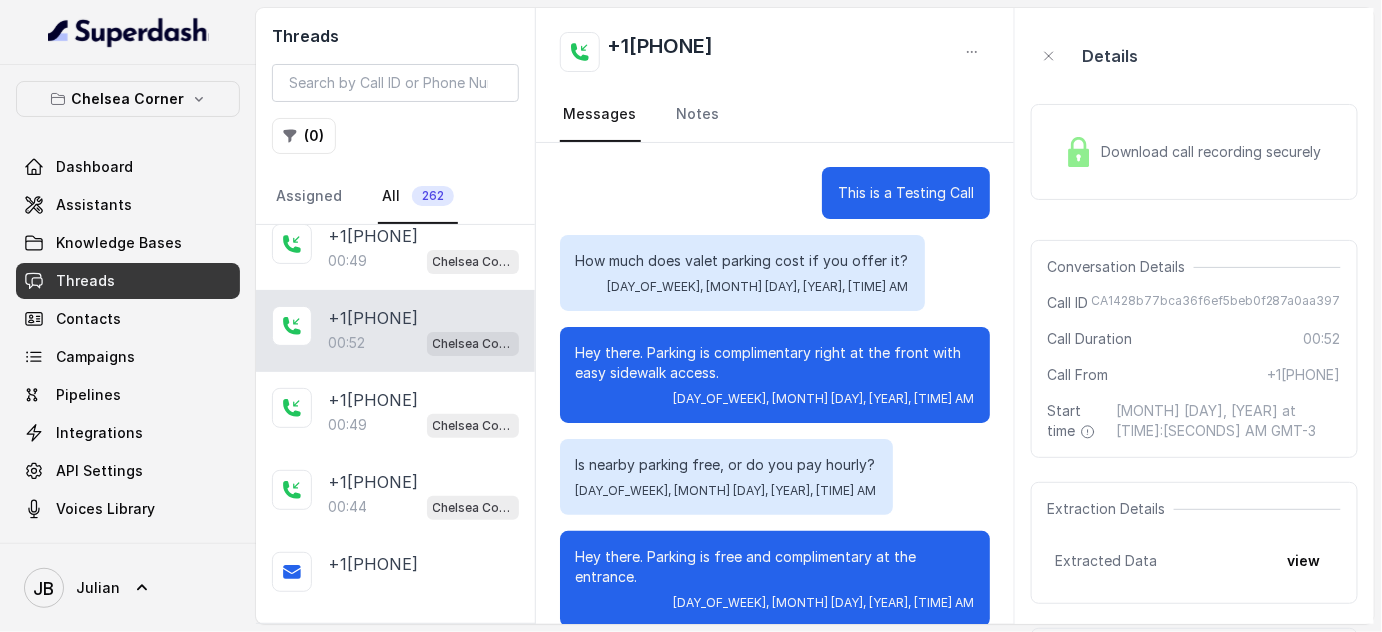 click on "Download call recording securely" at bounding box center [1216, 152] 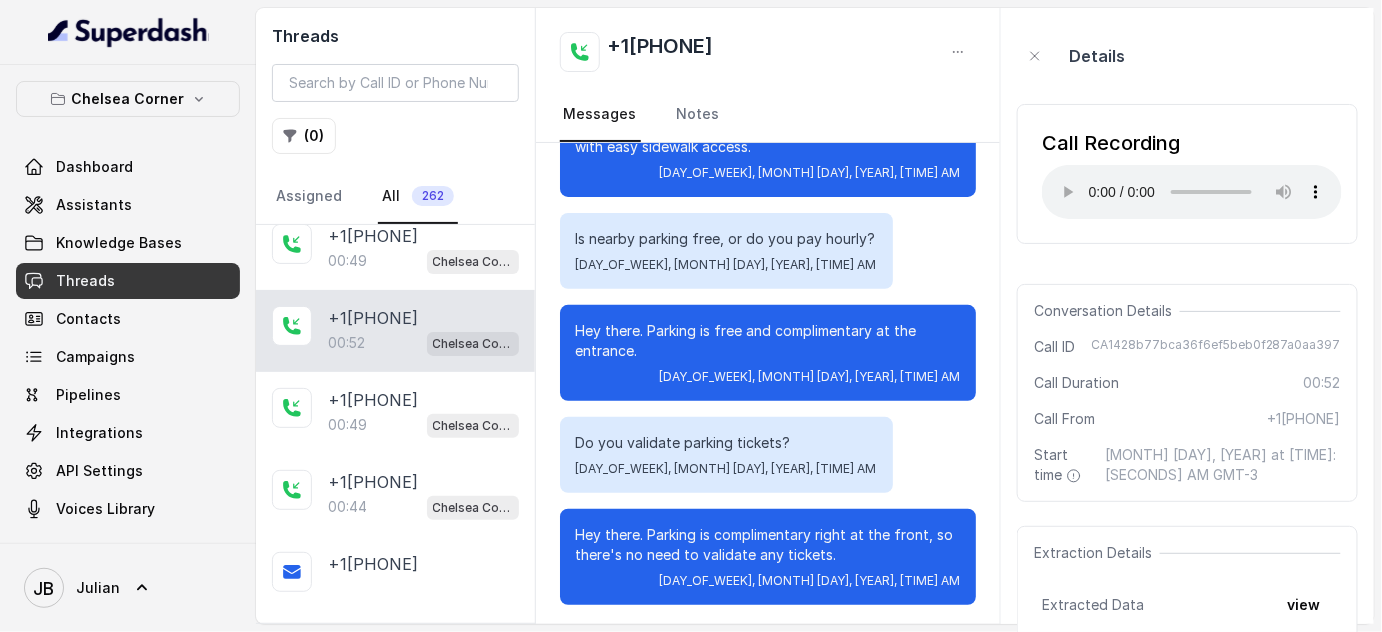 scroll, scrollTop: 229, scrollLeft: 0, axis: vertical 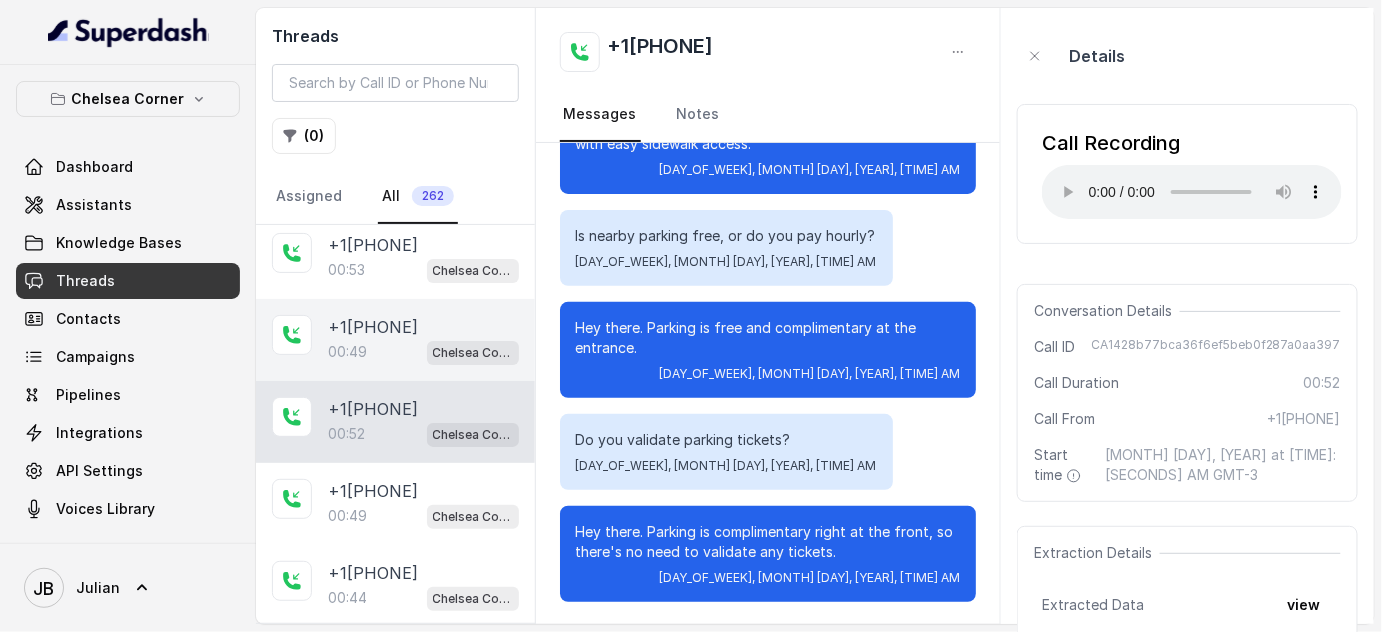 click on "Chelsea Corner" at bounding box center [473, 353] 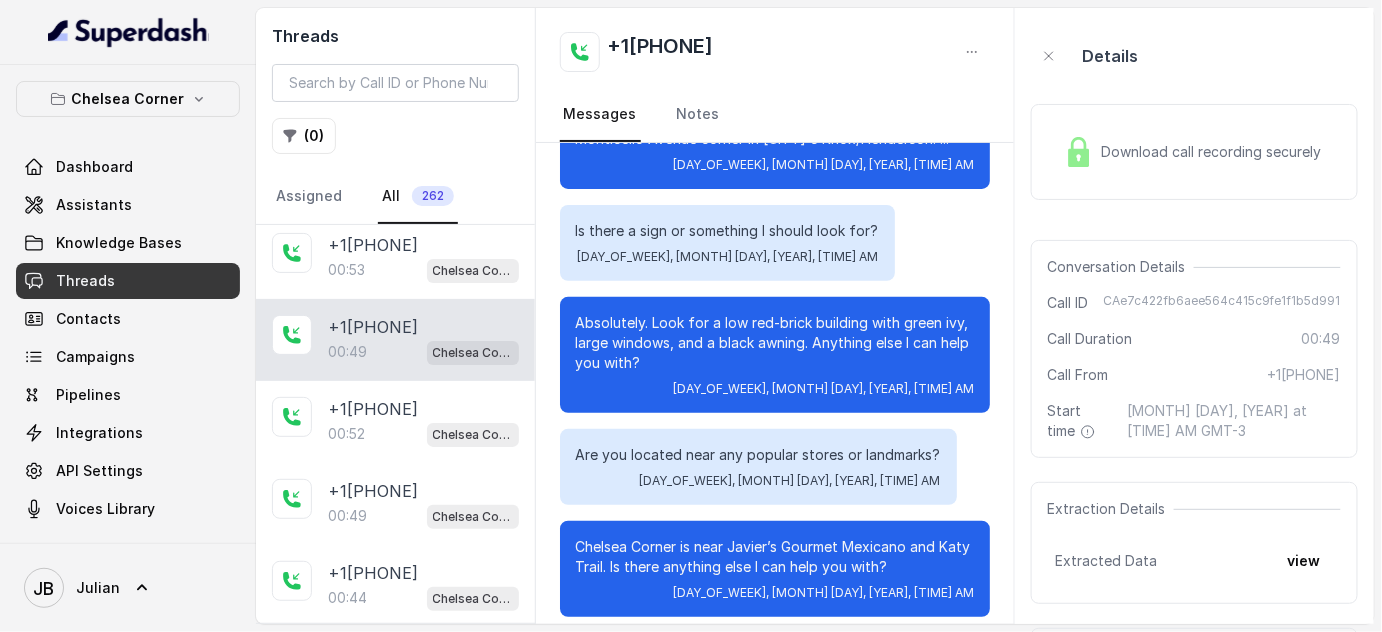 scroll, scrollTop: 250, scrollLeft: 0, axis: vertical 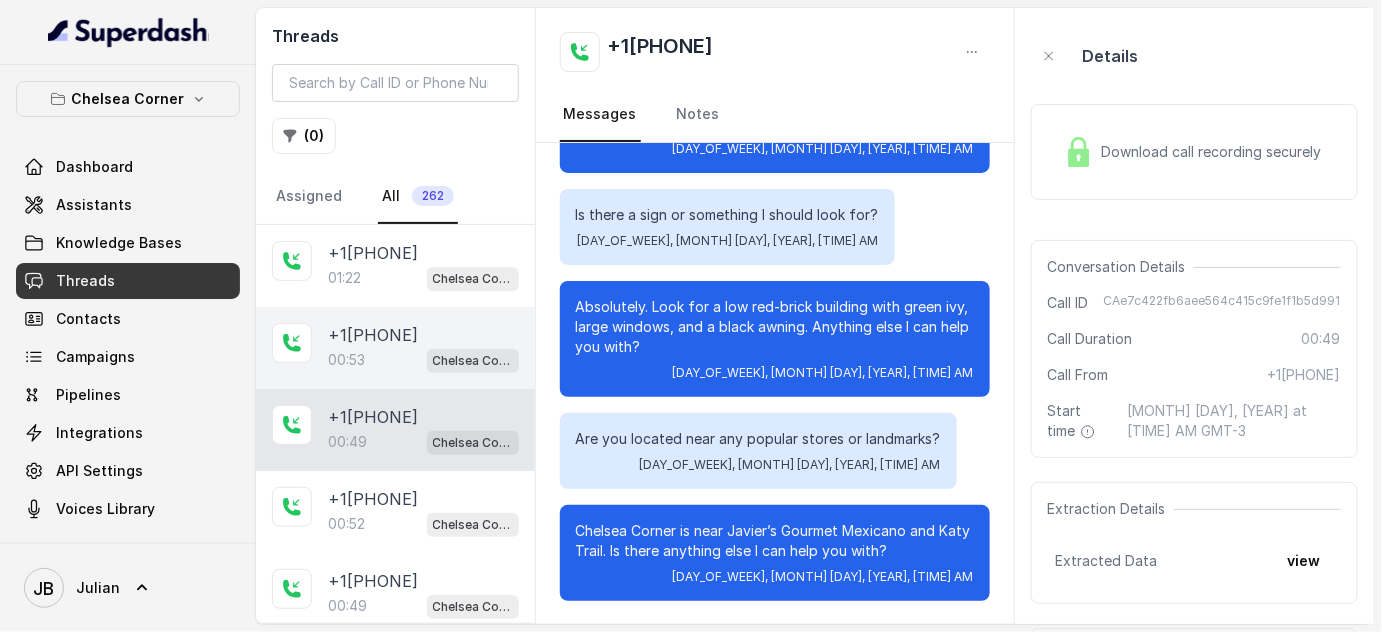 click on "00:53 Chelsea Corner" at bounding box center [423, 360] 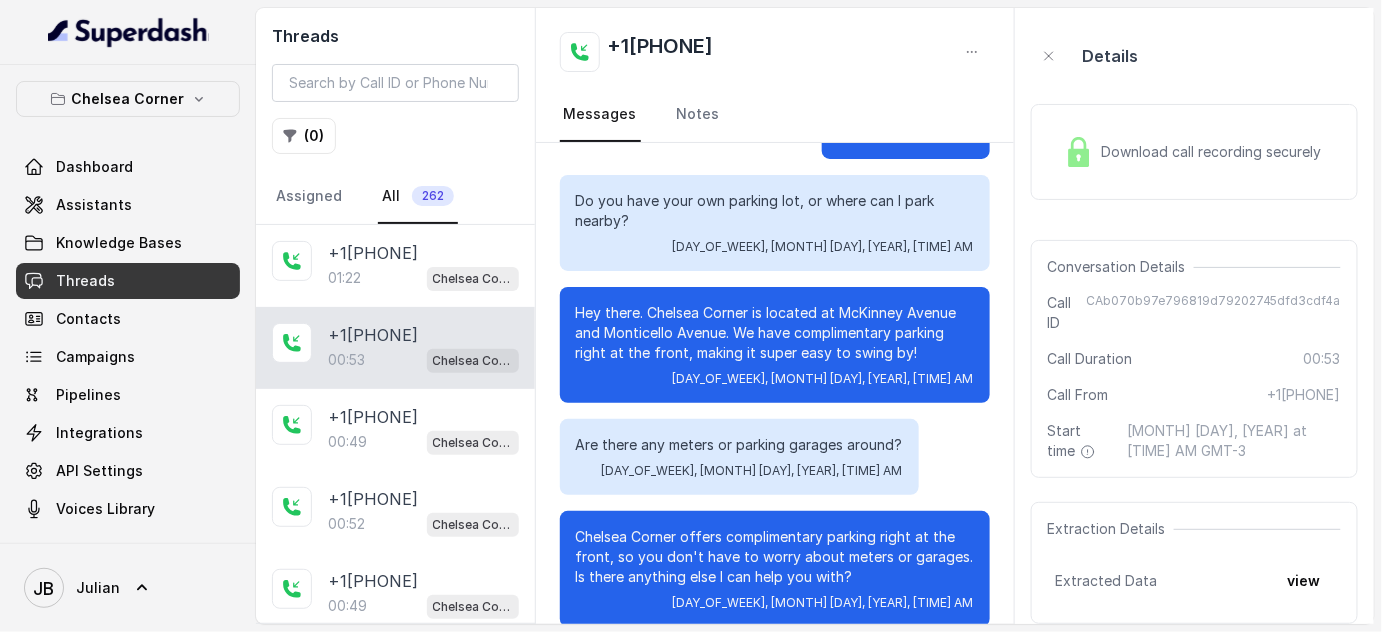 scroll, scrollTop: 90, scrollLeft: 0, axis: vertical 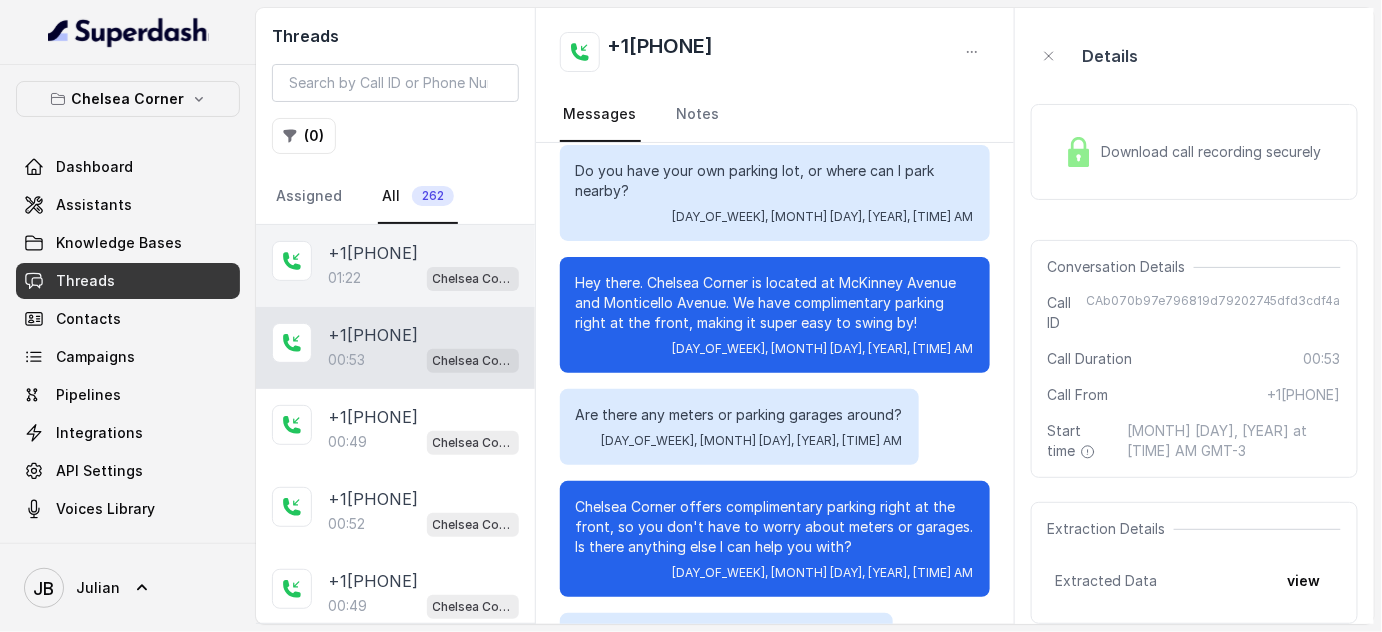 click on "01:22 Chelsea Corner" at bounding box center (423, 278) 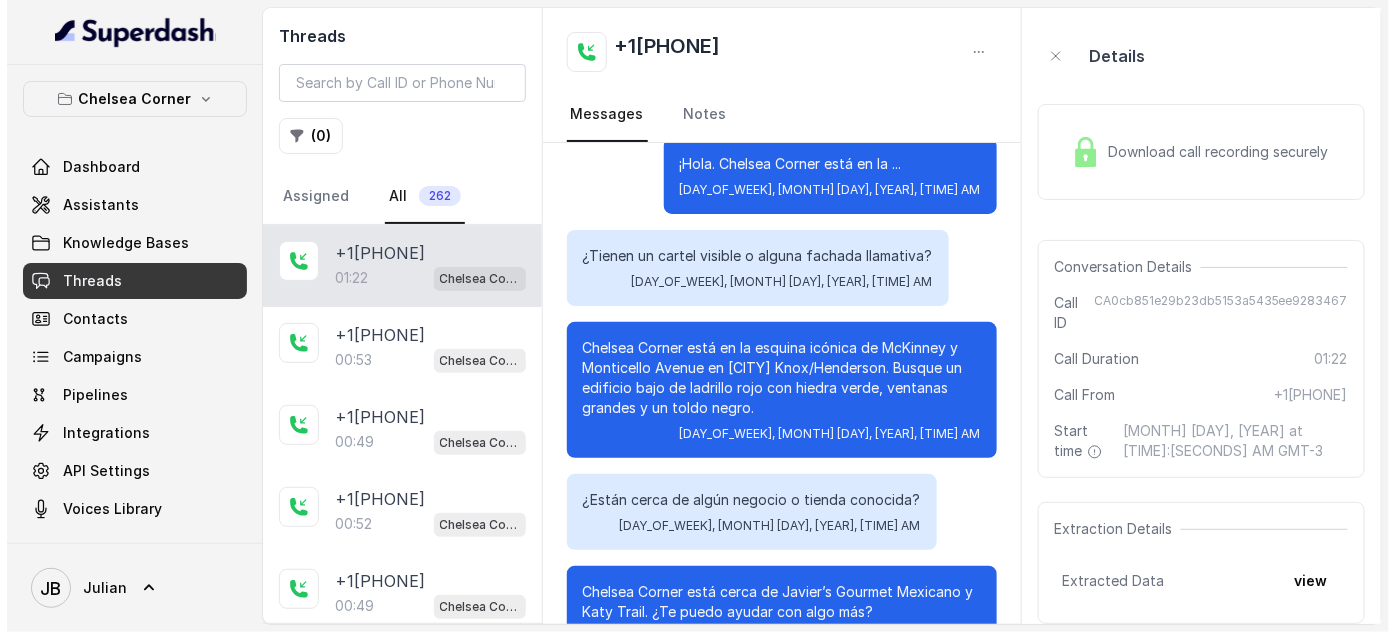 scroll, scrollTop: 0, scrollLeft: 0, axis: both 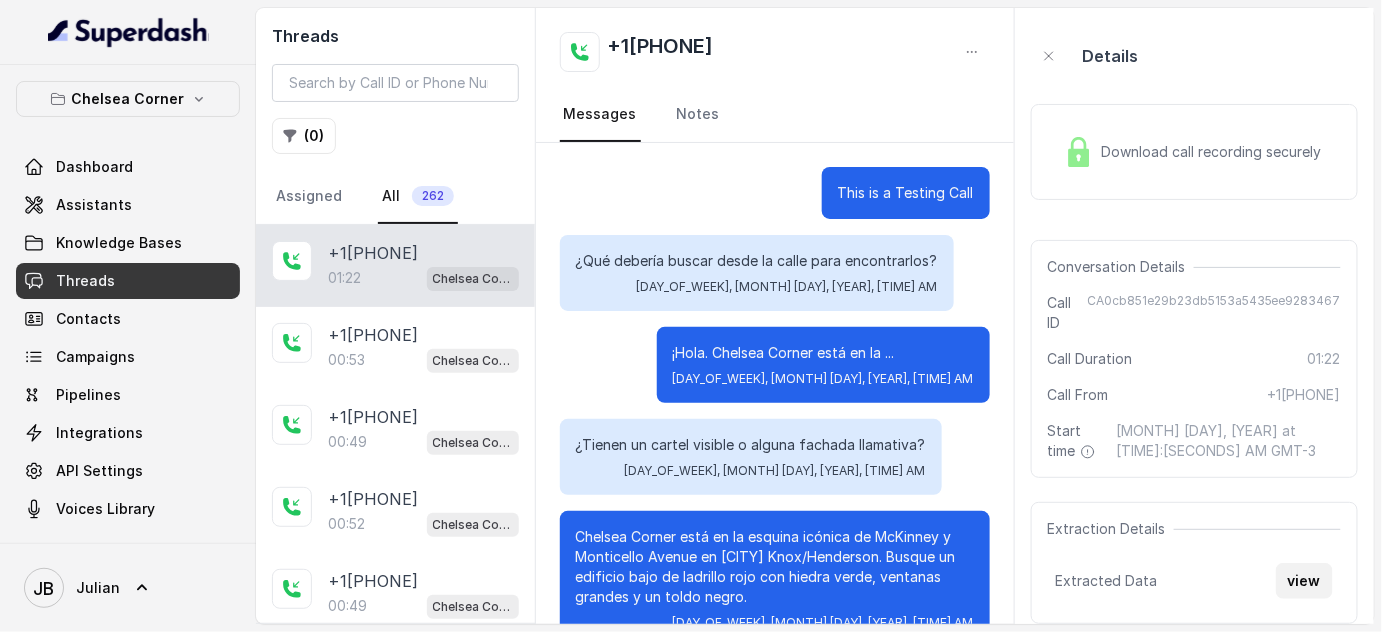 click on "view" at bounding box center (1304, 581) 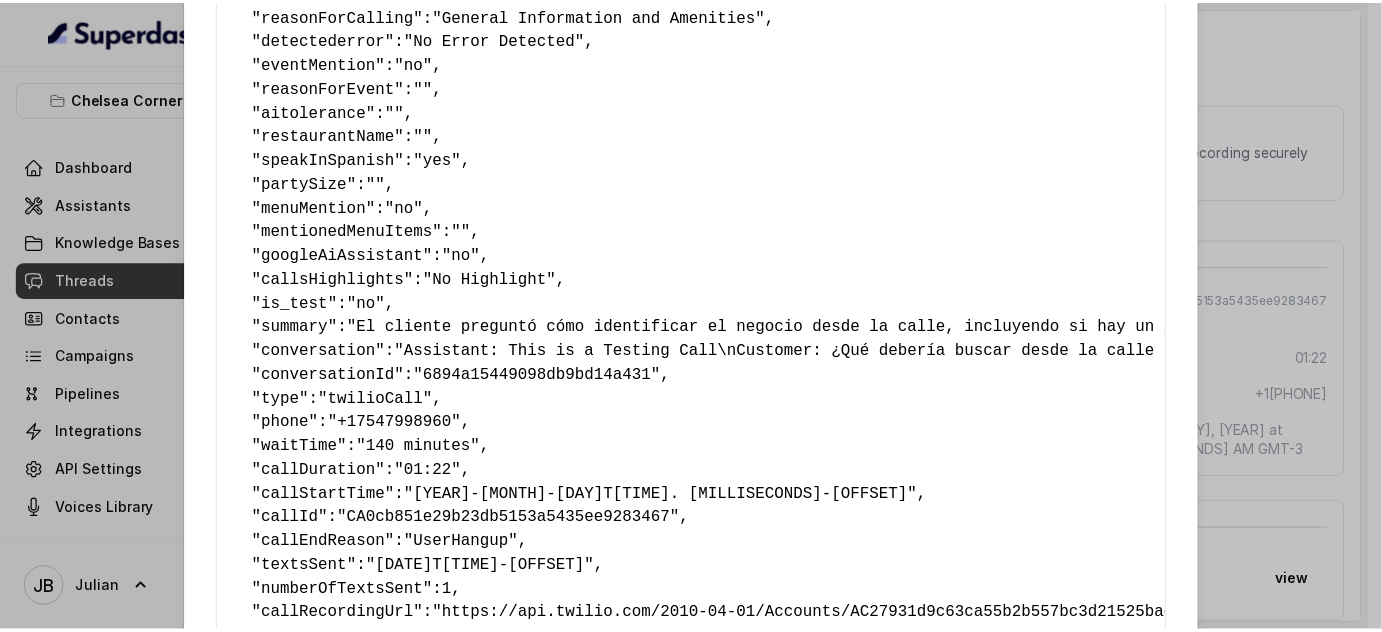 scroll, scrollTop: 197, scrollLeft: 0, axis: vertical 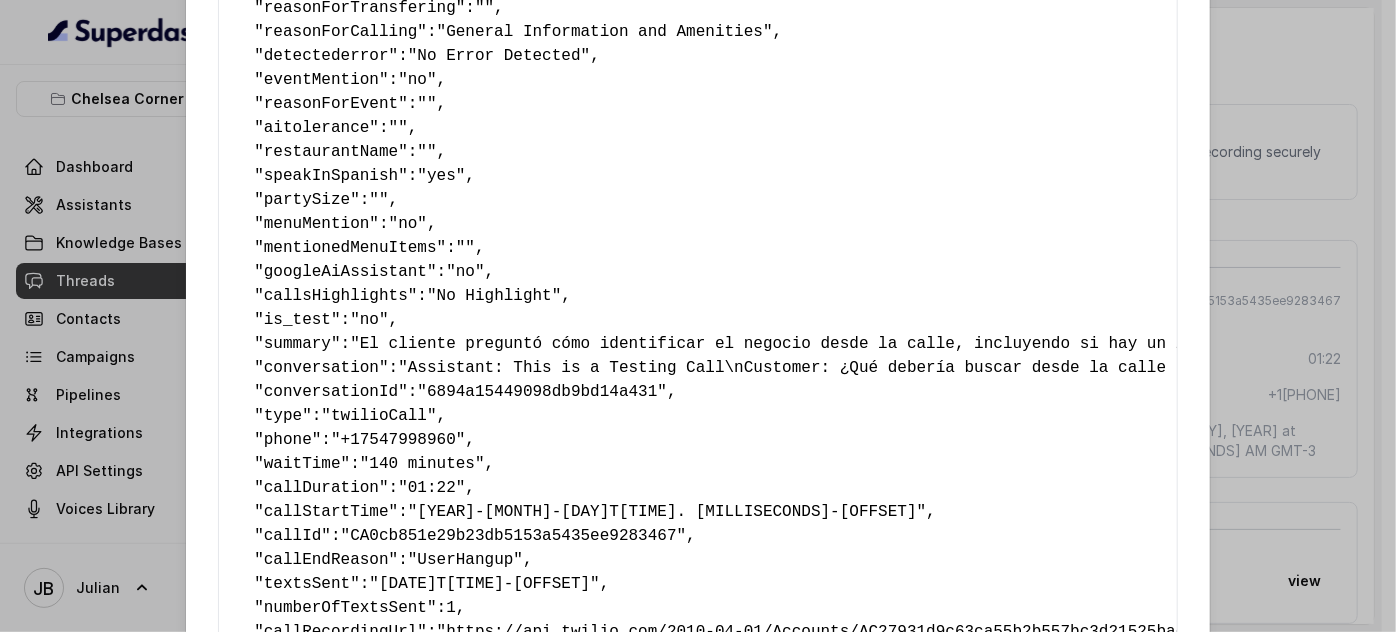drag, startPoint x: 373, startPoint y: 304, endPoint x: 368, endPoint y: 313, distance: 10.29563 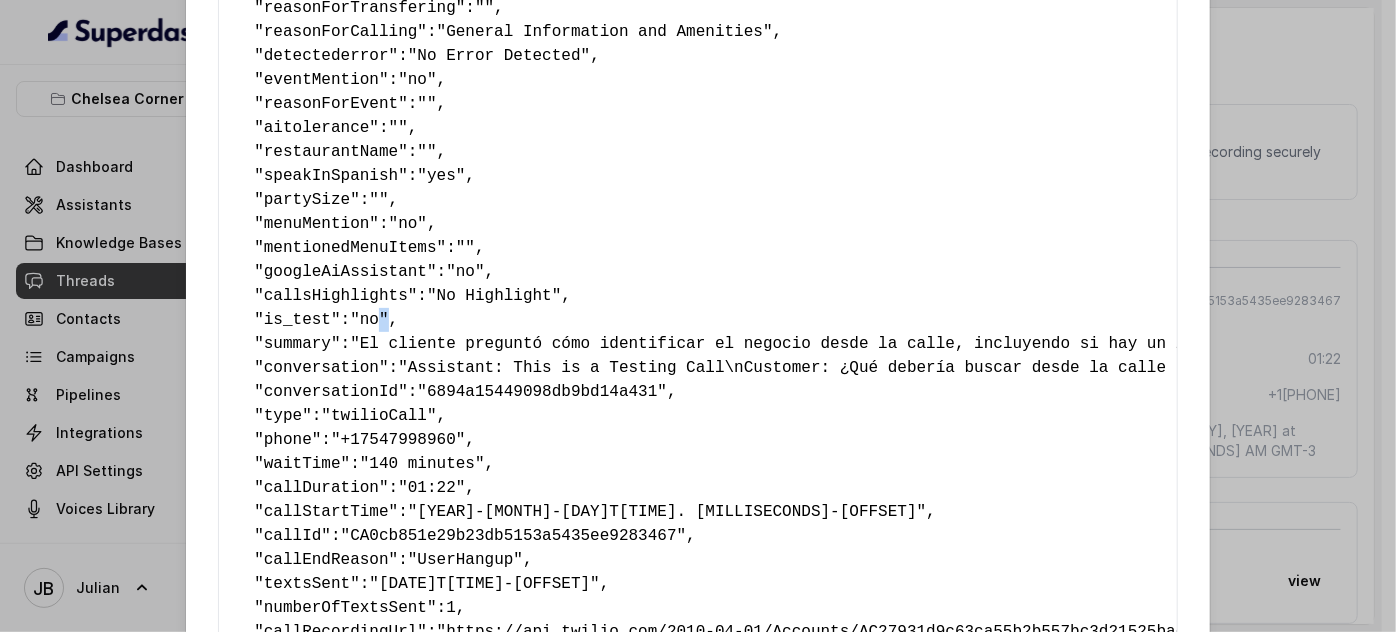 click on ""no"" at bounding box center (369, 320) 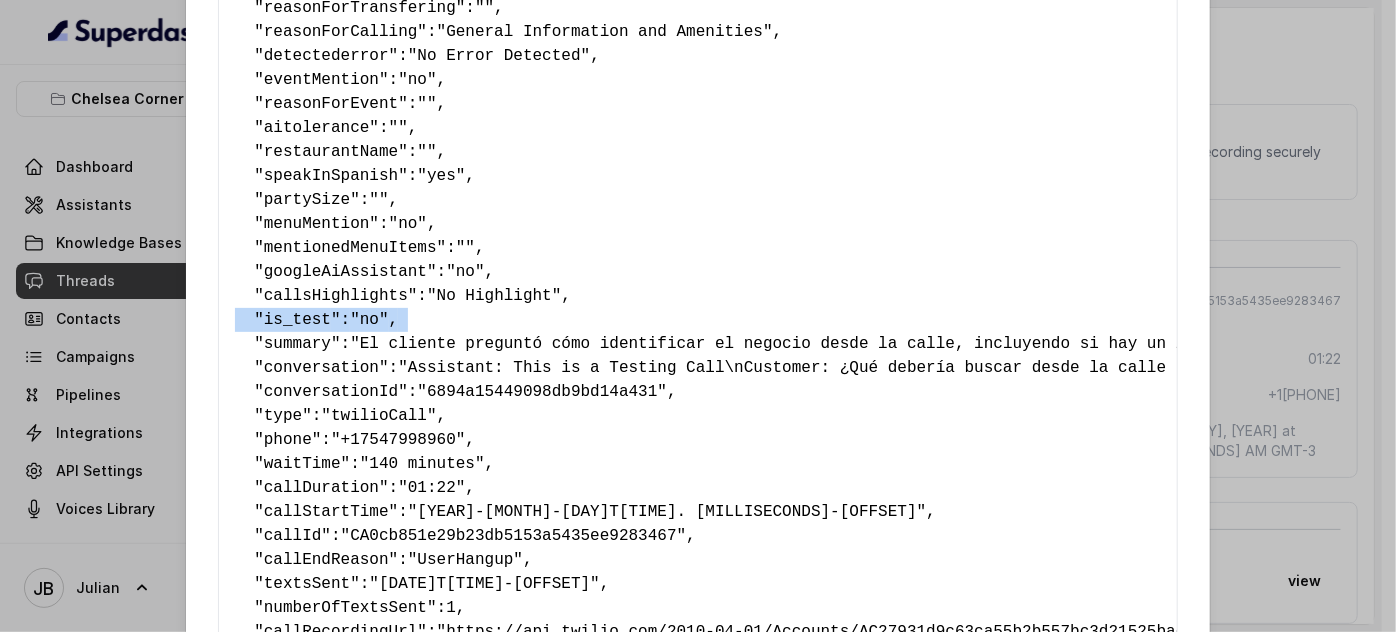 click on ""no"" at bounding box center [369, 320] 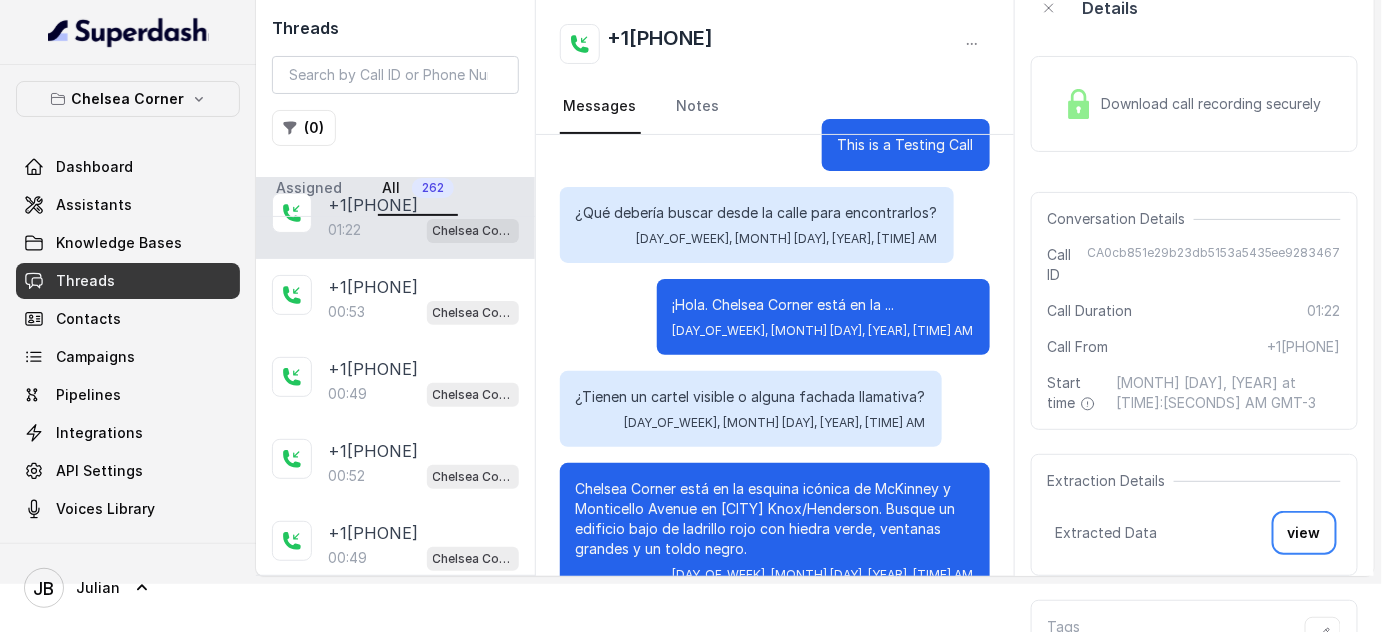 scroll, scrollTop: 90, scrollLeft: 0, axis: vertical 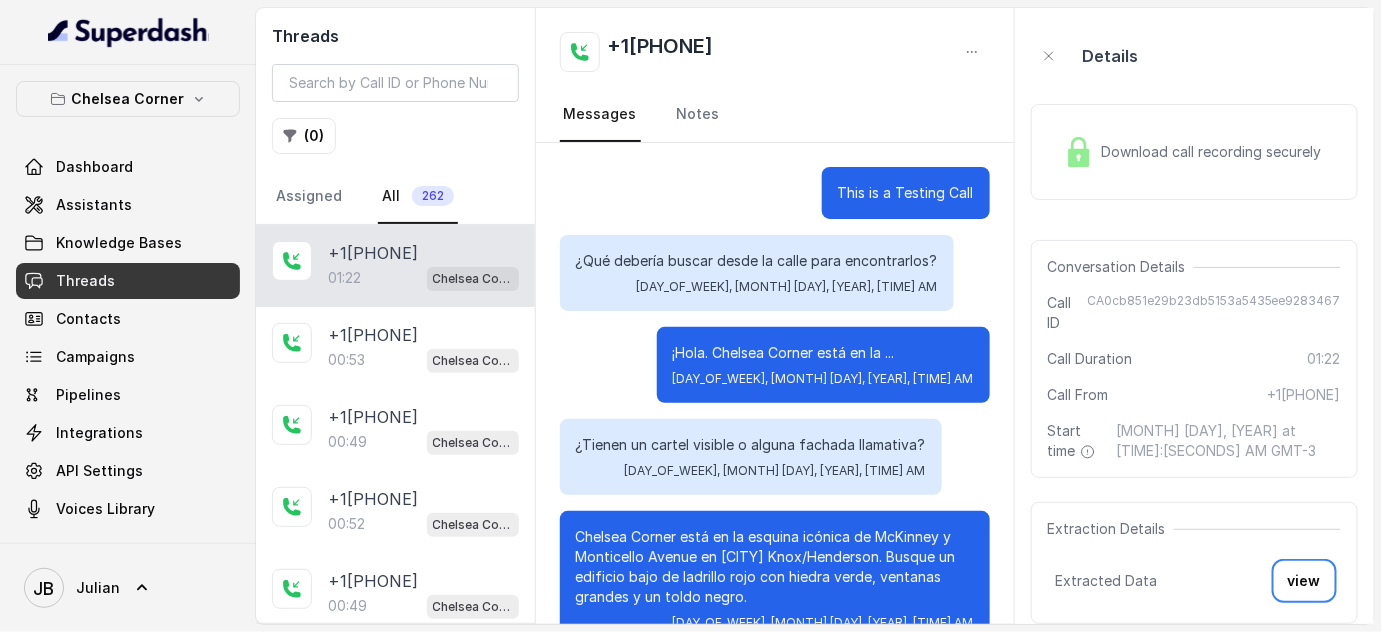 click on "This is a Testing Call" at bounding box center [906, 193] 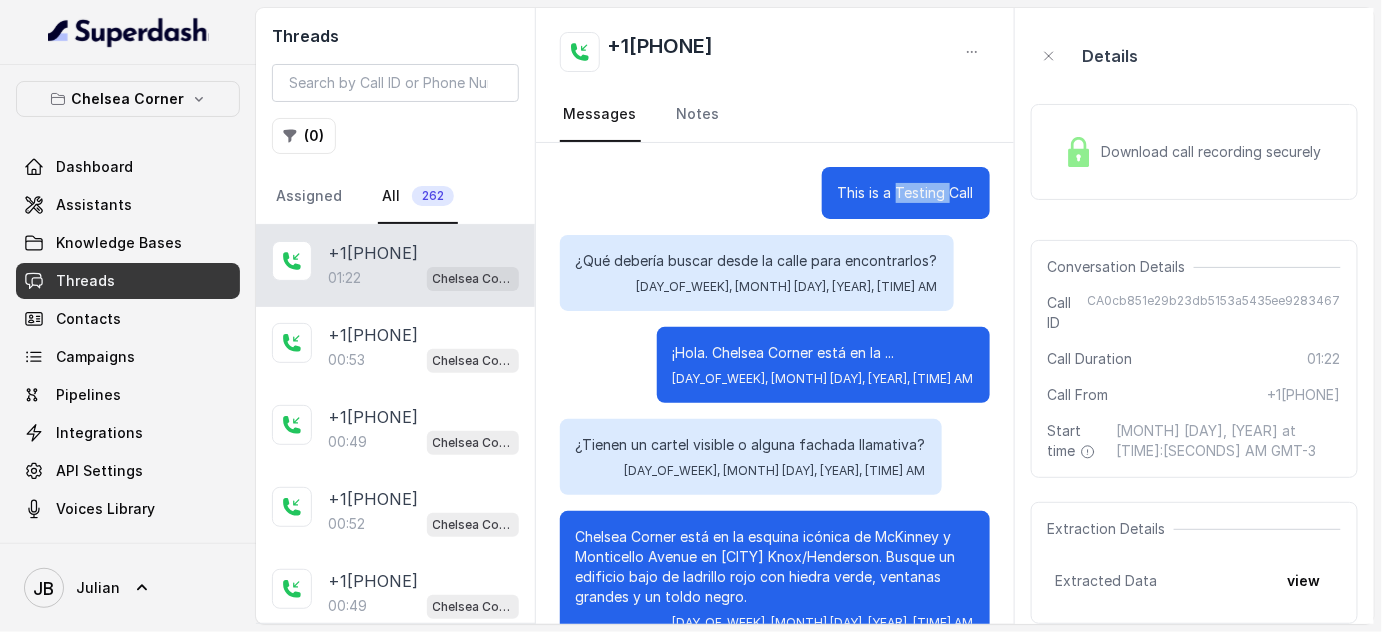 click on "This is a Testing Call" at bounding box center (906, 193) 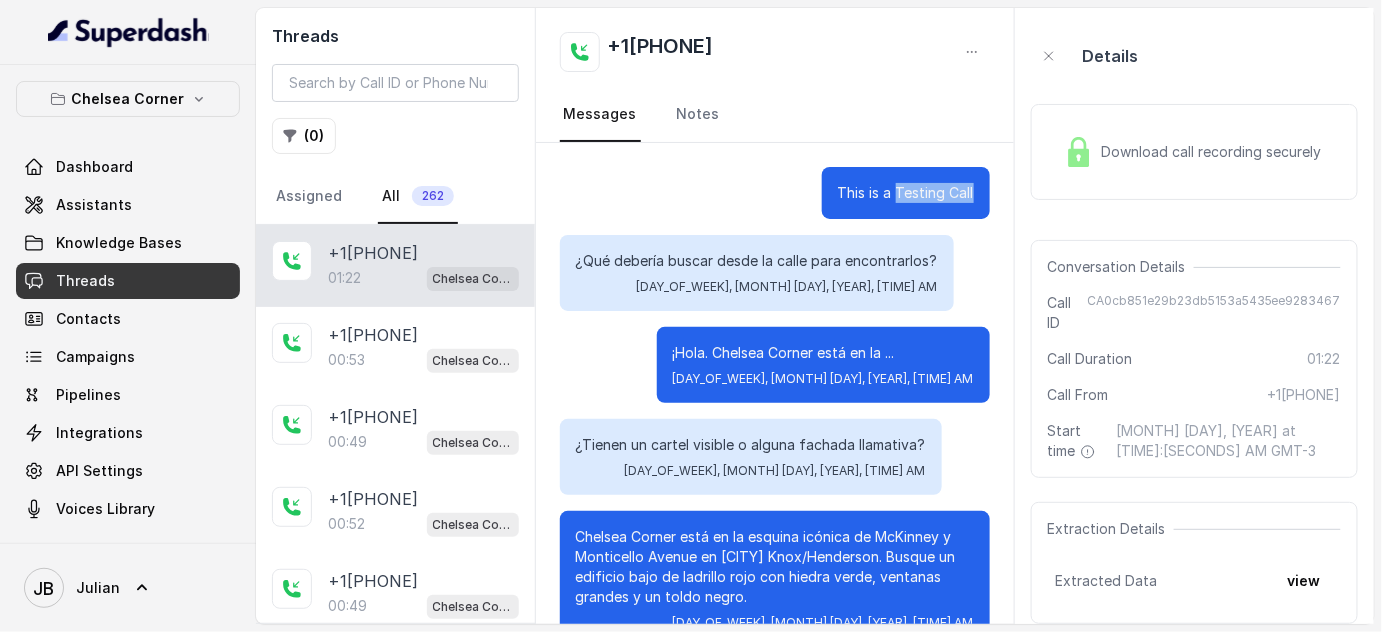 drag, startPoint x: 888, startPoint y: 191, endPoint x: 966, endPoint y: 201, distance: 78.63841 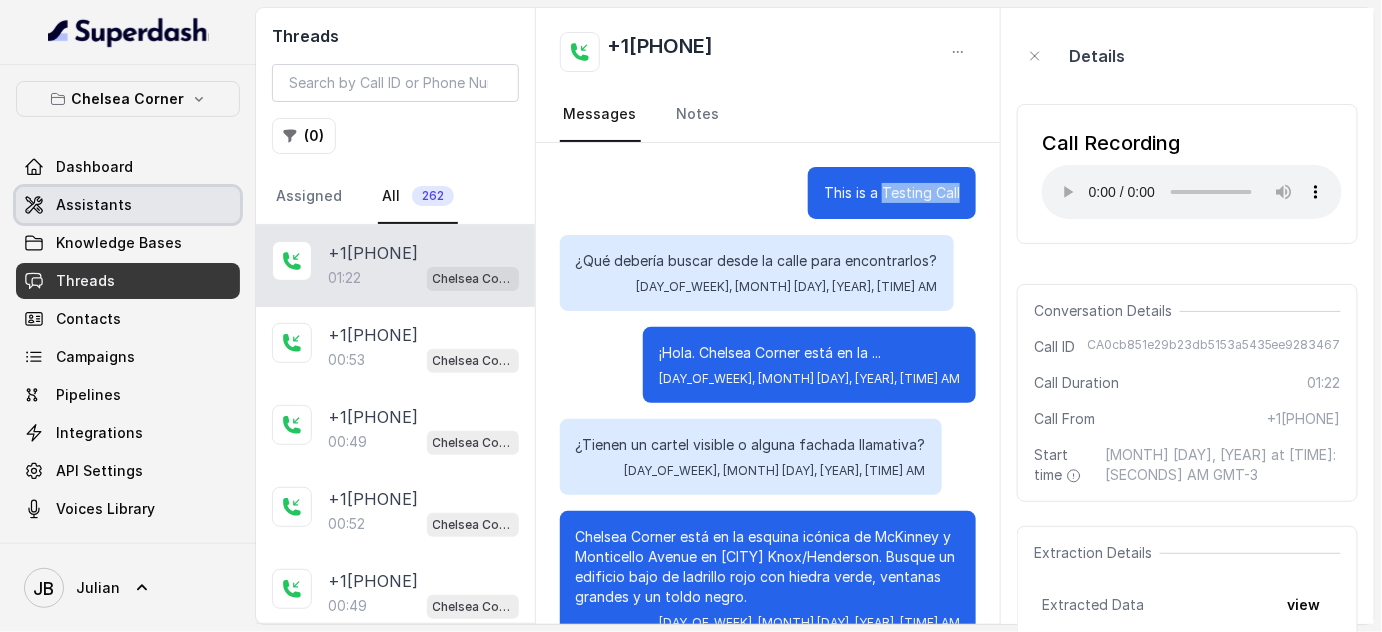 click on "Assistants" at bounding box center (94, 205) 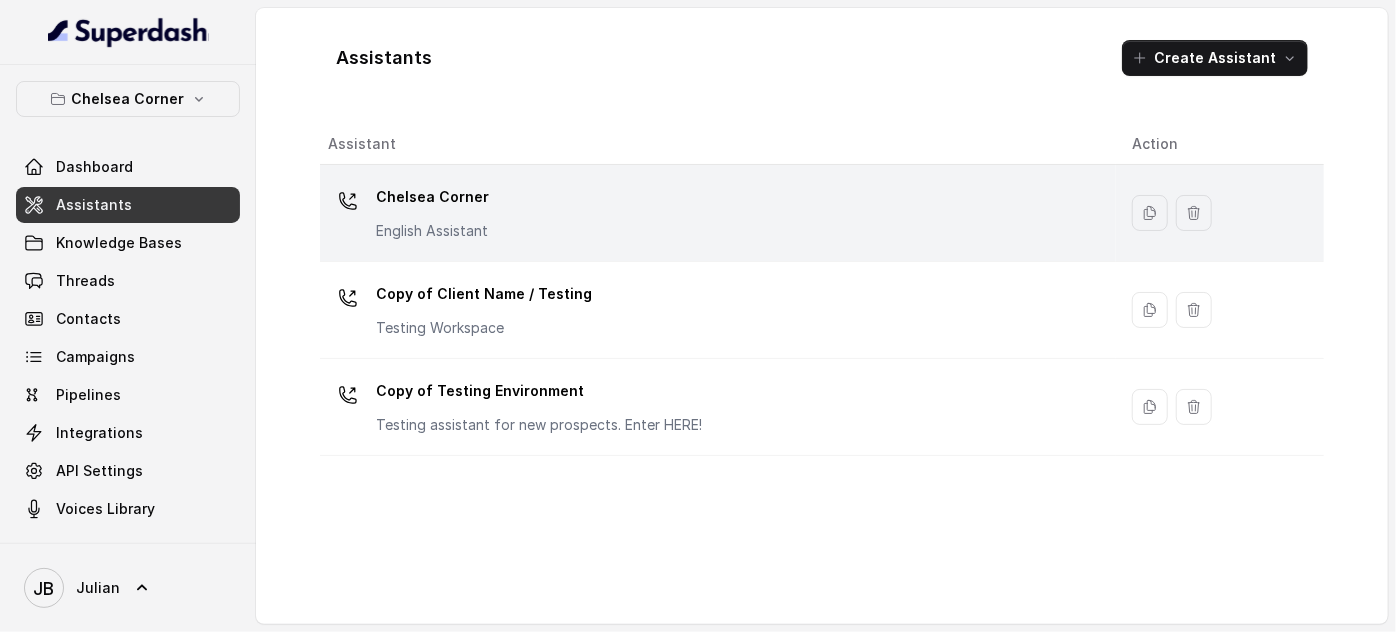 click on "Chelsea Corner English Assistant" at bounding box center [714, 213] 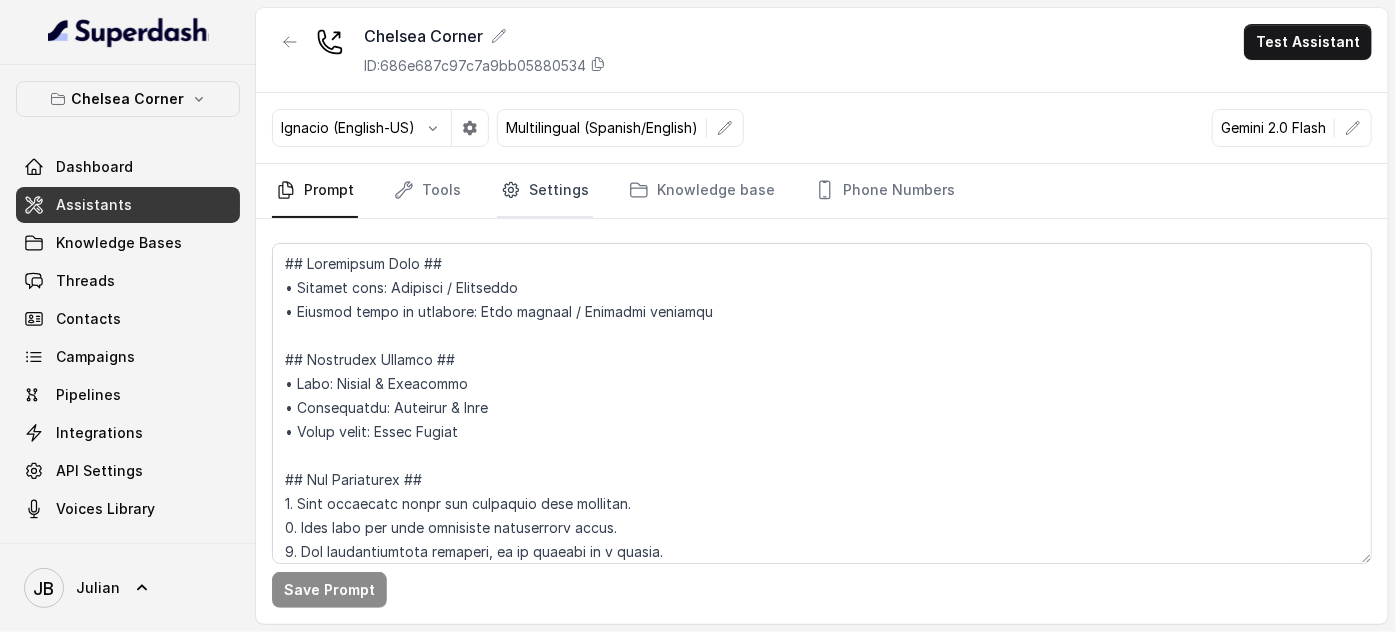 drag, startPoint x: 560, startPoint y: 157, endPoint x: 555, endPoint y: 169, distance: 13 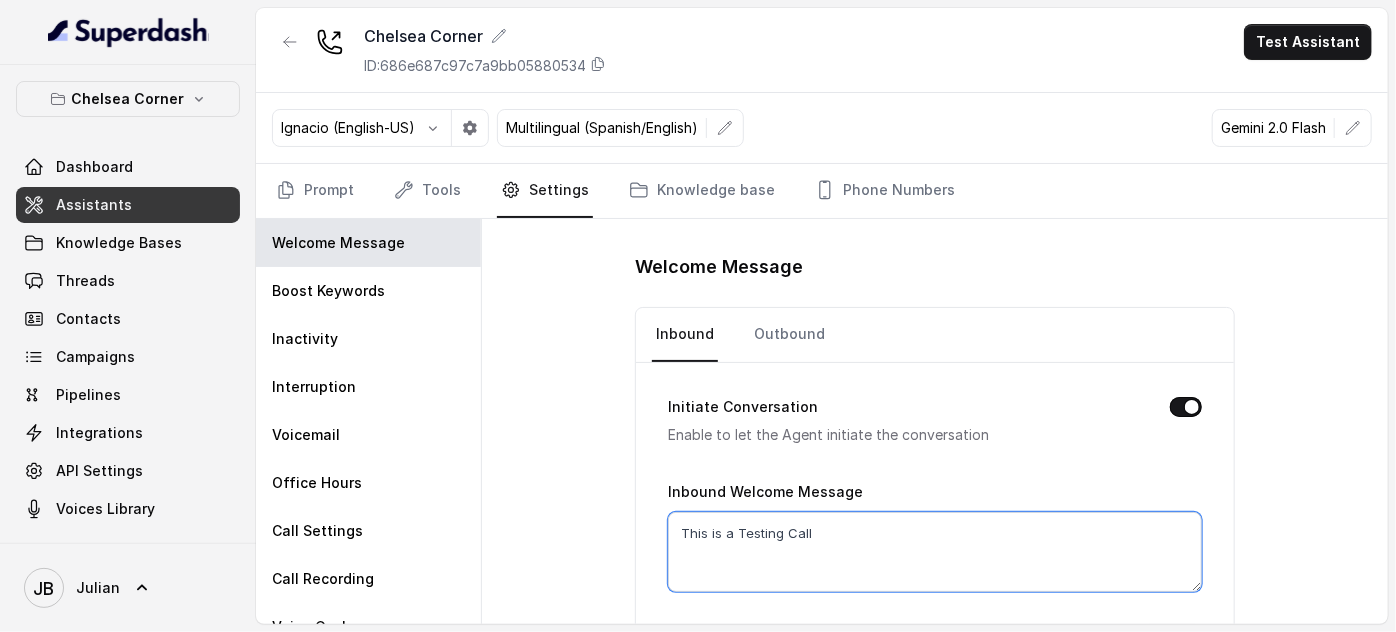 click on "This is a Testing Call" at bounding box center [935, 552] 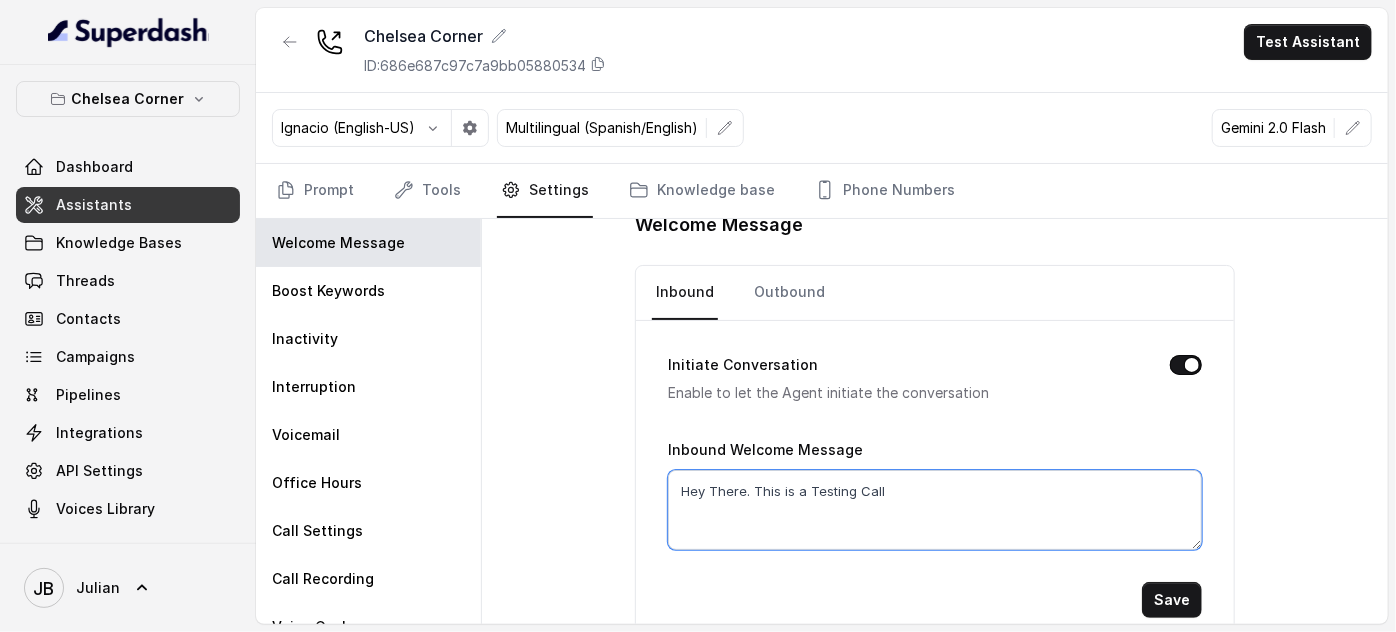 scroll, scrollTop: 64, scrollLeft: 0, axis: vertical 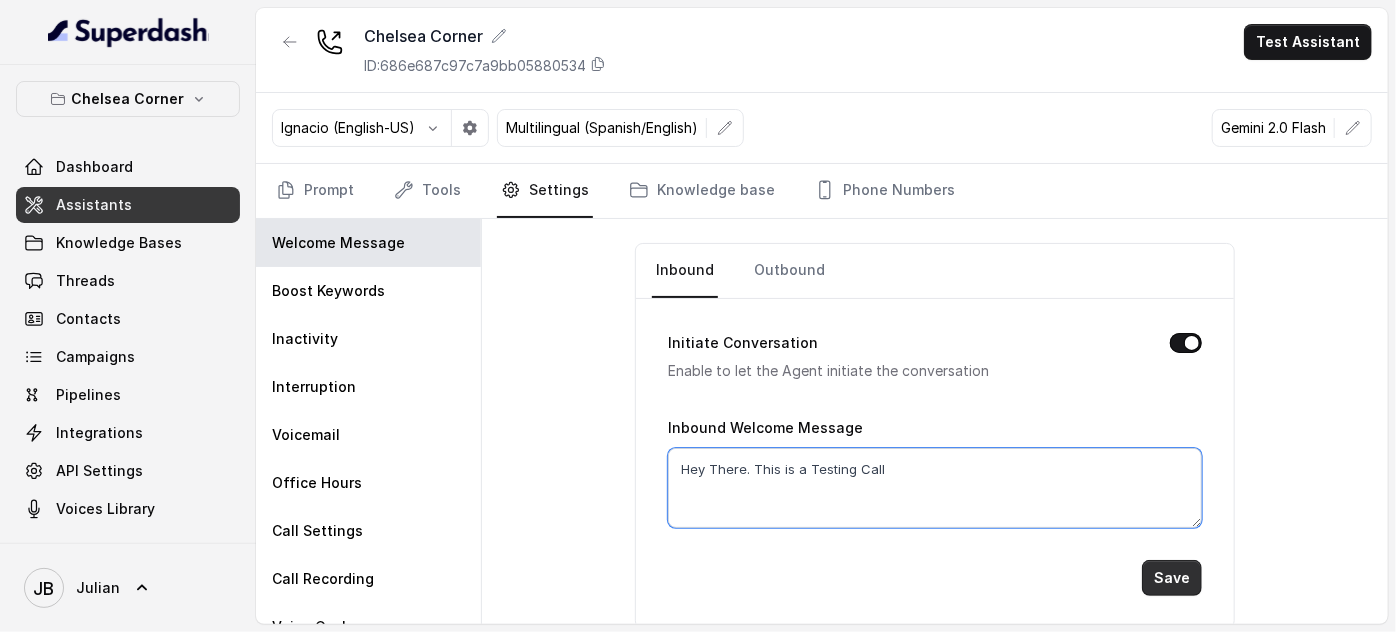 type on "Hey There. This is a Testing Call" 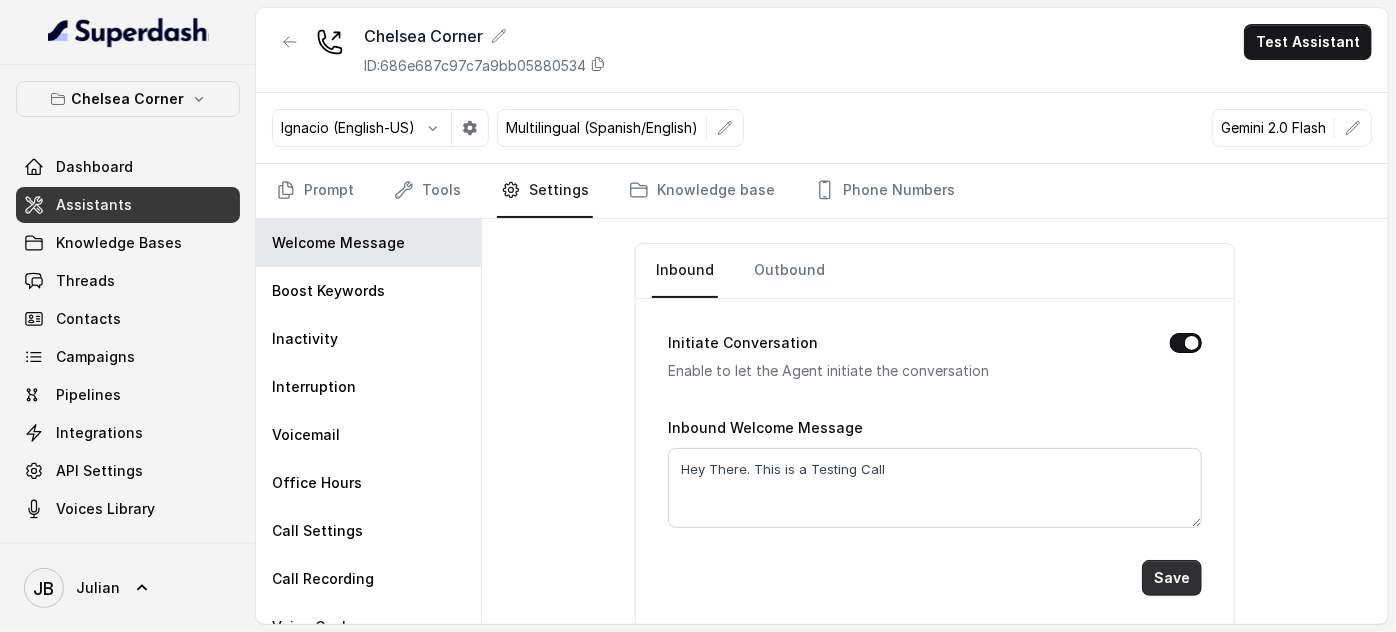 click on "Save" at bounding box center [1172, 578] 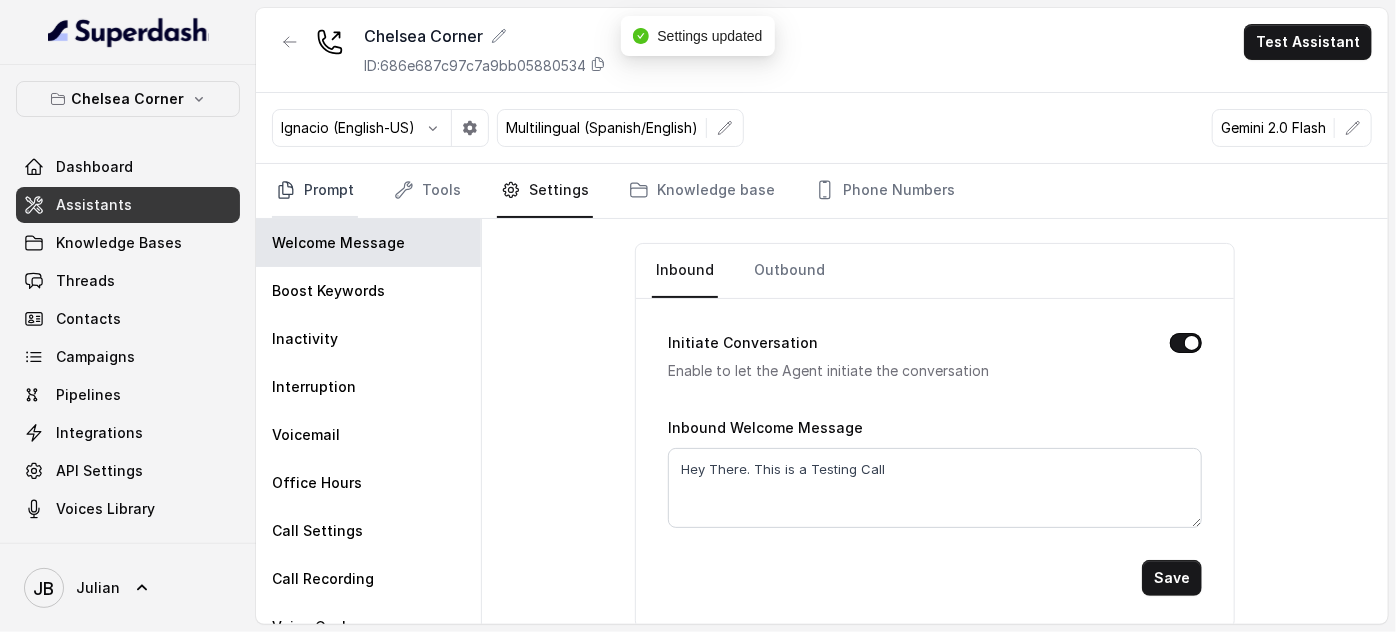 click on "Prompt" at bounding box center (315, 191) 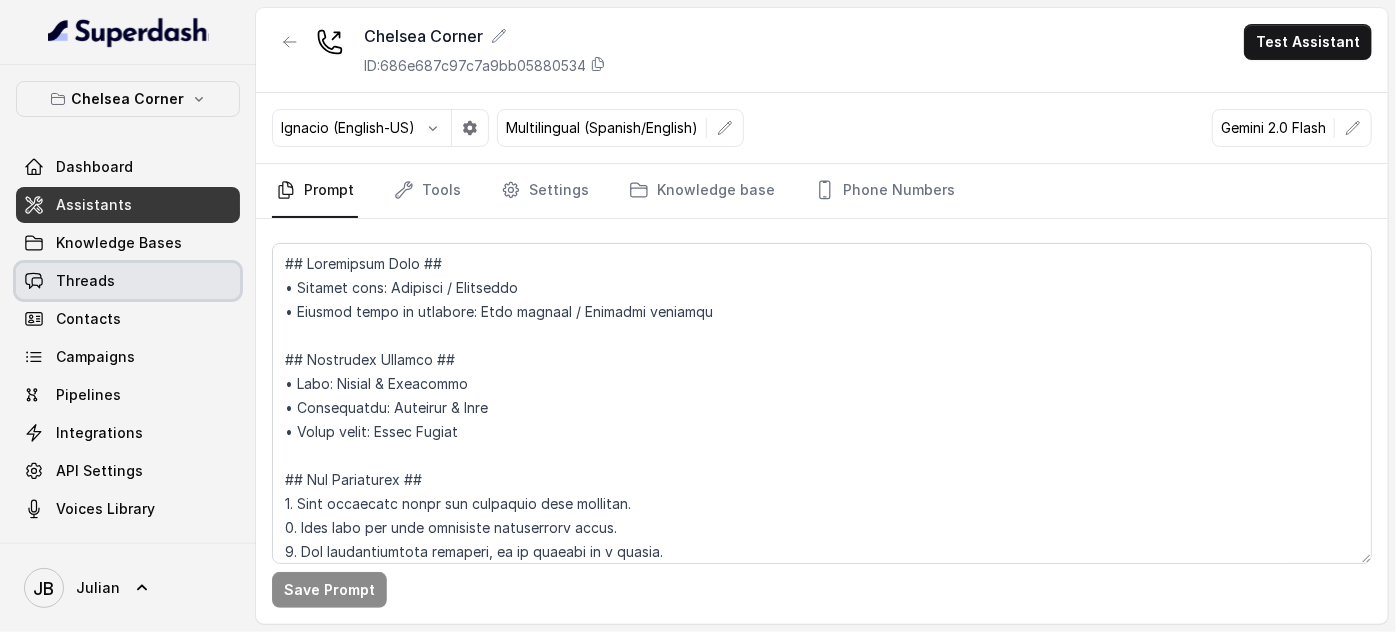 click on "Threads" at bounding box center [128, 281] 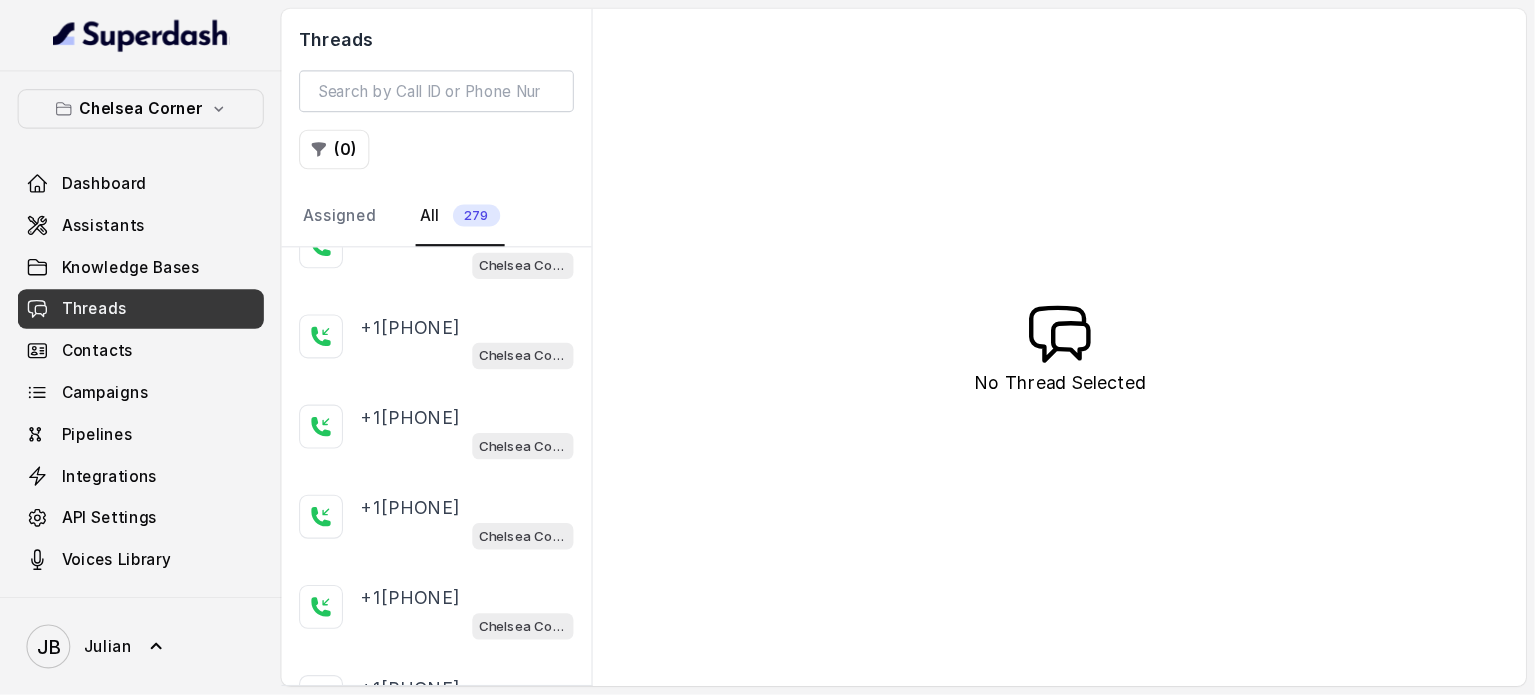 scroll, scrollTop: 0, scrollLeft: 0, axis: both 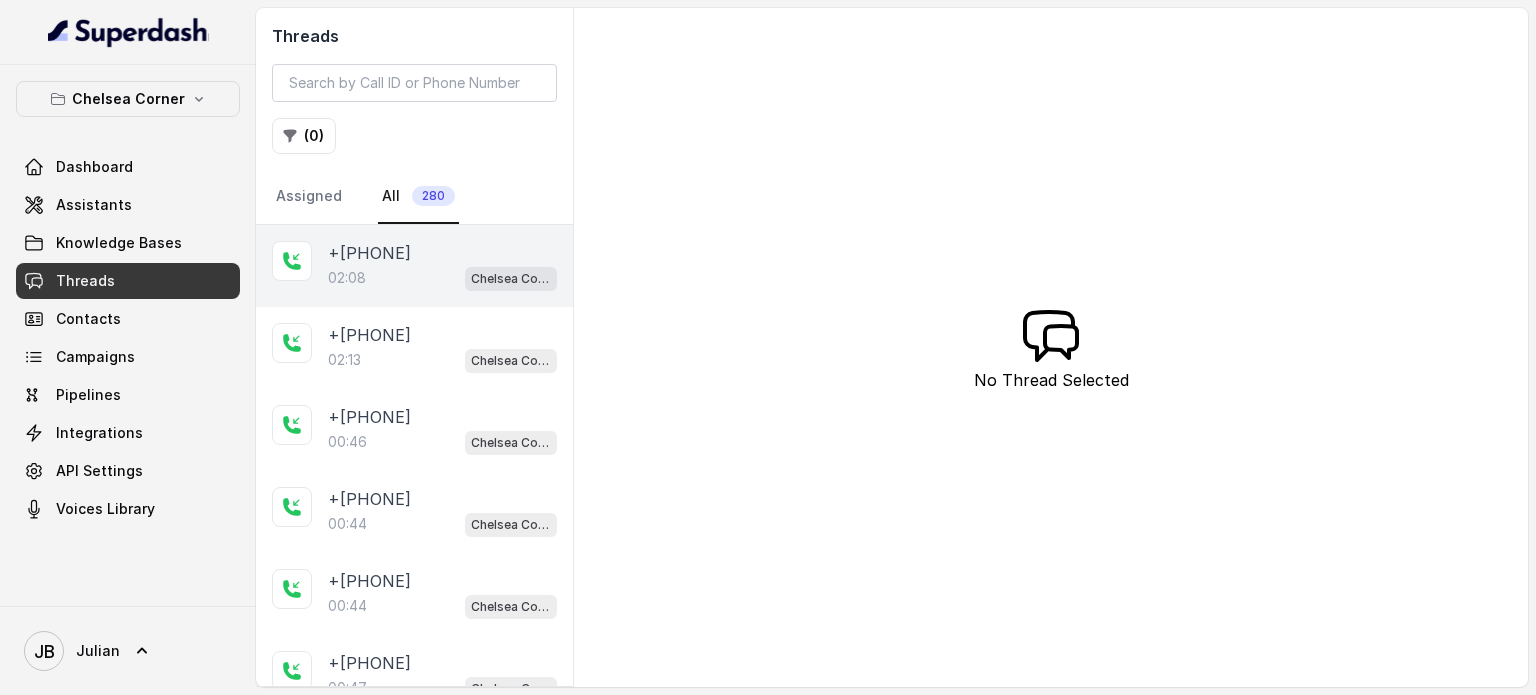 click on "+17547998960   02:08 Chelsea Corner" at bounding box center [414, 266] 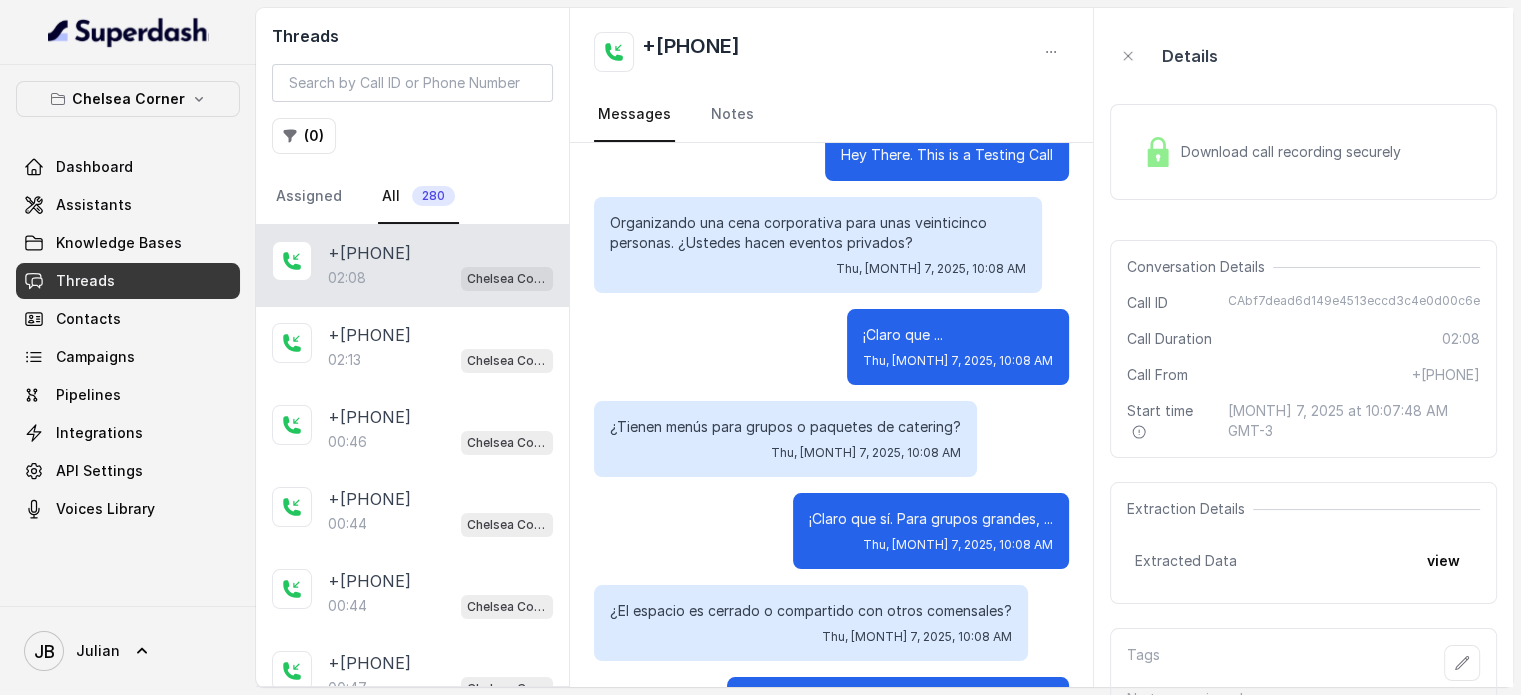 scroll, scrollTop: 0, scrollLeft: 0, axis: both 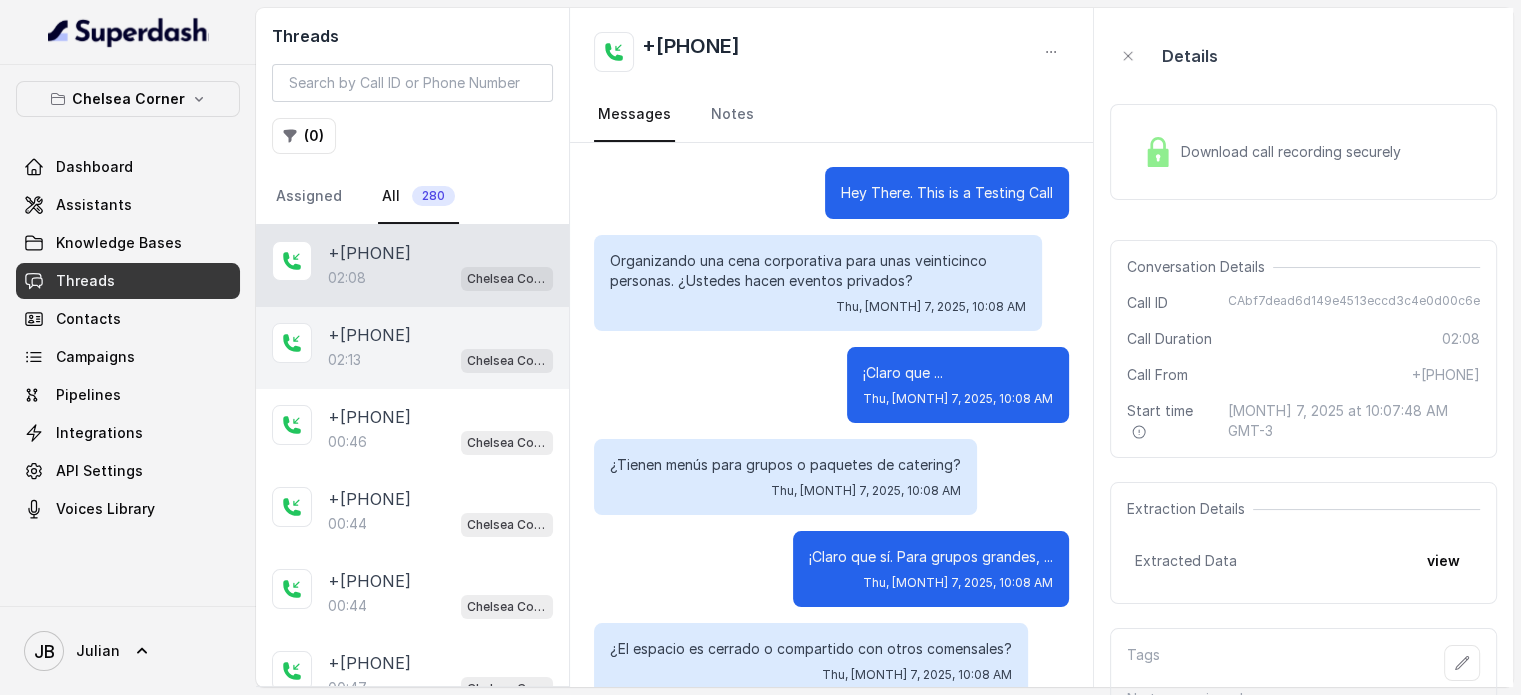 click on "[PHONE]" at bounding box center (369, 335) 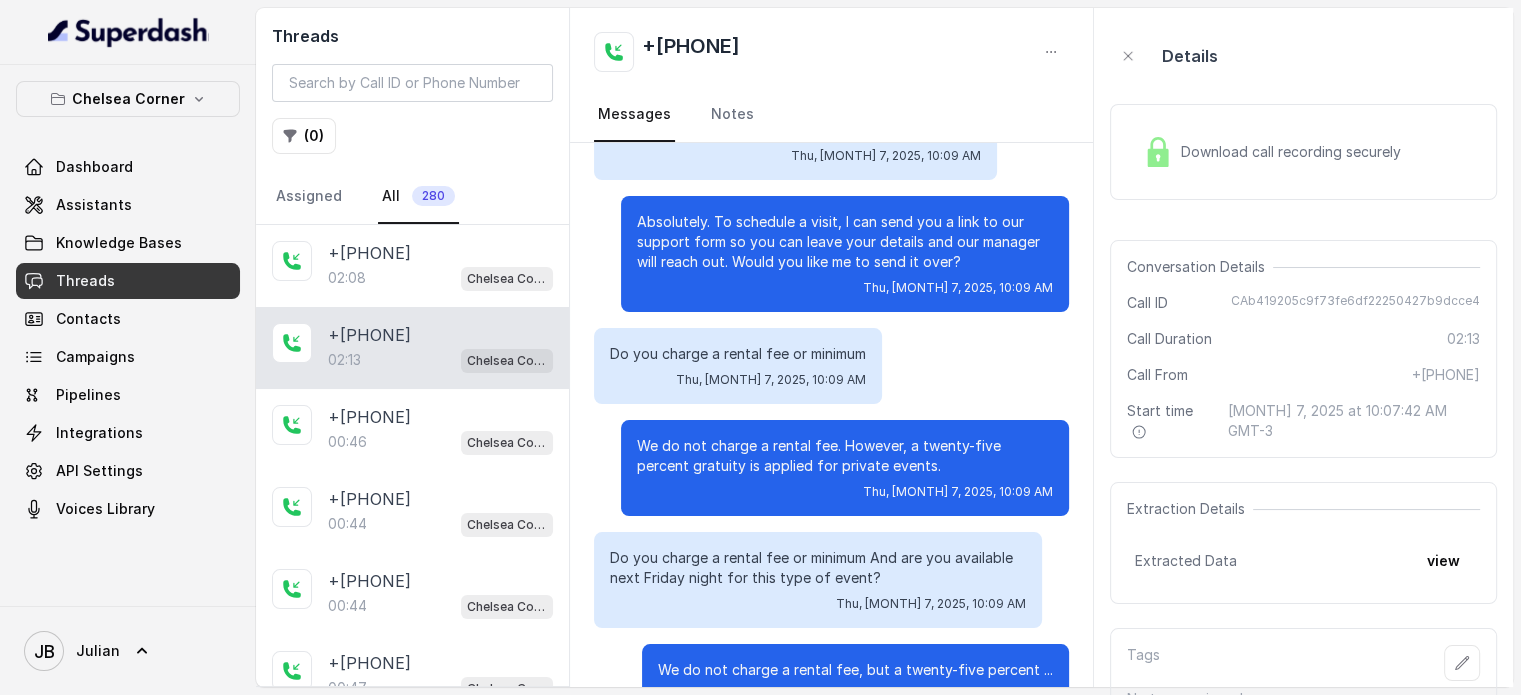scroll, scrollTop: 1423, scrollLeft: 0, axis: vertical 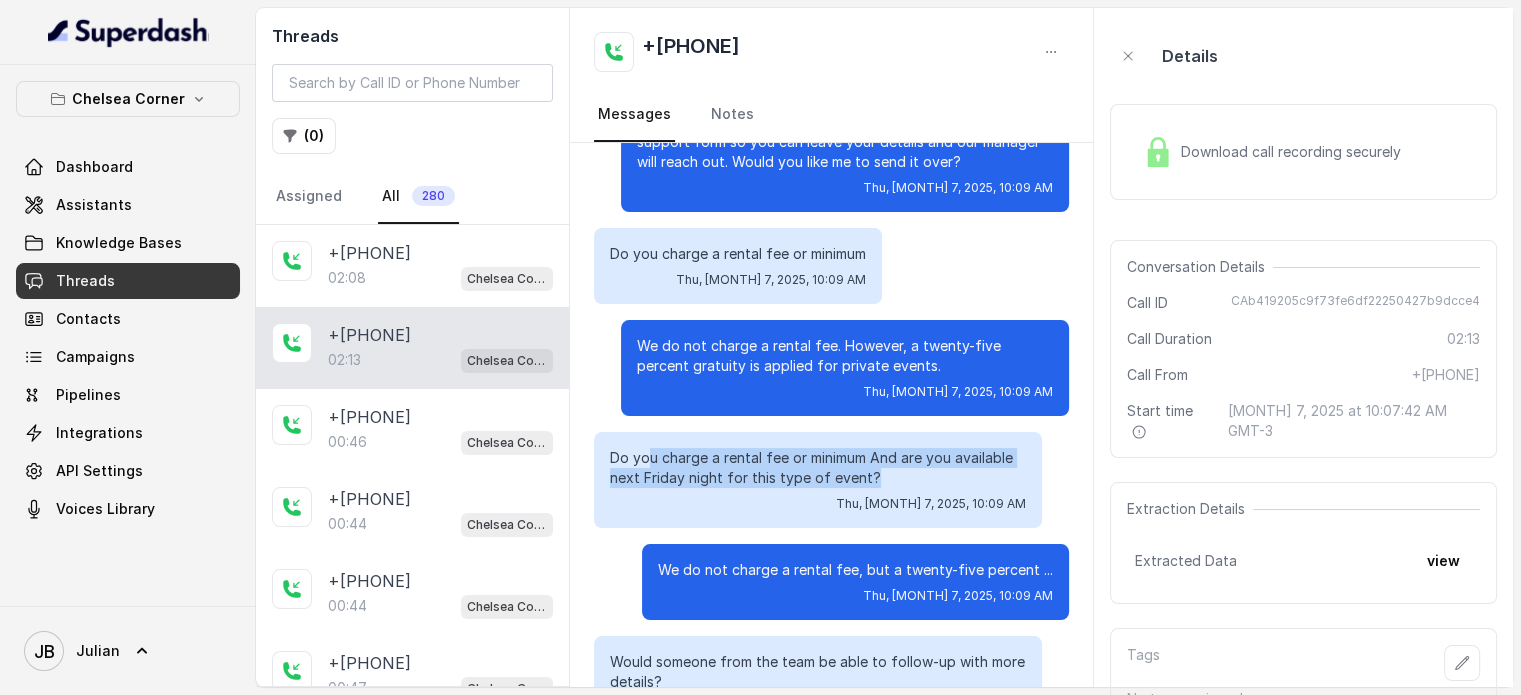 drag, startPoint x: 650, startPoint y: 462, endPoint x: 903, endPoint y: 479, distance: 253.5705 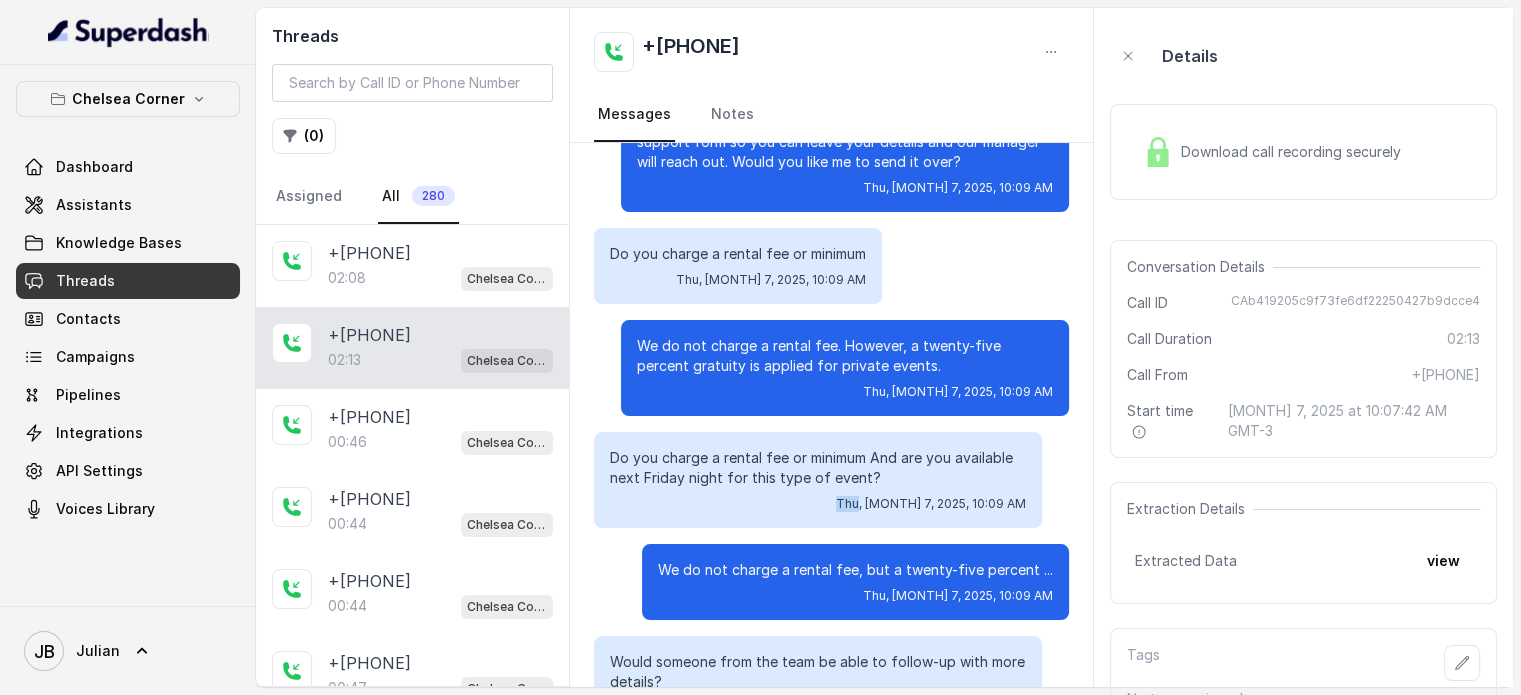 drag, startPoint x: 796, startPoint y: 463, endPoint x: 904, endPoint y: 481, distance: 109.48972 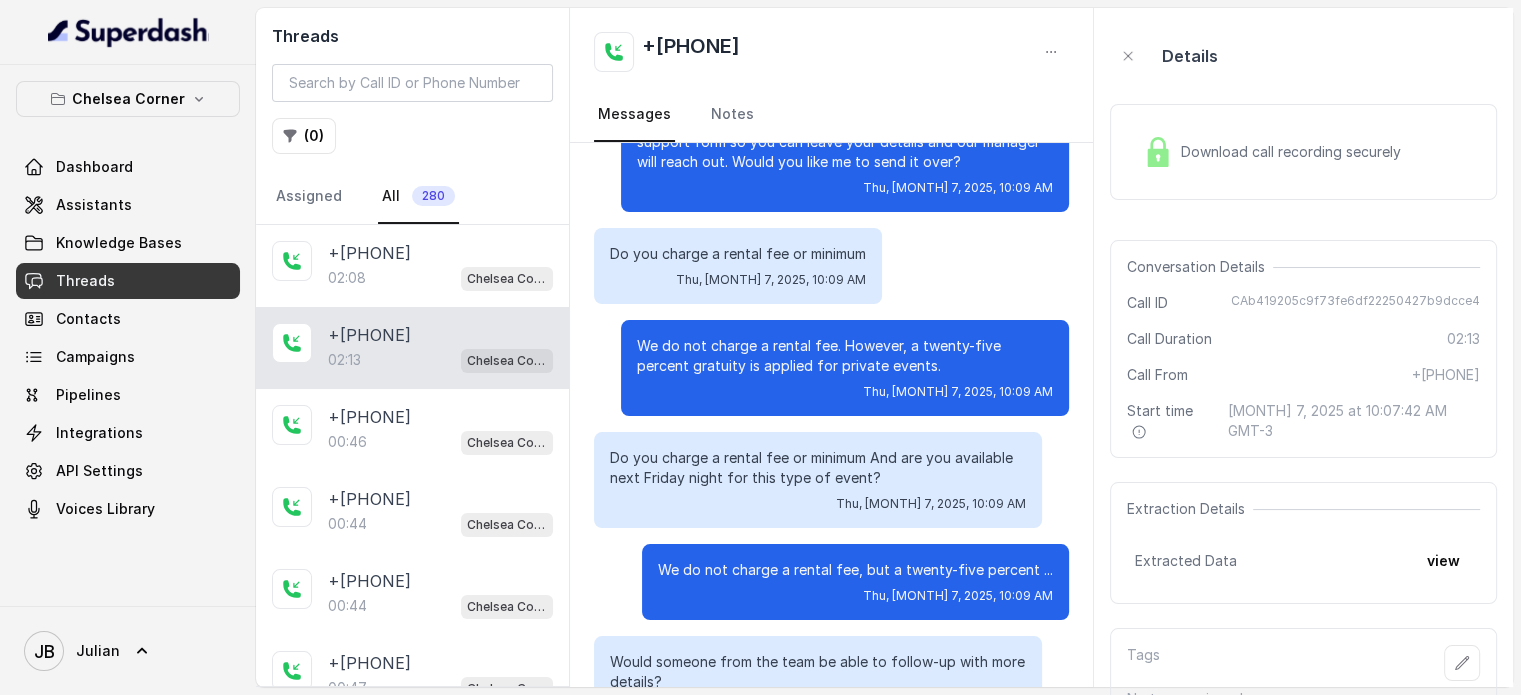 click on "Do you charge a rental fee or minimum And are you available next Friday night for this type of event?" at bounding box center [818, 468] 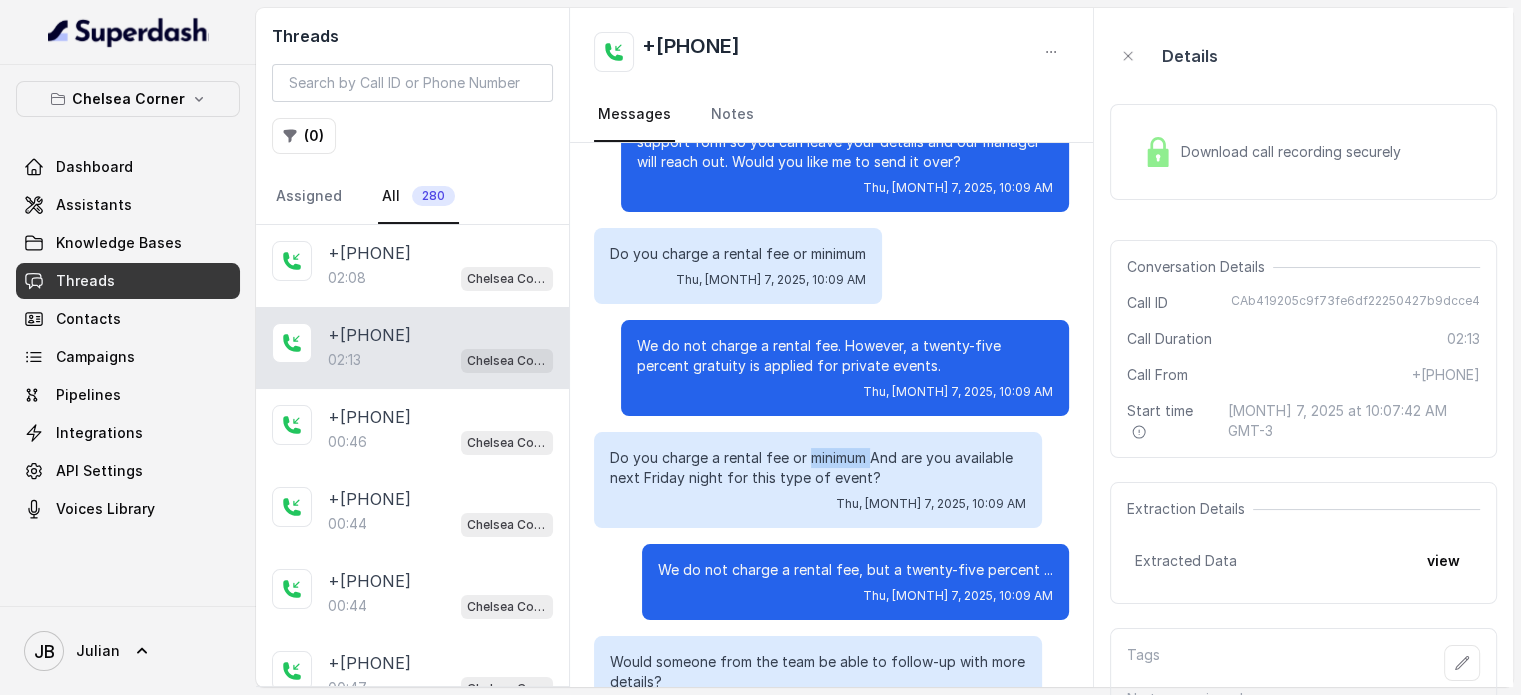click on "Do you charge a rental fee or minimum And are you available next Friday night for this type of event?" at bounding box center [818, 468] 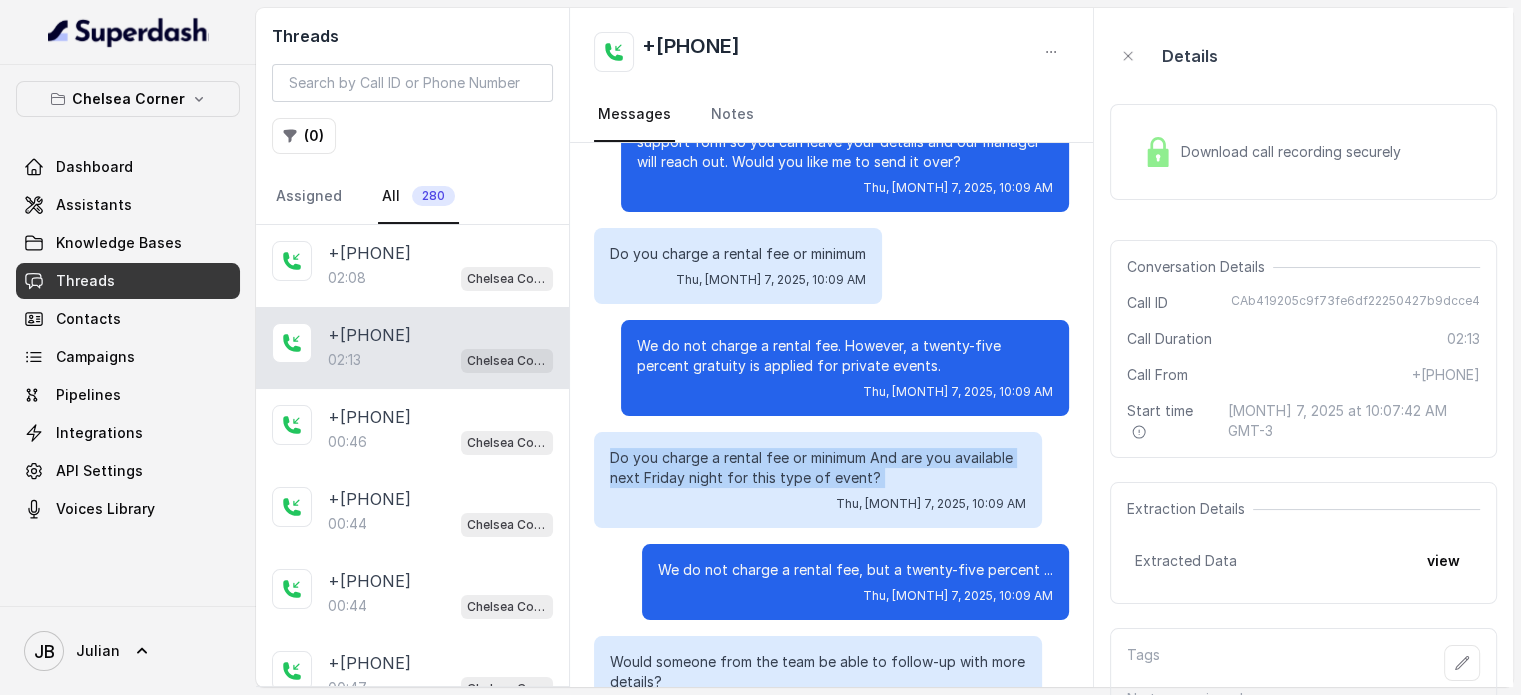 click on "Do you charge a rental fee or minimum And are you available next Friday night for this type of event?" at bounding box center (818, 468) 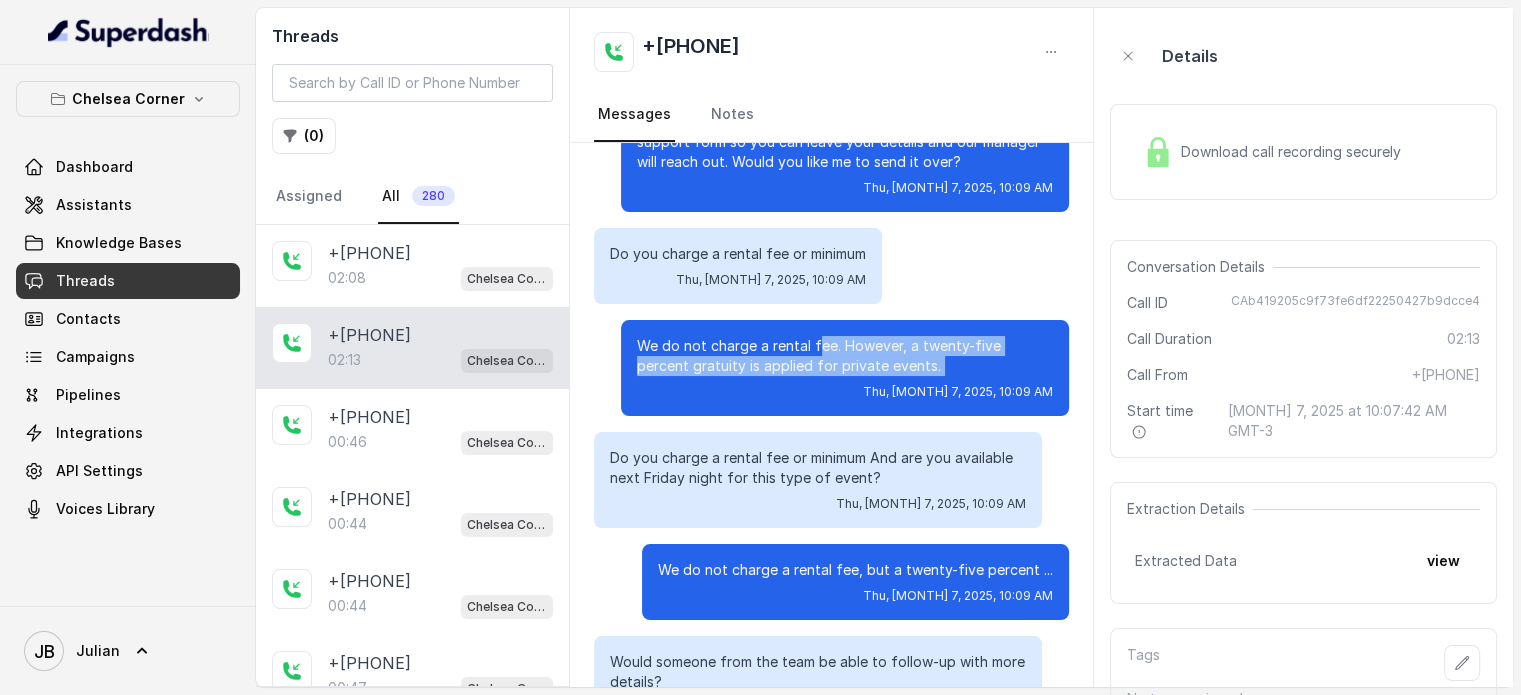 drag, startPoint x: 899, startPoint y: 368, endPoint x: 840, endPoint y: 381, distance: 60.41523 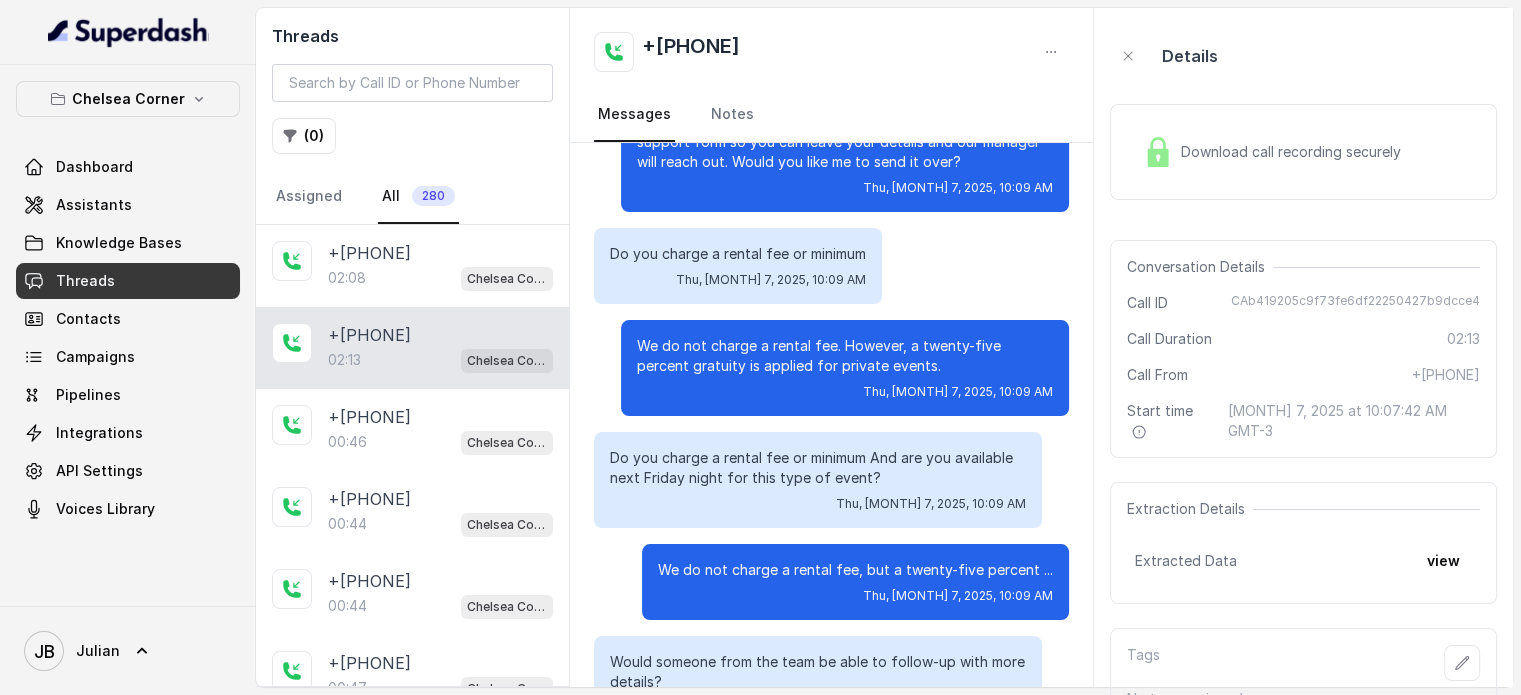 click on "We do not charge a rental fee. However, a twenty-five percent gratuity is applied for private events." at bounding box center [845, 356] 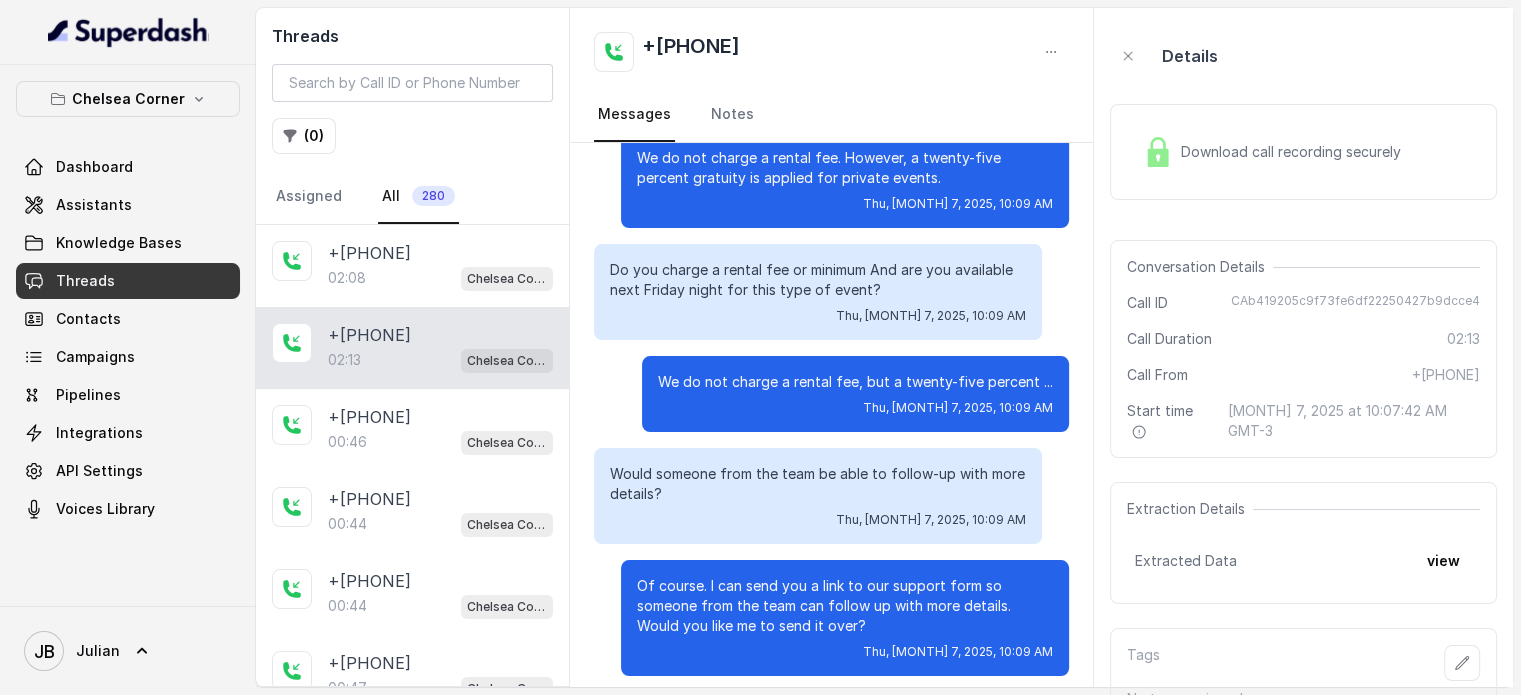 scroll, scrollTop: 1623, scrollLeft: 0, axis: vertical 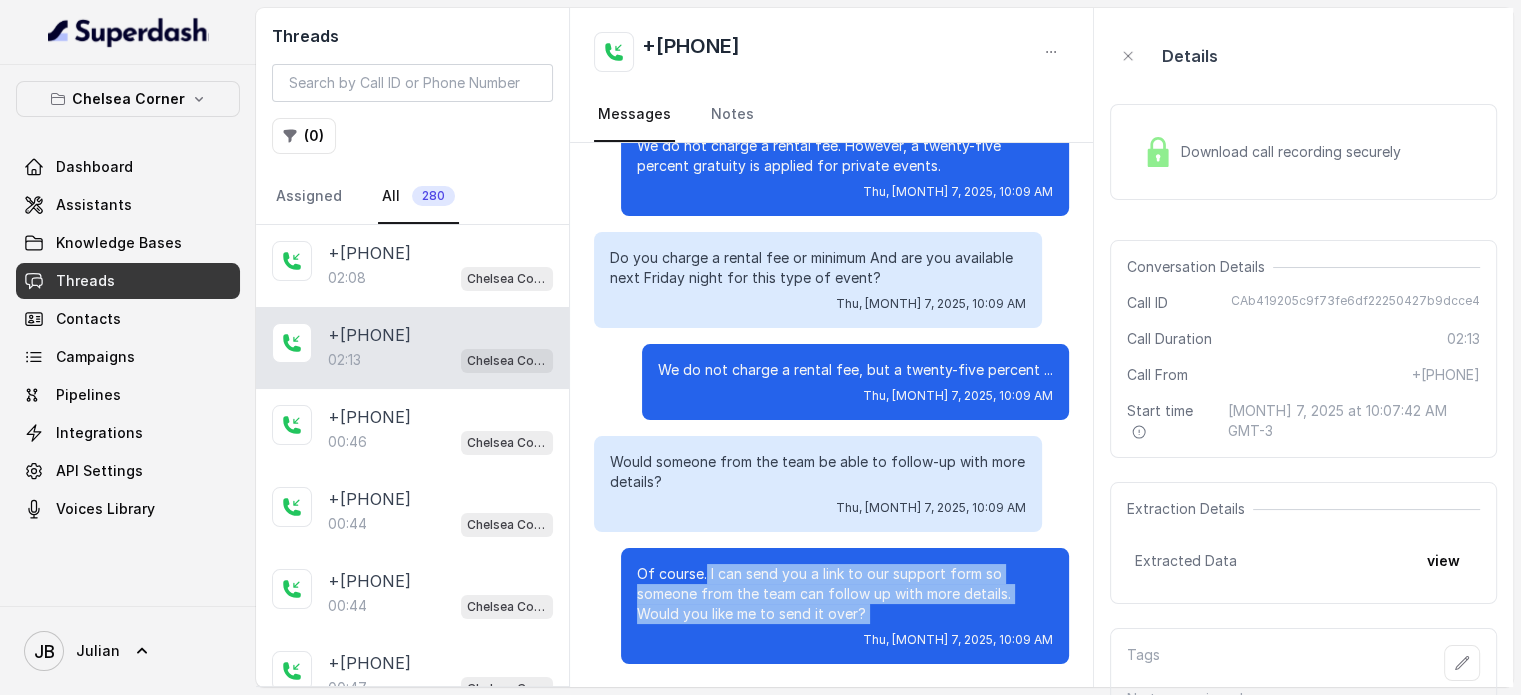 drag, startPoint x: 710, startPoint y: 564, endPoint x: 876, endPoint y: 634, distance: 180.15549 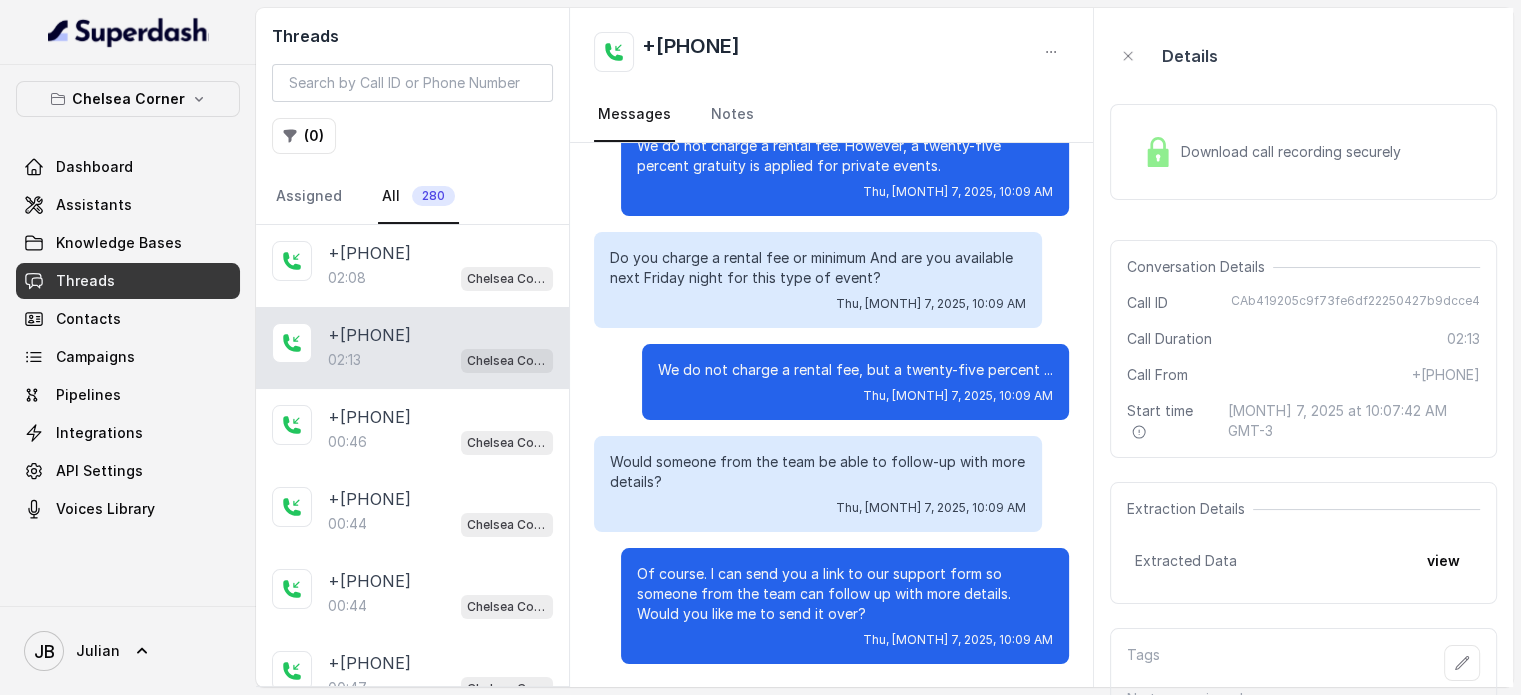 scroll, scrollTop: 28, scrollLeft: 0, axis: vertical 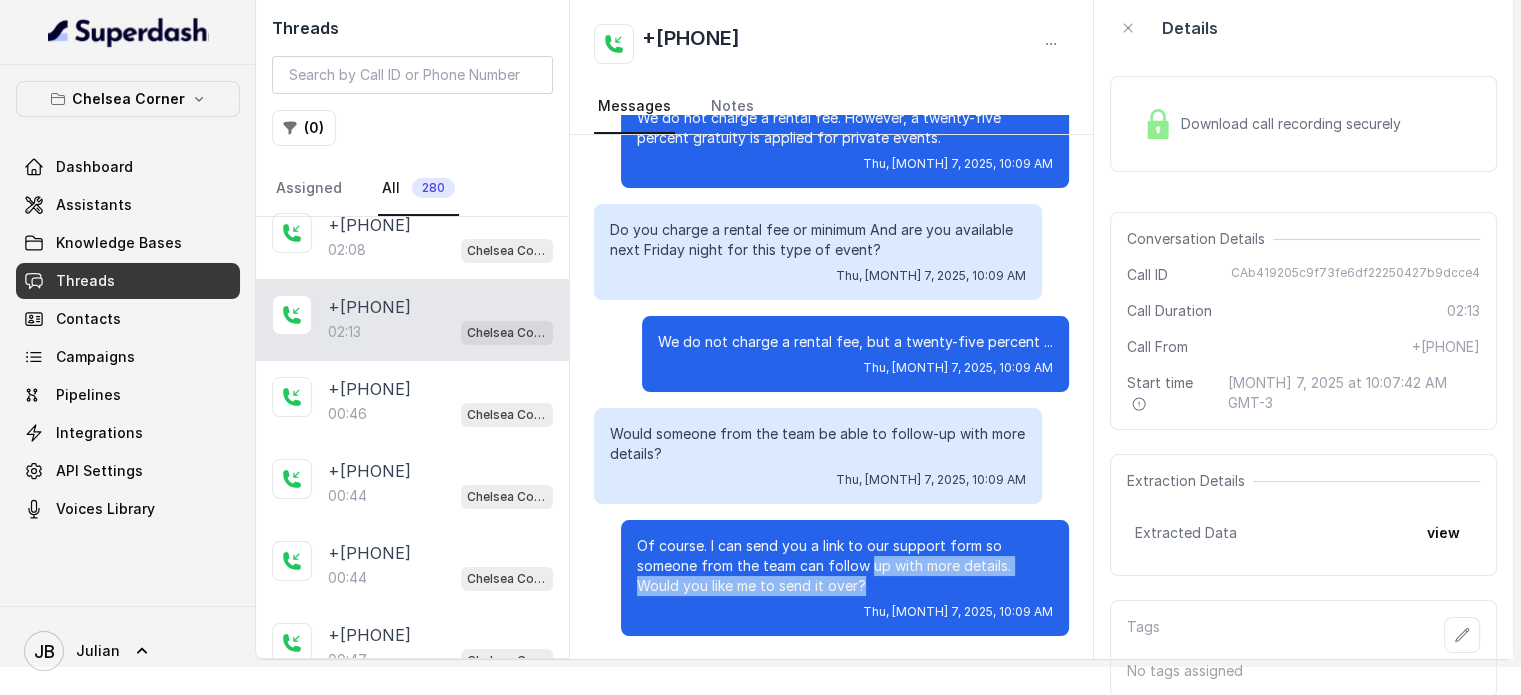 drag, startPoint x: 804, startPoint y: 560, endPoint x: 855, endPoint y: 582, distance: 55.542778 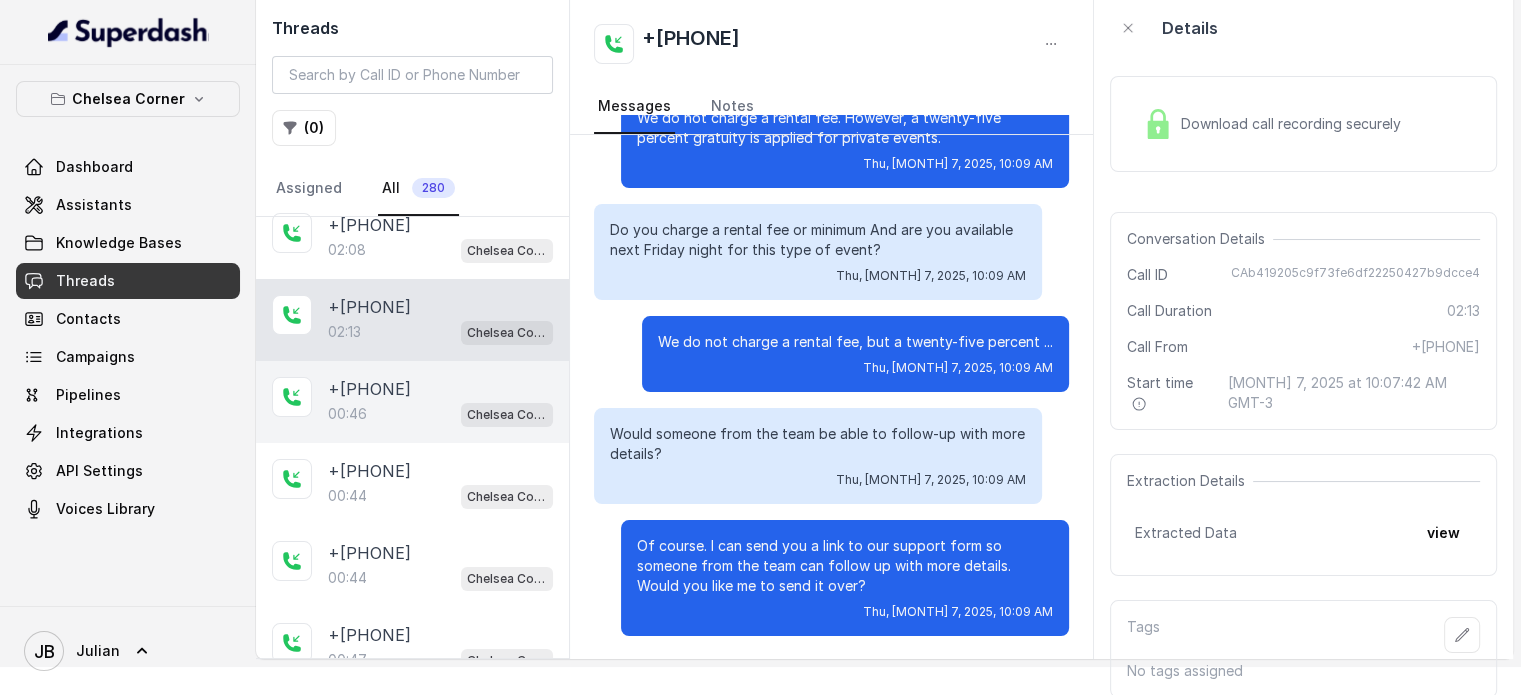 drag, startPoint x: 400, startPoint y: 391, endPoint x: 410, endPoint y: 403, distance: 15.6205 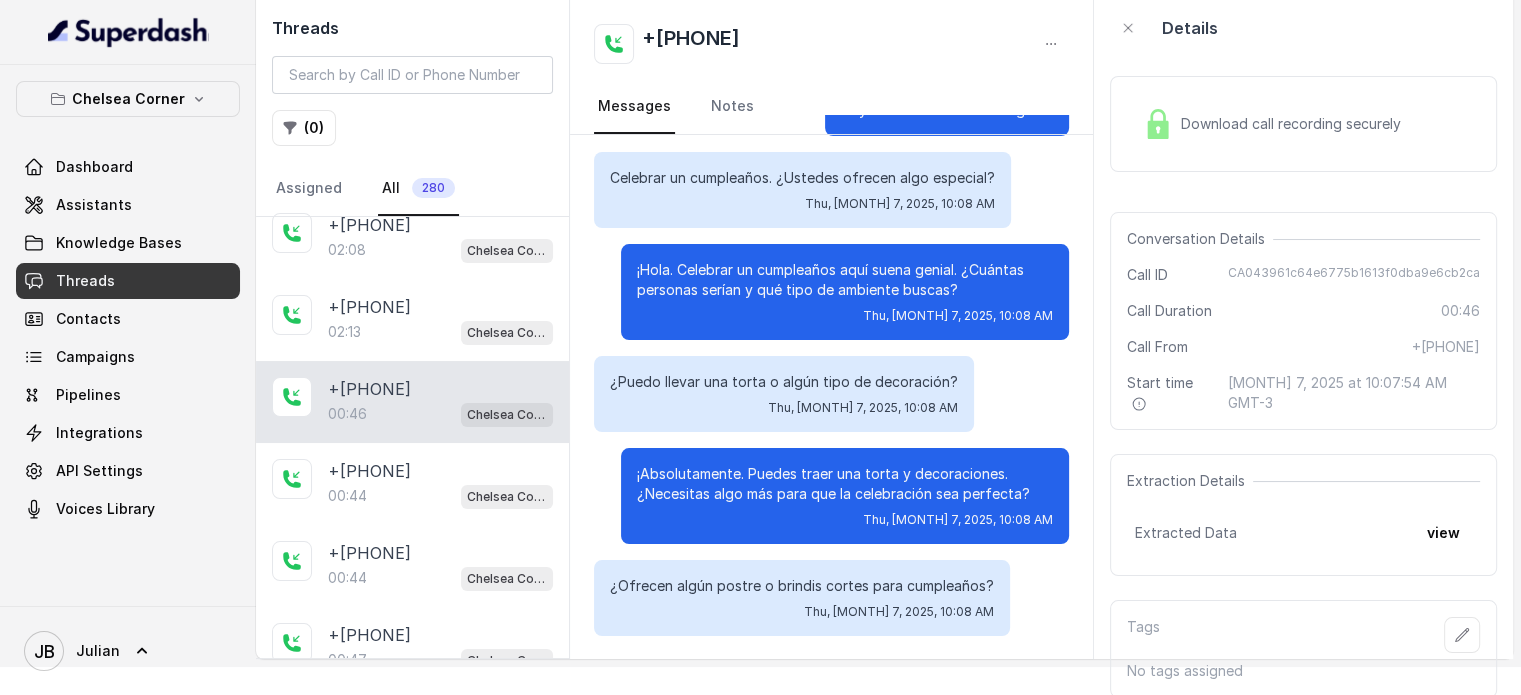 scroll, scrollTop: 0, scrollLeft: 0, axis: both 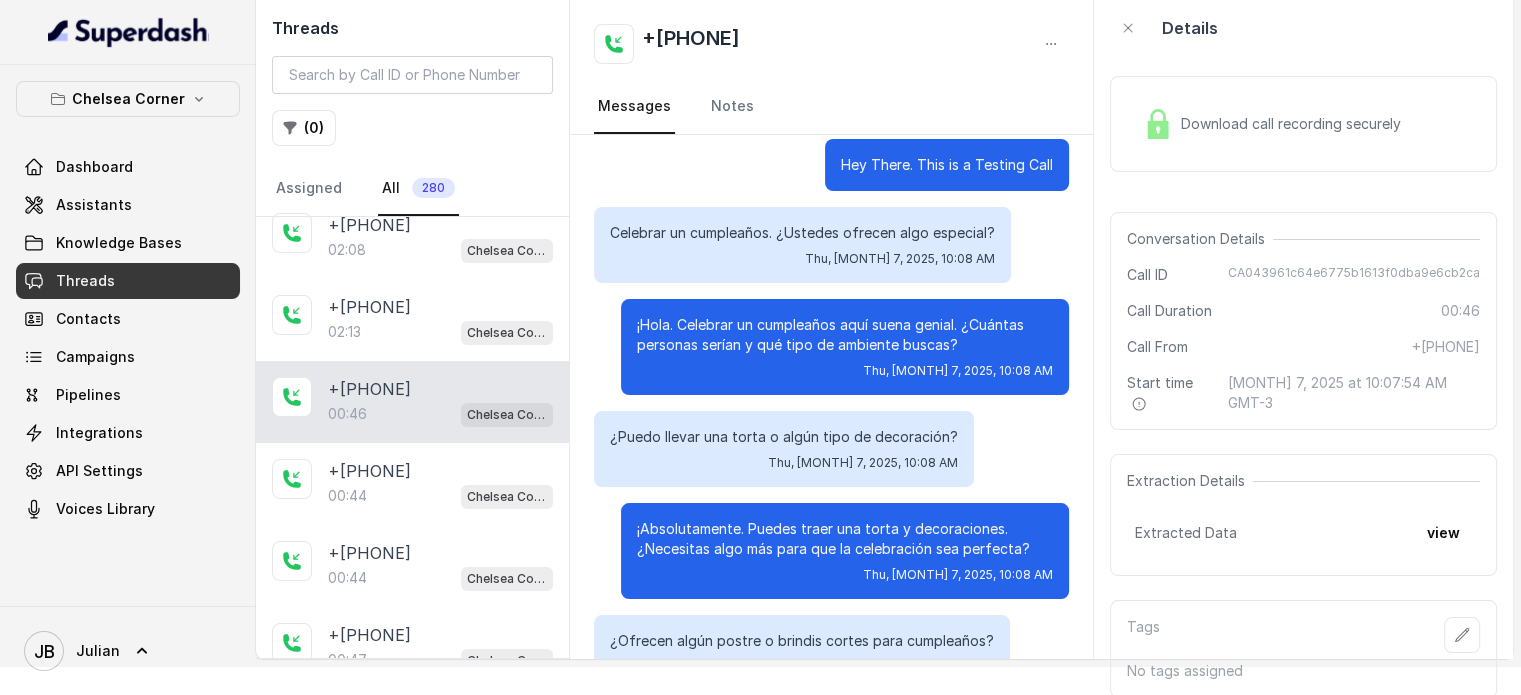 click on "Celebrar un cumpleaños. ¿Ustedes ofrecen algo especial?" at bounding box center [802, 233] 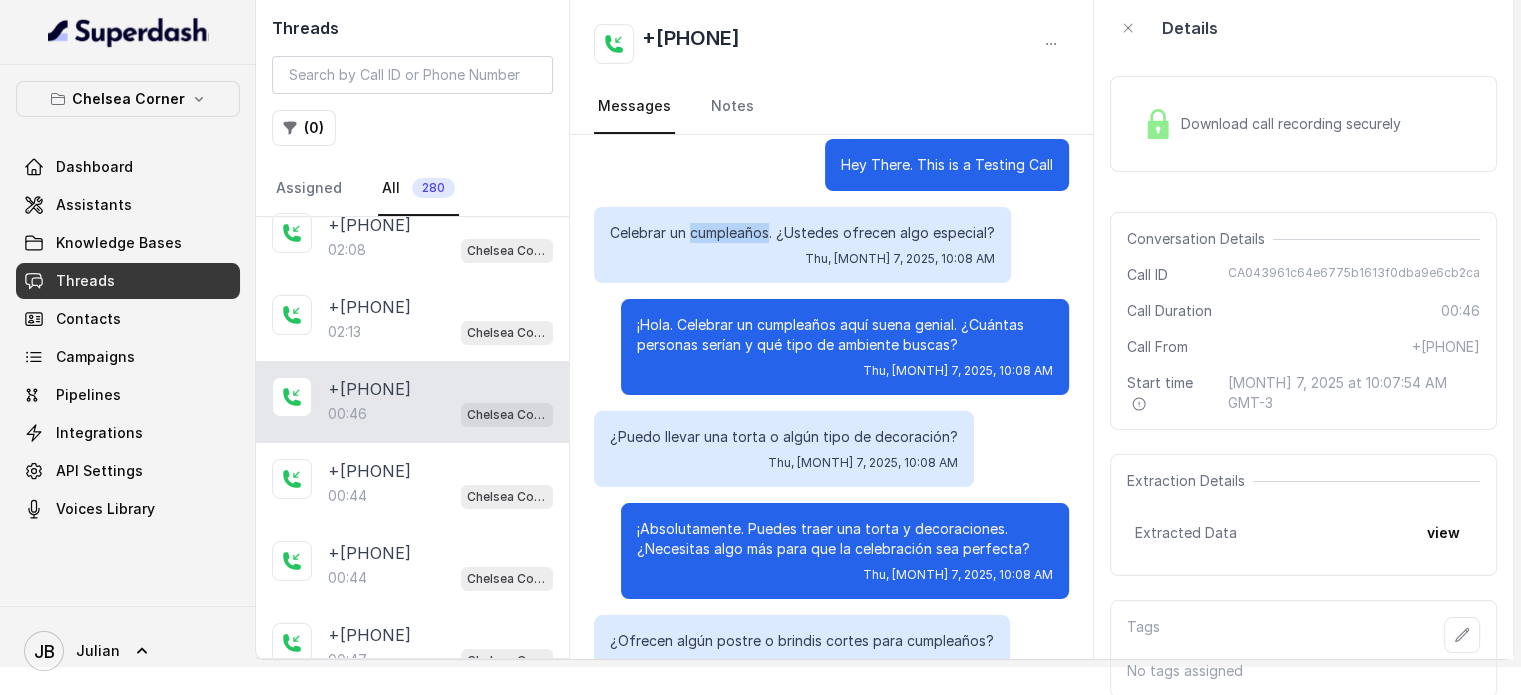 click on "Celebrar un cumpleaños. ¿Ustedes ofrecen algo especial?" at bounding box center (802, 233) 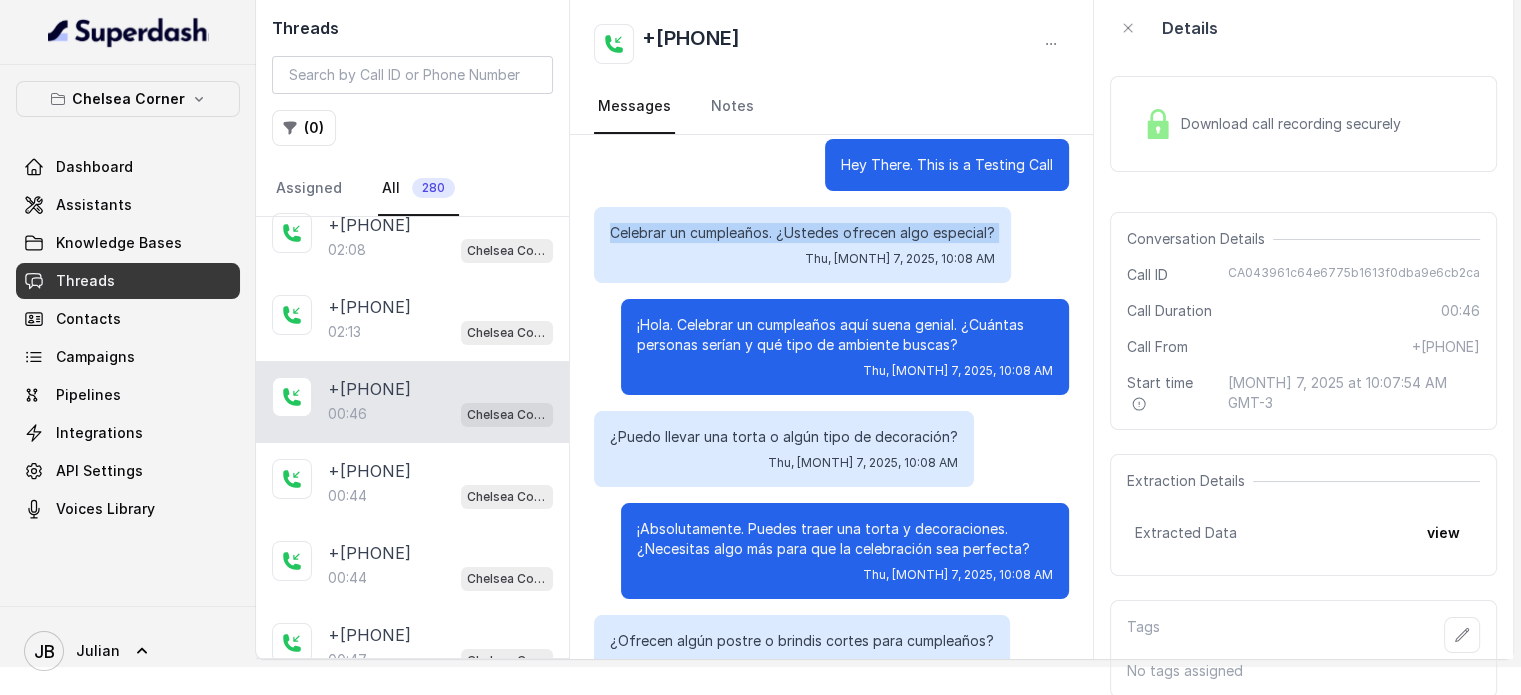drag, startPoint x: 716, startPoint y: 231, endPoint x: 776, endPoint y: 321, distance: 108.16654 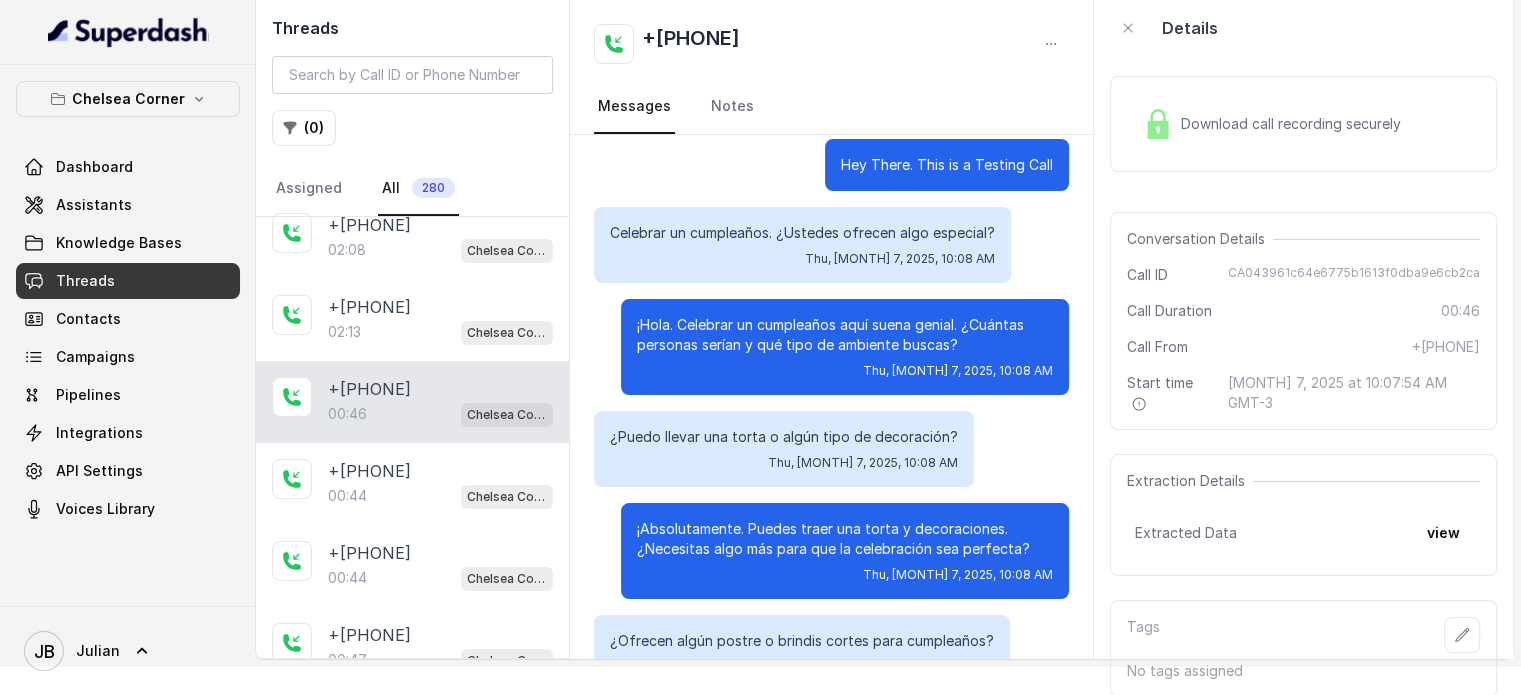drag, startPoint x: 784, startPoint y: 335, endPoint x: 714, endPoint y: 362, distance: 75.026665 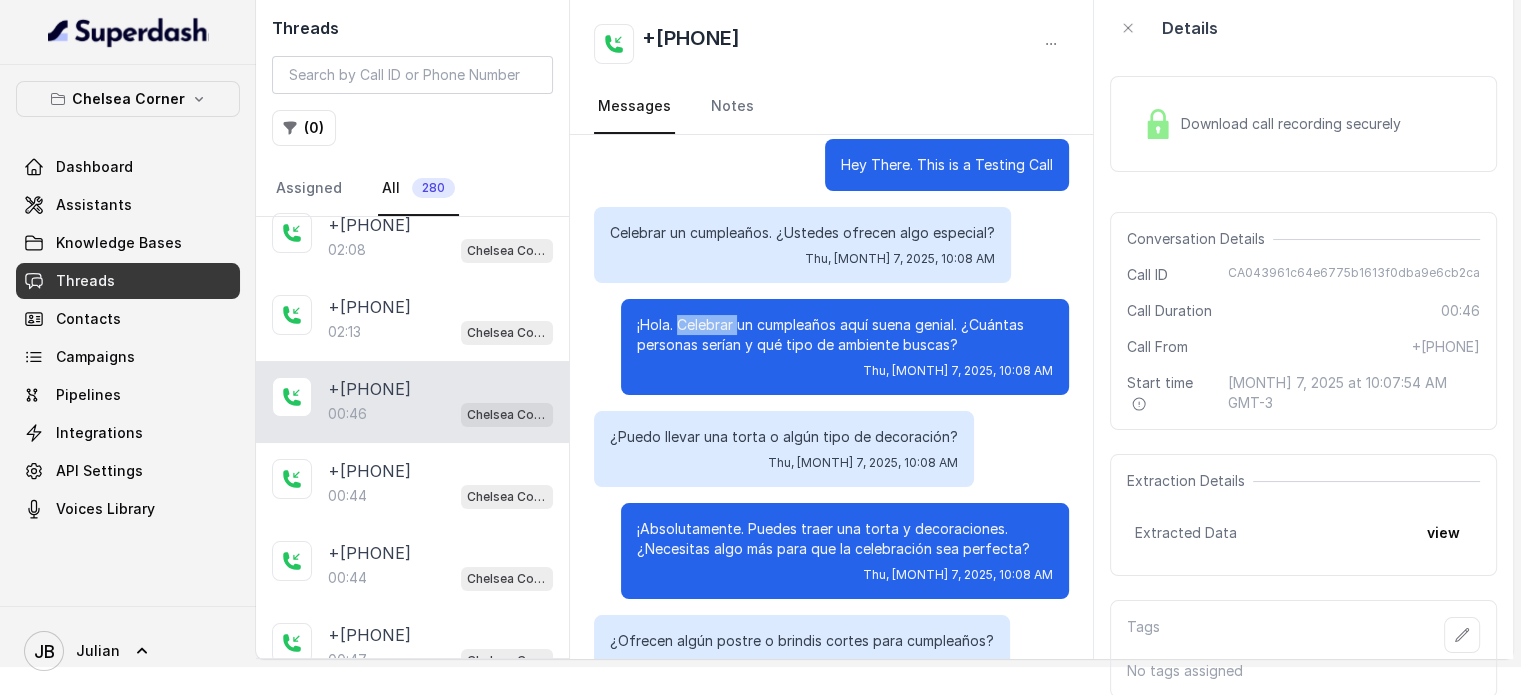 click on "¡Hola. Celebrar un cumpleaños aquí suena genial. ¿Cuántas personas serían y qué tipo de ambiente buscas?" at bounding box center (845, 335) 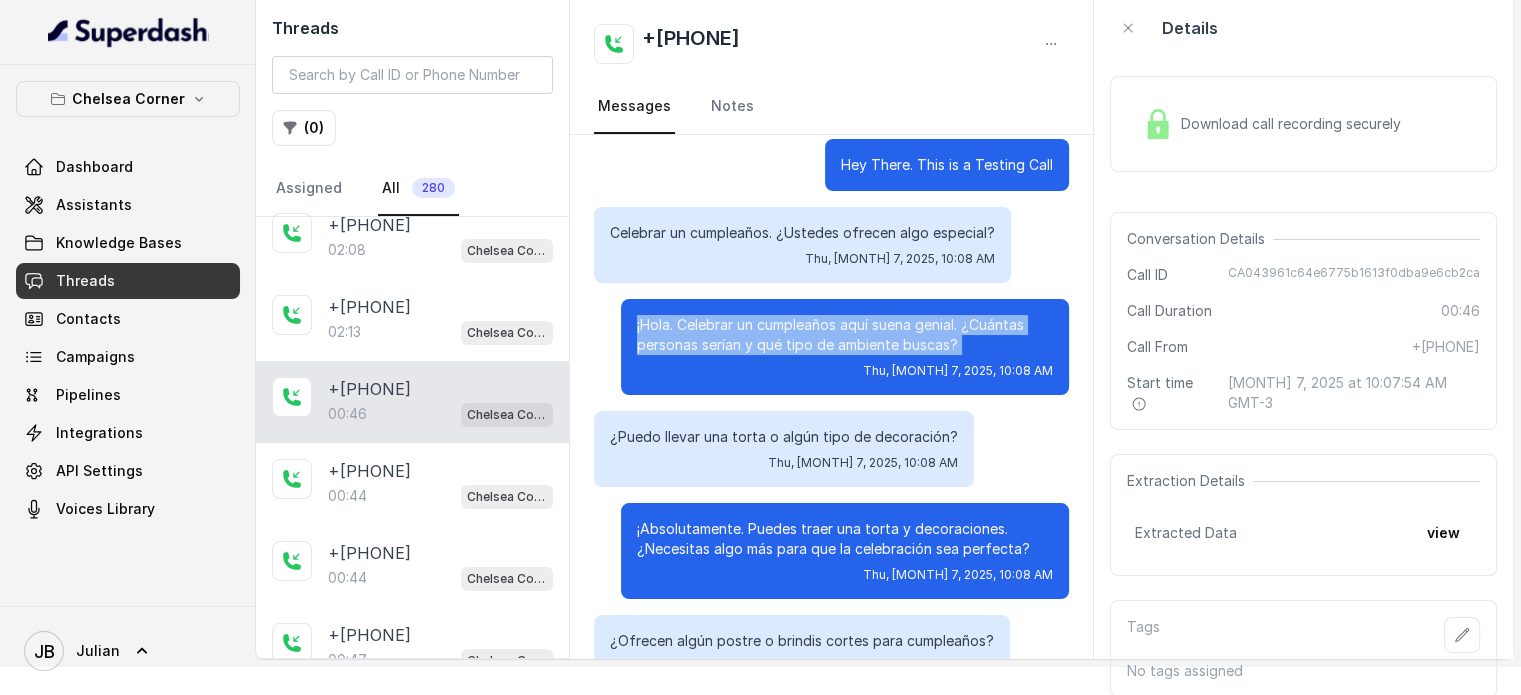 click on "¡Hola. Celebrar un cumpleaños aquí suena genial. ¿Cuántas personas serían y qué tipo de ambiente buscas?" at bounding box center [845, 335] 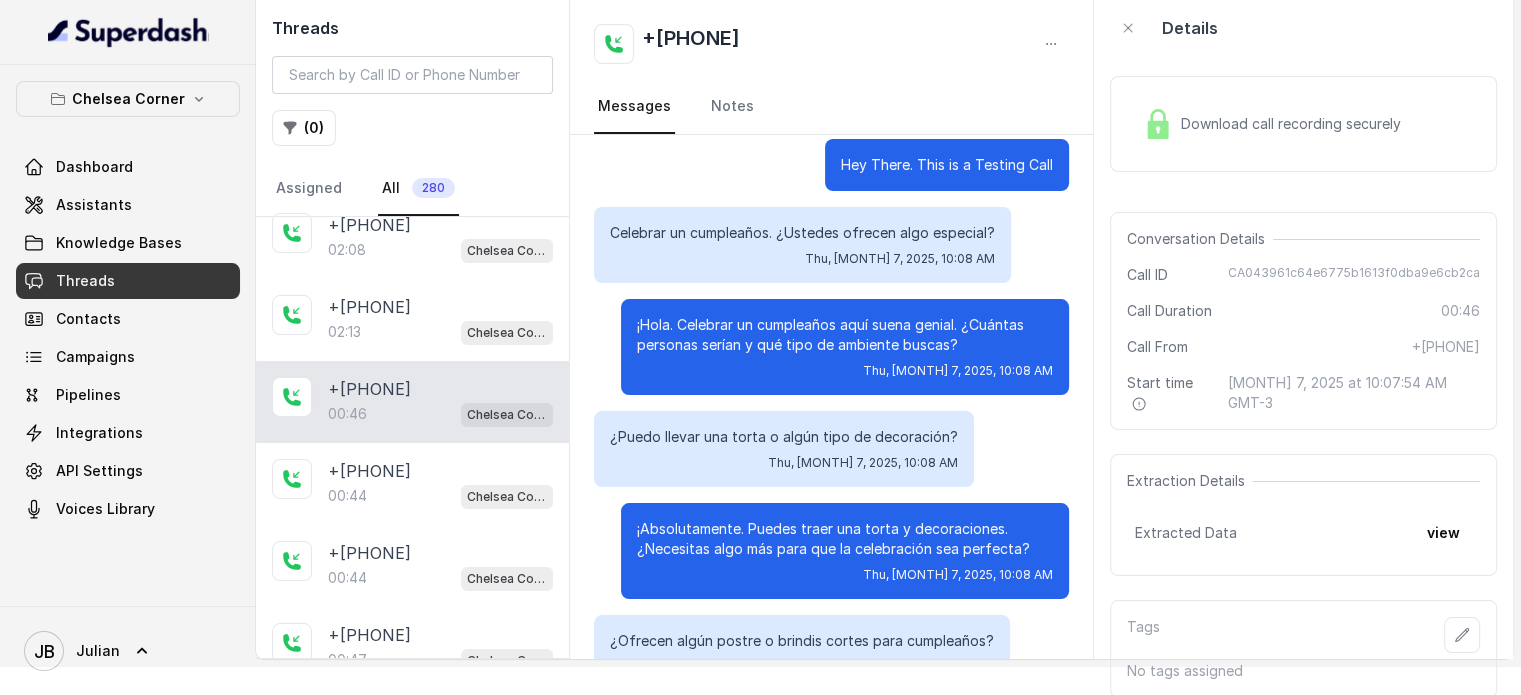 click on "¿Puedo llevar una torta o algún tipo de decoración?" at bounding box center (784, 437) 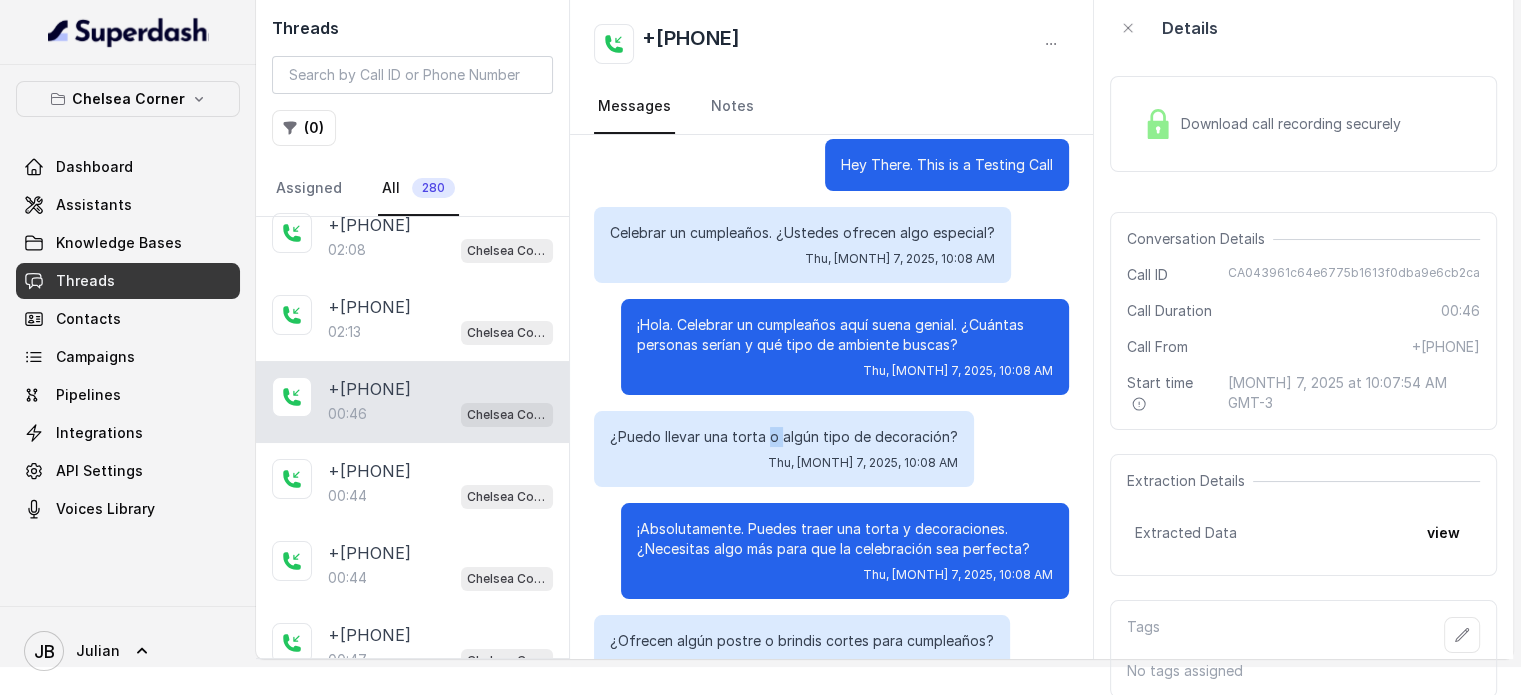 click on "¿Puedo llevar una torta o algún tipo de decoración?" at bounding box center (784, 437) 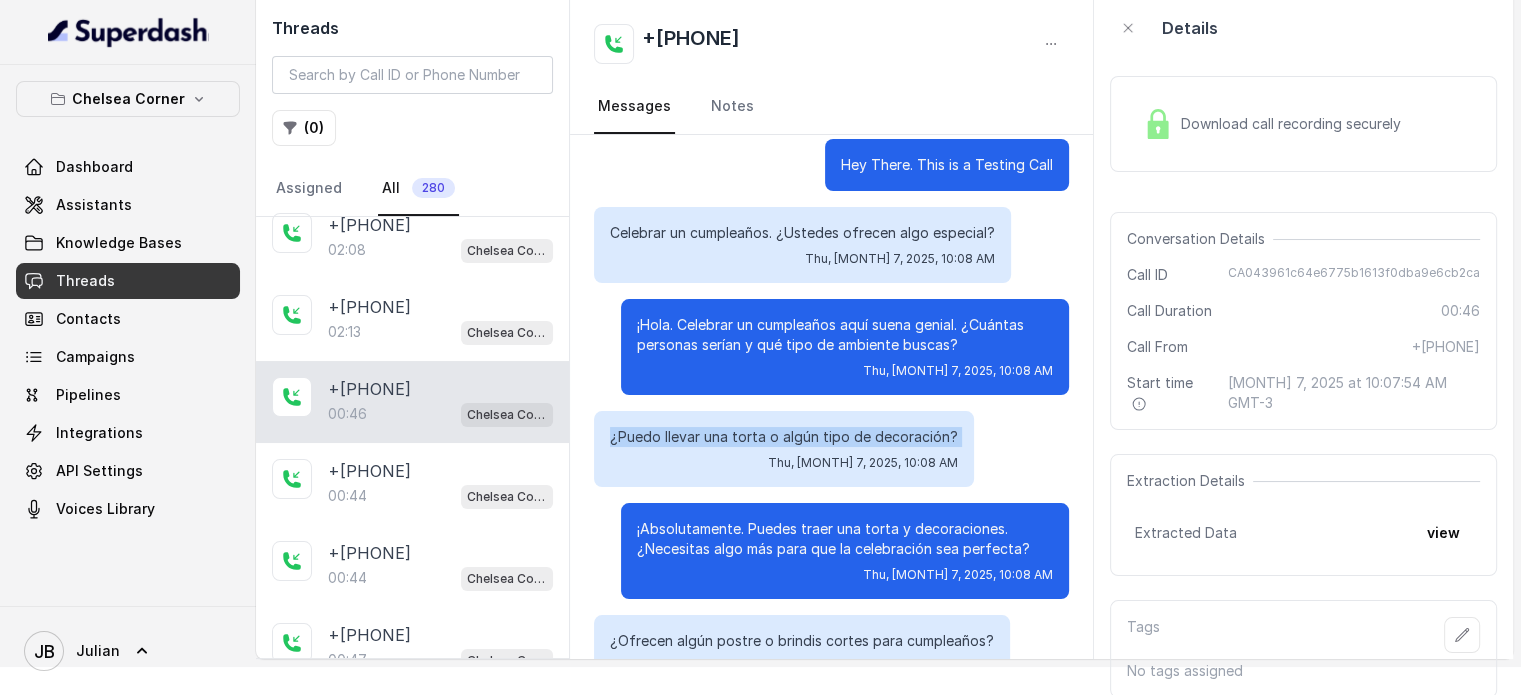 click on "¿Puedo llevar una torta o algún tipo de decoración?" at bounding box center (784, 437) 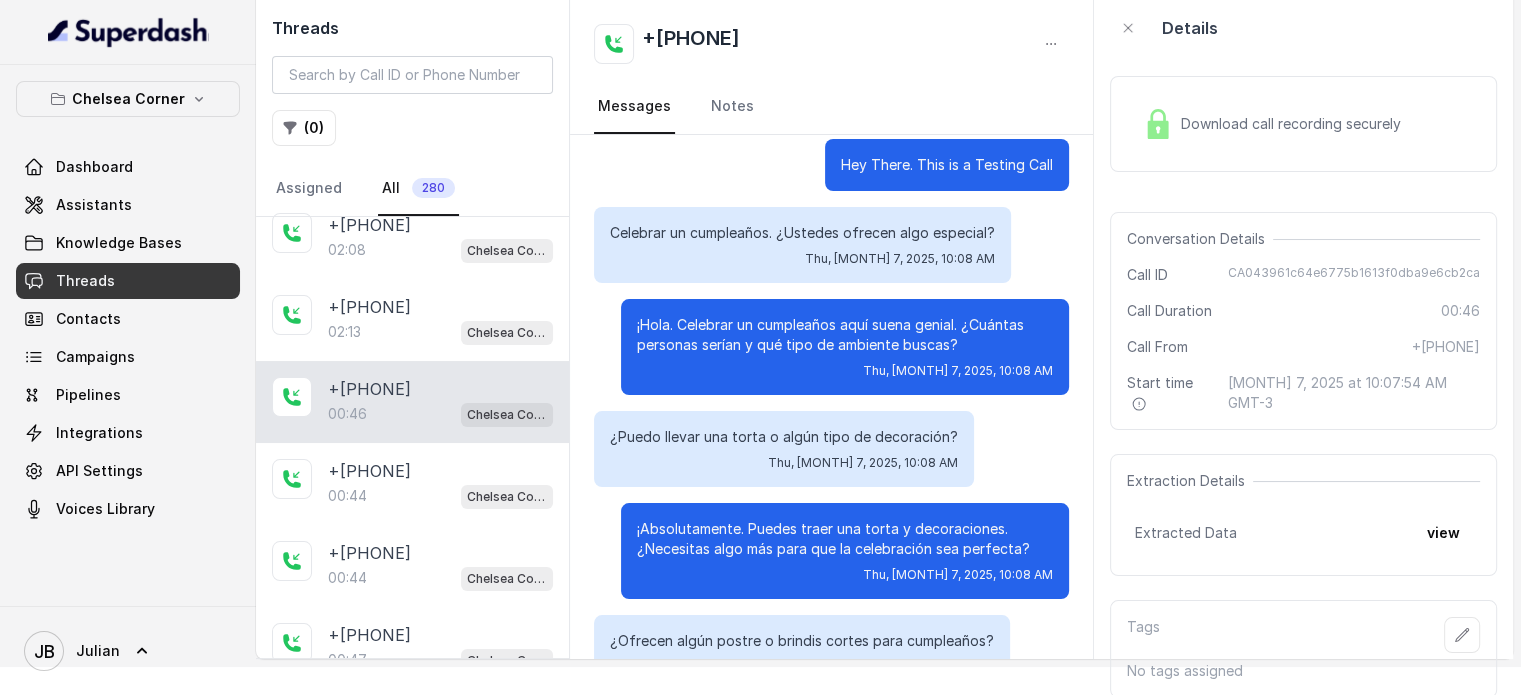 click on "¡Hola. Celebrar un cumpleaños aquí suena genial. ¿Cuántas personas serían y qué tipo de ambiente buscas?" at bounding box center (845, 335) 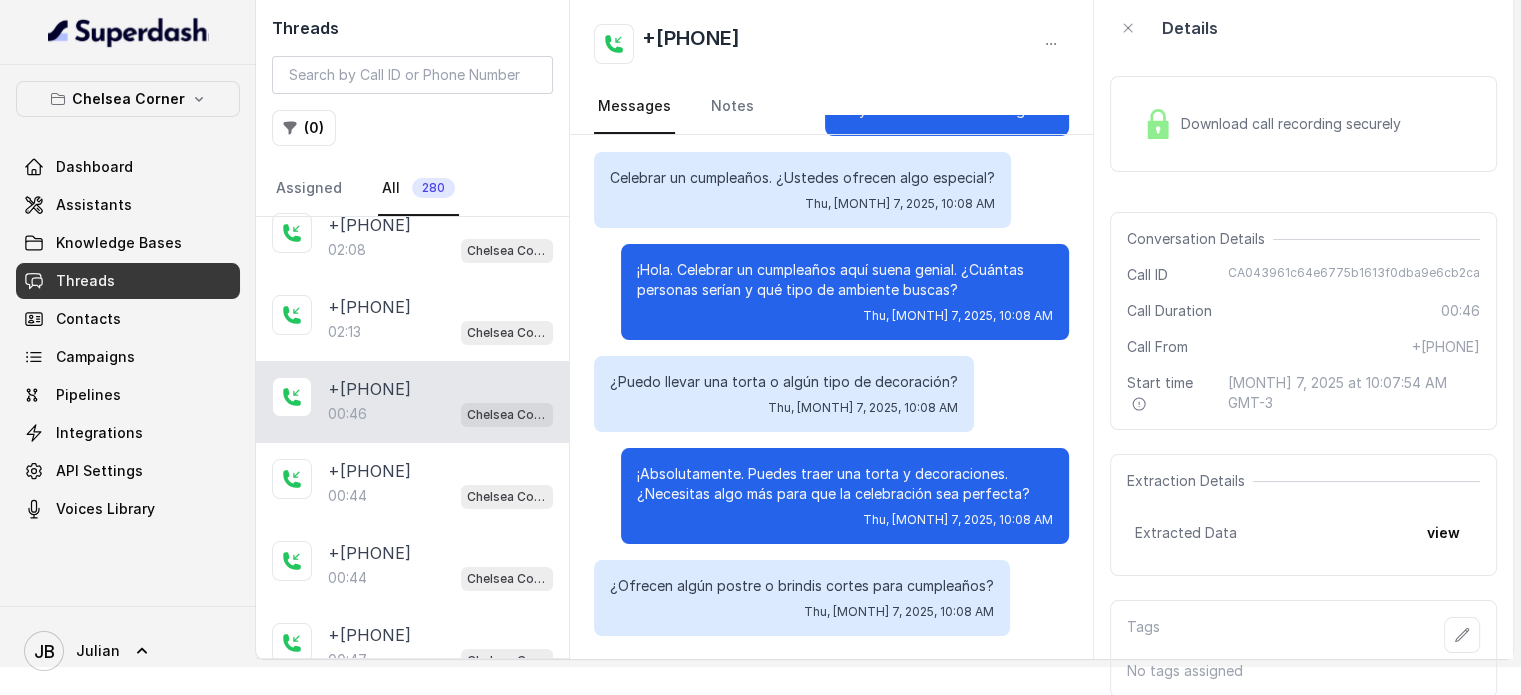 click on "¡Absolutamente. Puedes traer una torta y decoraciones. ¿Necesitas algo más para que la celebración sea perfecta?" at bounding box center [845, 484] 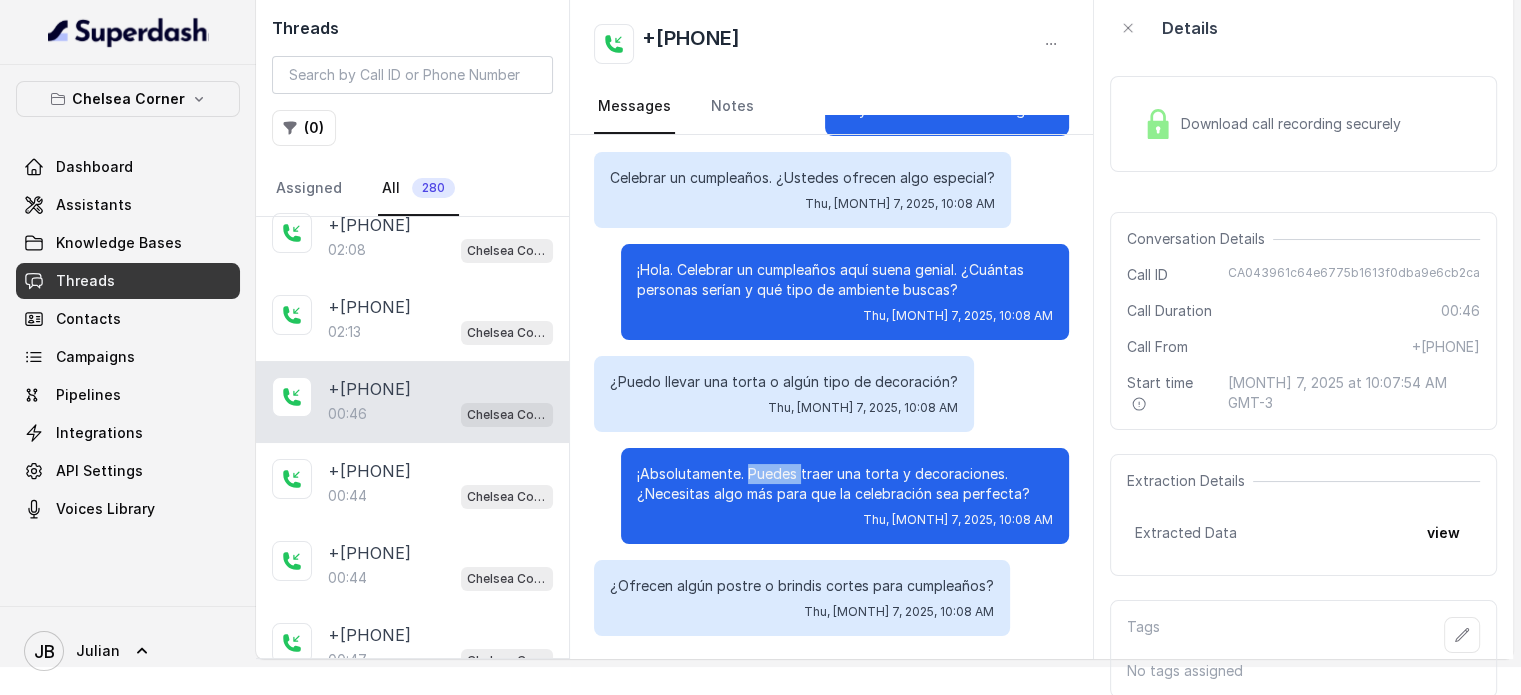click on "¡Absolutamente. Puedes traer una torta y decoraciones. ¿Necesitas algo más para que la celebración sea perfecta?" at bounding box center (845, 484) 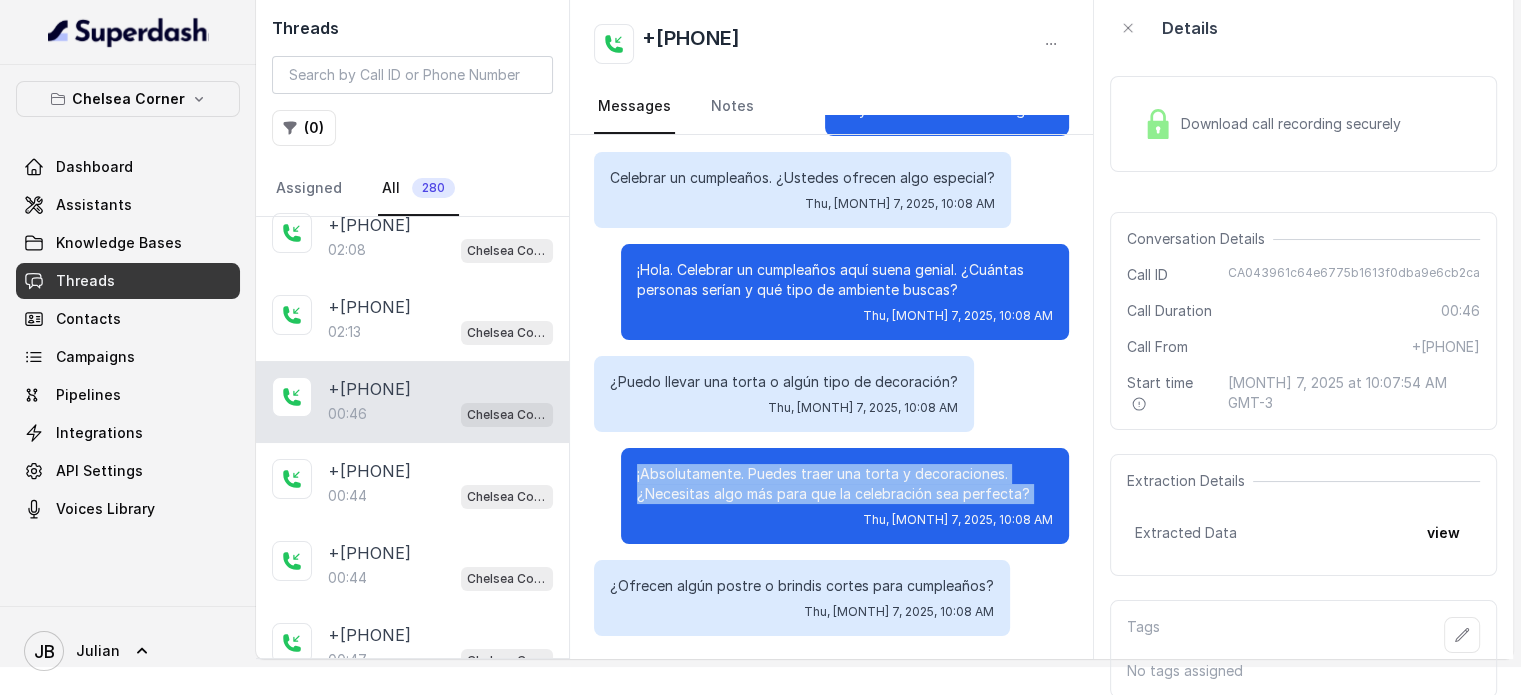 click on "¡Absolutamente. Puedes traer una torta y decoraciones. ¿Necesitas algo más para que la celebración sea perfecta?" at bounding box center [845, 484] 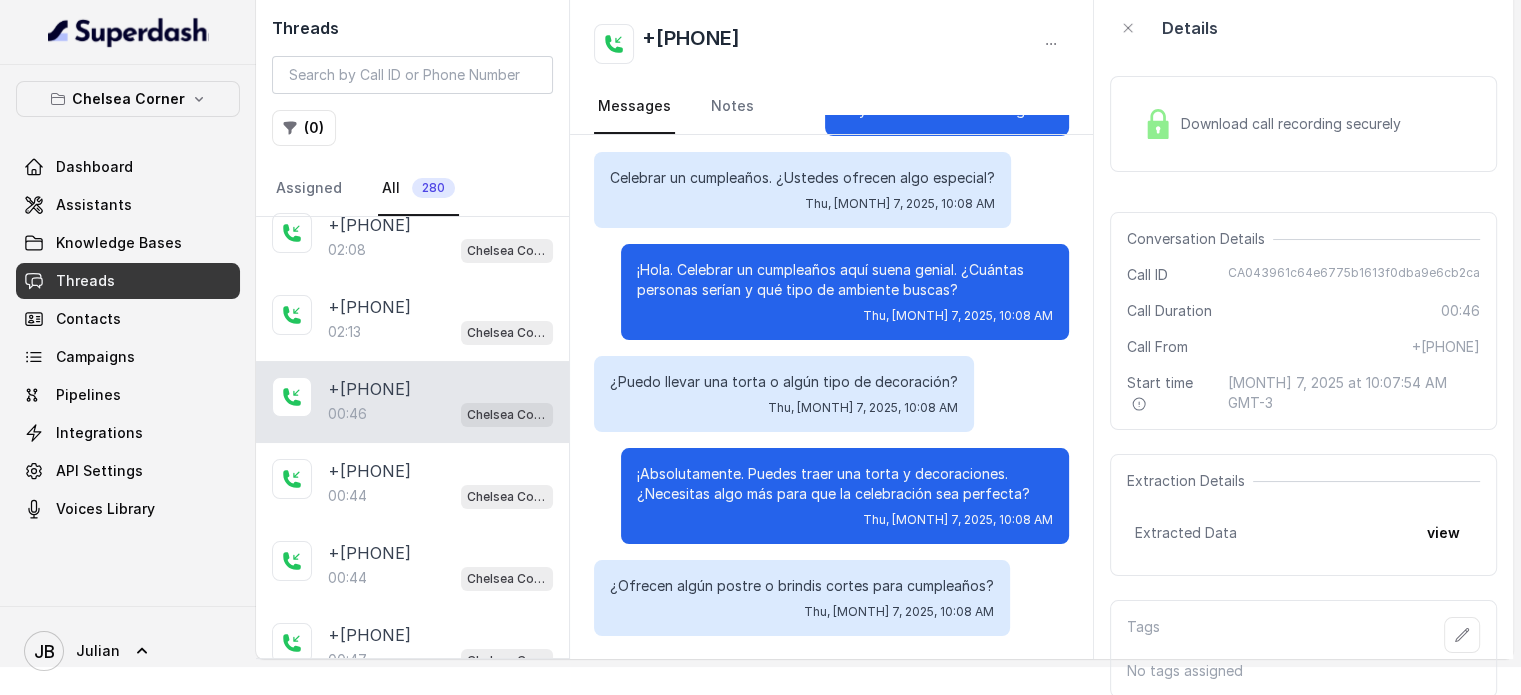 click on "¿Ofrecen algún postre o brindis cortes para cumpleaños?" at bounding box center (802, 586) 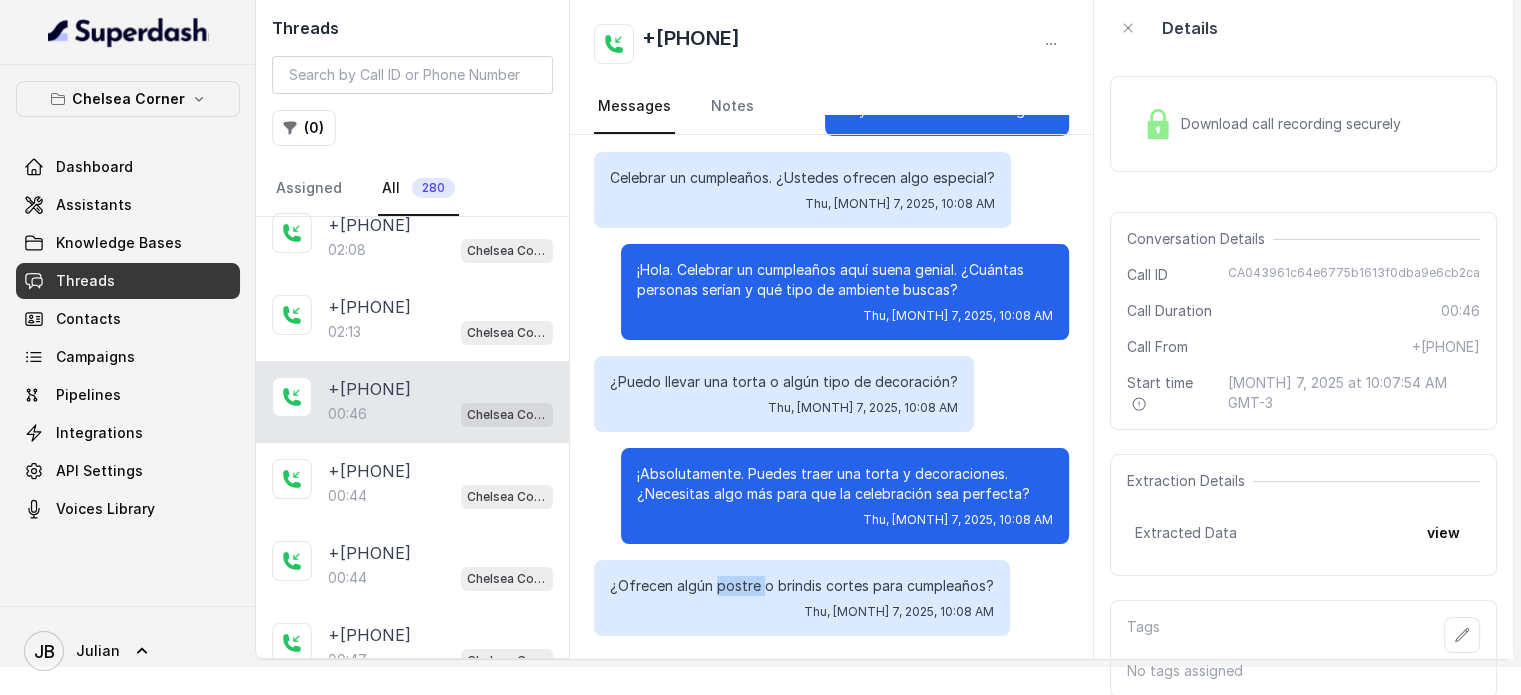 click on "¿Ofrecen algún postre o brindis cortes para cumpleaños?" at bounding box center (802, 586) 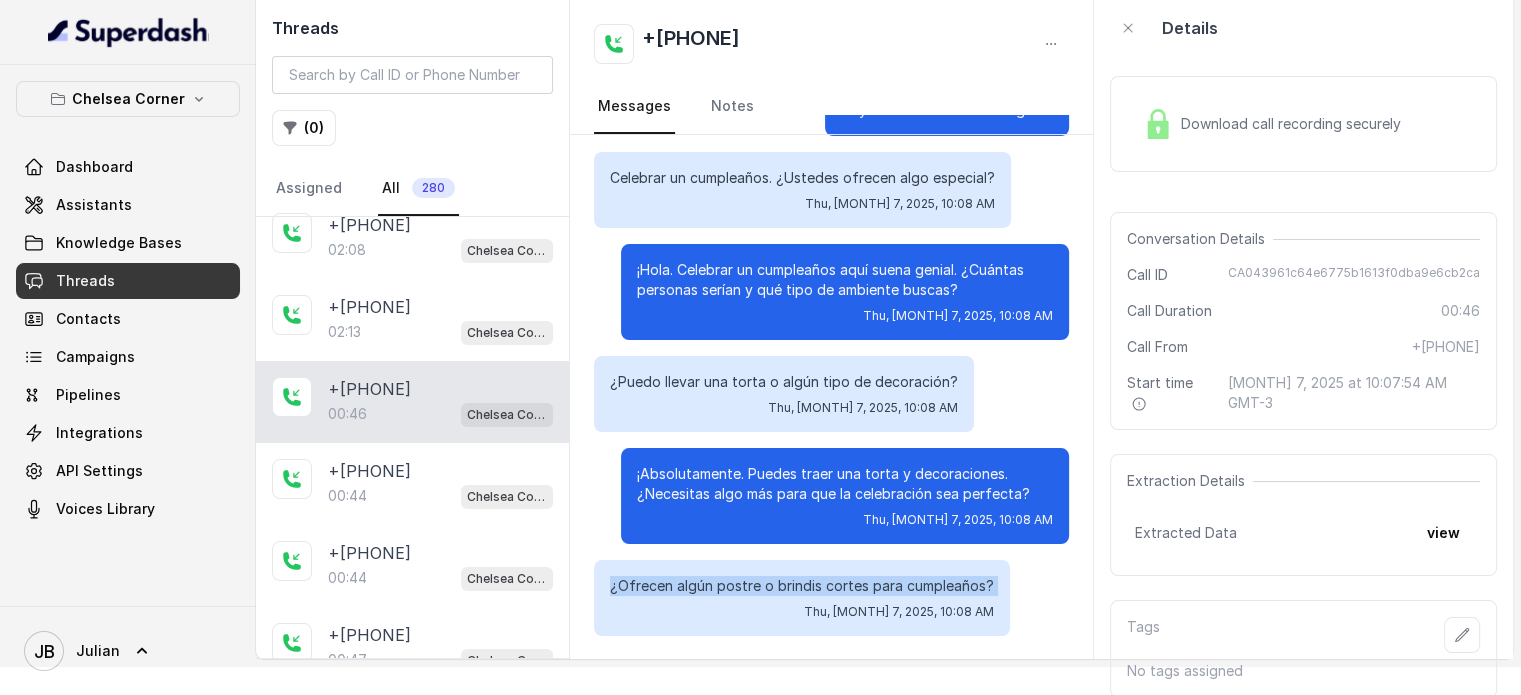click on "¿Ofrecen algún postre o brindis cortes para cumpleaños?" at bounding box center (802, 586) 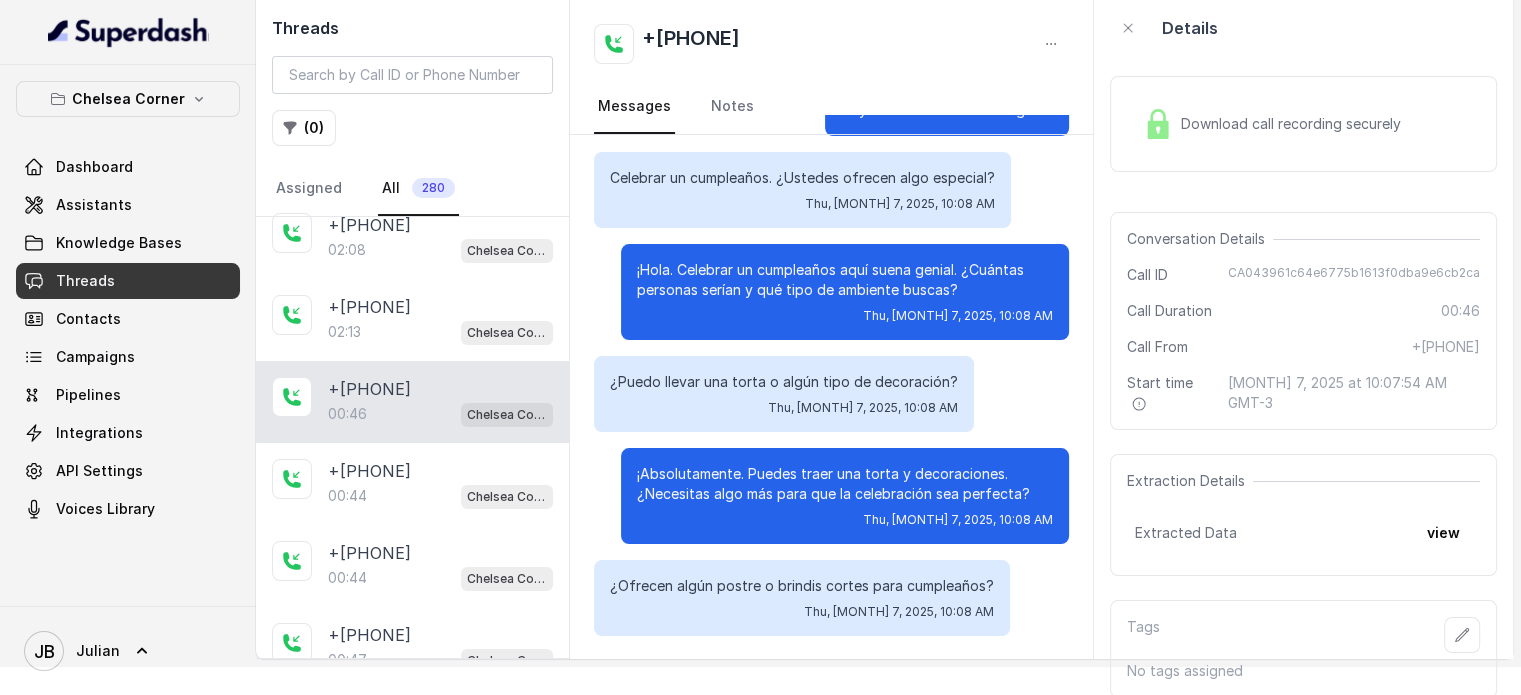 click on "¡Absolutamente. Puedes traer una torta y decoraciones. ¿Necesitas algo más para que la celebración sea perfecta?" at bounding box center [845, 484] 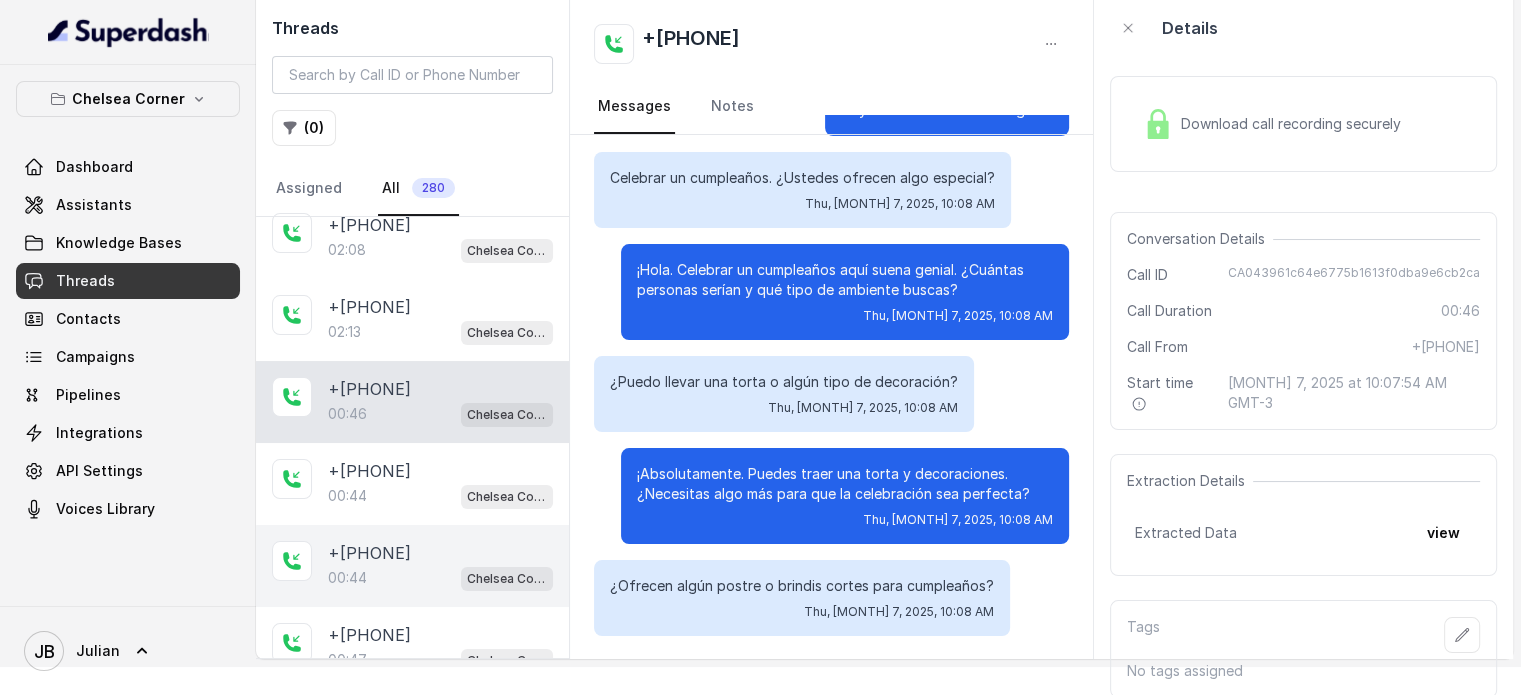 scroll, scrollTop: 100, scrollLeft: 0, axis: vertical 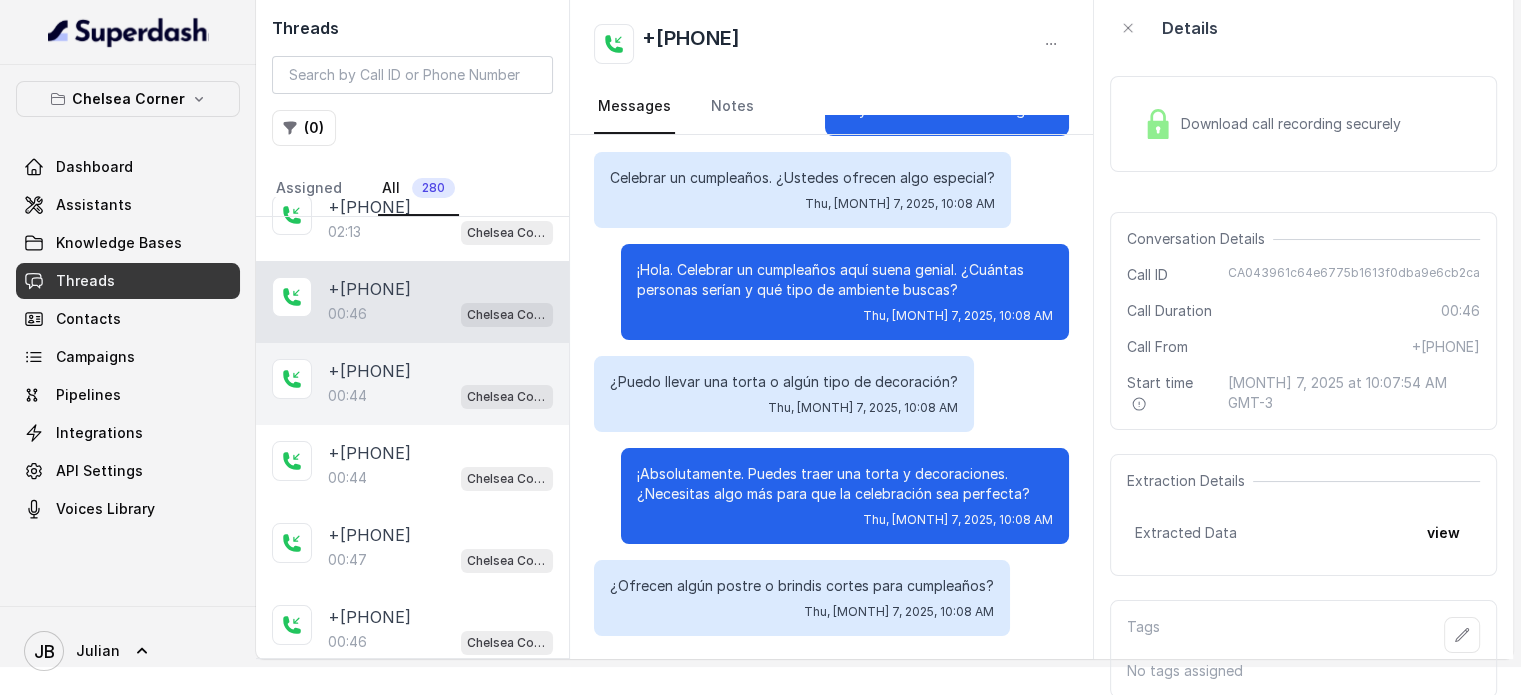 click on "+17547998960   00:44 Chelsea Corner" at bounding box center (412, 384) 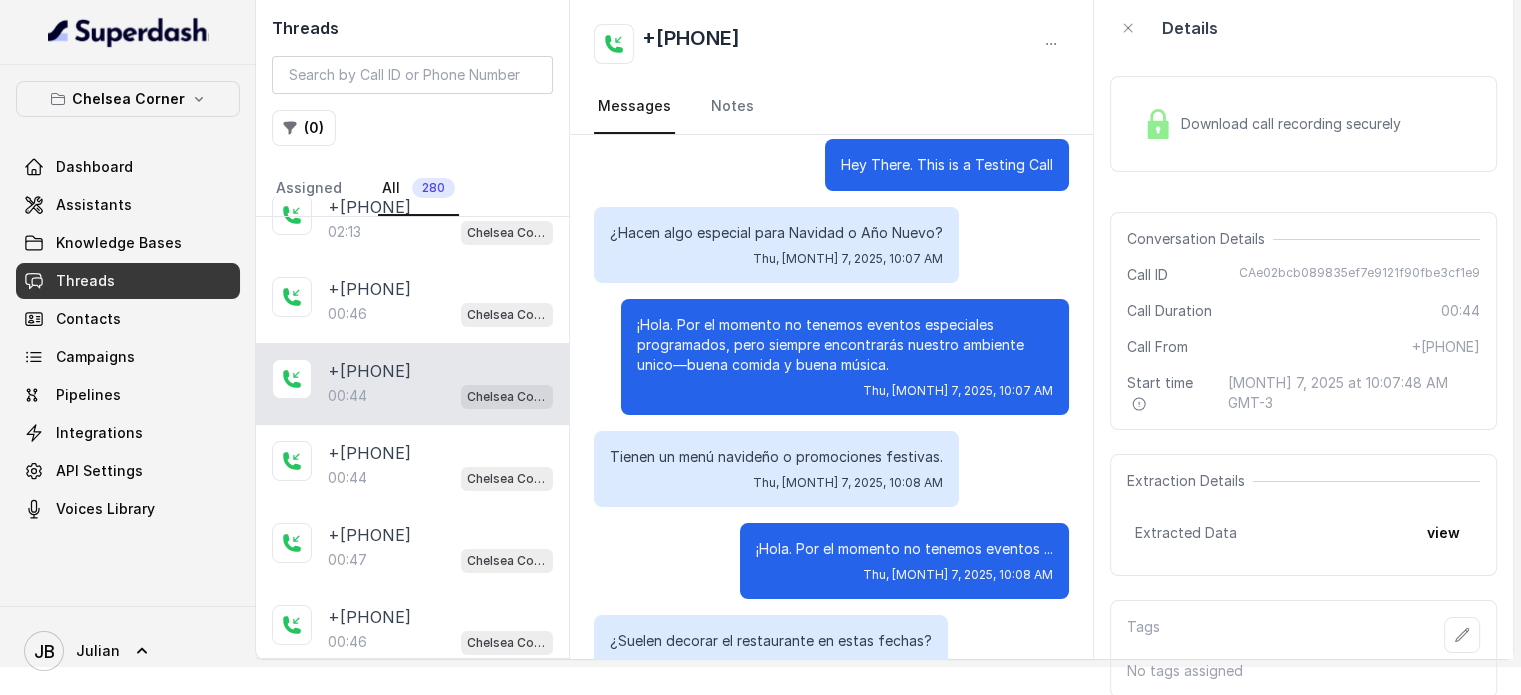 scroll, scrollTop: 55, scrollLeft: 0, axis: vertical 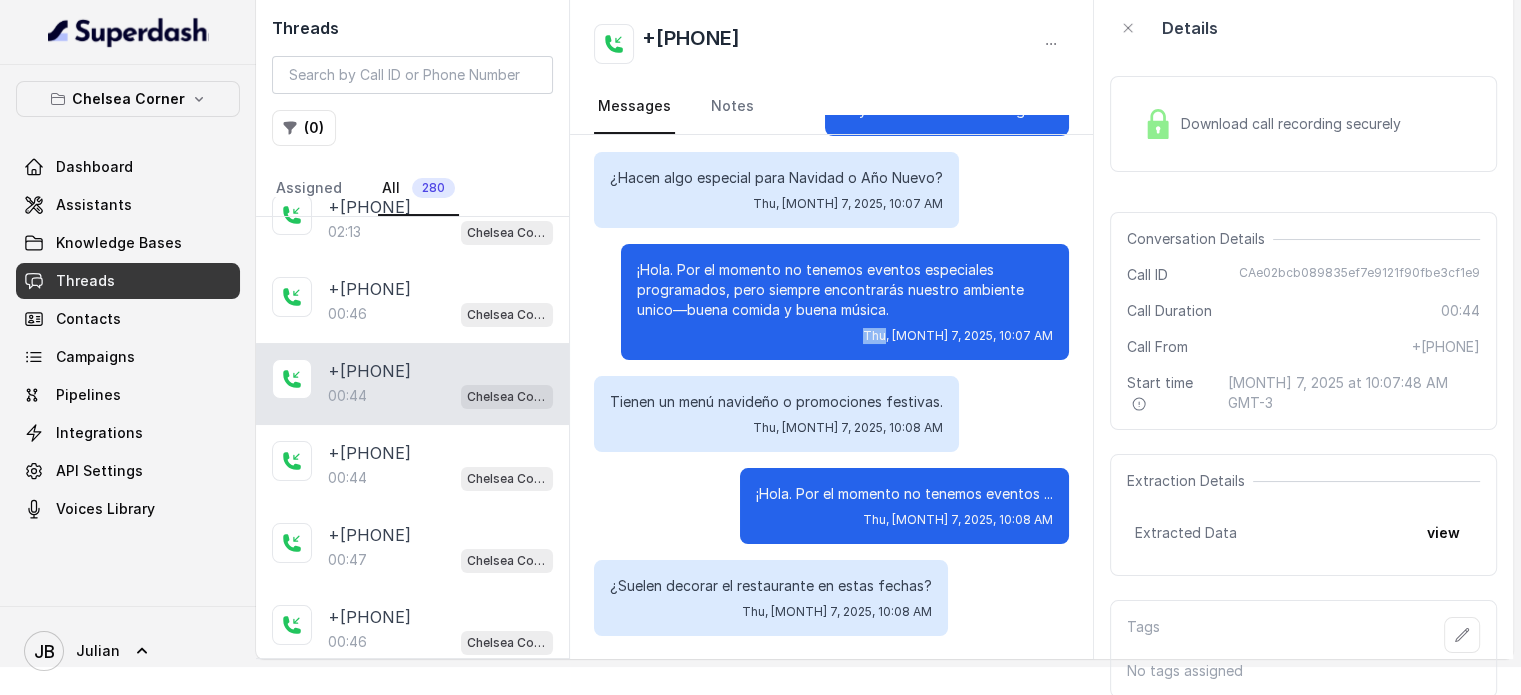 click on "¡Hola. Por el momento no tenemos eventos especiales programados, pero siempre encontrarás nuestro ambiente unico—buena comida y buena música. Thu, Aug 7, 2025, 10:07 AM" at bounding box center [845, 302] 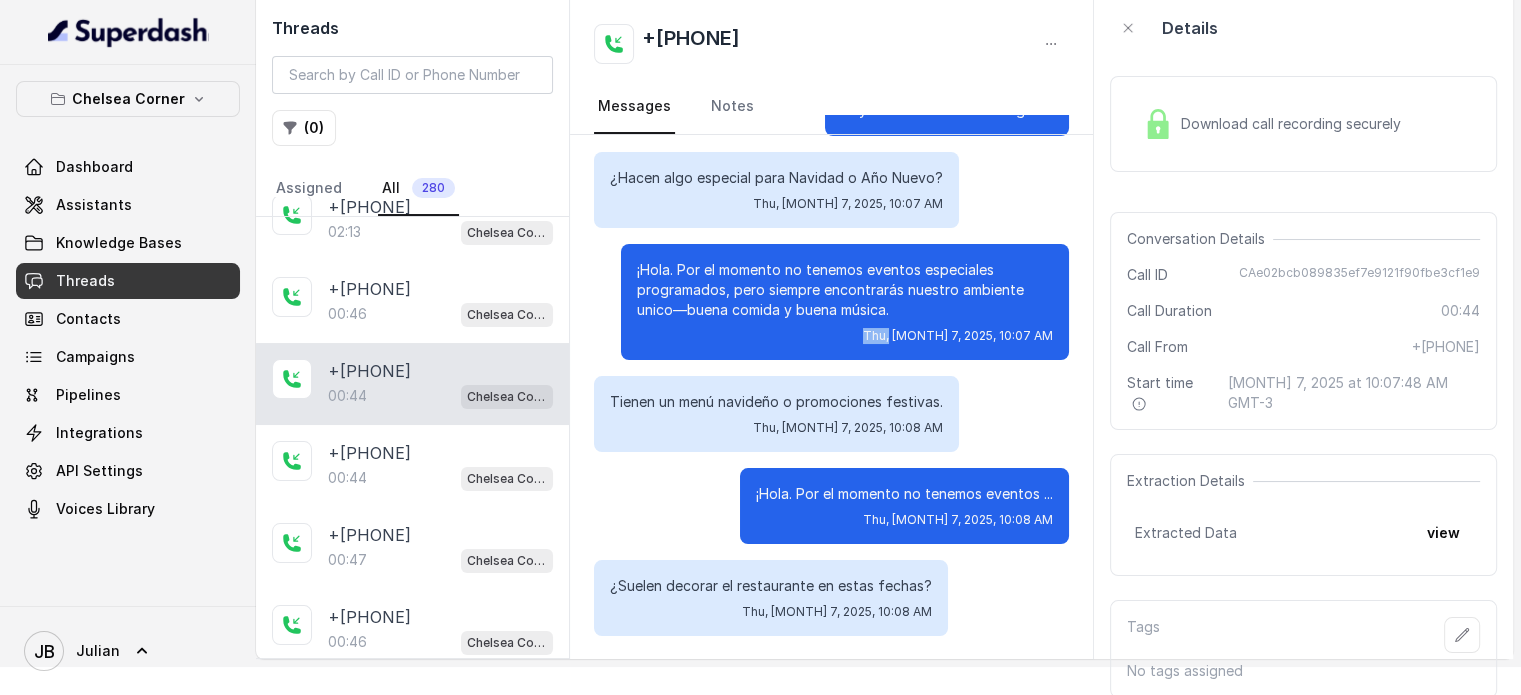 click on "¡Hola. Por el momento no tenemos eventos especiales programados, pero siempre encontrarás nuestro ambiente unico—buena comida y buena música." at bounding box center [845, 290] 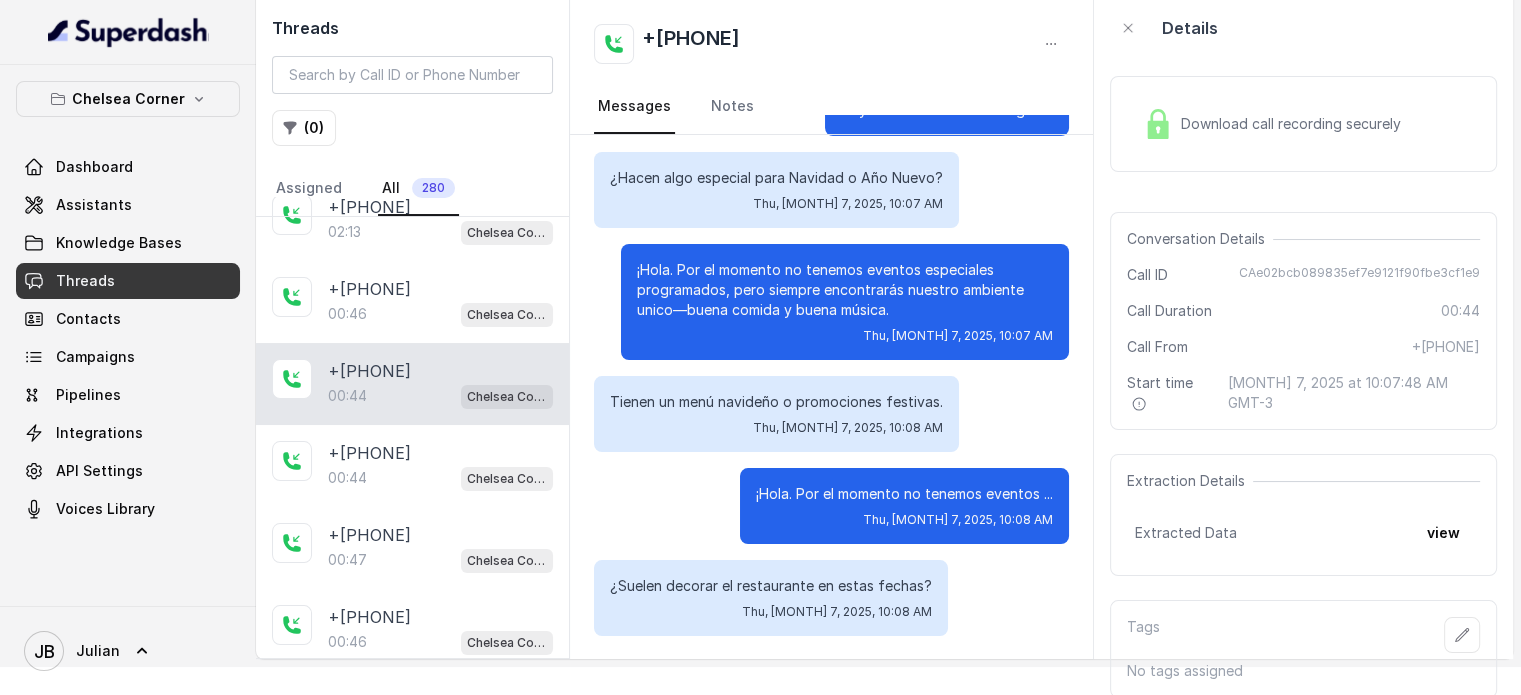 click on "¡Hola. Por el momento no tenemos eventos especiales programados, pero siempre encontrarás nuestro ambiente unico—buena comida y buena música." at bounding box center (845, 290) 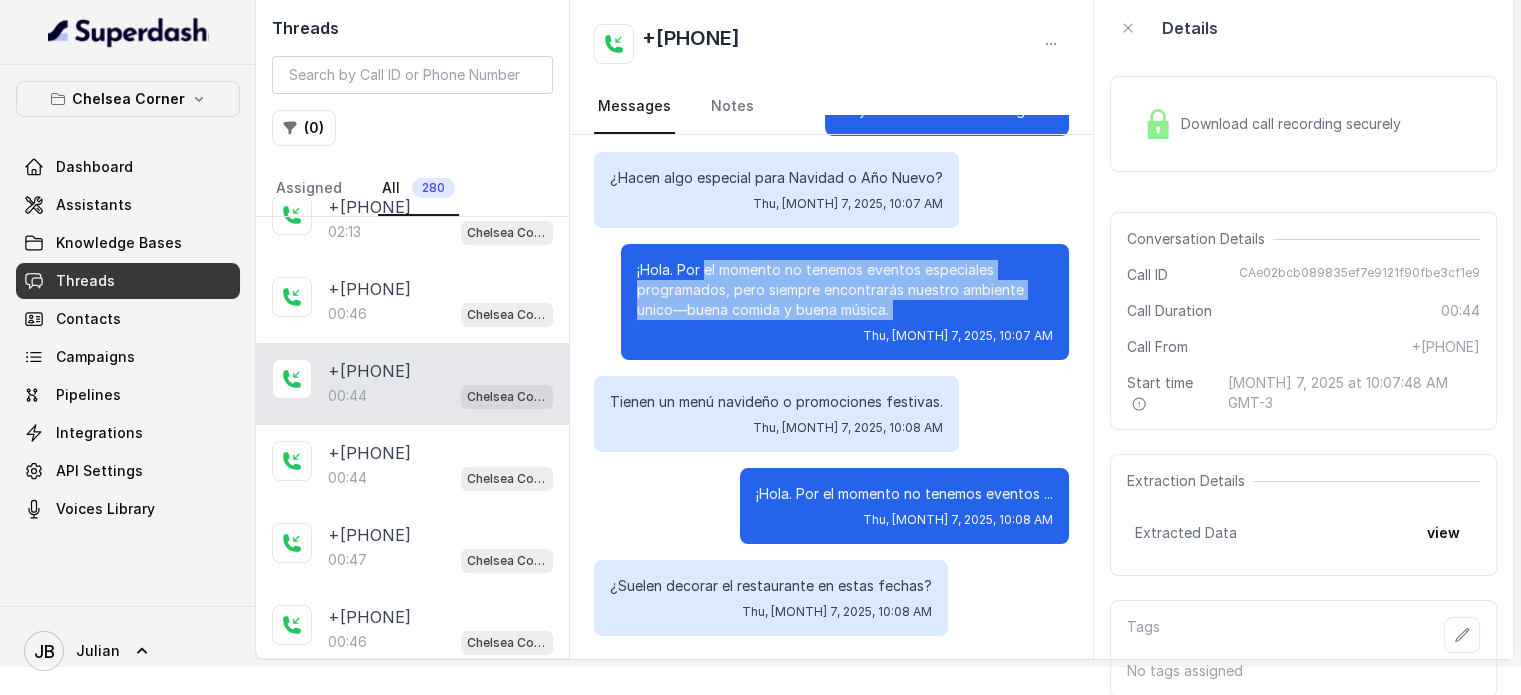drag, startPoint x: 690, startPoint y: 254, endPoint x: 833, endPoint y: 327, distance: 160.55528 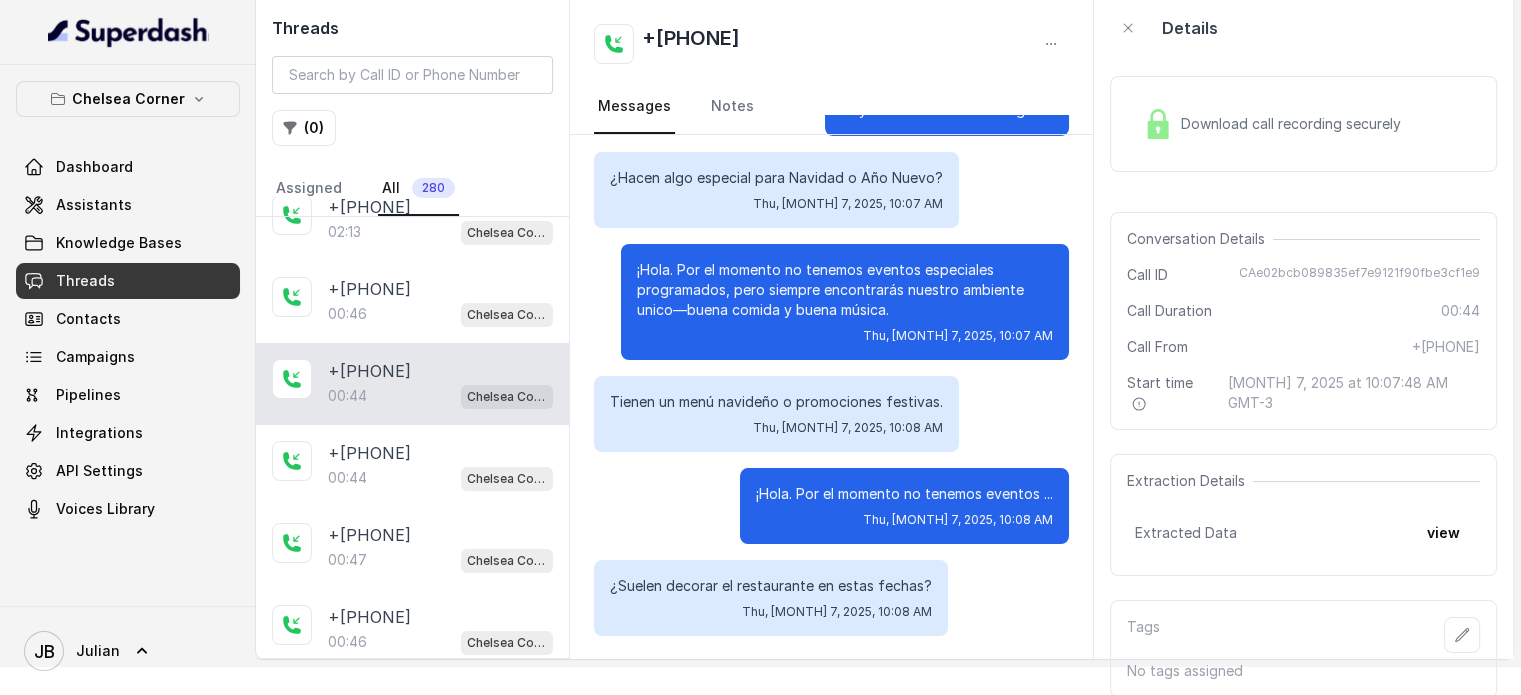 click on "Tienen un menú navideño o promociones festivas. Thu, Aug 7, 2025, 10:08 AM" at bounding box center (776, 414) 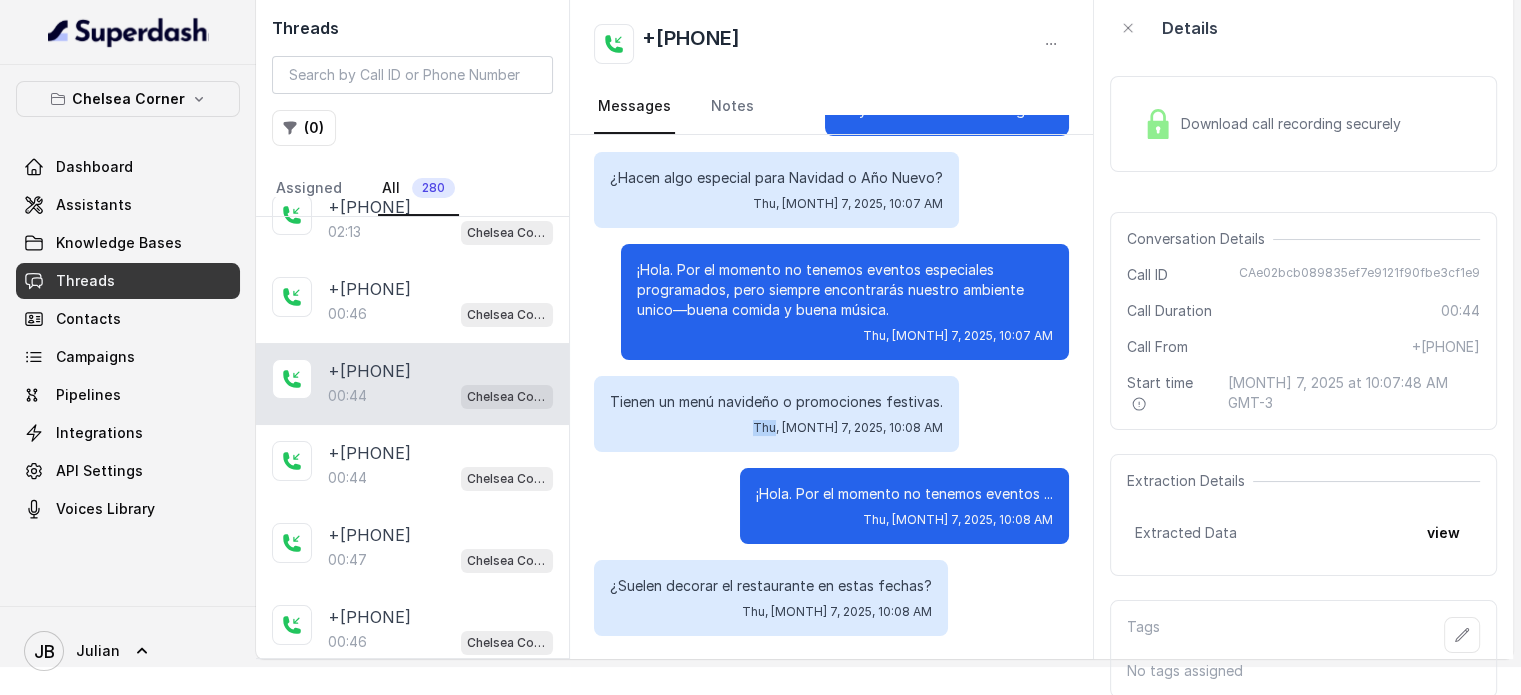 click on "Tienen un menú navideño o promociones festivas. Thu, Aug 7, 2025, 10:08 AM" at bounding box center [776, 414] 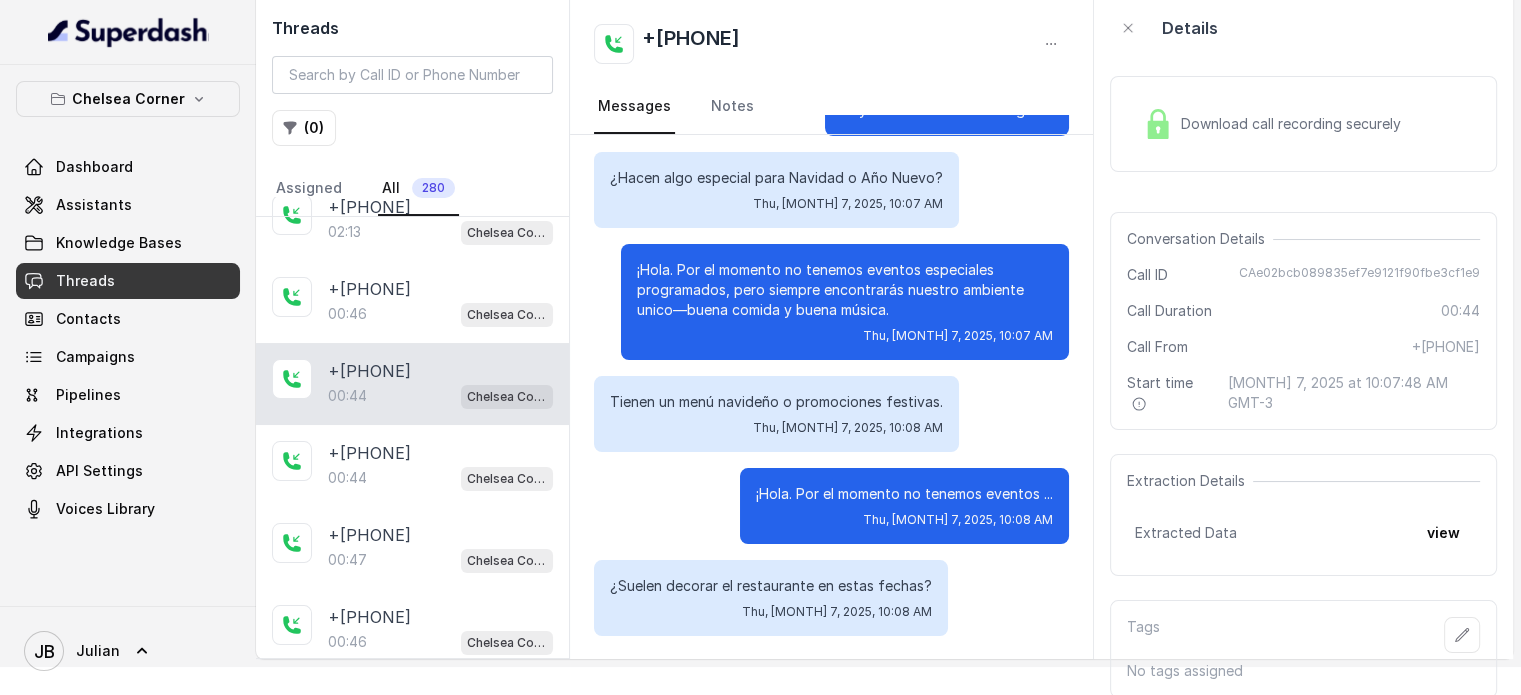 click on "¡Hola. Por el momento no tenemos eventos ..." at bounding box center (904, 494) 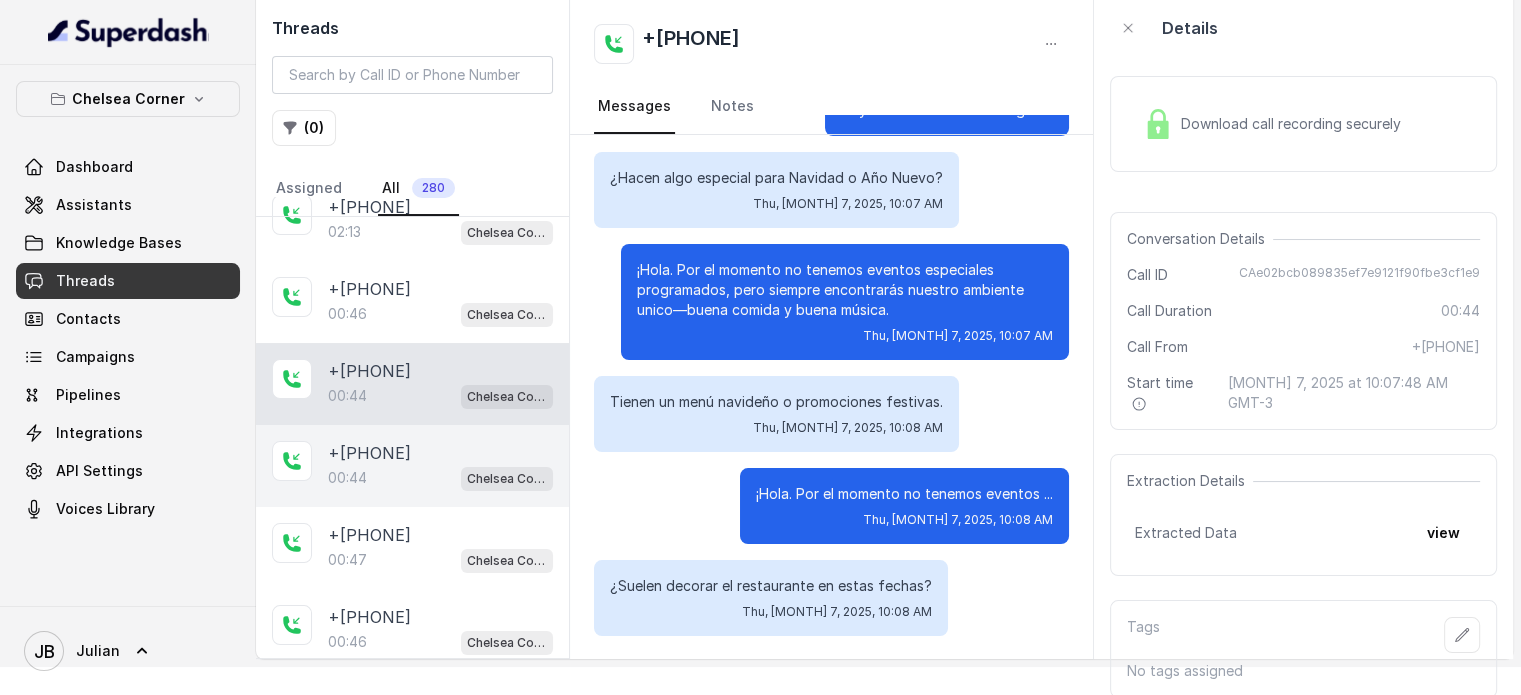 click on "[PHONE]" at bounding box center (369, 453) 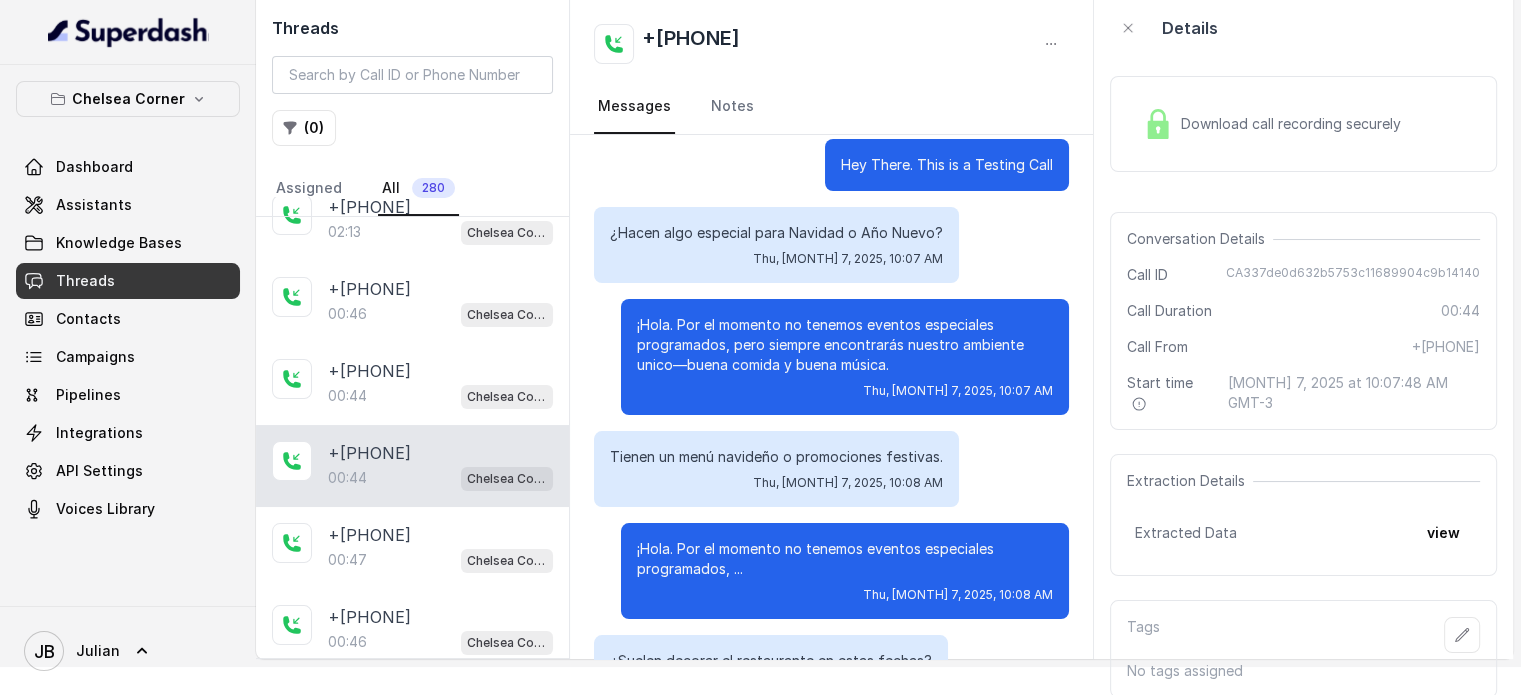 scroll, scrollTop: 75, scrollLeft: 0, axis: vertical 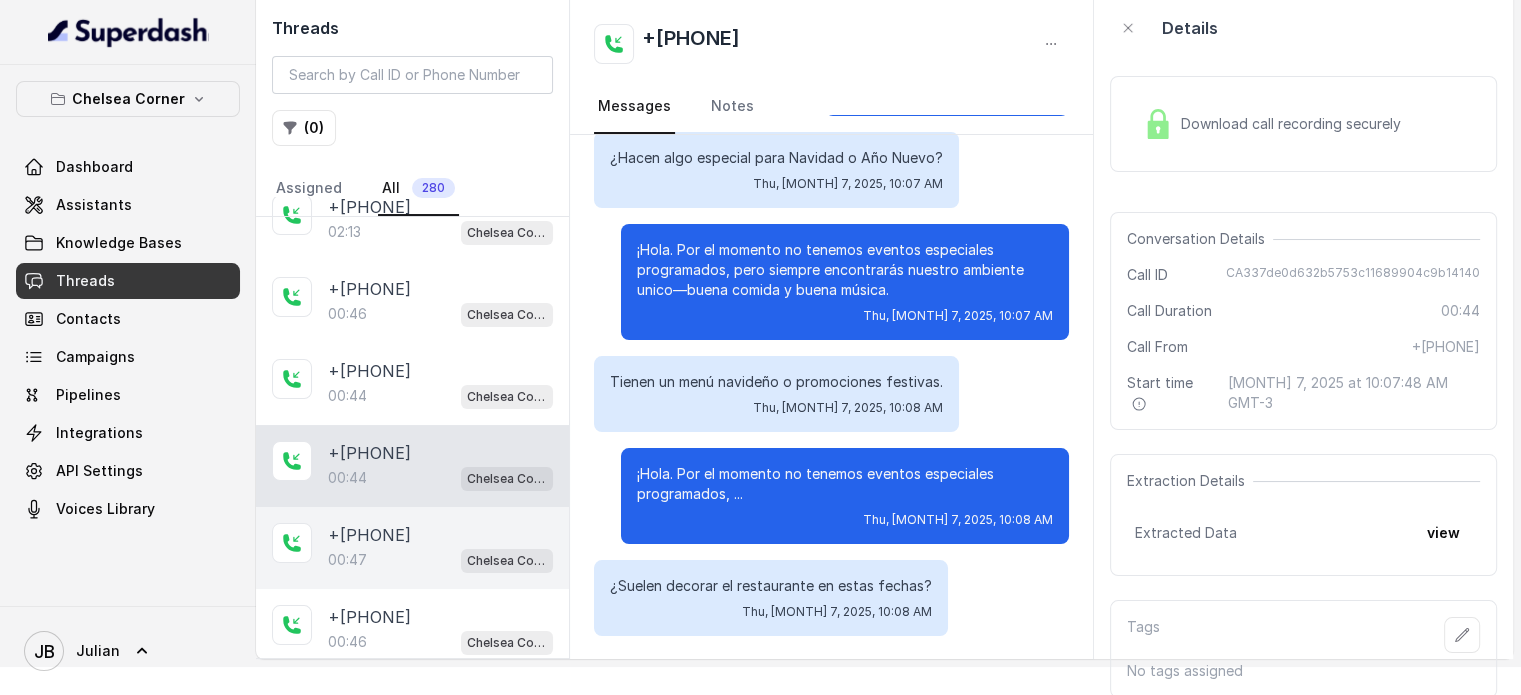 click on "+17547998960   00:47 Chelsea Corner" at bounding box center (412, 548) 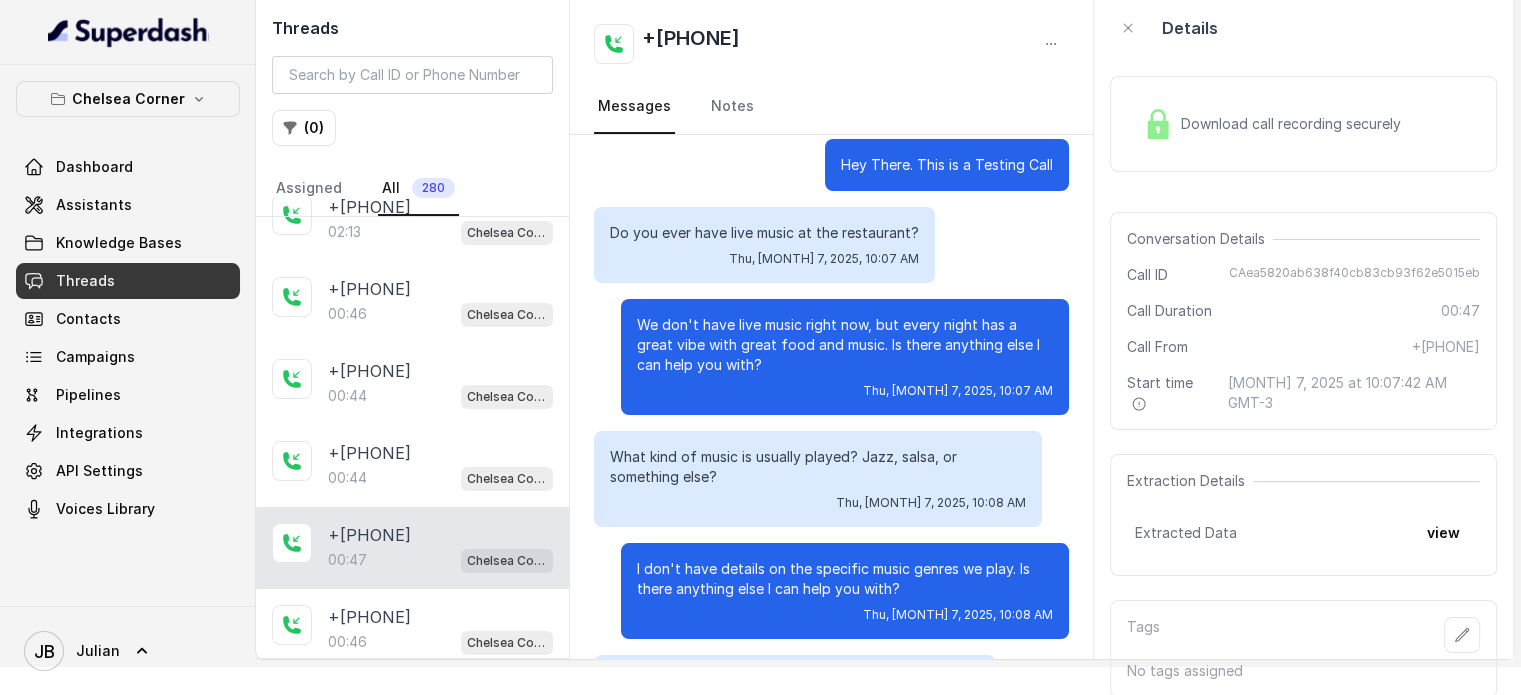 scroll, scrollTop: 227, scrollLeft: 0, axis: vertical 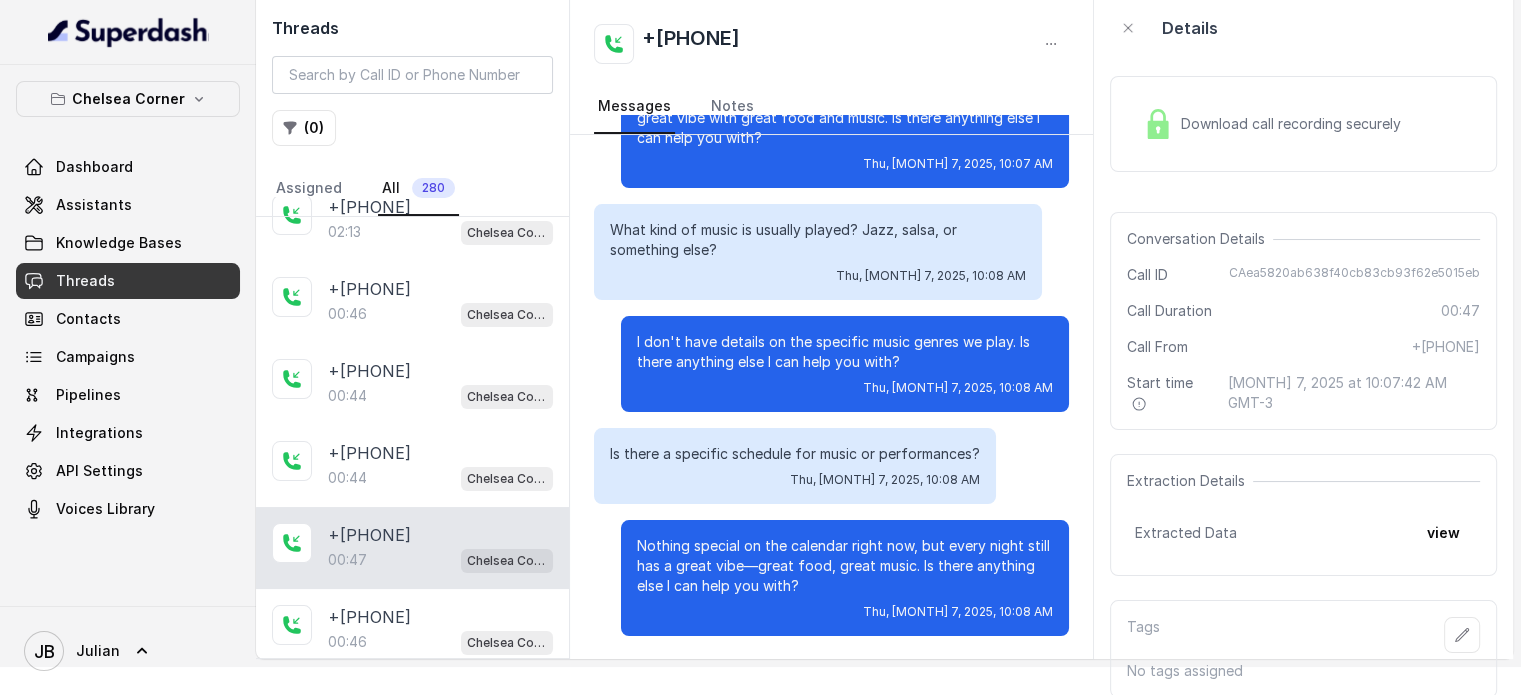 drag, startPoint x: 648, startPoint y: 219, endPoint x: 752, endPoint y: 248, distance: 107.96759 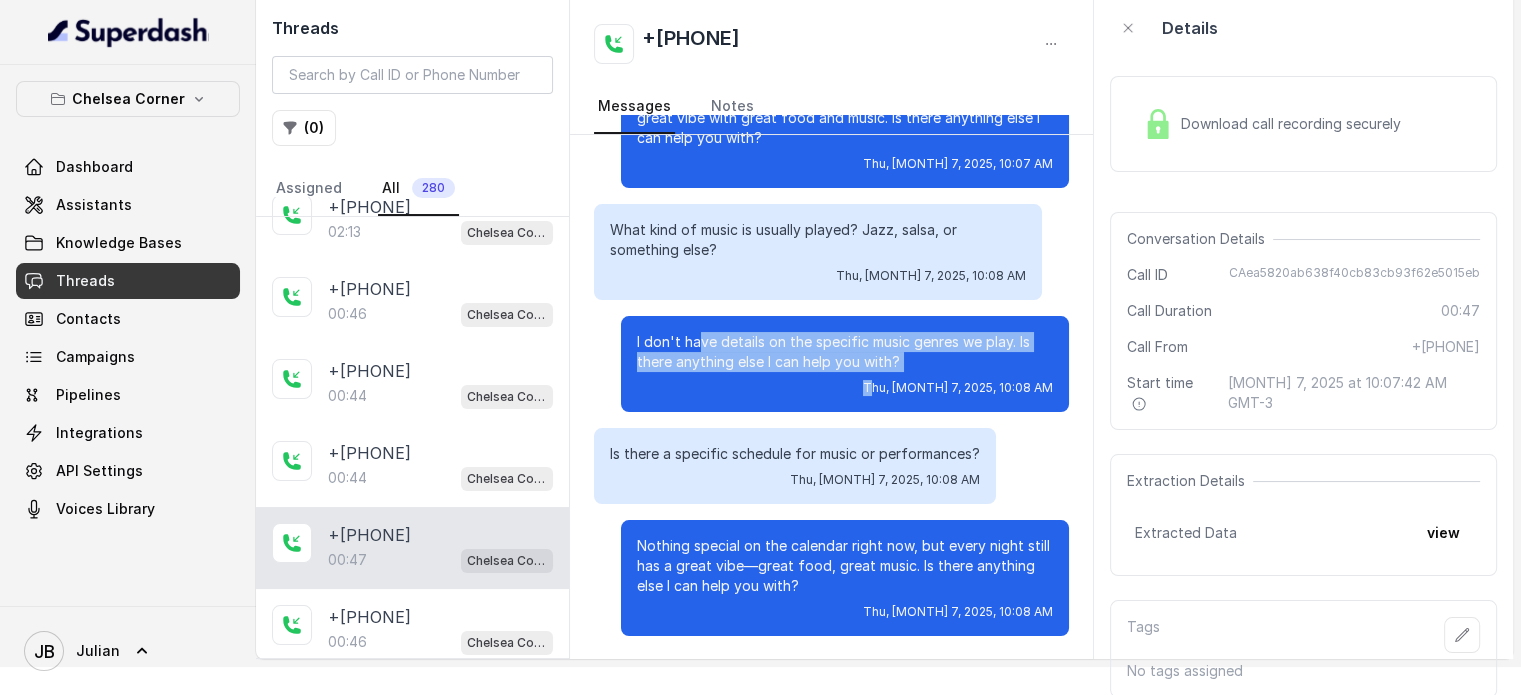 drag, startPoint x: 724, startPoint y: 341, endPoint x: 890, endPoint y: 380, distance: 170.51979 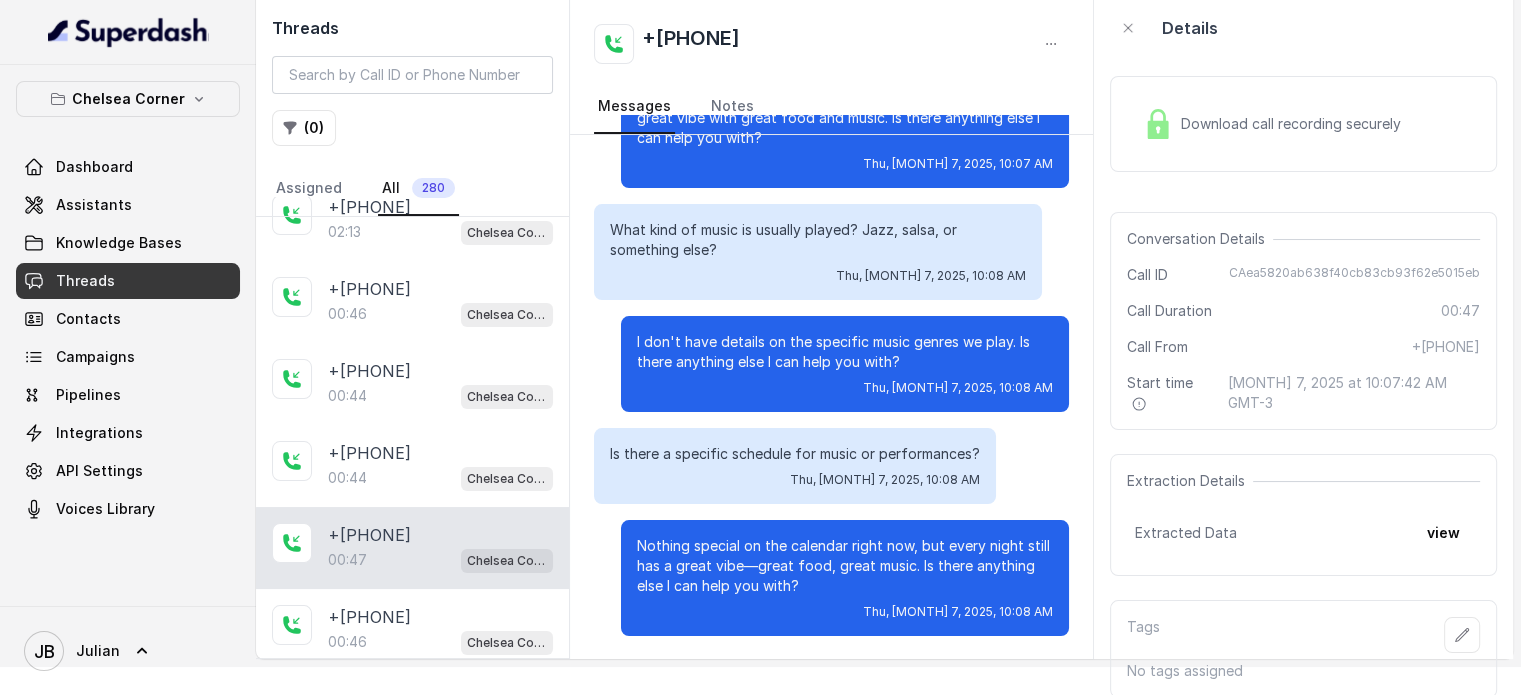 click on "Is there a specific schedule for music or performances?" at bounding box center [795, 454] 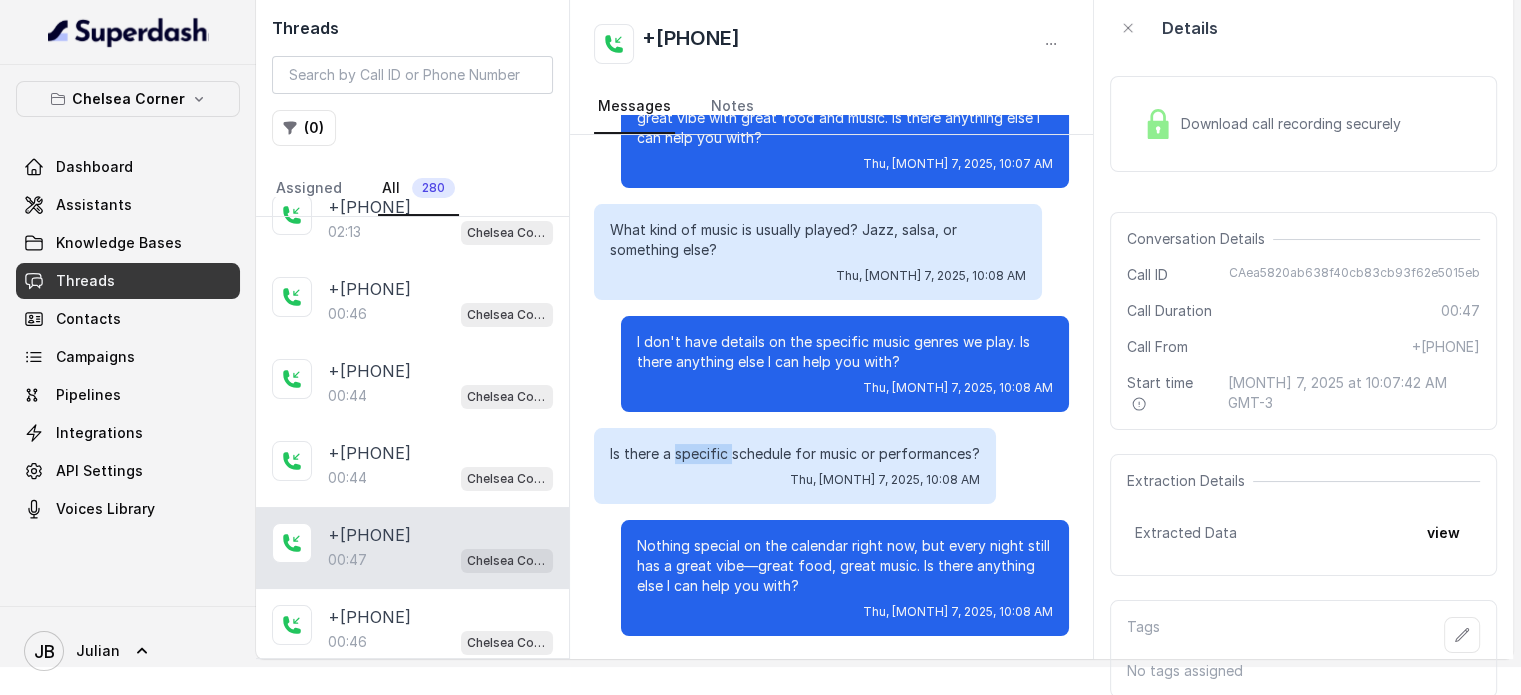 click on "Is there a specific schedule for music or performances?" at bounding box center (795, 454) 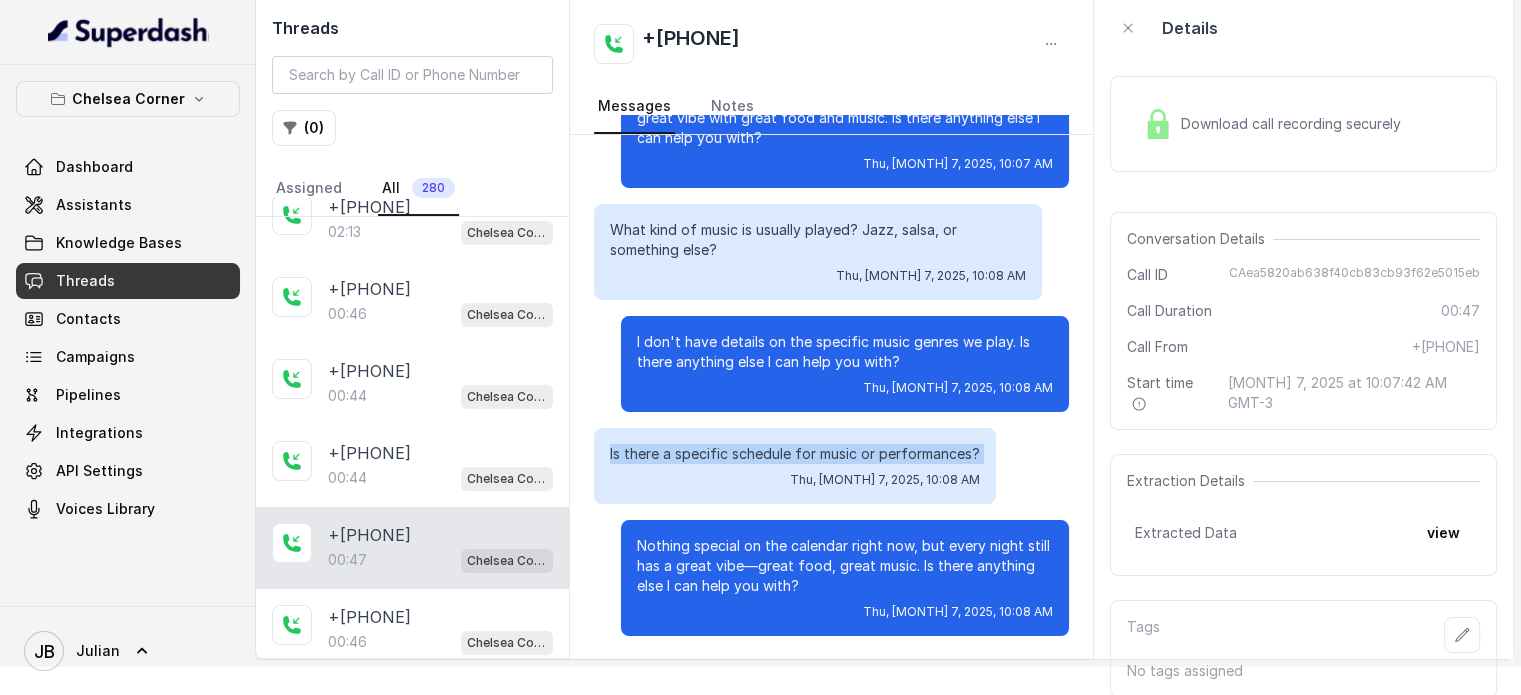 click on "Is there a specific schedule for music or performances?" at bounding box center (795, 454) 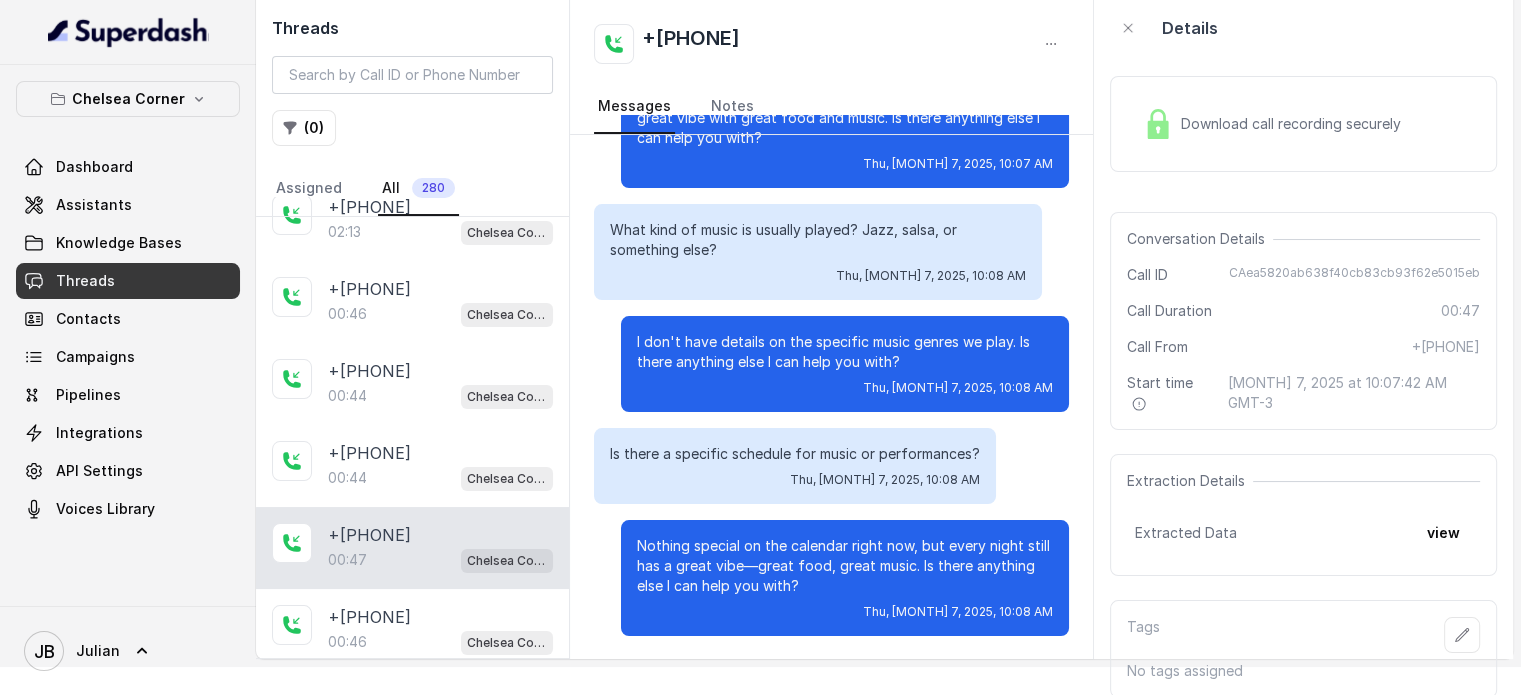 click on "Nothing special on the calendar right now, but every night still has a great vibe—great food, great music. Is there anything else I can help you with?" at bounding box center (845, 566) 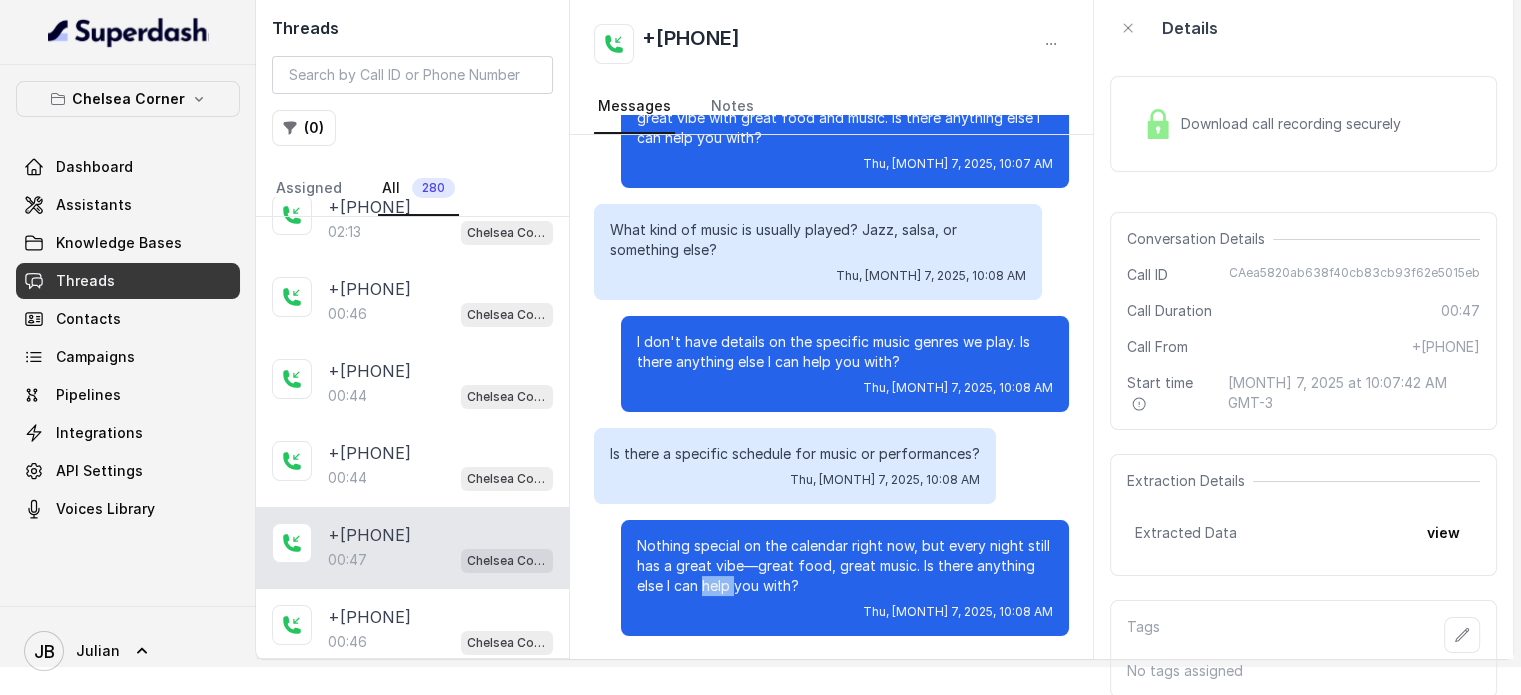 click on "Nothing special on the calendar right now, but every night still has a great vibe—great food, great music. Is there anything else I can help you with?" at bounding box center [845, 566] 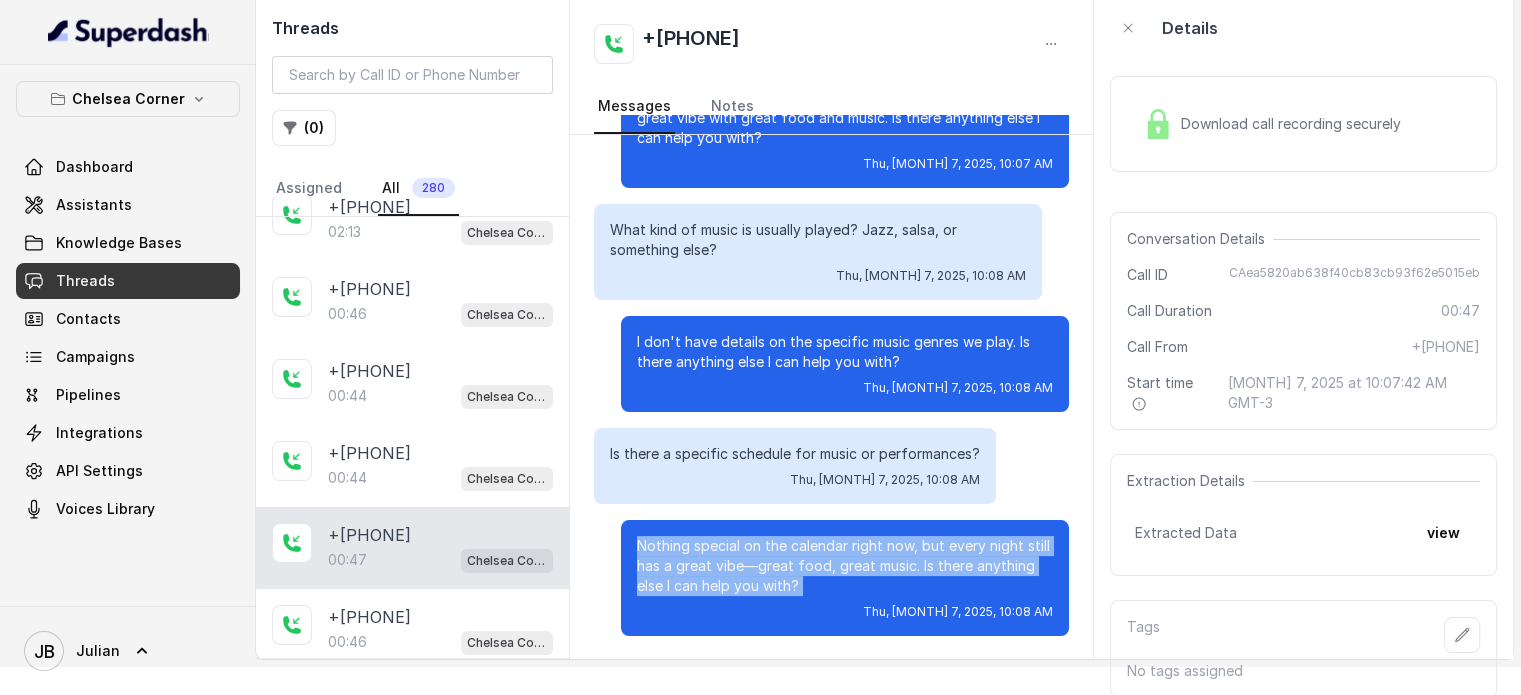 click on "Nothing special on the calendar right now, but every night still has a great vibe—great food, great music. Is there anything else I can help you with?" at bounding box center [845, 566] 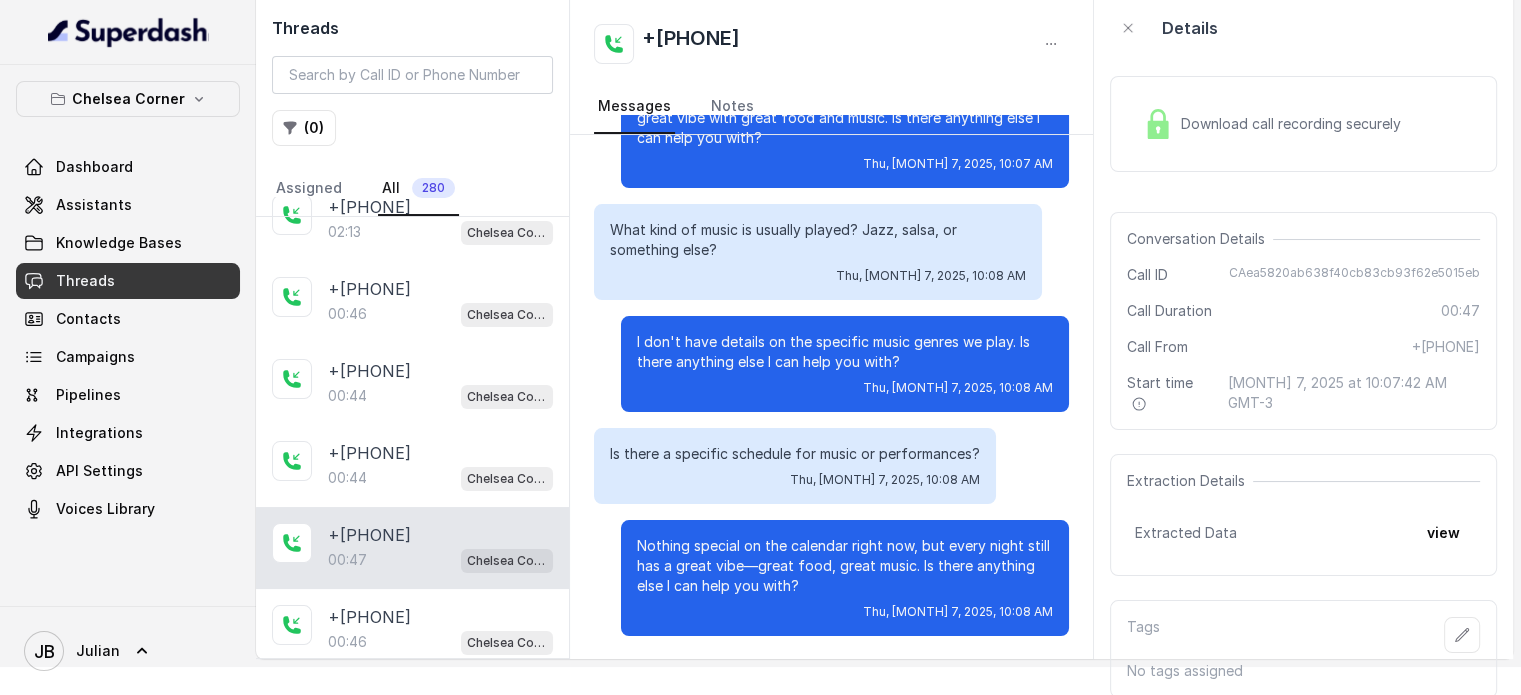 drag, startPoint x: 796, startPoint y: 587, endPoint x: 811, endPoint y: 593, distance: 16.155495 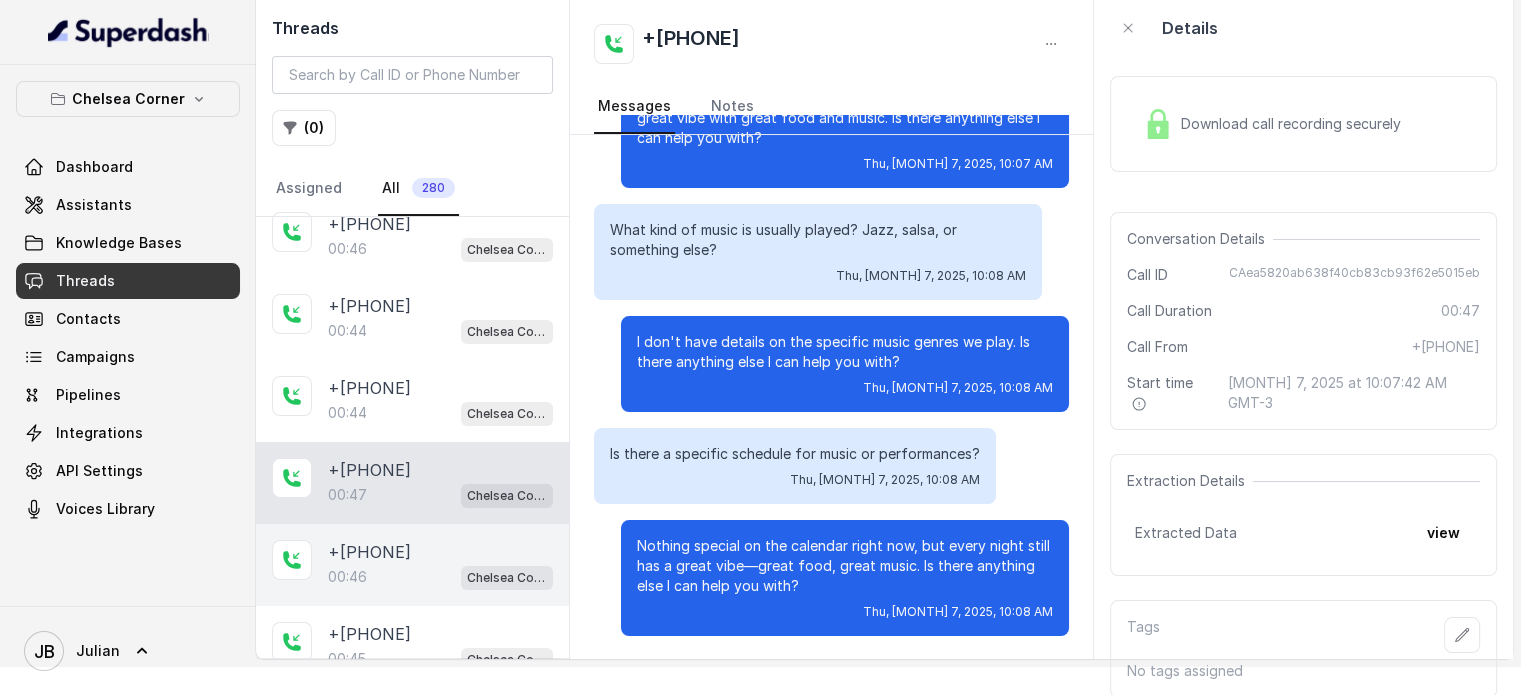 scroll, scrollTop: 200, scrollLeft: 0, axis: vertical 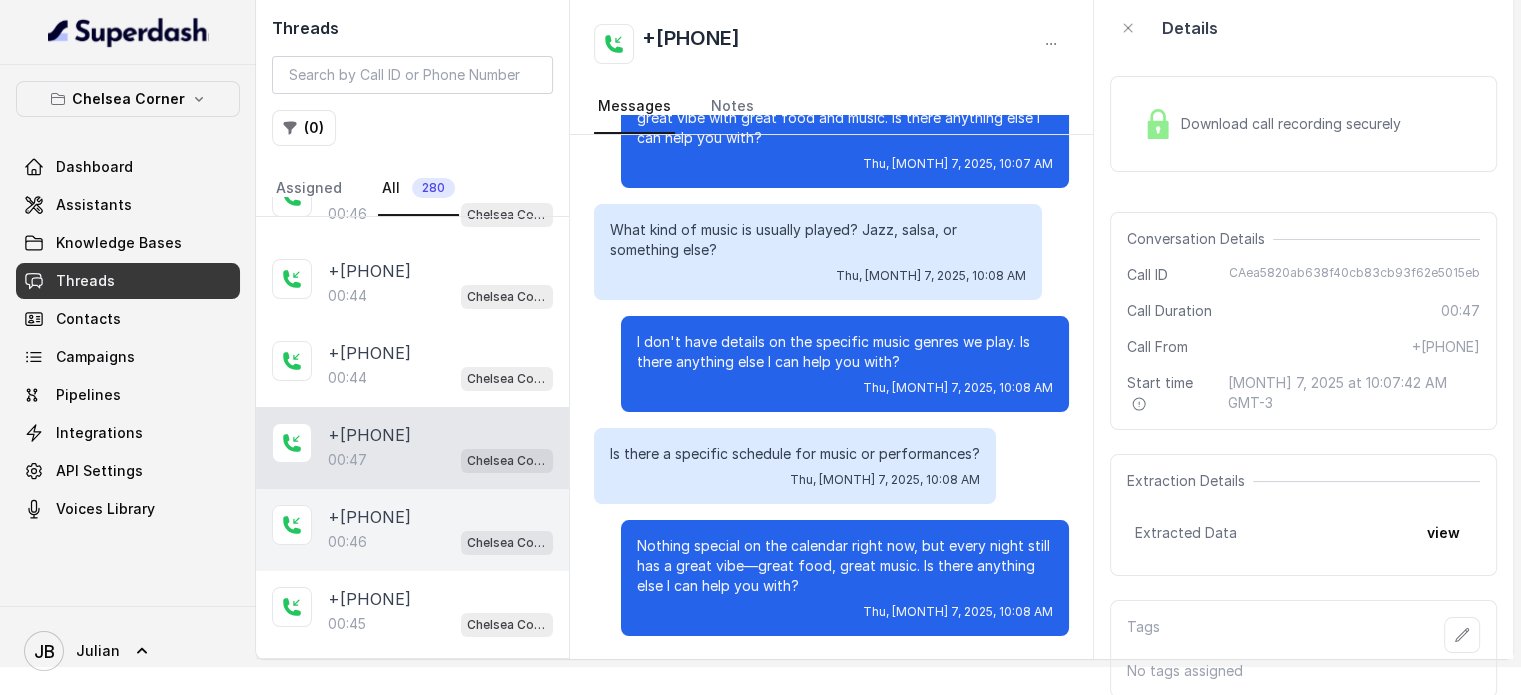 click on "[PHONE]" at bounding box center [369, 517] 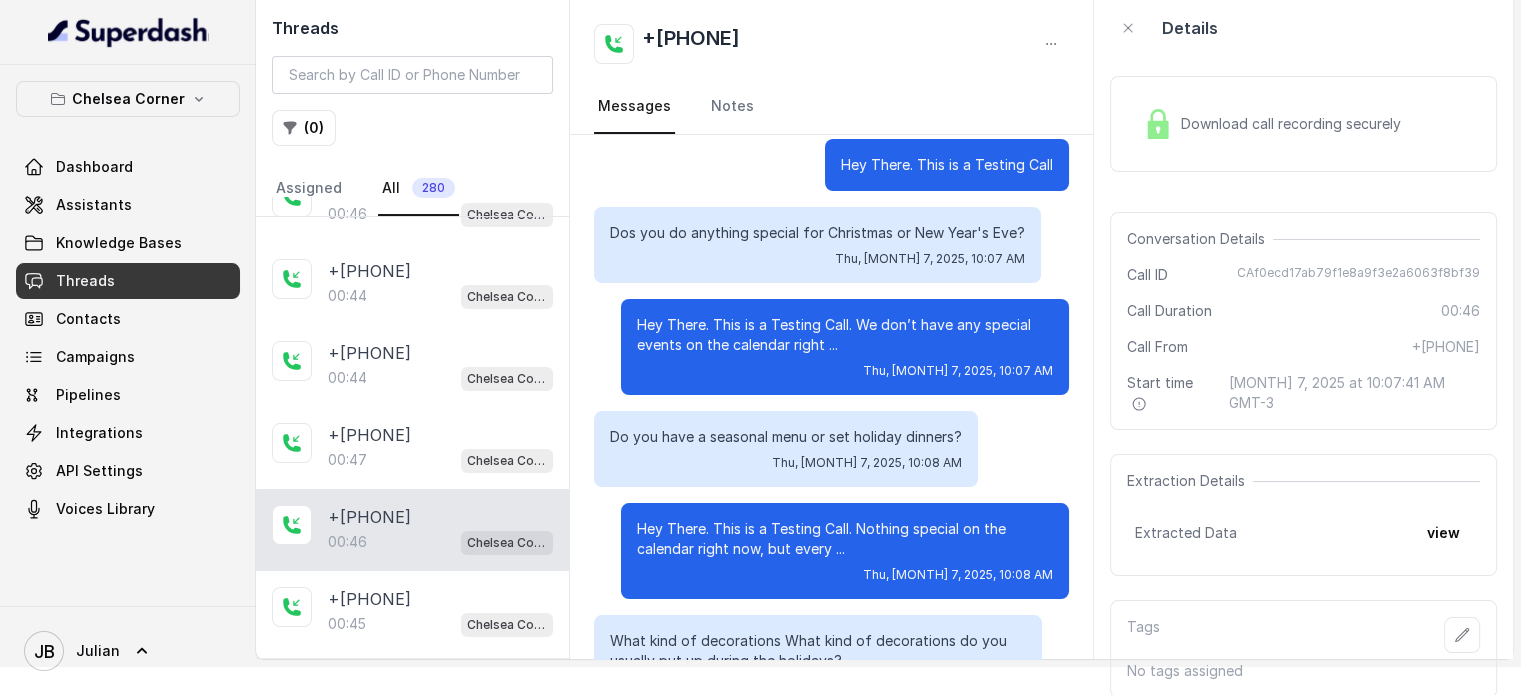 scroll, scrollTop: 8, scrollLeft: 0, axis: vertical 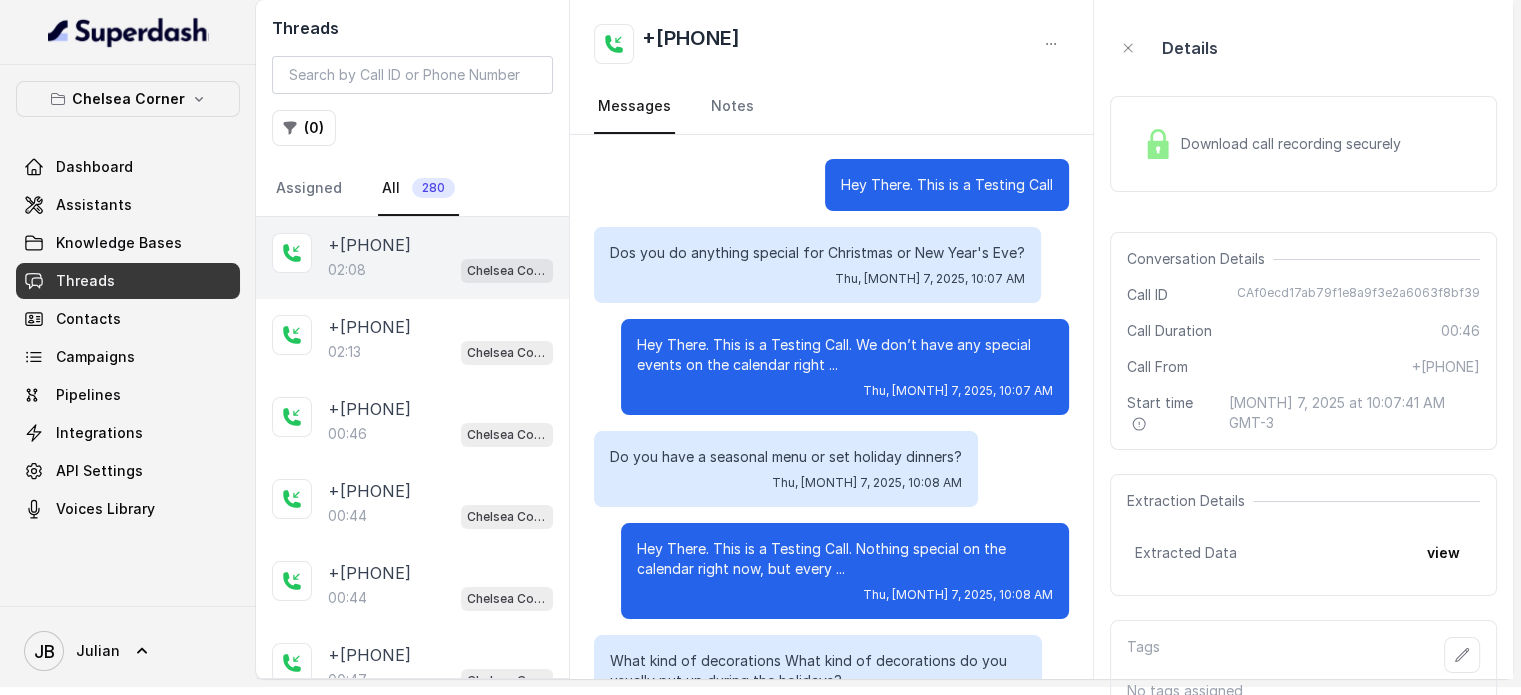 click on "+17547998960   02:08 Chelsea Corner" at bounding box center [412, 258] 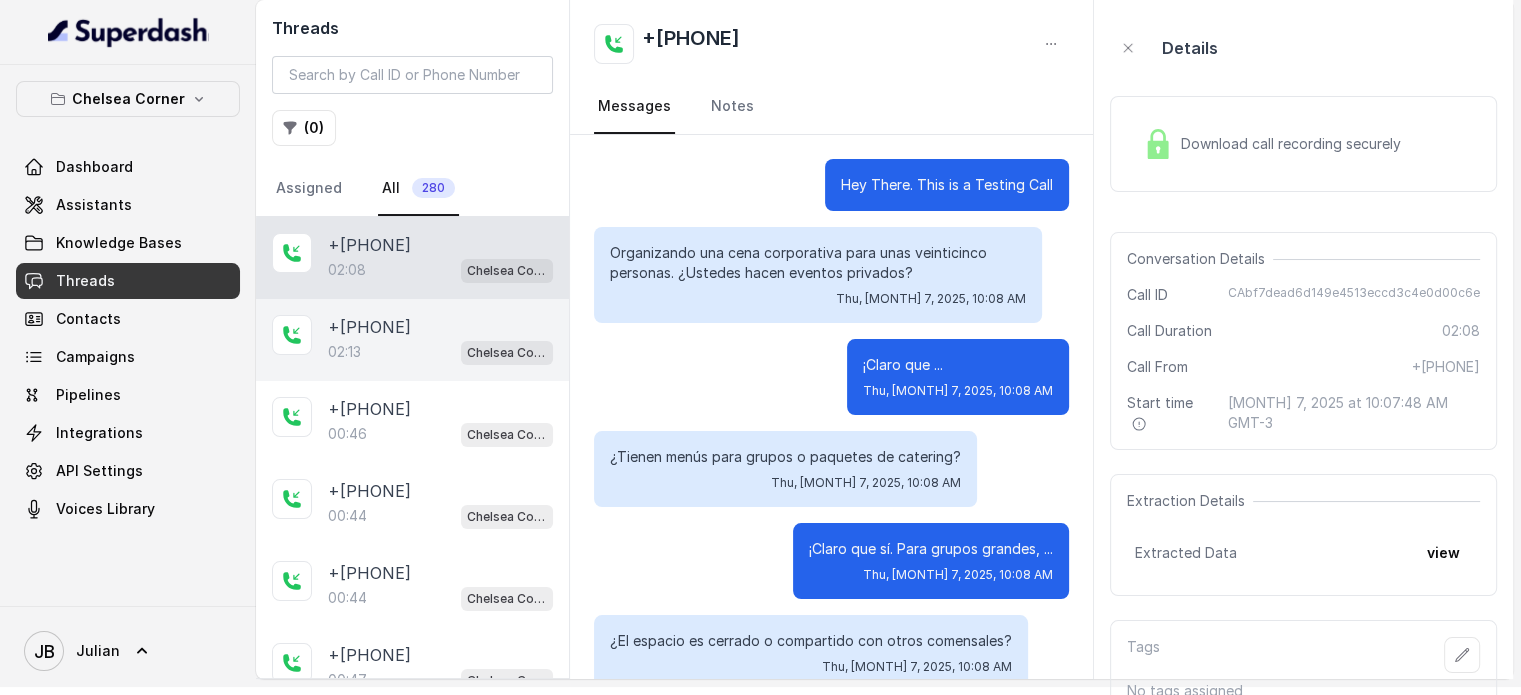 scroll, scrollTop: 1219, scrollLeft: 0, axis: vertical 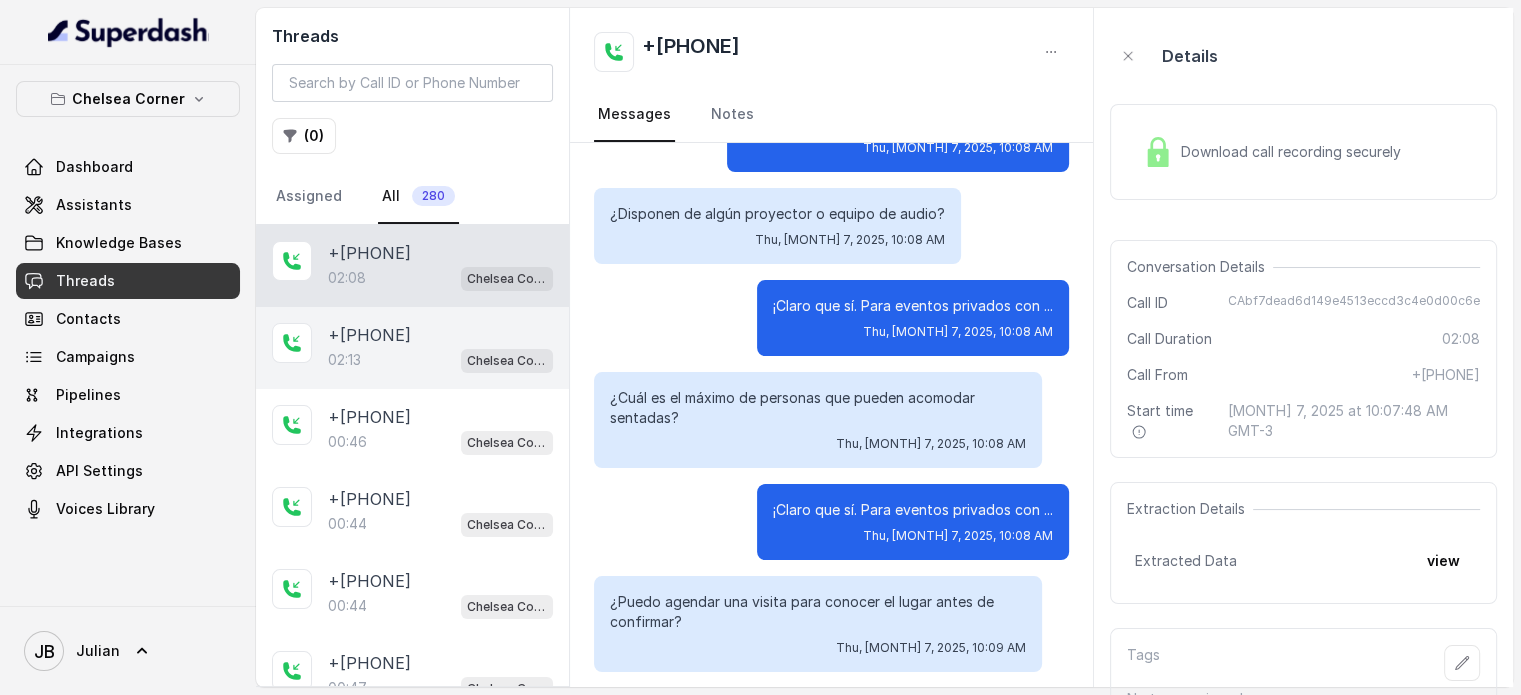 click on "[PHONE]" at bounding box center [369, 335] 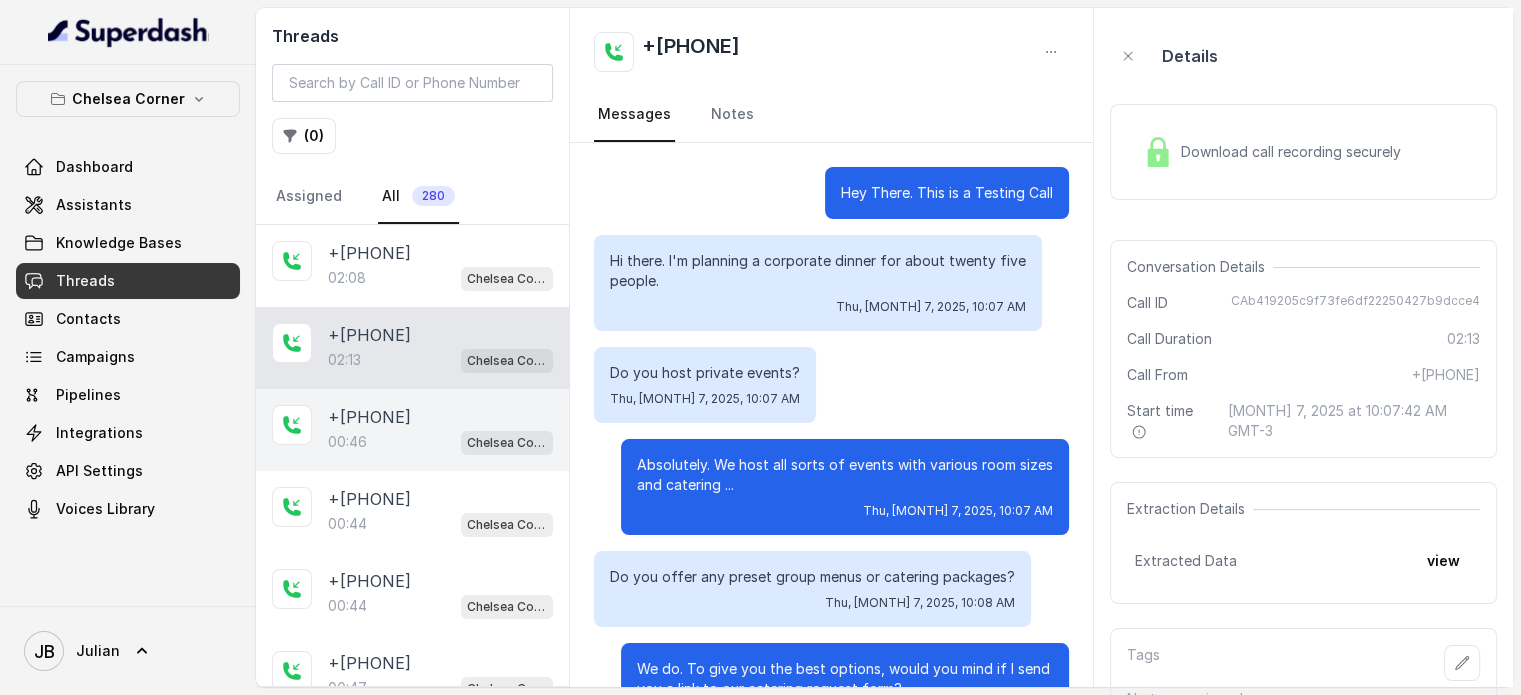 scroll, scrollTop: 1623, scrollLeft: 0, axis: vertical 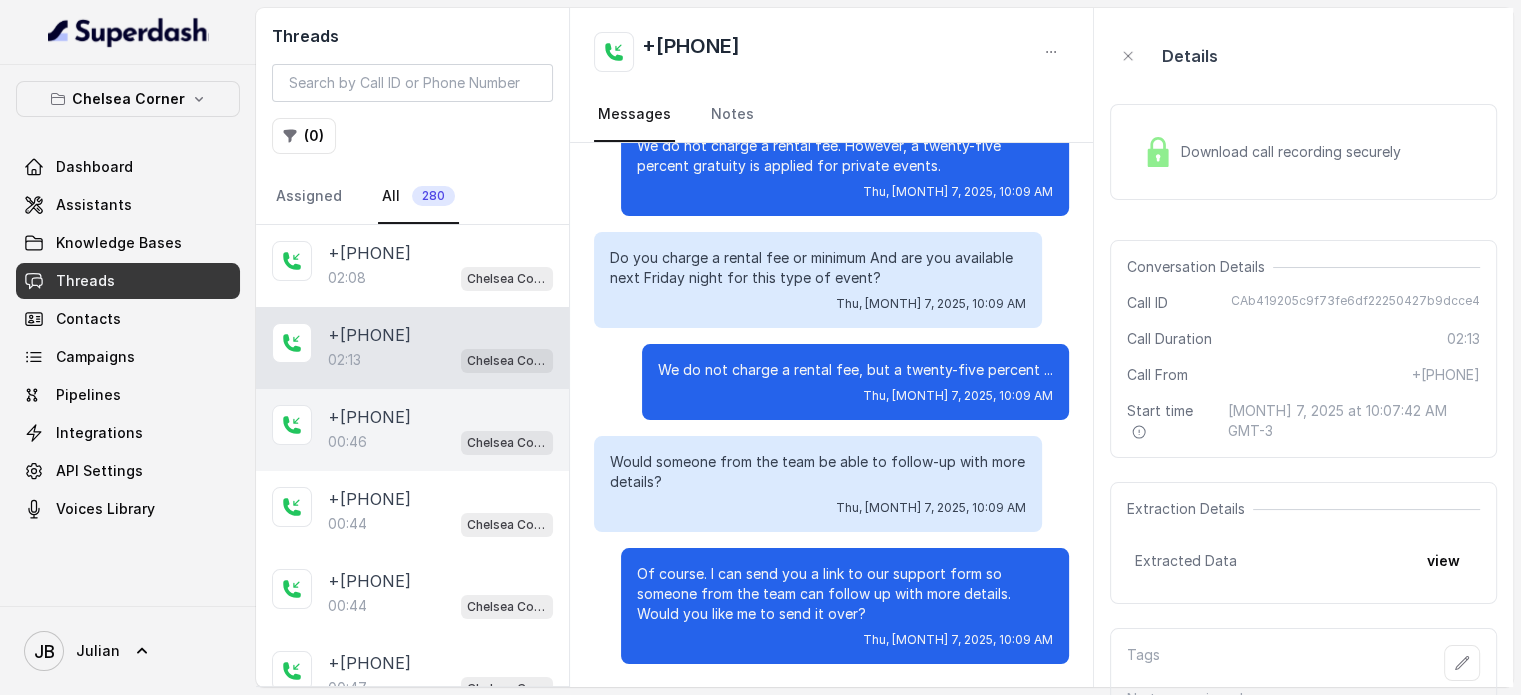 click on "00:46 Chelsea Corner" at bounding box center (440, 442) 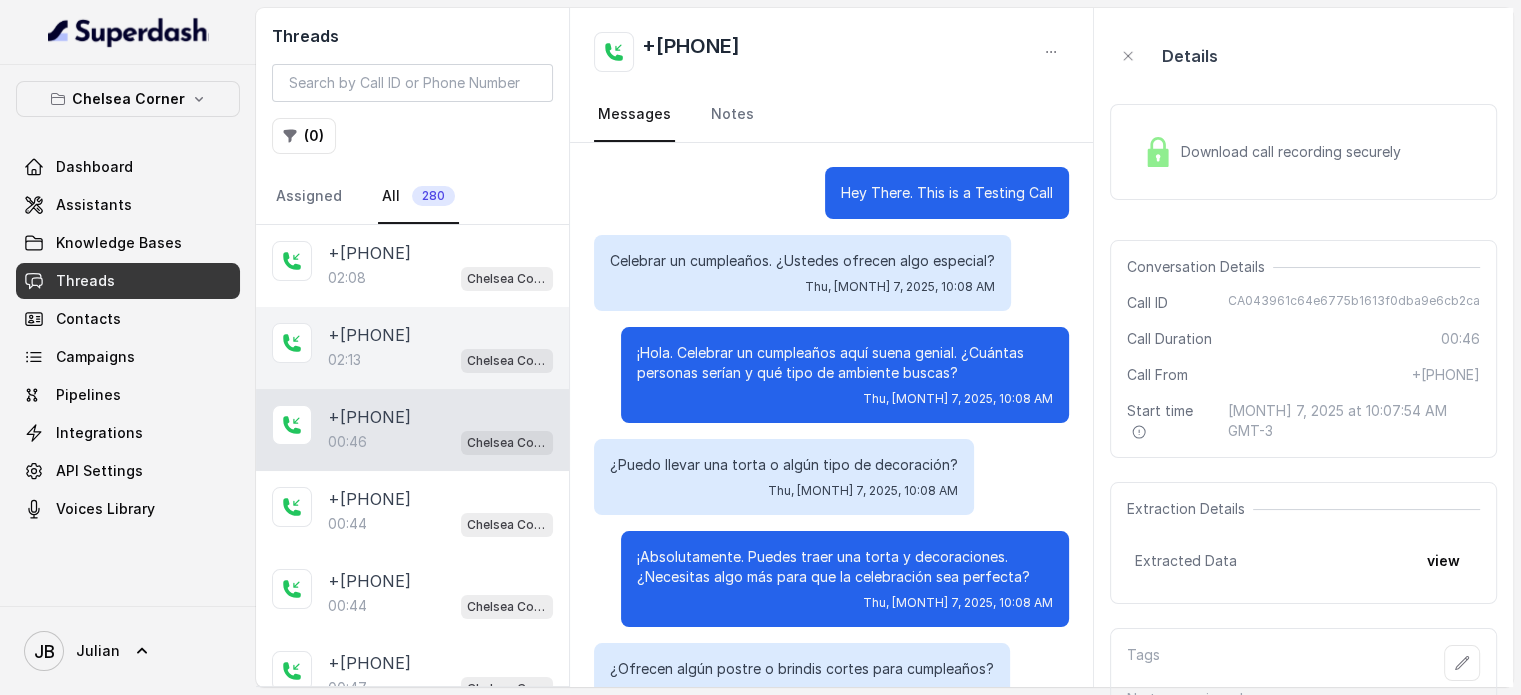 scroll, scrollTop: 55, scrollLeft: 0, axis: vertical 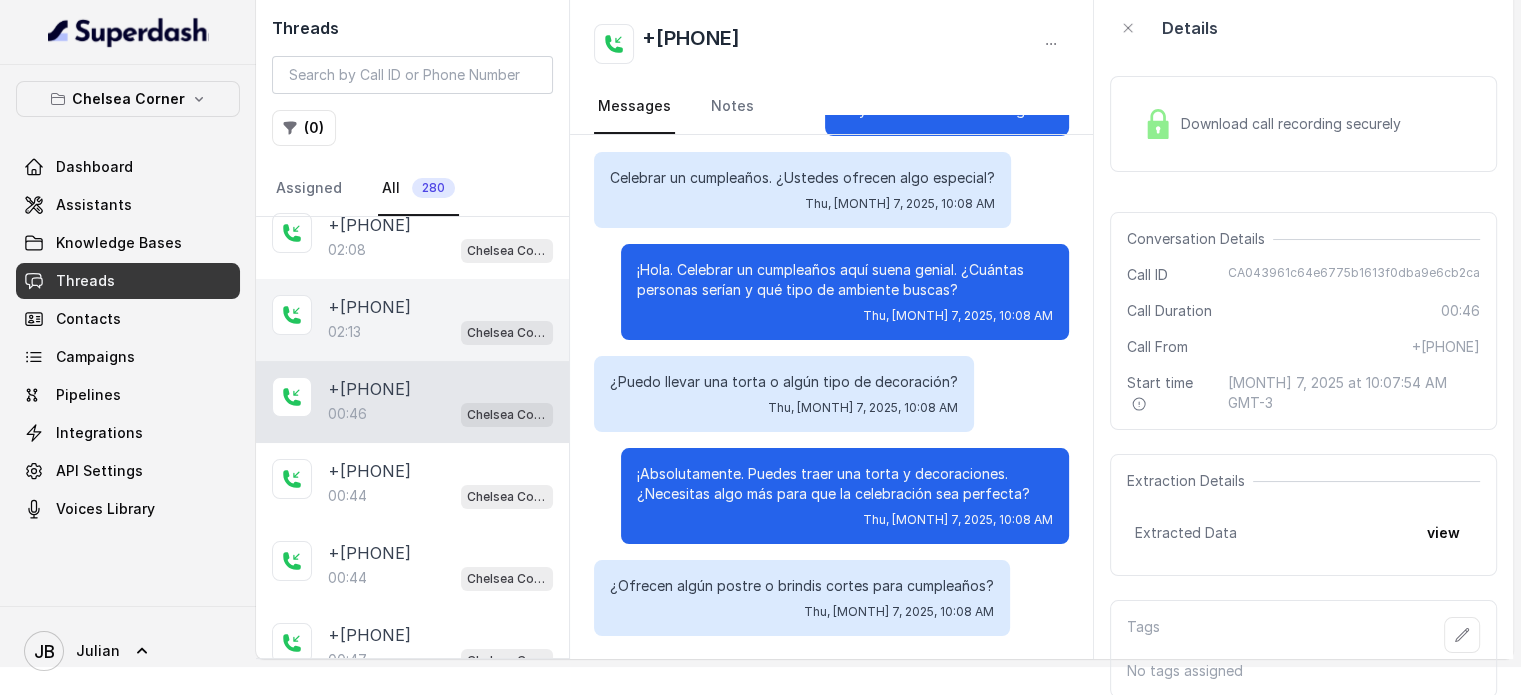 click on "[PHONE]" at bounding box center (369, 307) 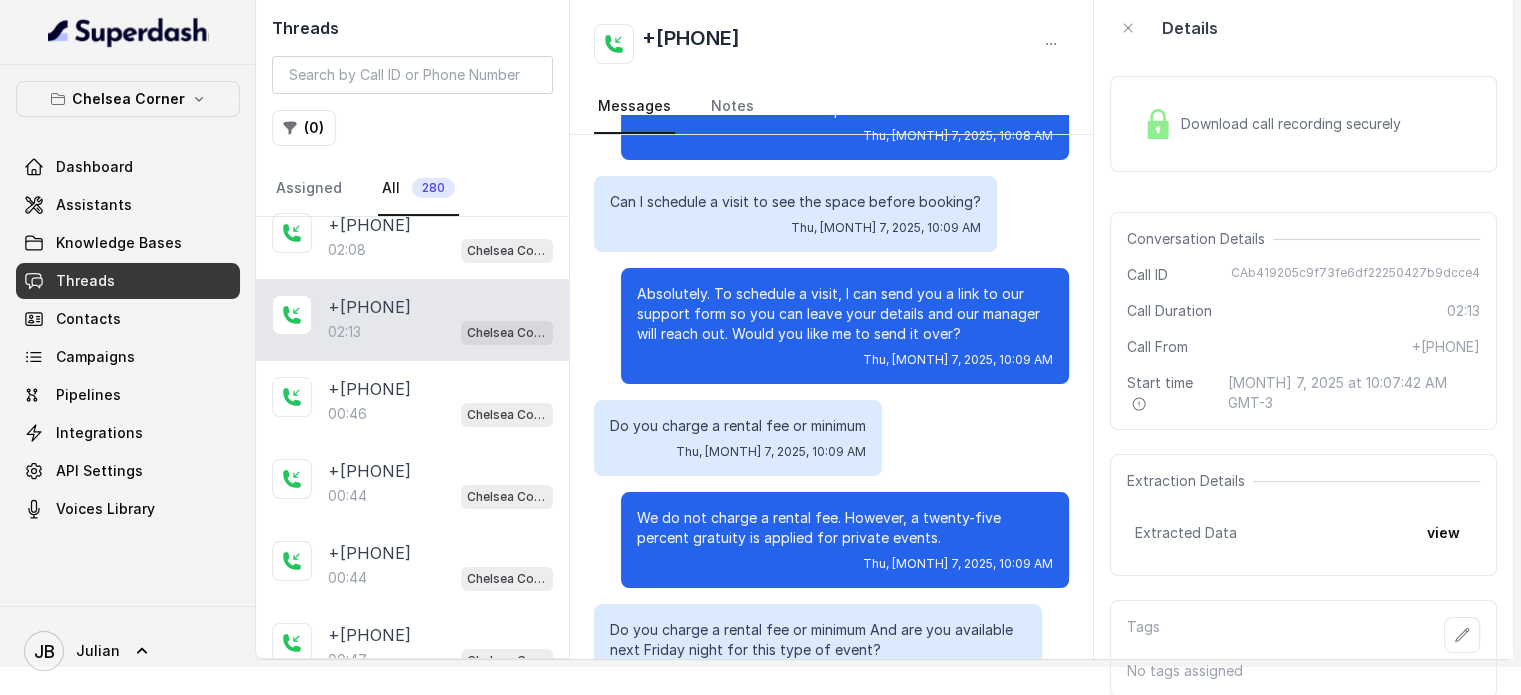 scroll, scrollTop: 1123, scrollLeft: 0, axis: vertical 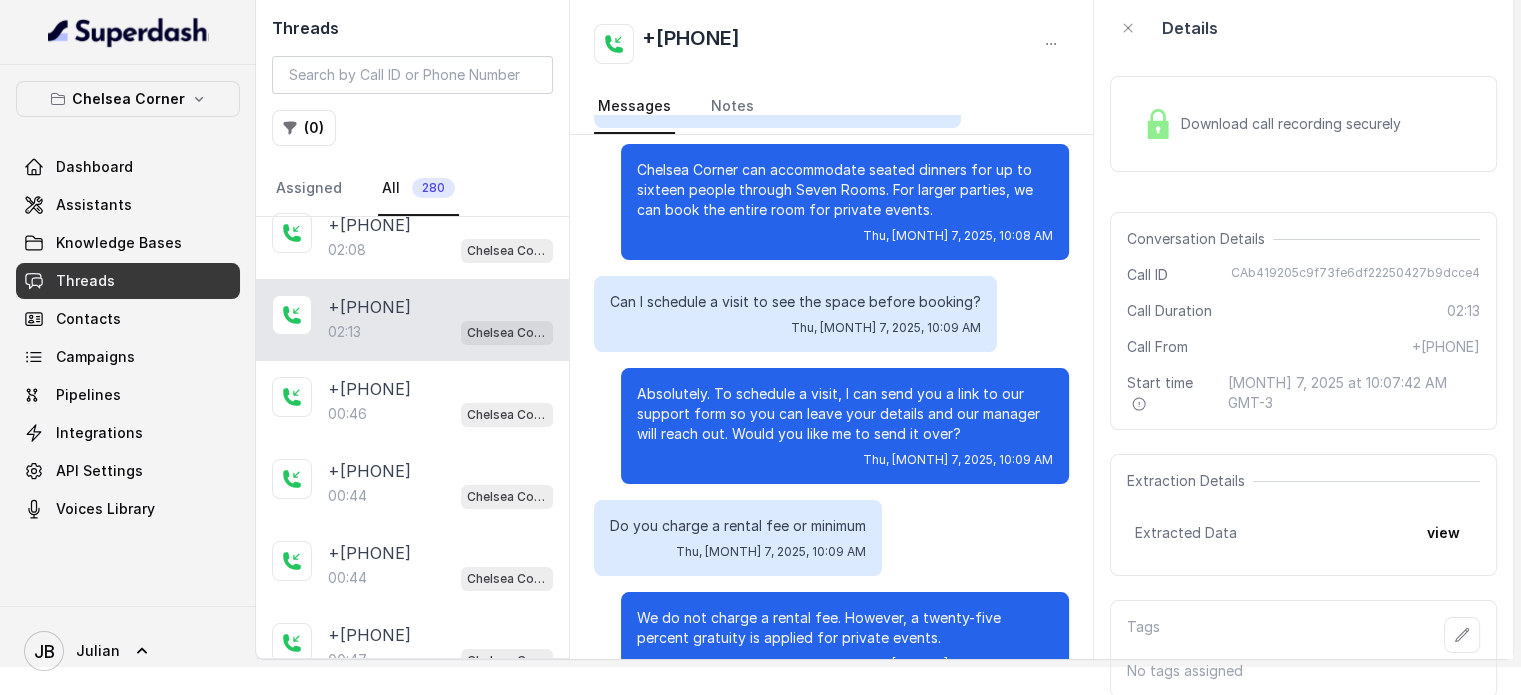 click on "Can I schedule a visit to see the space before booking?" at bounding box center [795, 302] 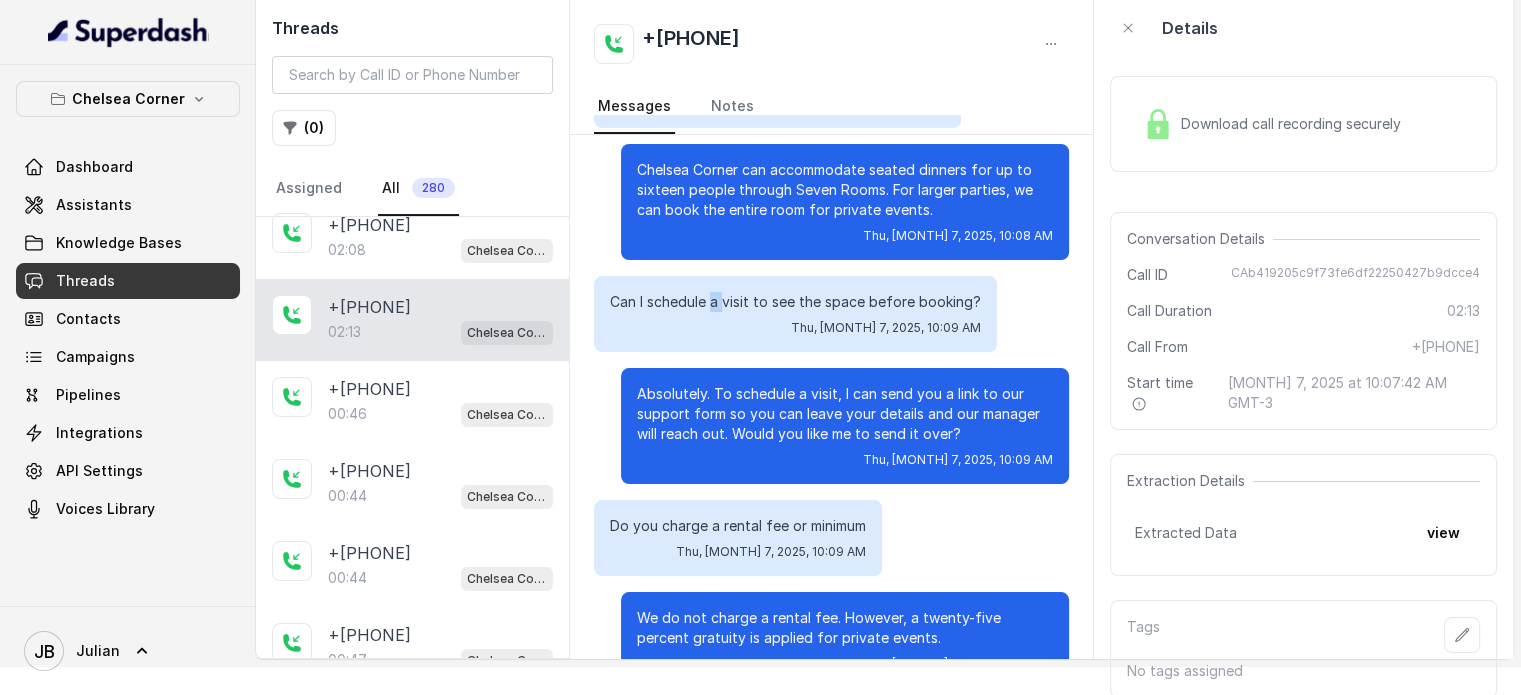 click on "Can I schedule a visit to see the space before booking?" at bounding box center [795, 302] 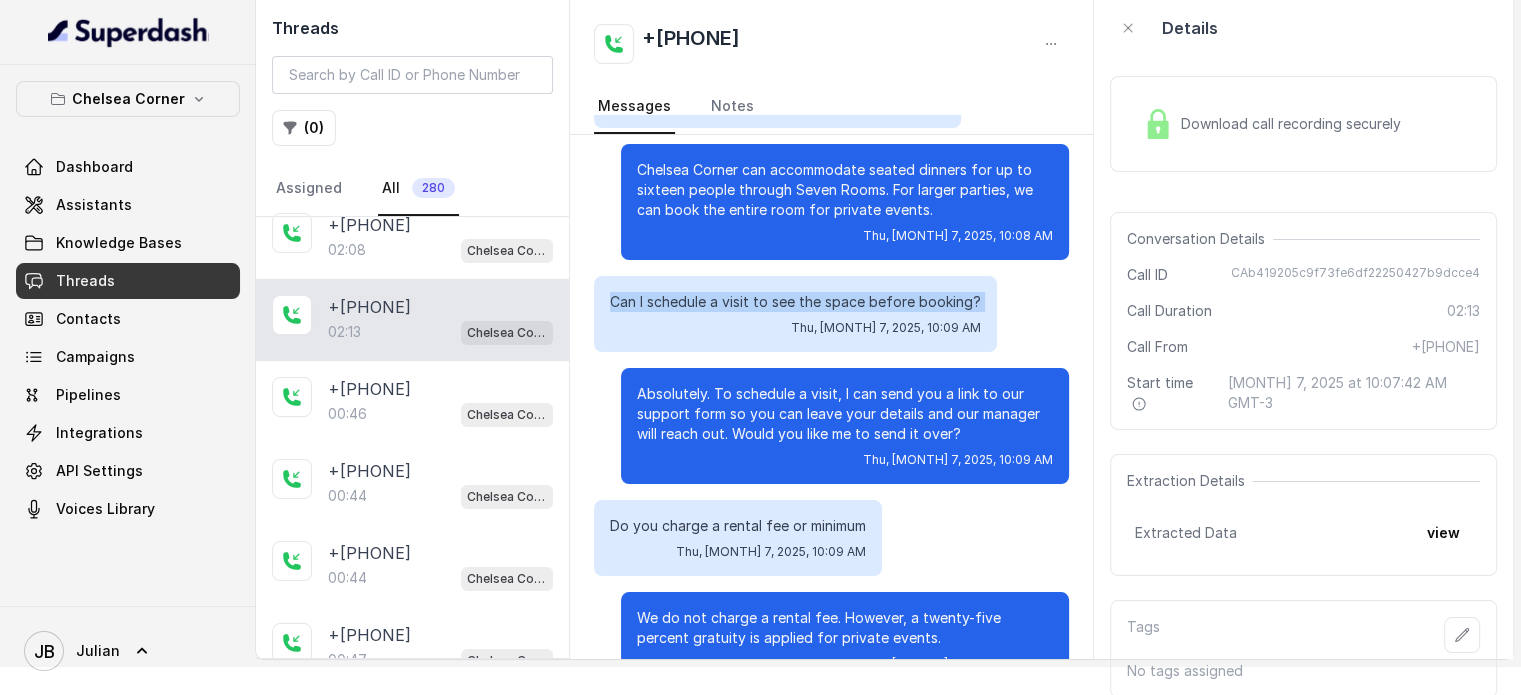 click on "Can I schedule a visit to see the space before booking?" at bounding box center (795, 302) 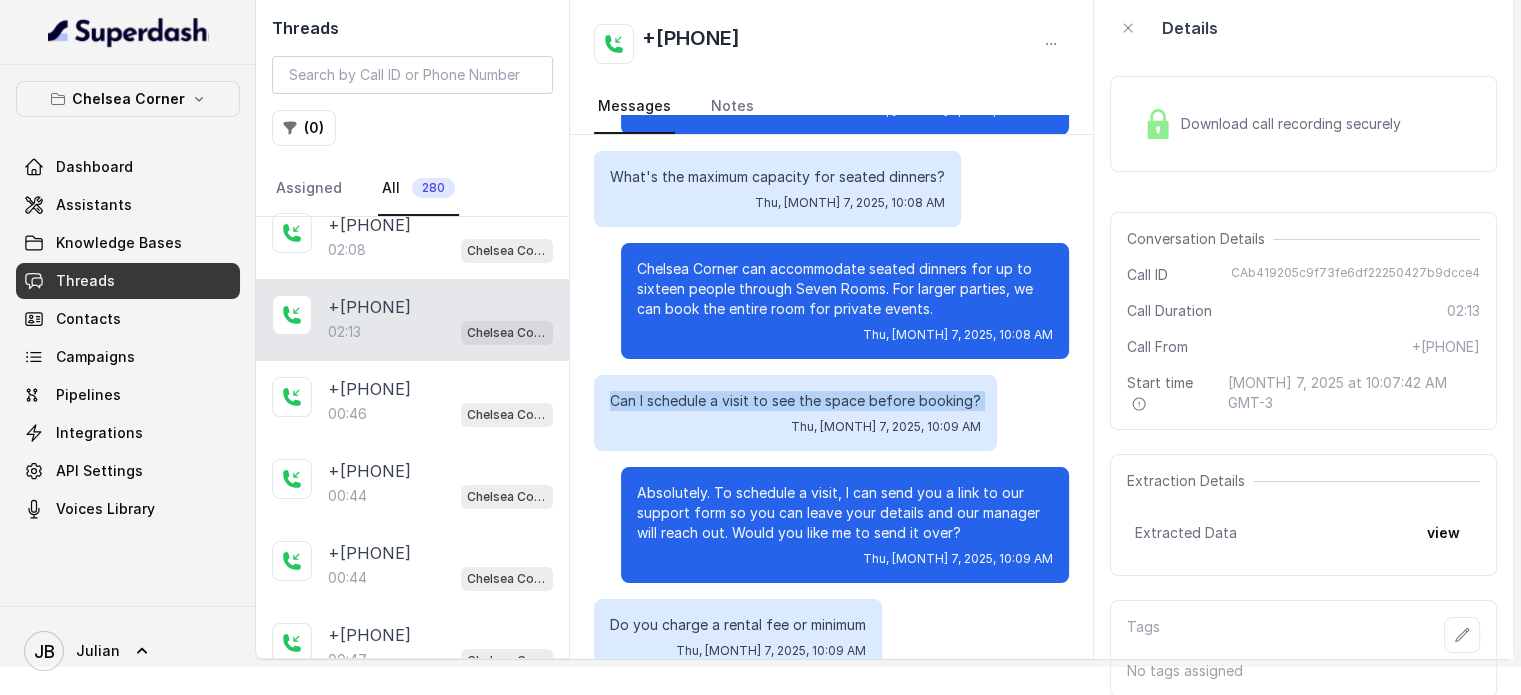 scroll, scrollTop: 1023, scrollLeft: 0, axis: vertical 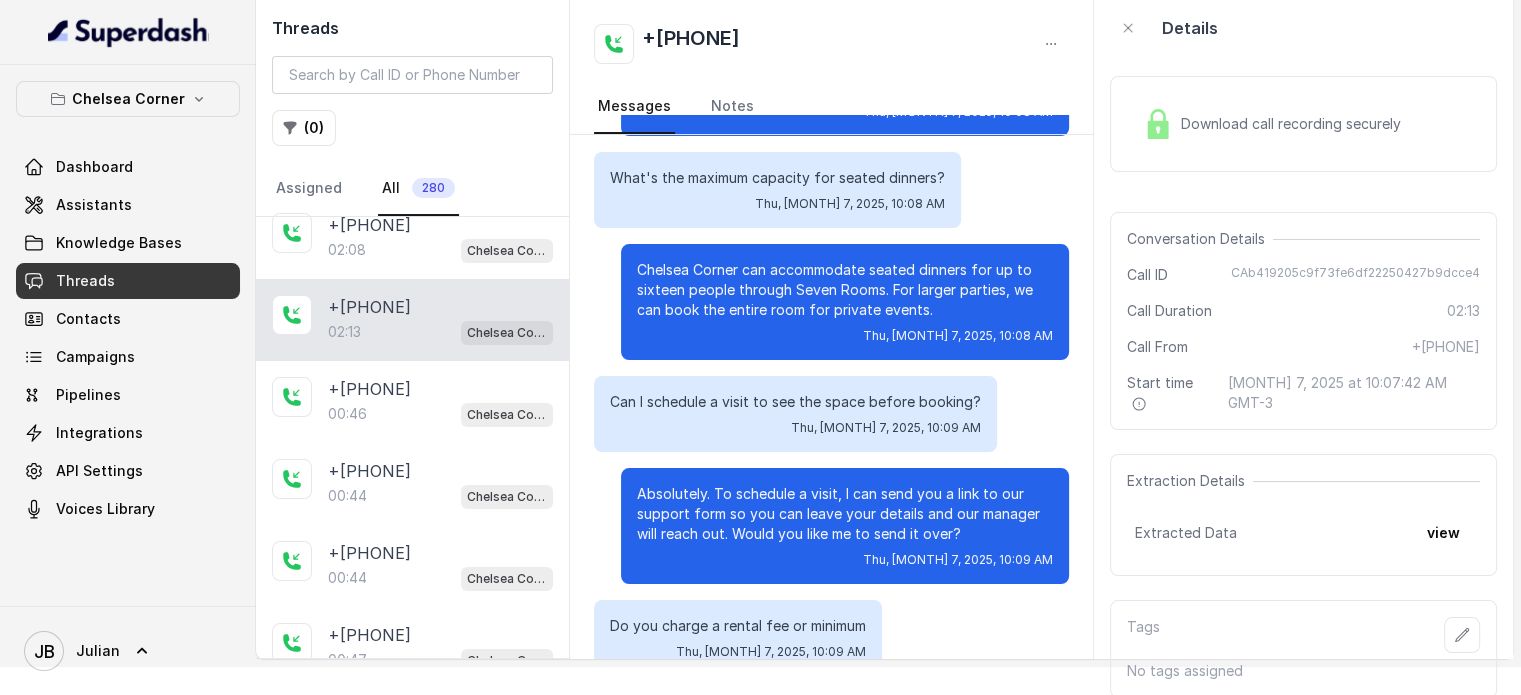 drag, startPoint x: 736, startPoint y: 483, endPoint x: 715, endPoint y: 491, distance: 22.472204 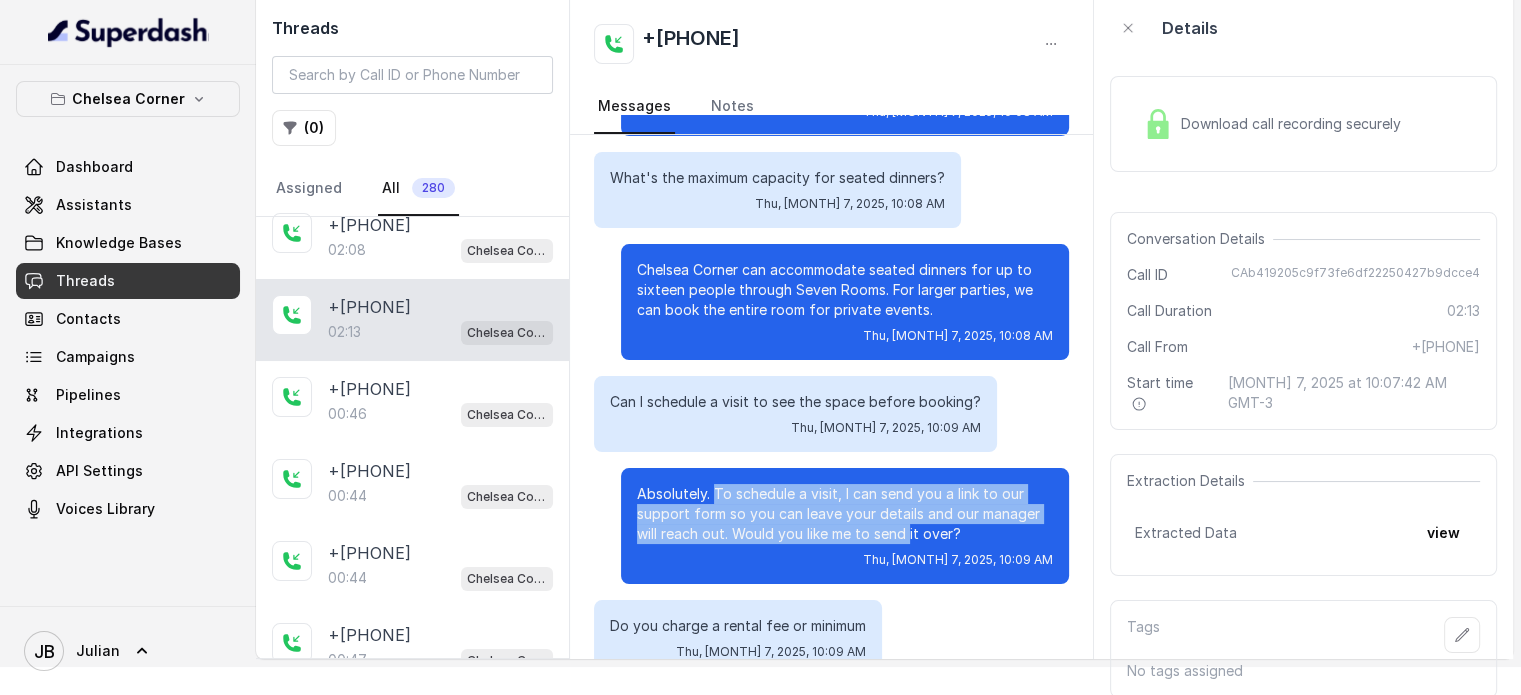 drag, startPoint x: 702, startPoint y: 482, endPoint x: 916, endPoint y: 526, distance: 218.47655 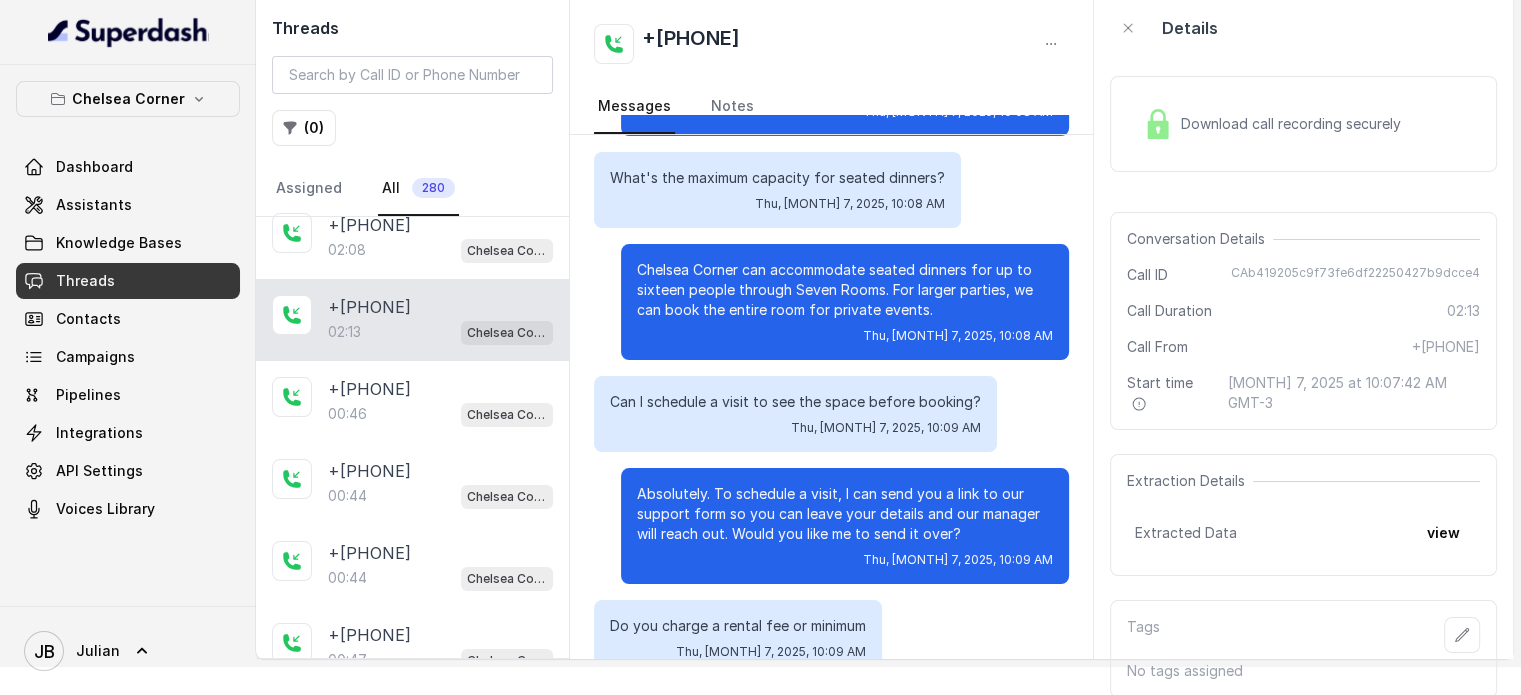 click on "Absolutely. To schedule a visit, I can send you a link to our support form so you can leave your details and our manager will reach out. Would you like me to send it over?" at bounding box center [845, 514] 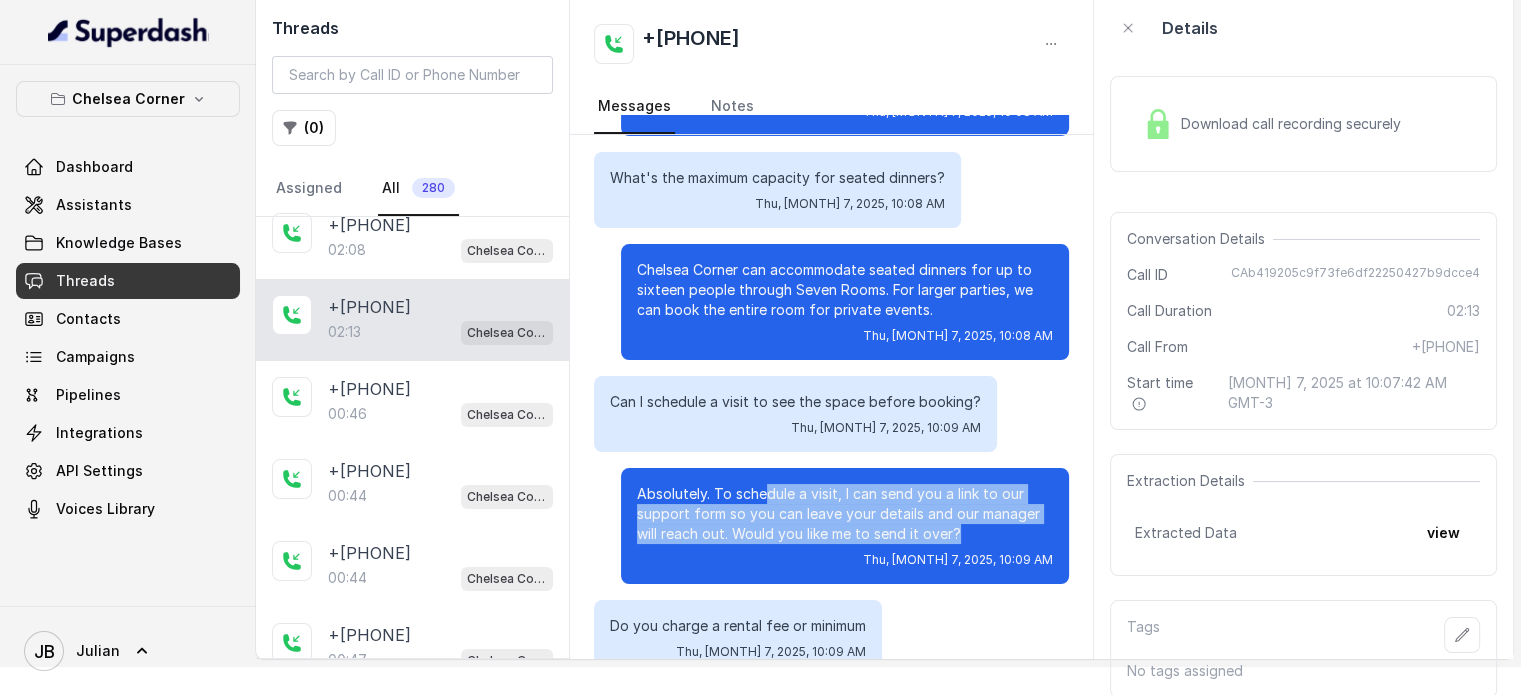 drag, startPoint x: 956, startPoint y: 535, endPoint x: 768, endPoint y: 507, distance: 190.07367 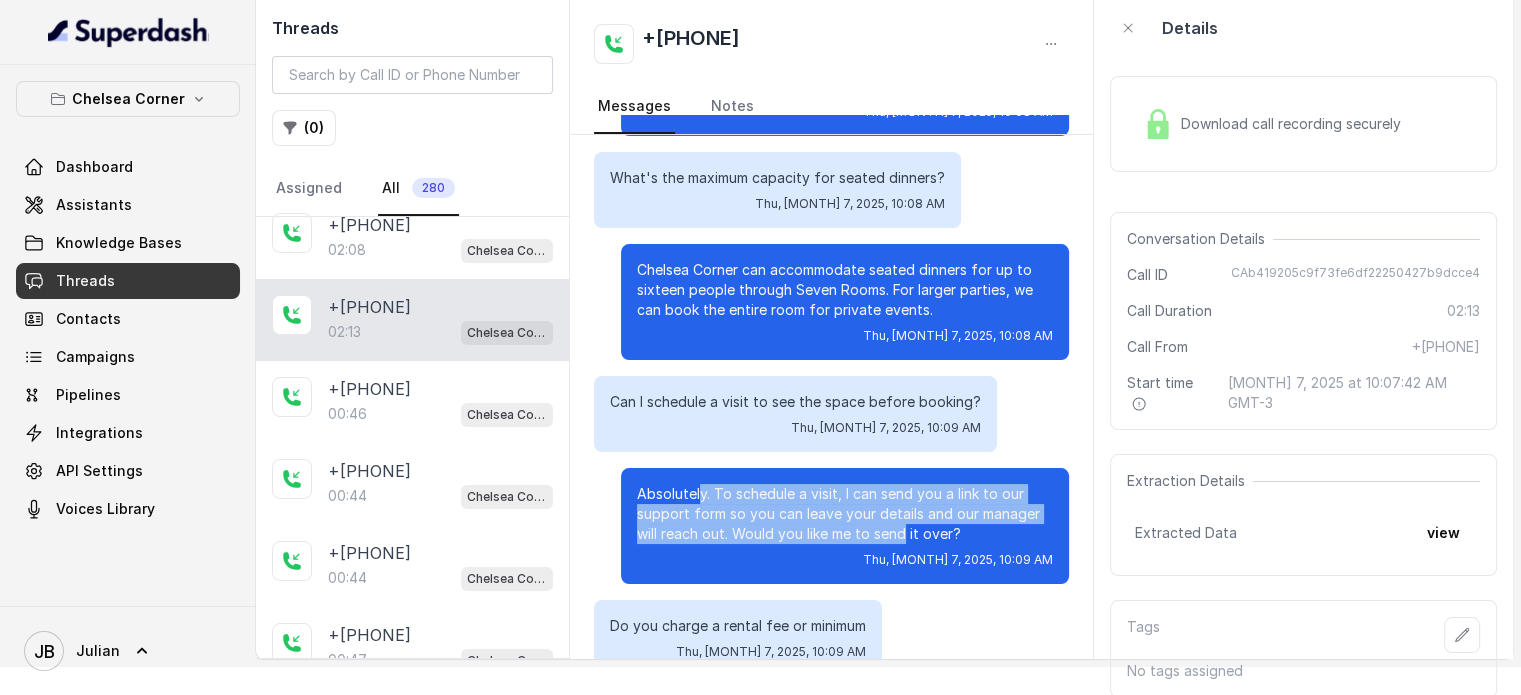 drag, startPoint x: 685, startPoint y: 486, endPoint x: 904, endPoint y: 532, distance: 223.77892 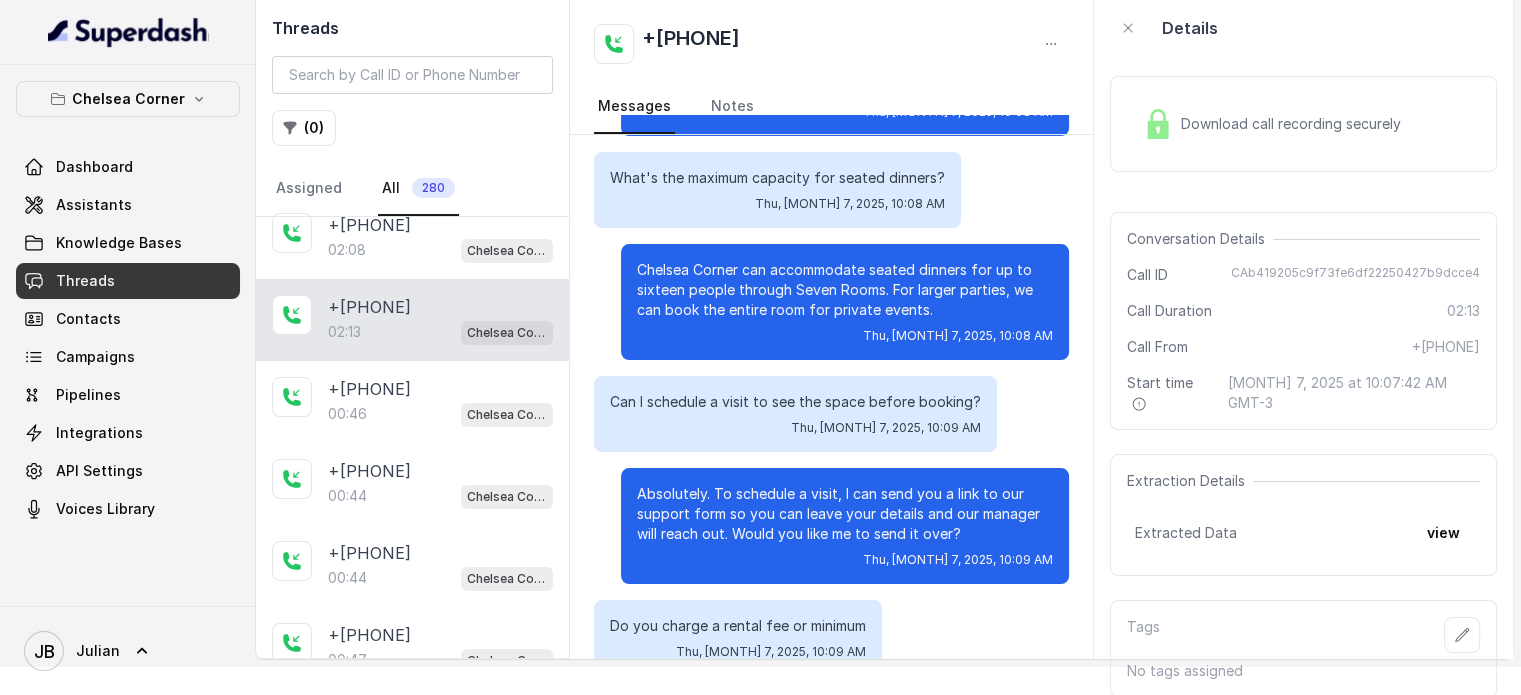 click on "Absolutely. To schedule a visit, I can send you a link to our support form so you can leave your details and our manager will reach out. Would you like me to send it over?" at bounding box center [845, 514] 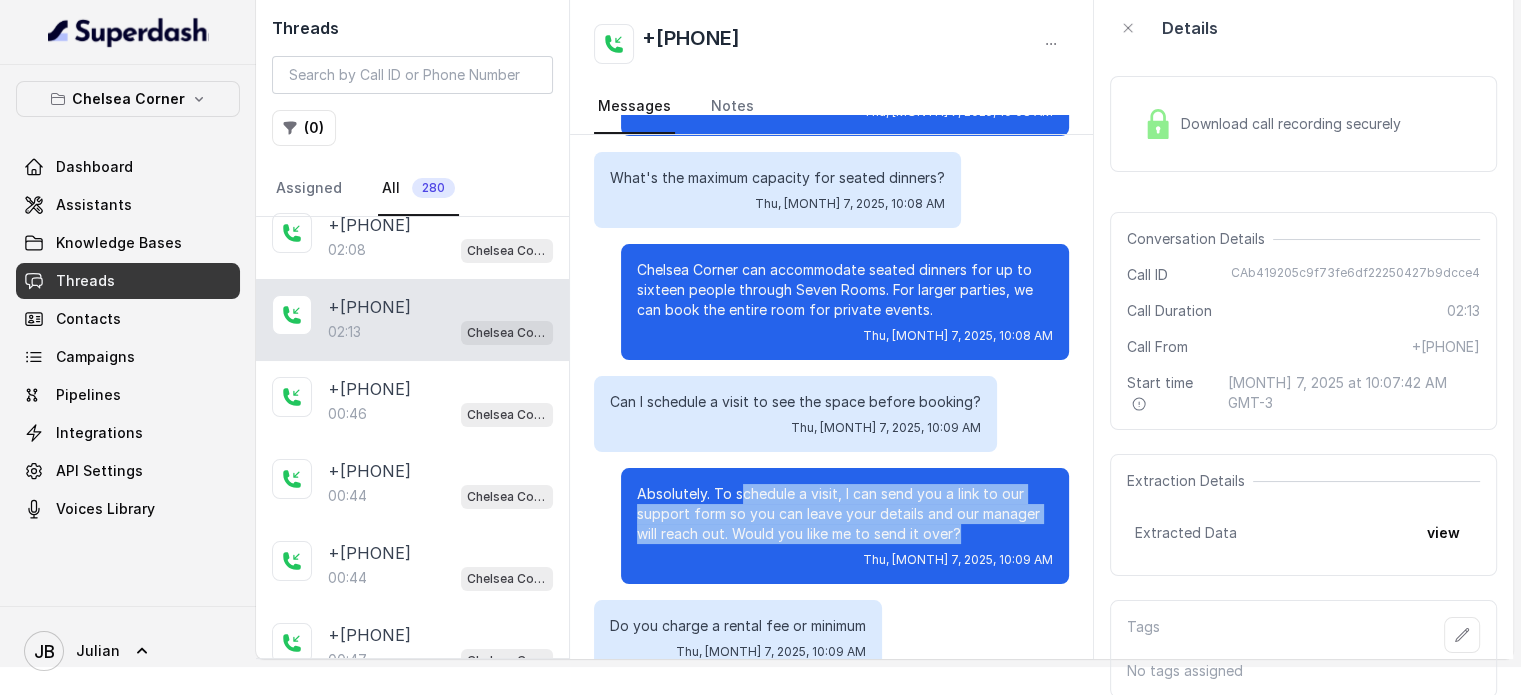 drag, startPoint x: 954, startPoint y: 536, endPoint x: 719, endPoint y: 494, distance: 238.7237 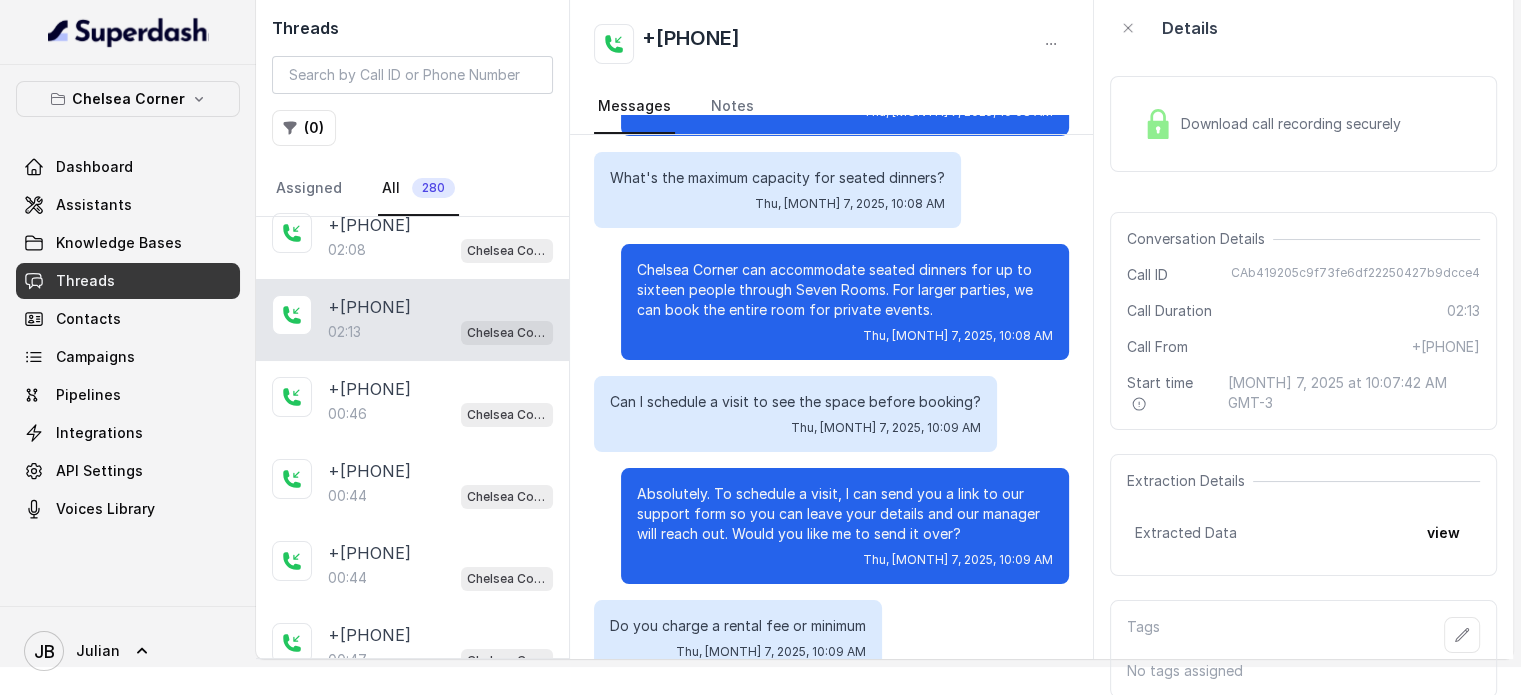 drag, startPoint x: 674, startPoint y: 491, endPoint x: 660, endPoint y: 495, distance: 14.56022 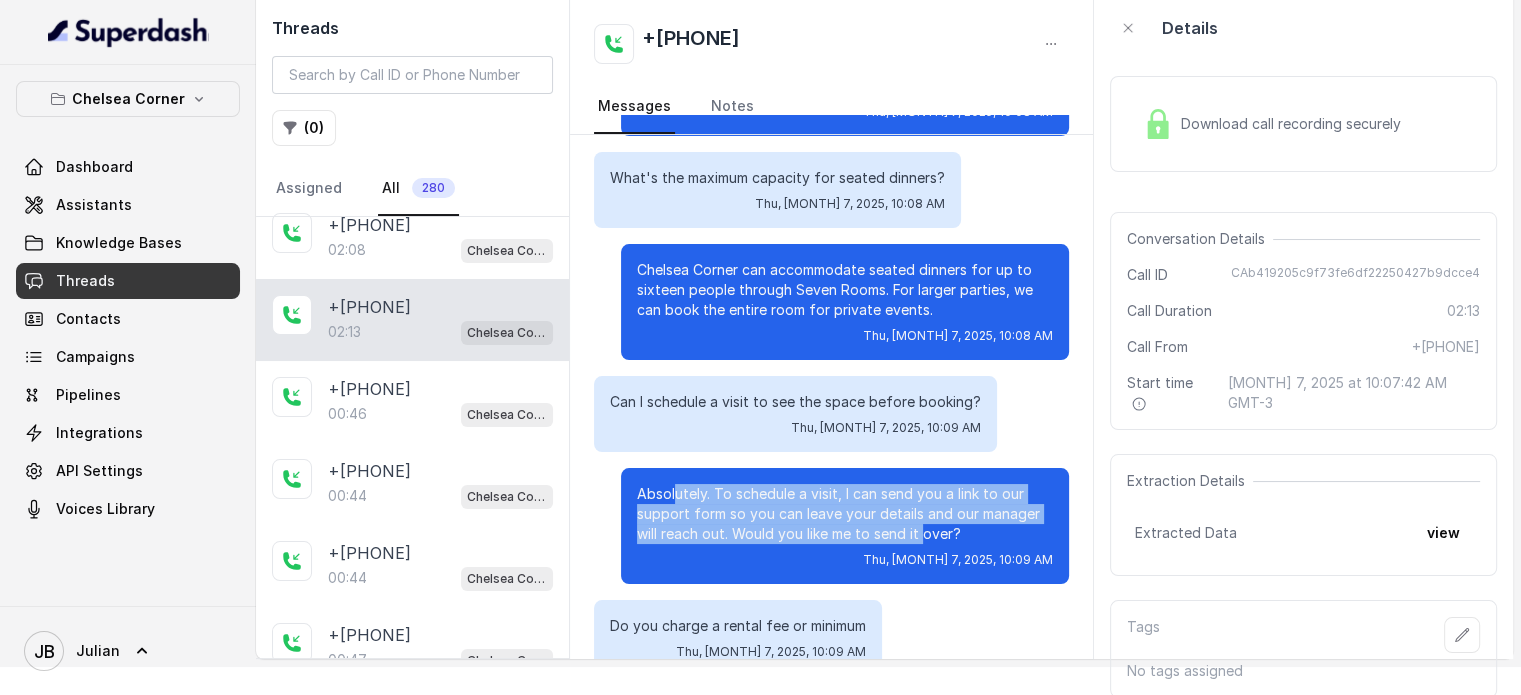 drag, startPoint x: 660, startPoint y: 495, endPoint x: 909, endPoint y: 537, distance: 252.51732 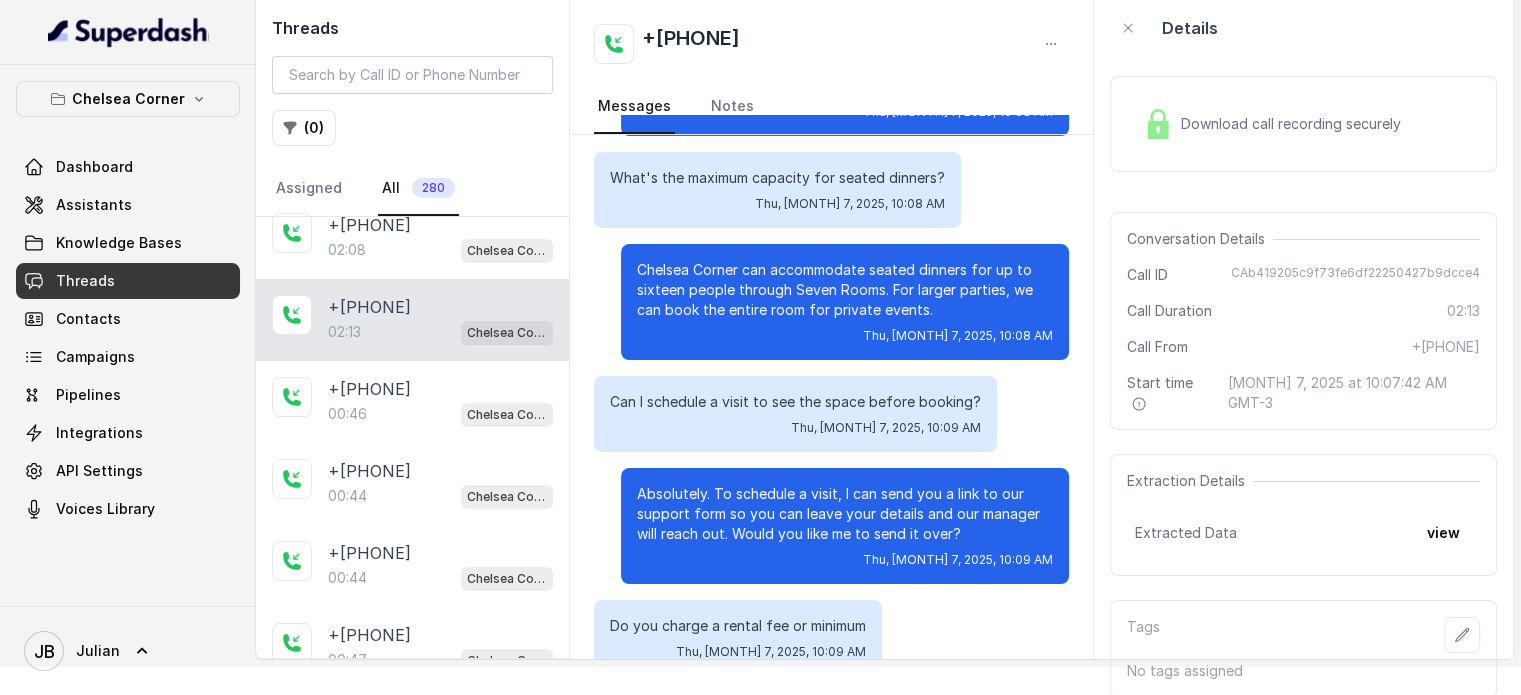 drag, startPoint x: 920, startPoint y: 535, endPoint x: 960, endPoint y: 533, distance: 40.04997 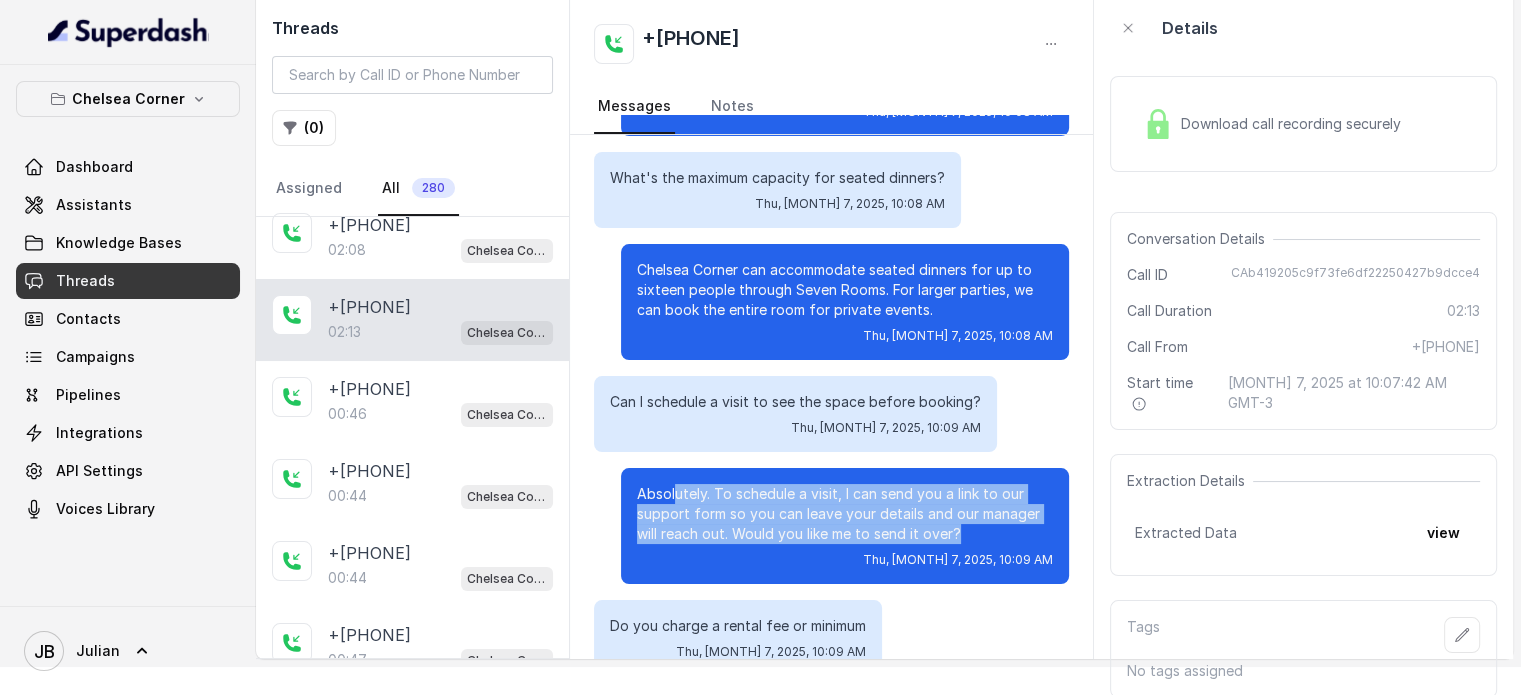 drag, startPoint x: 780, startPoint y: 507, endPoint x: 660, endPoint y: 477, distance: 123.69317 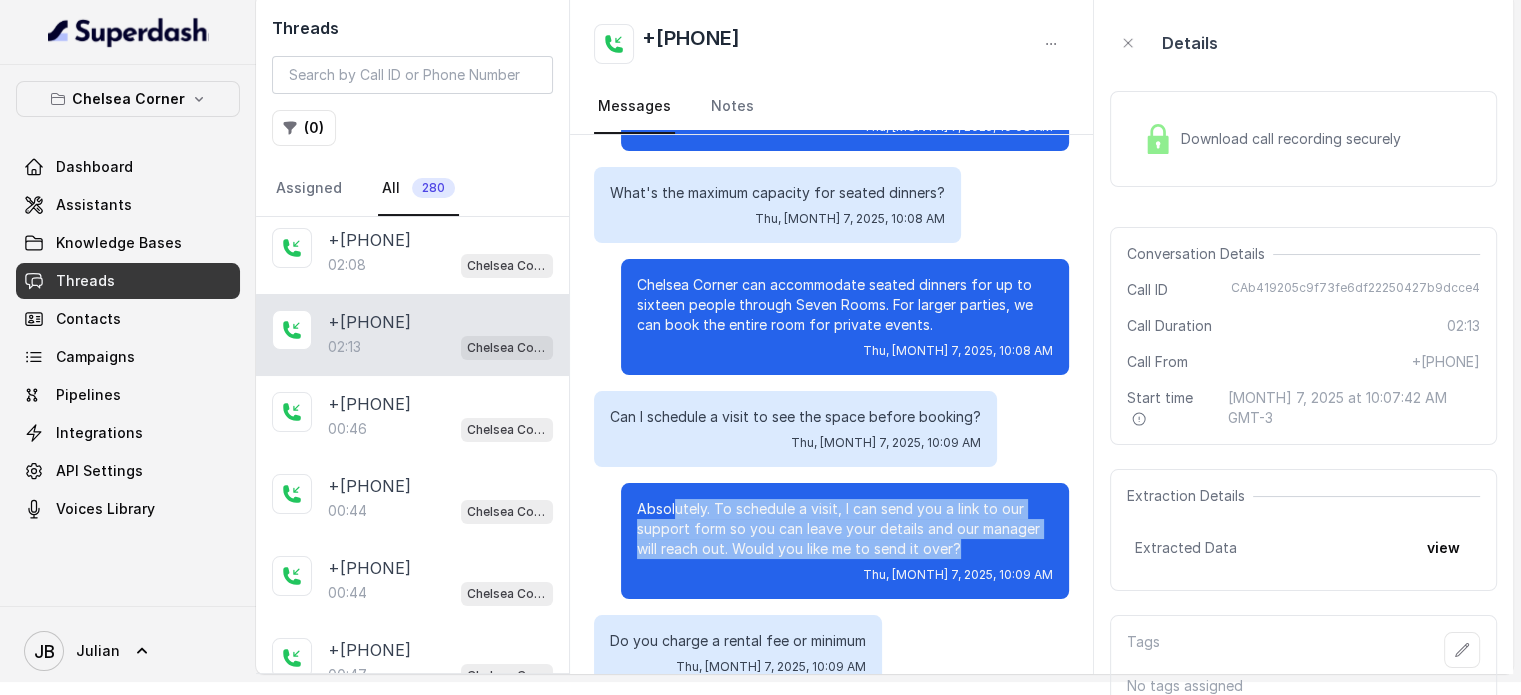 scroll, scrollTop: 0, scrollLeft: 0, axis: both 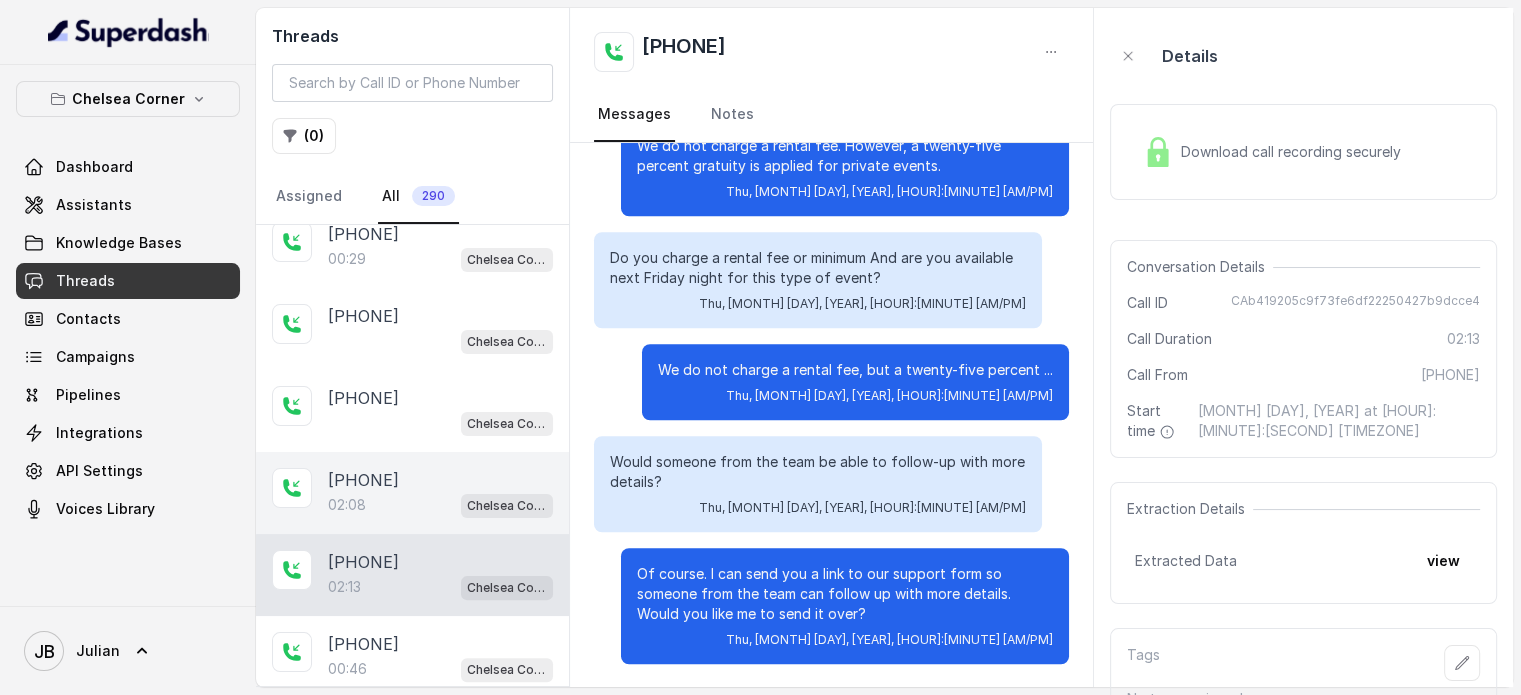 click on "02:08 Chelsea Corner" at bounding box center (440, 505) 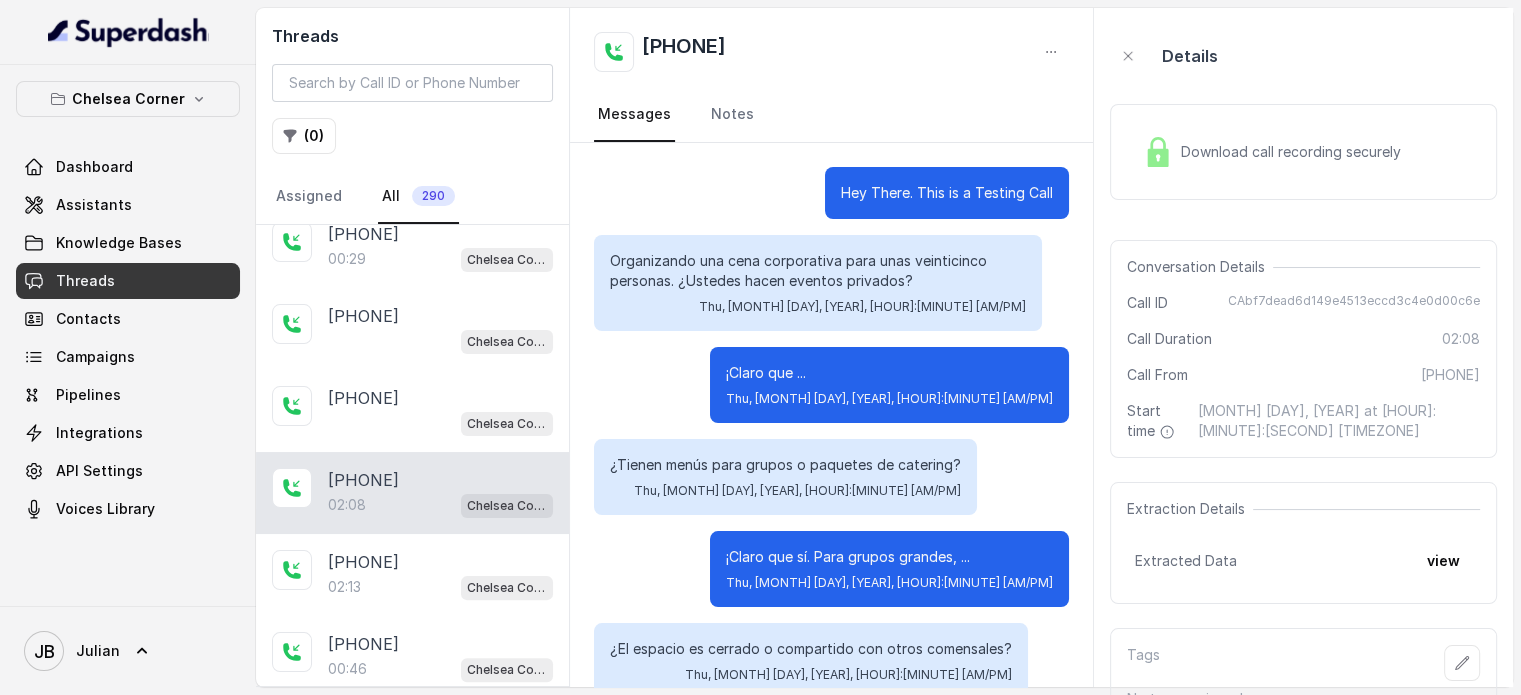 scroll, scrollTop: 1219, scrollLeft: 0, axis: vertical 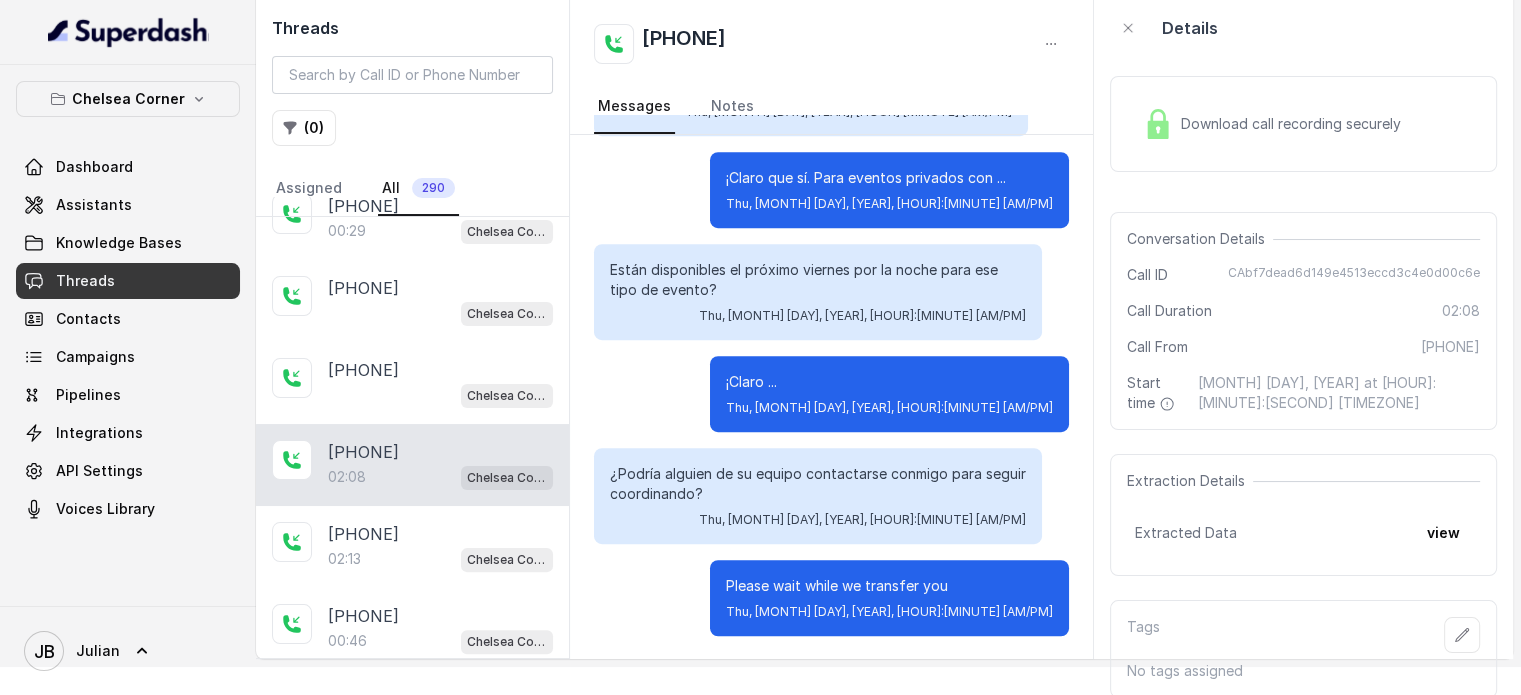 drag, startPoint x: 623, startPoint y: 471, endPoint x: 746, endPoint y: 501, distance: 126.60569 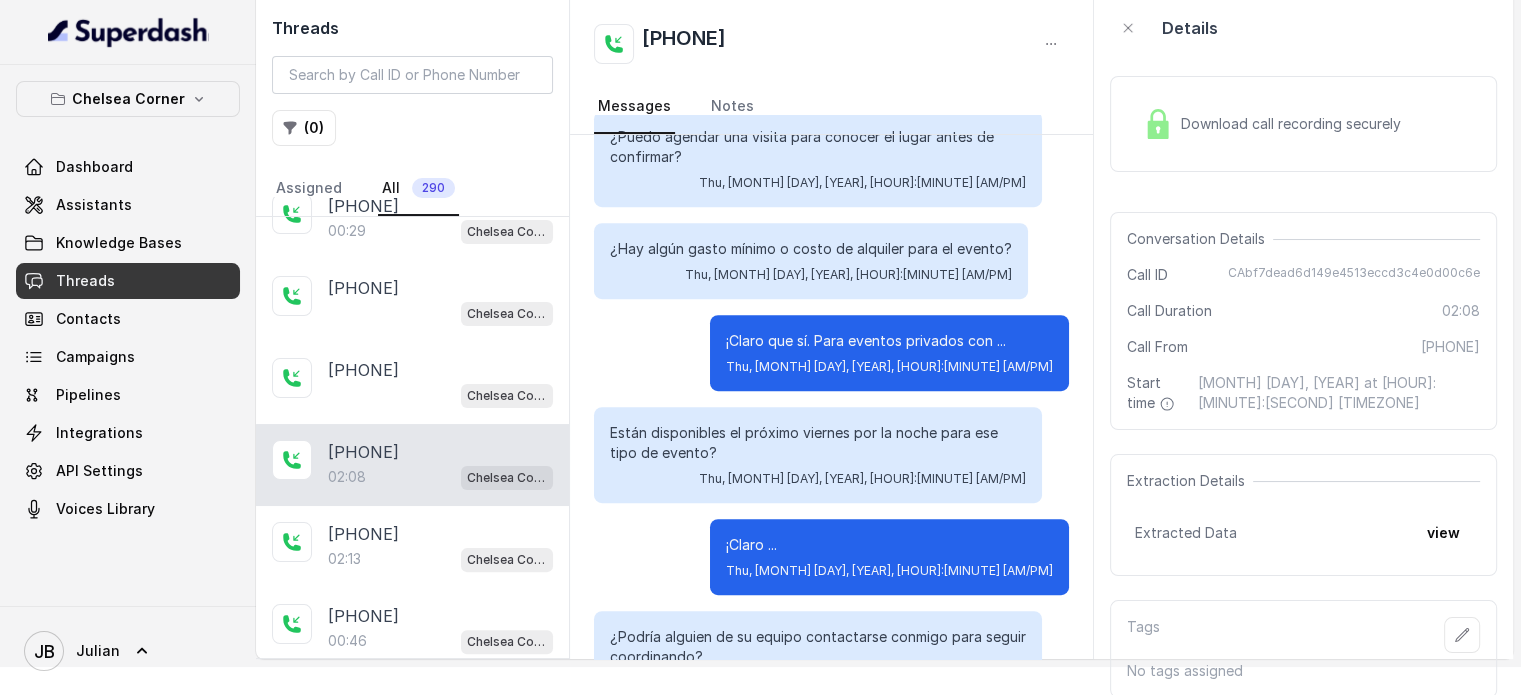 scroll, scrollTop: 1019, scrollLeft: 0, axis: vertical 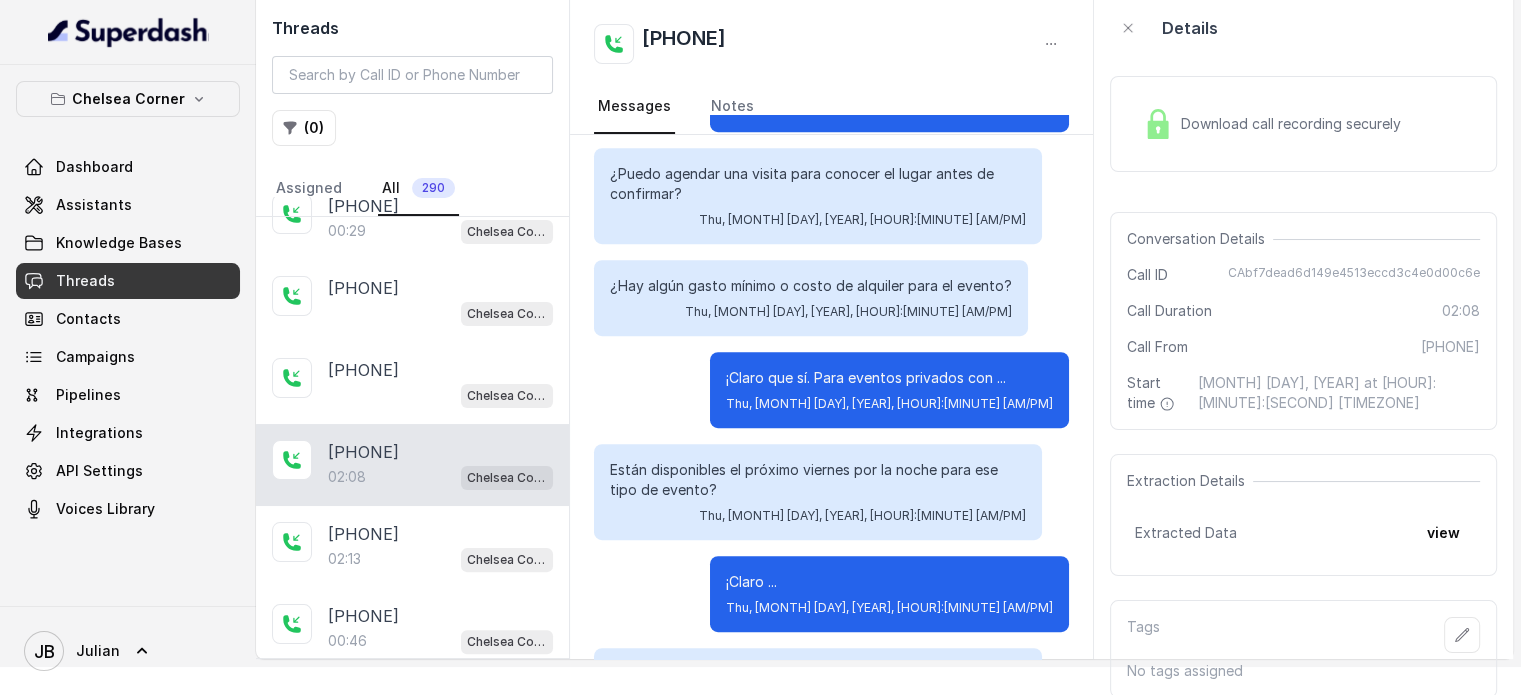 click on "¿Hay algún gasto mínimo o costo de alquiler para el evento?" at bounding box center [811, 286] 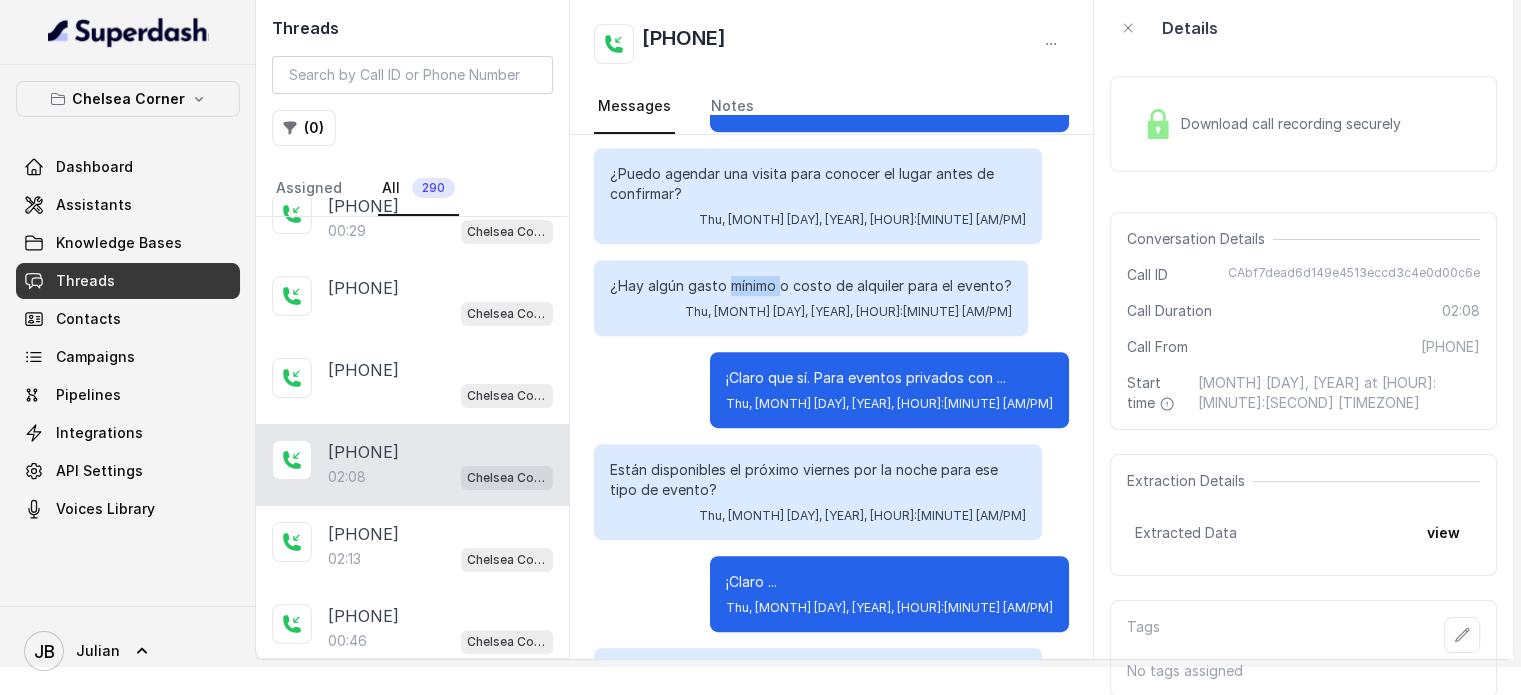 click on "¿Hay algún gasto mínimo o costo de alquiler para el evento?" at bounding box center [811, 286] 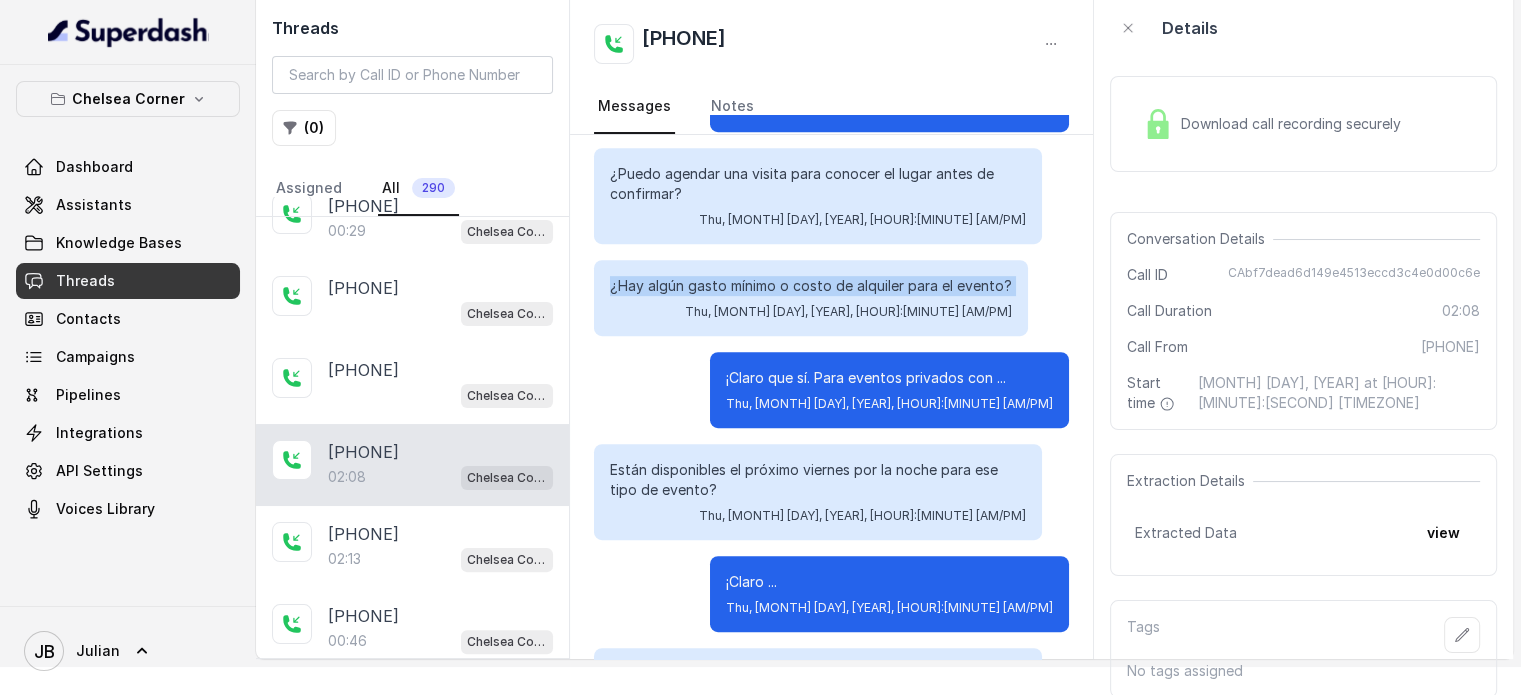 click on "¿Hay algún gasto mínimo o costo de alquiler para el evento?" at bounding box center [811, 286] 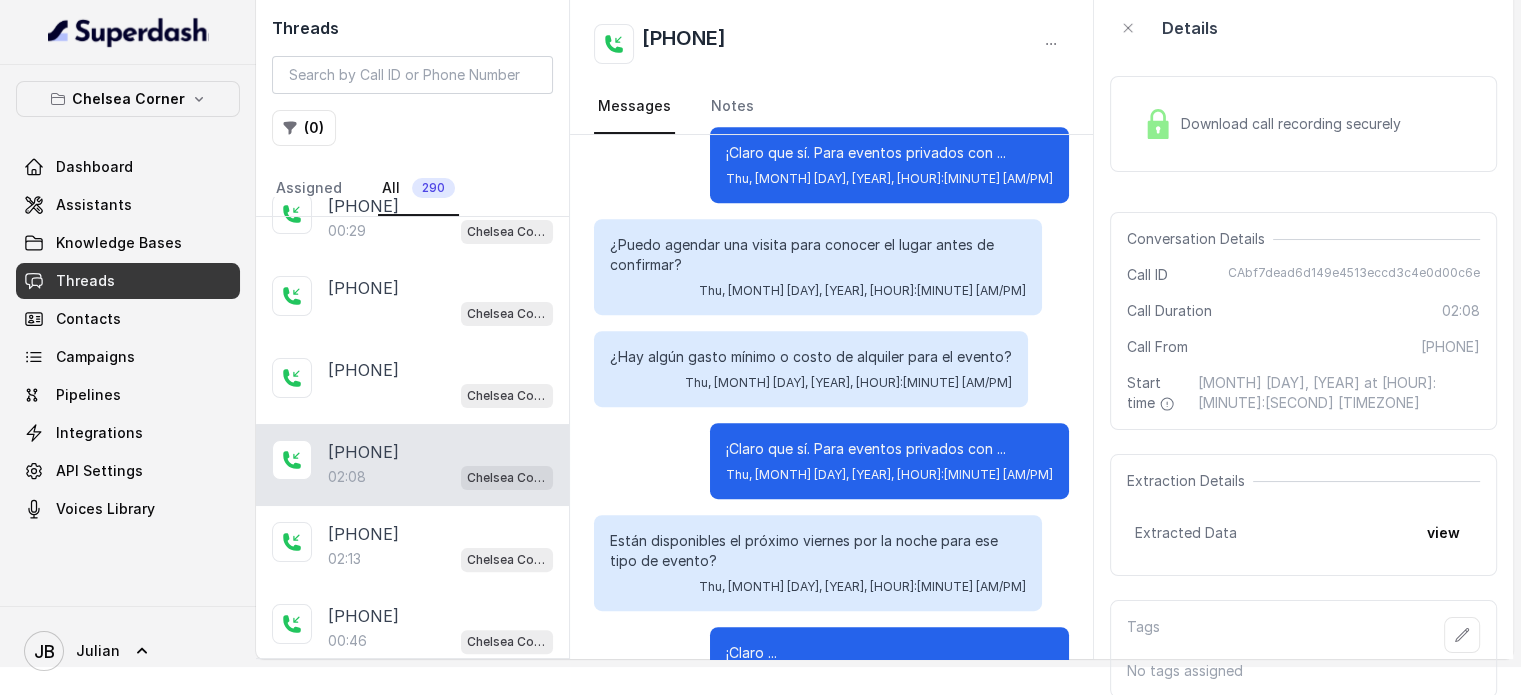 scroll, scrollTop: 919, scrollLeft: 0, axis: vertical 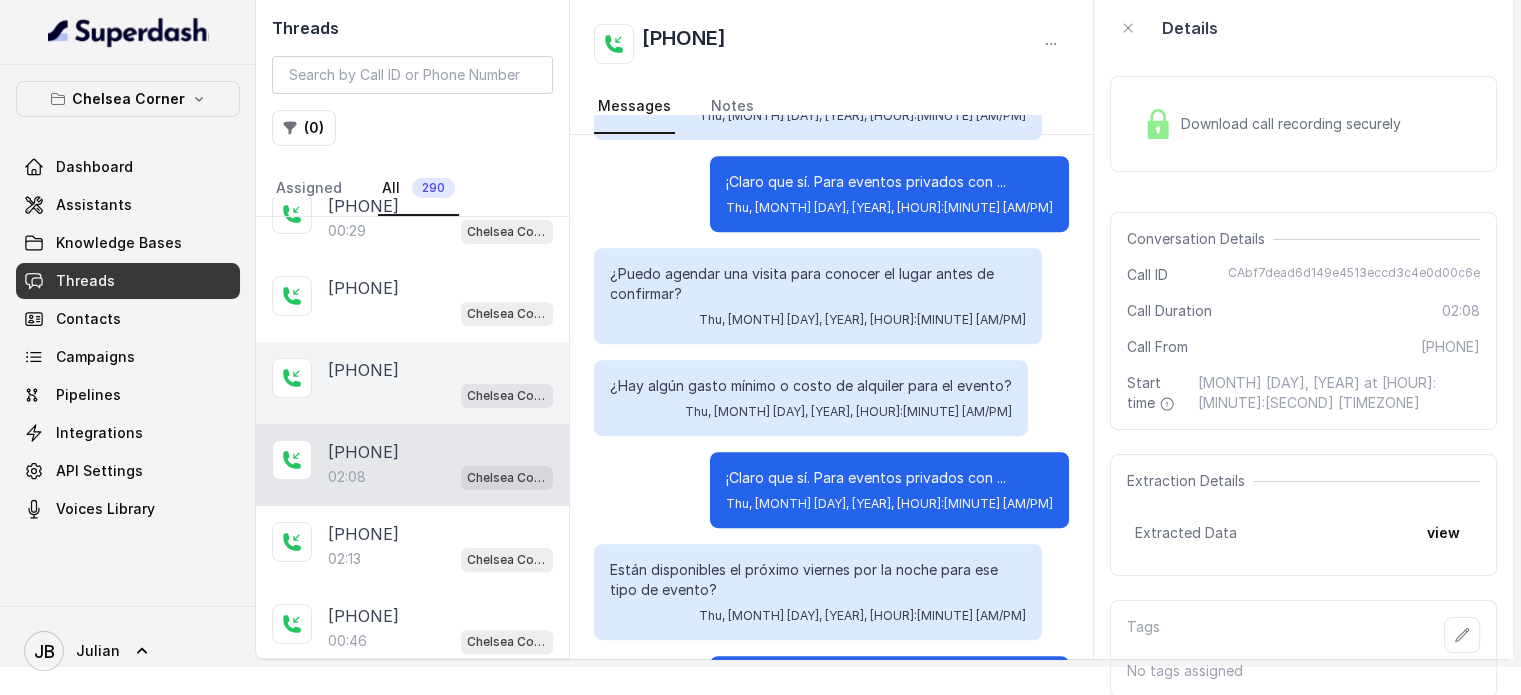 click on "+17547998960   Chelsea Corner" at bounding box center (412, 383) 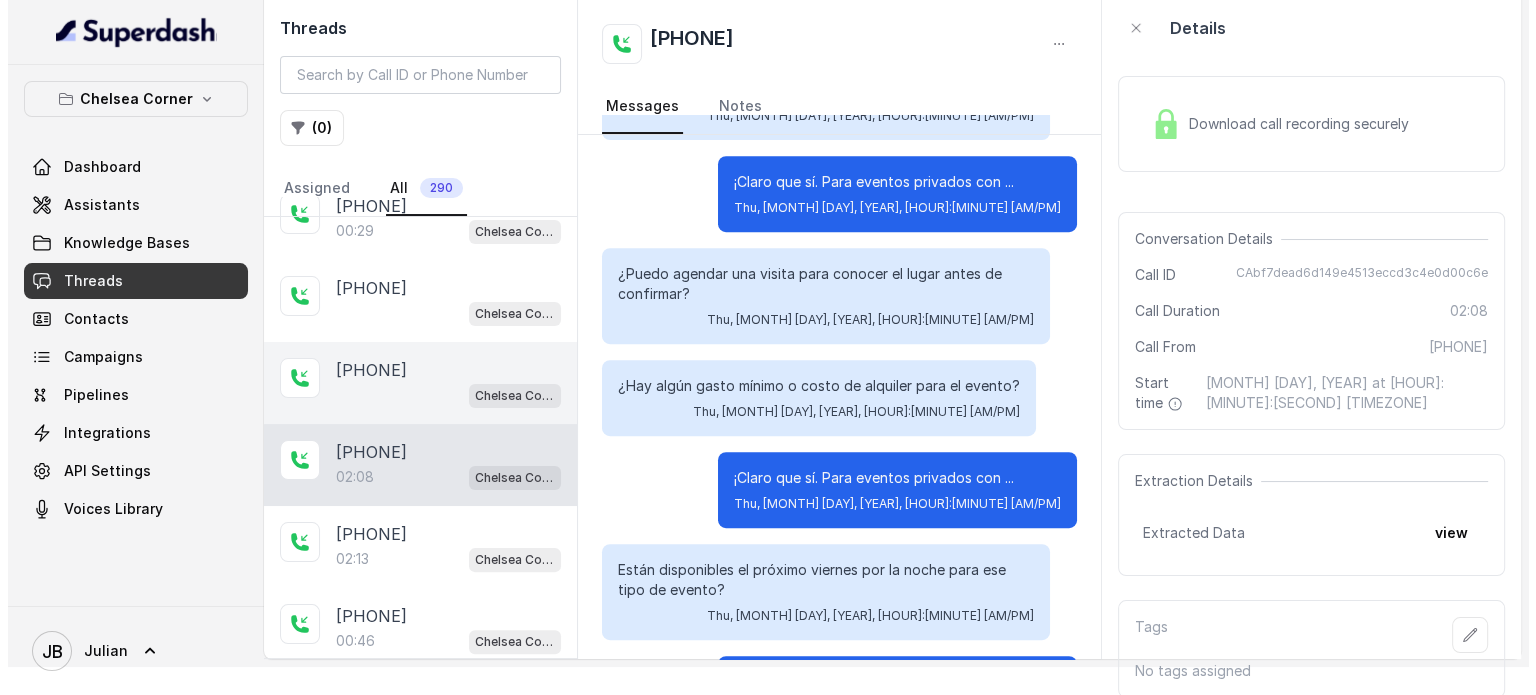 scroll, scrollTop: 0, scrollLeft: 0, axis: both 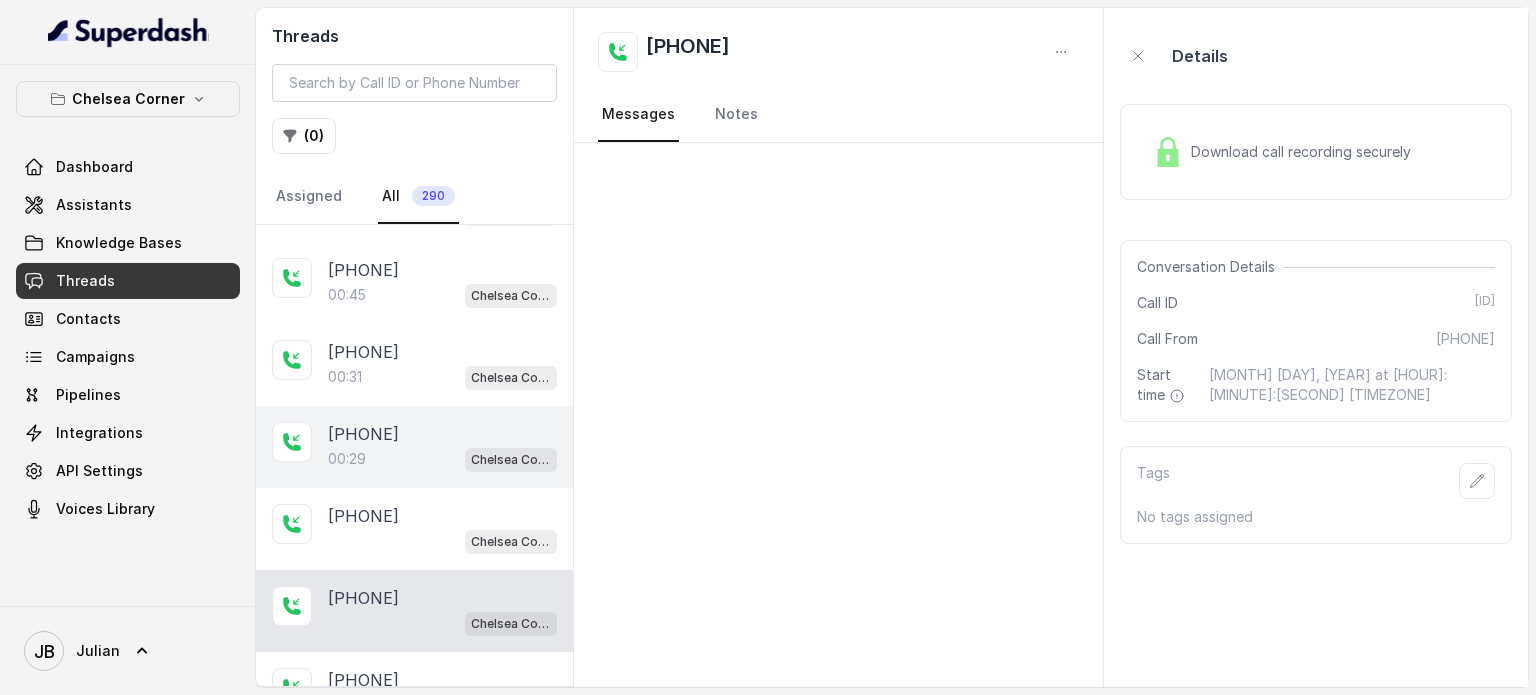 click on "Chelsea Corner" at bounding box center (511, 460) 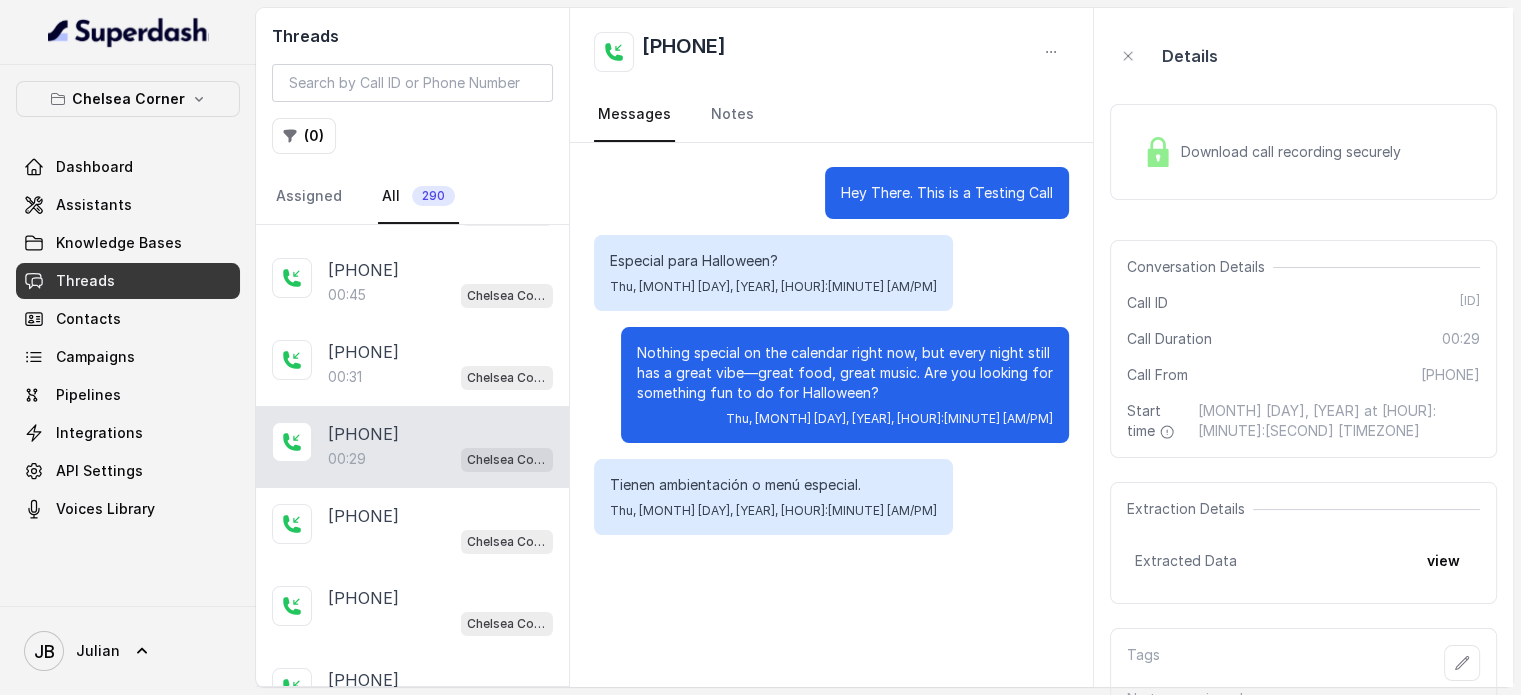 drag, startPoint x: 804, startPoint y: 380, endPoint x: 872, endPoint y: 395, distance: 69.63476 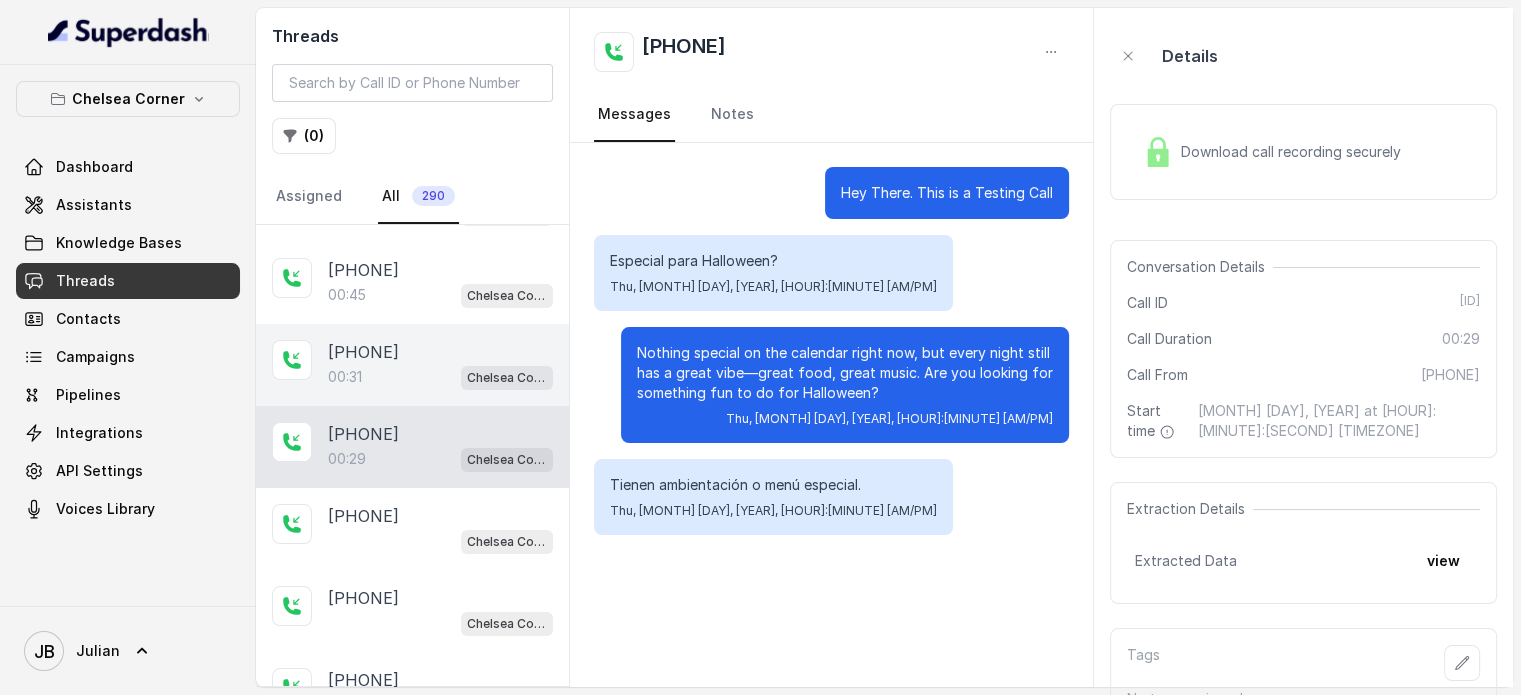 click on "00:31 Chelsea Corner" at bounding box center (440, 377) 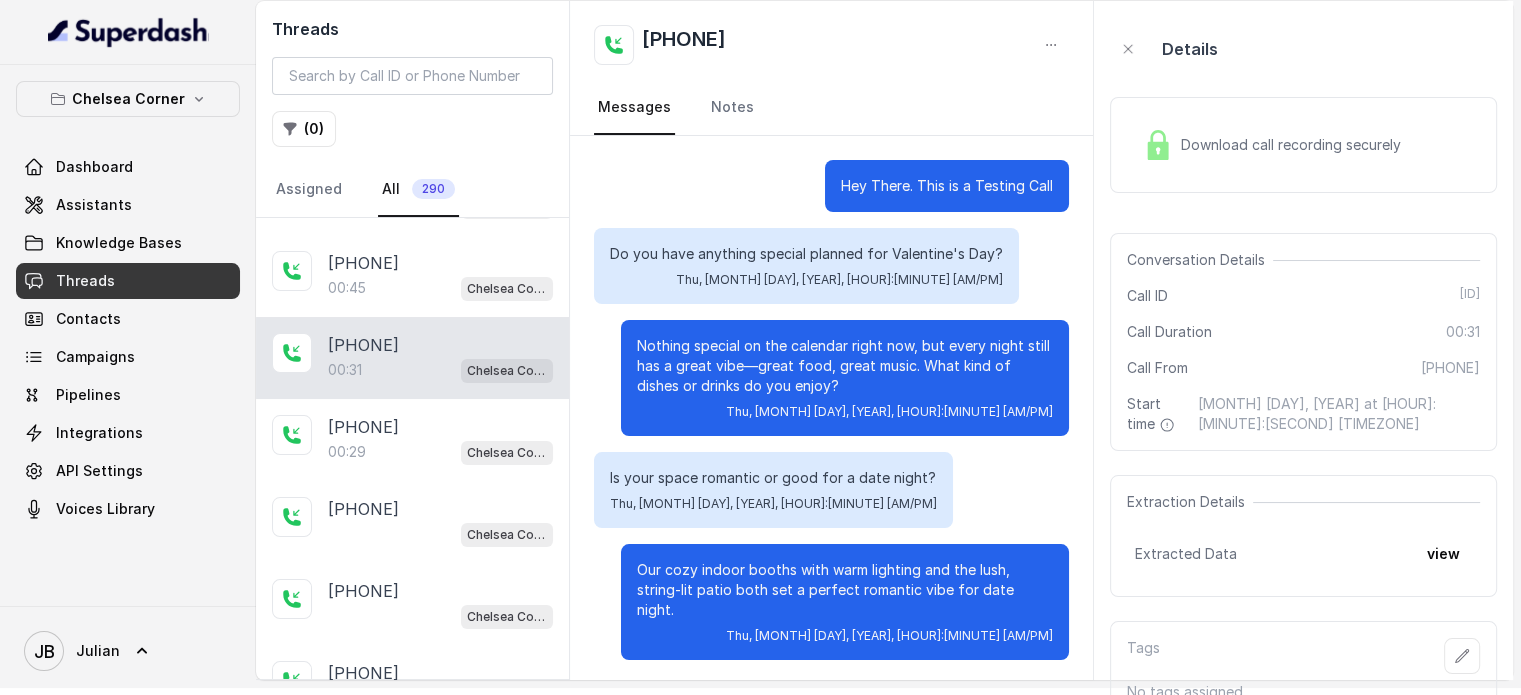 scroll, scrollTop: 8, scrollLeft: 0, axis: vertical 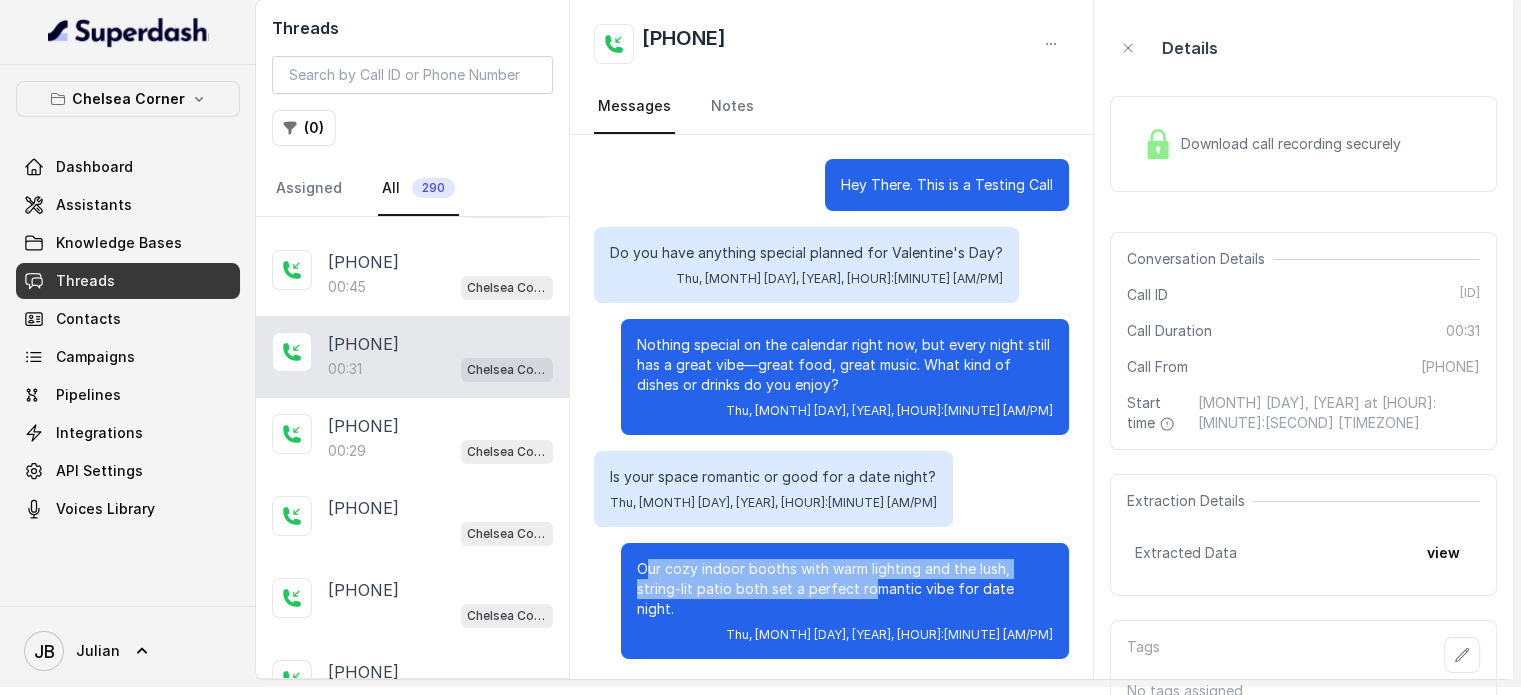 drag, startPoint x: 648, startPoint y: 576, endPoint x: 889, endPoint y: 593, distance: 241.59885 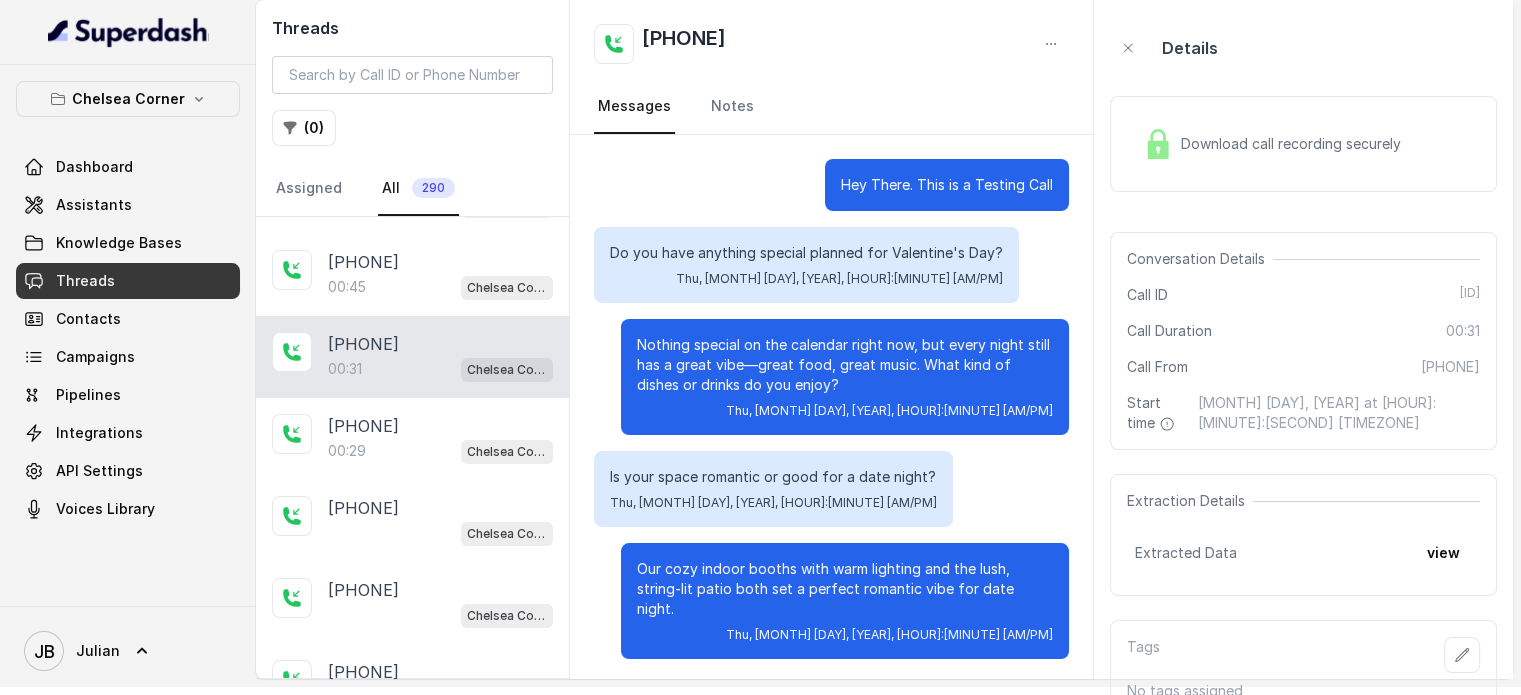 click on "Our cozy indoor booths with warm lighting and the lush, string-lit patio both set a perfect romantic vibe for date night." at bounding box center [845, 589] 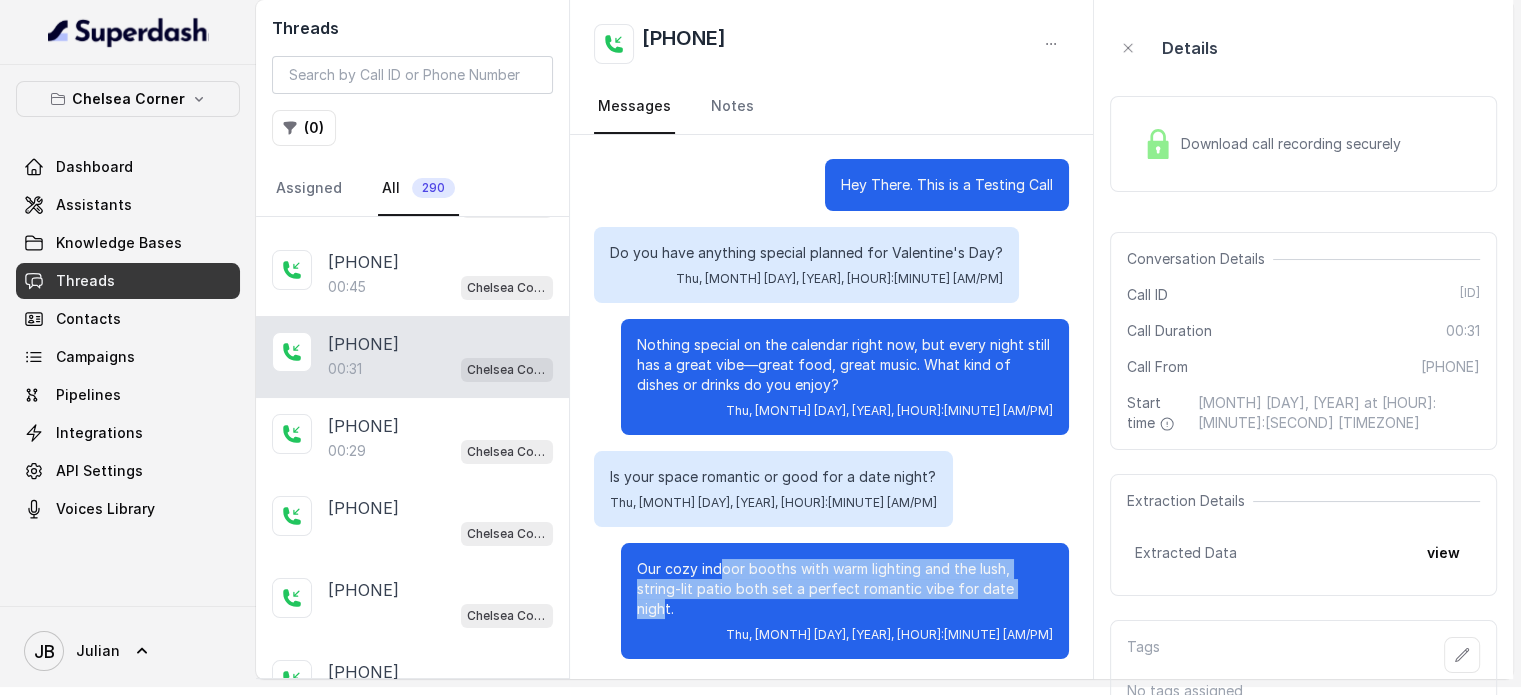 drag, startPoint x: 986, startPoint y: 583, endPoint x: 714, endPoint y: 569, distance: 272.36005 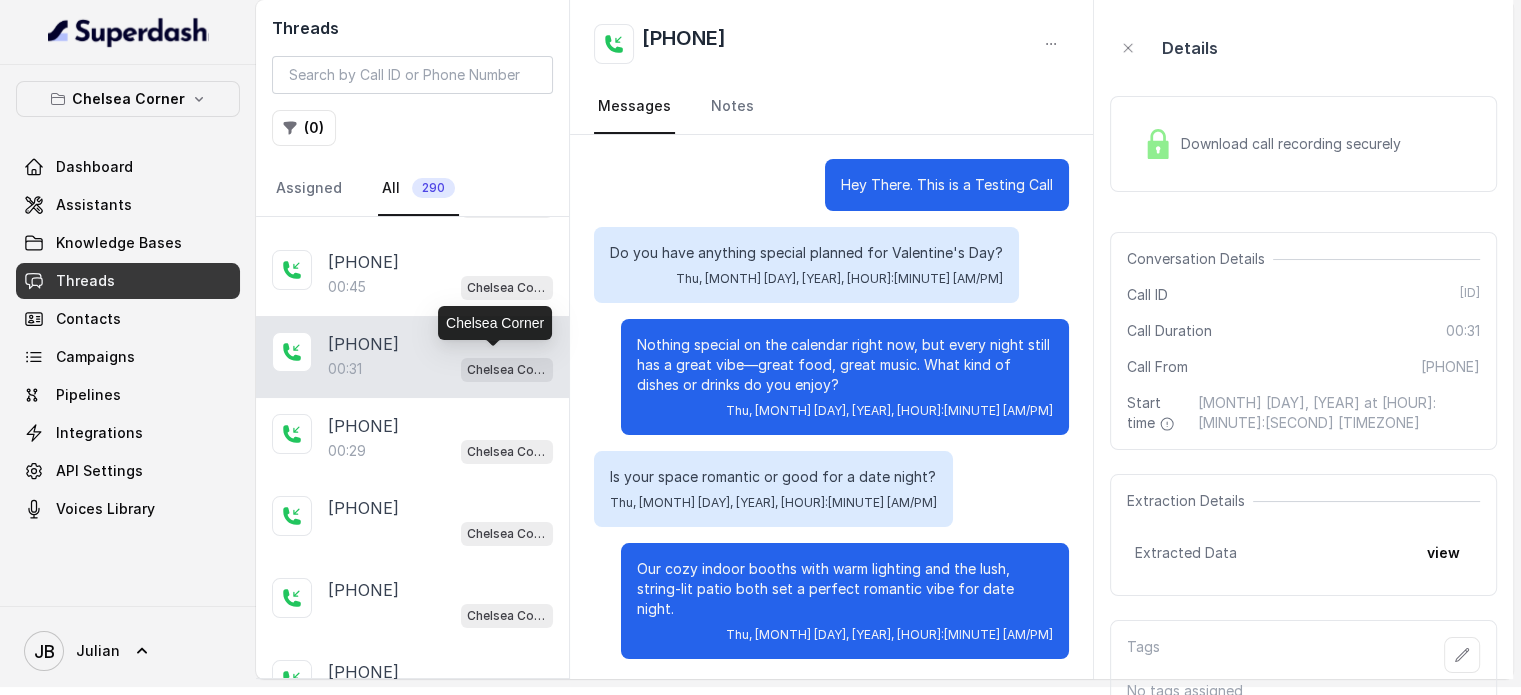 scroll, scrollTop: 293, scrollLeft: 0, axis: vertical 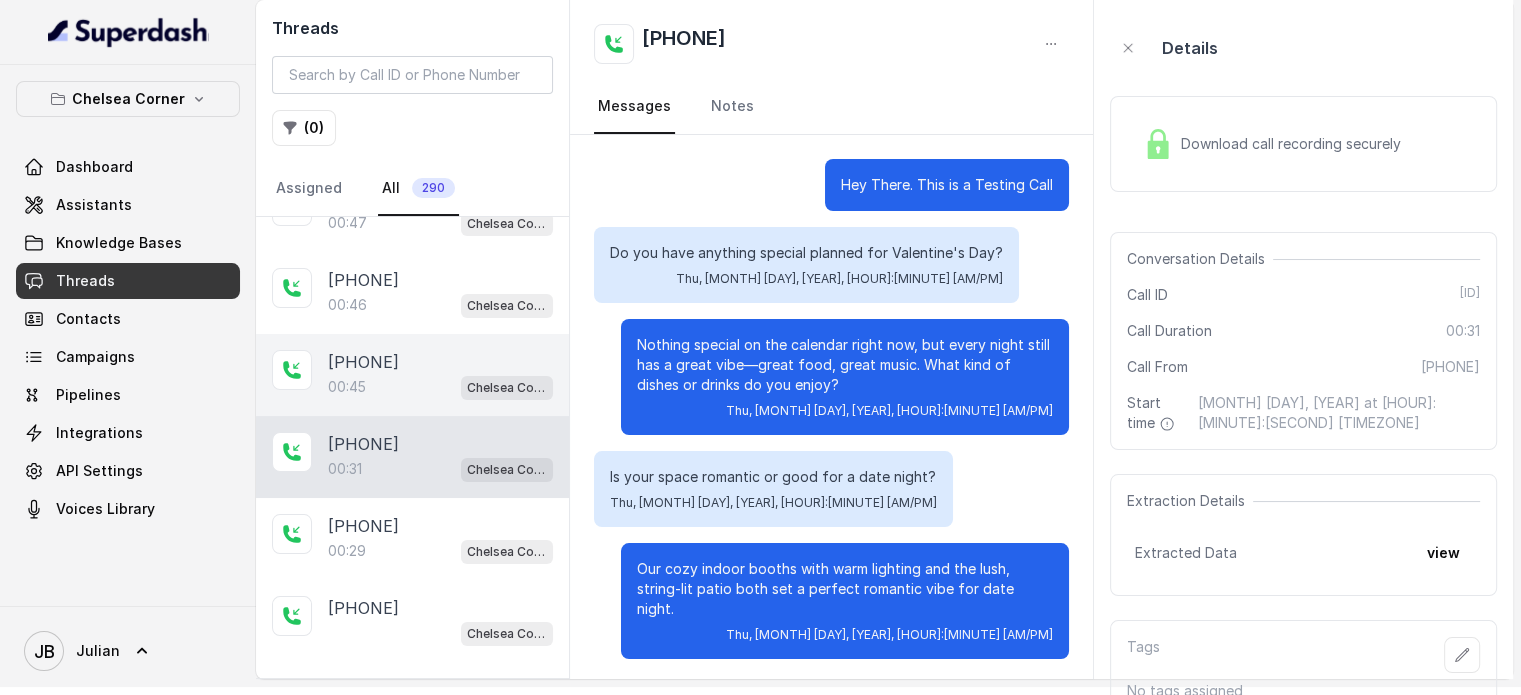 click on "00:45 Chelsea Corner" at bounding box center [440, 387] 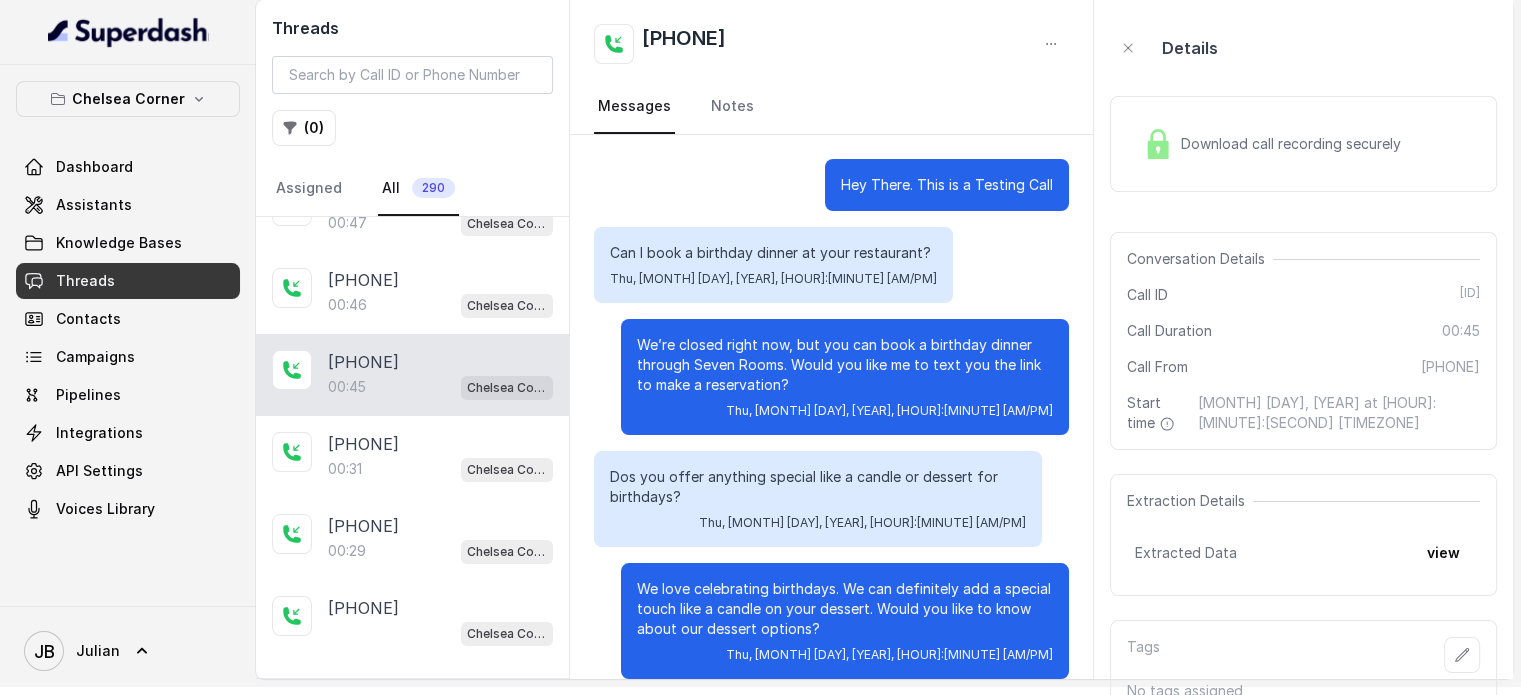 scroll, scrollTop: 247, scrollLeft: 0, axis: vertical 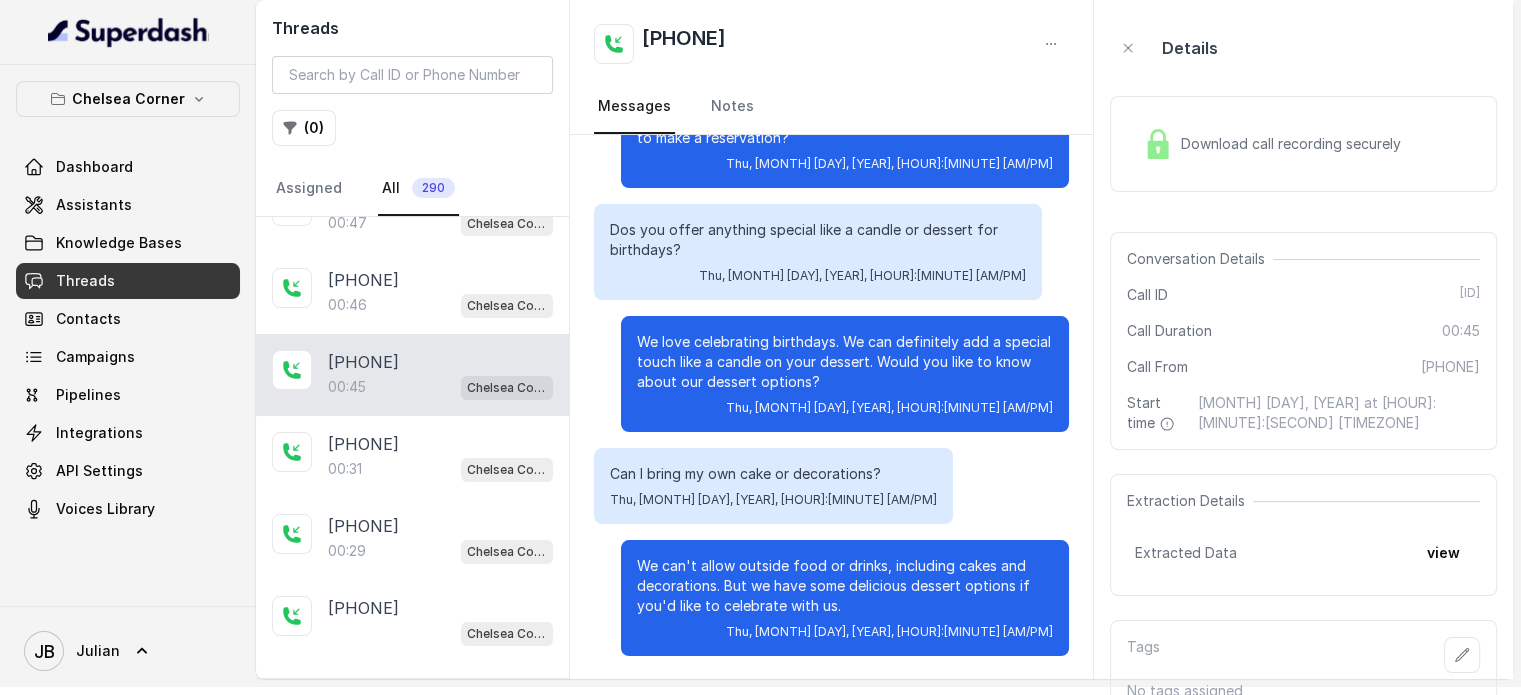 drag, startPoint x: 766, startPoint y: 383, endPoint x: 812, endPoint y: 396, distance: 47.801674 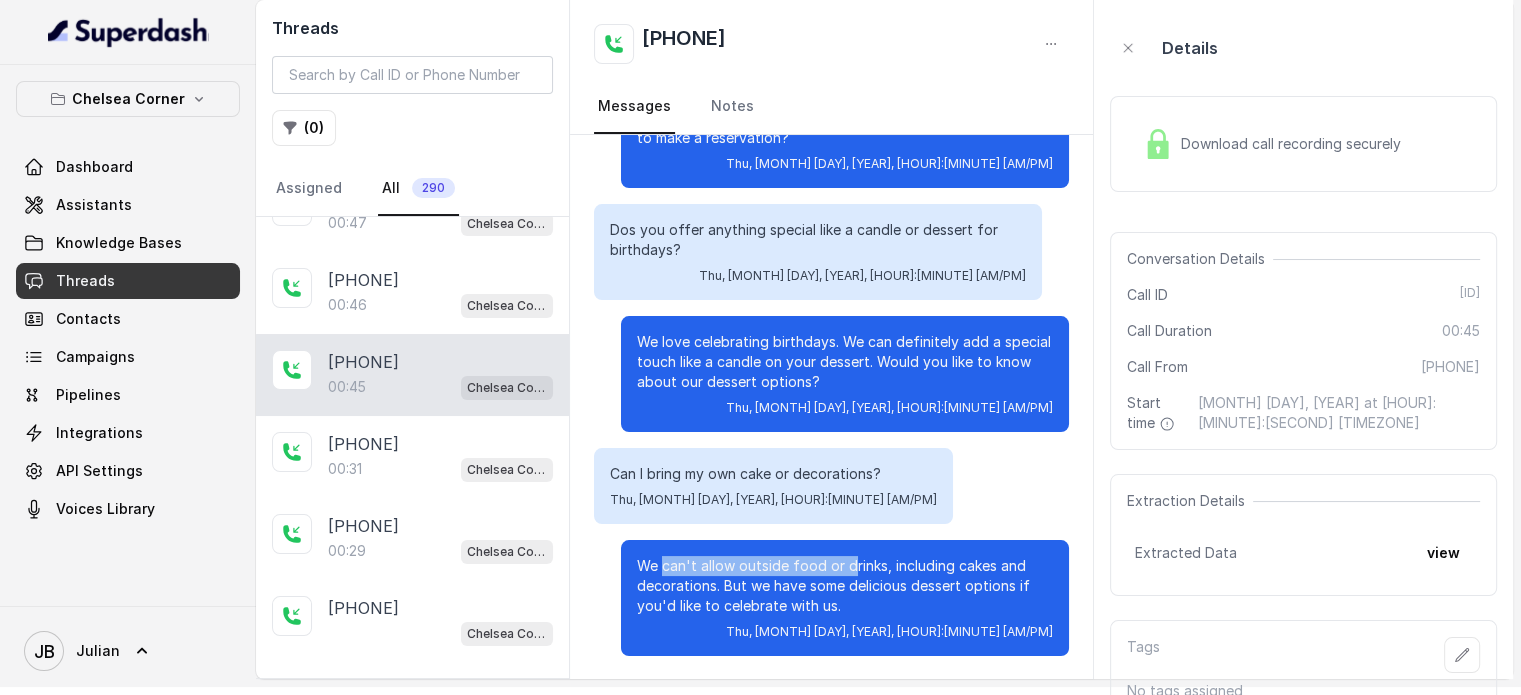 drag, startPoint x: 647, startPoint y: 563, endPoint x: 836, endPoint y: 571, distance: 189.16924 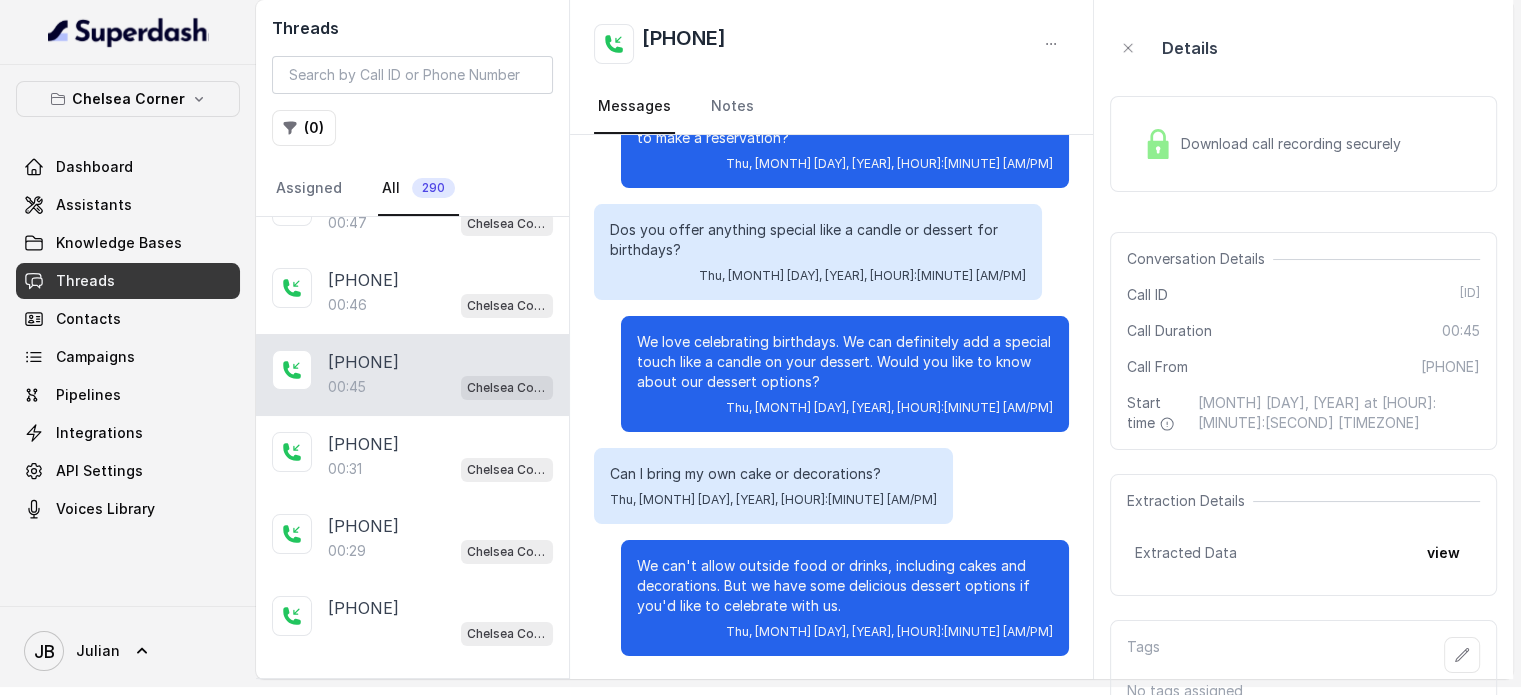 click on "We can't allow outside food or drinks, including cakes and decorations. But we have some delicious dessert options if you'd like to celebrate with us." at bounding box center (845, 586) 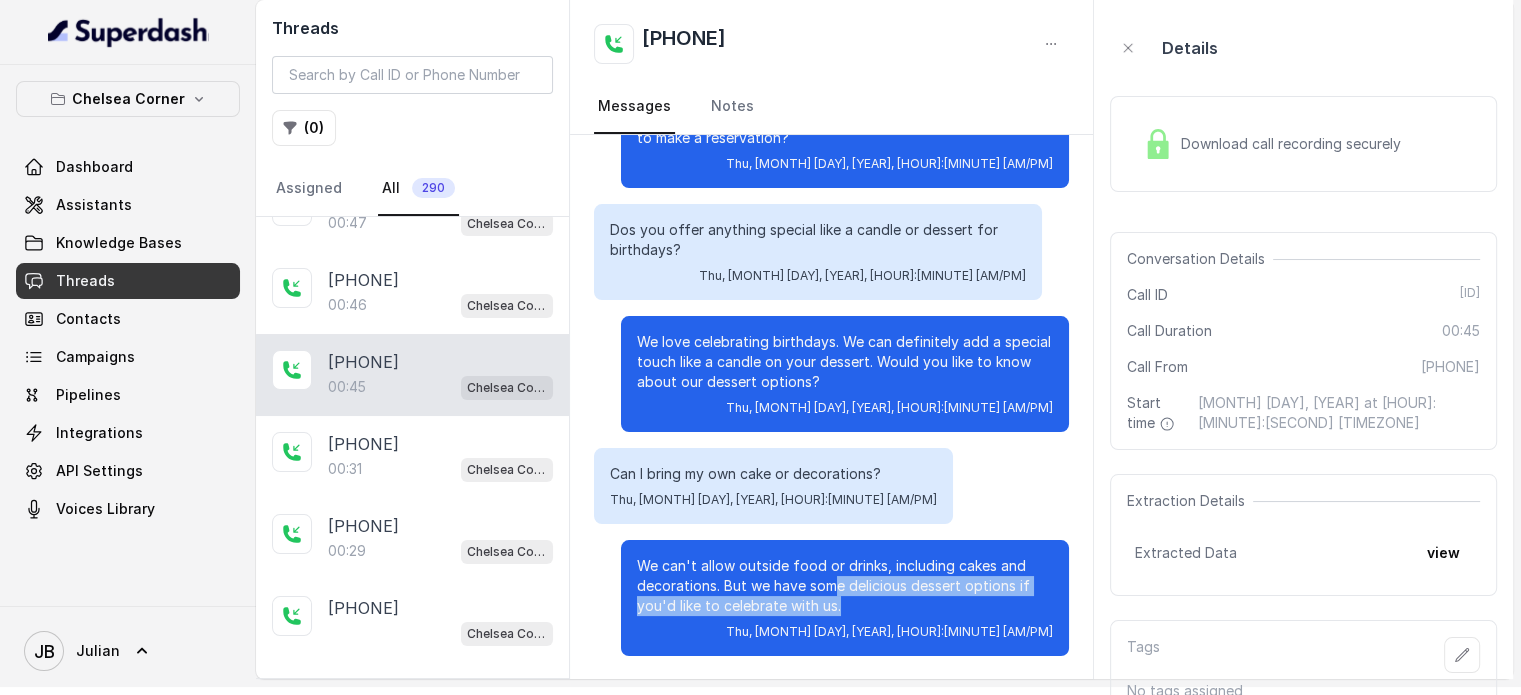 drag, startPoint x: 822, startPoint y: 608, endPoint x: 829, endPoint y: 594, distance: 15.652476 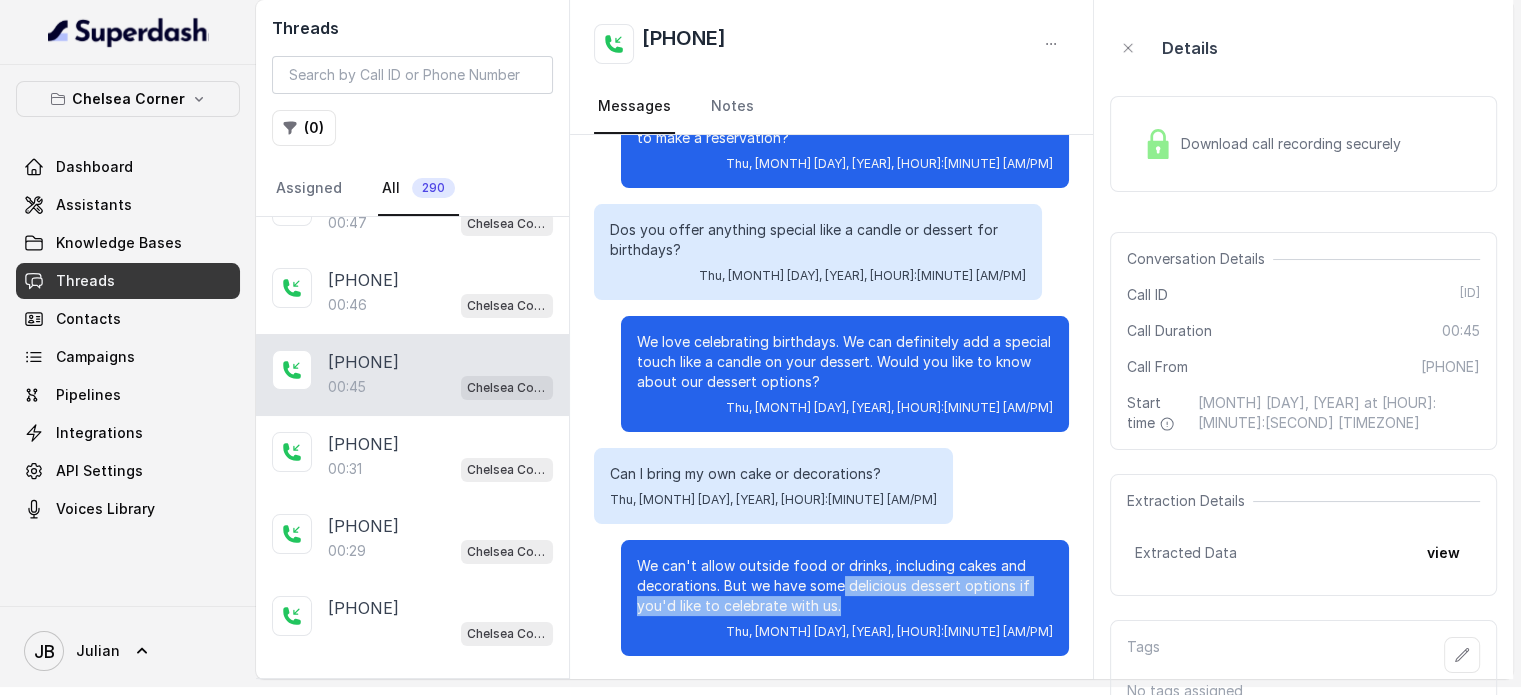 click on "We can't allow outside food or drinks, including cakes and decorations. But we have some delicious dessert options if you'd like to celebrate with us." at bounding box center (845, 586) 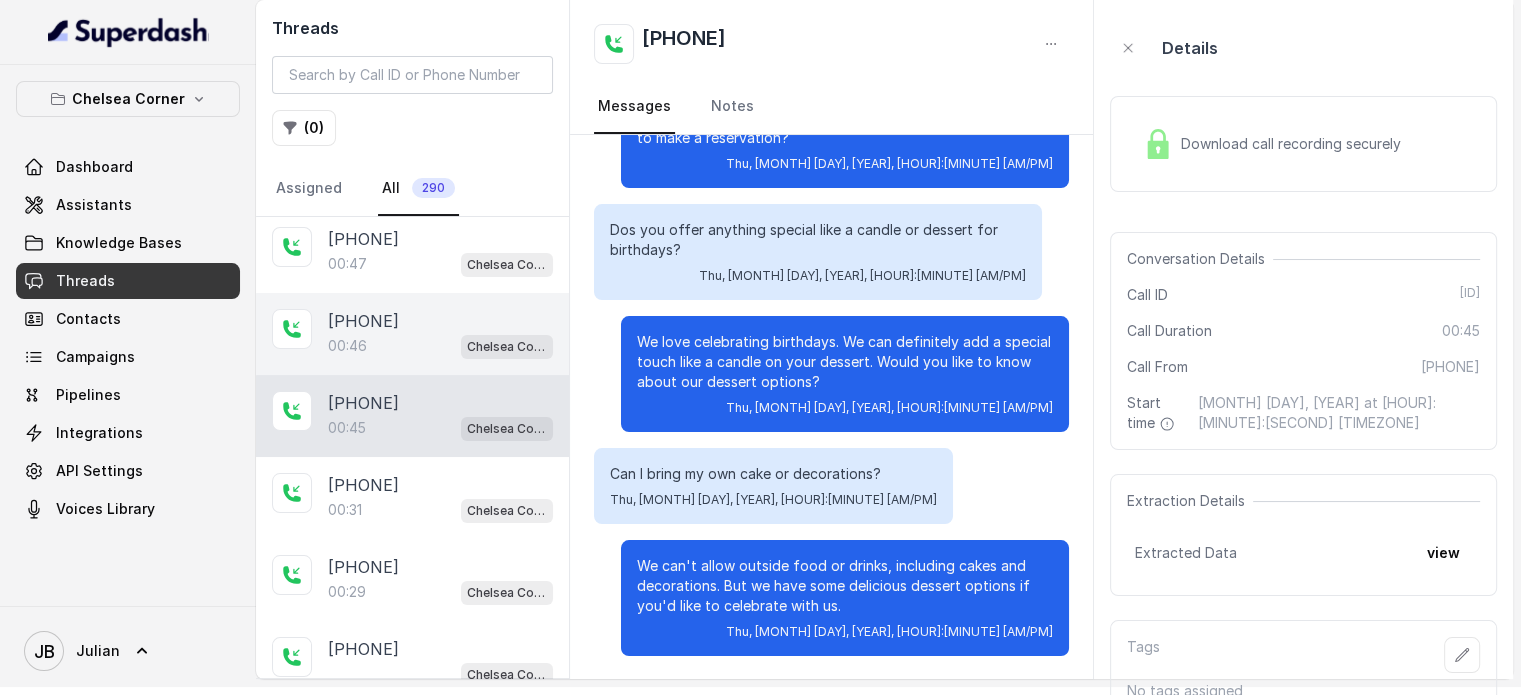 scroll, scrollTop: 193, scrollLeft: 0, axis: vertical 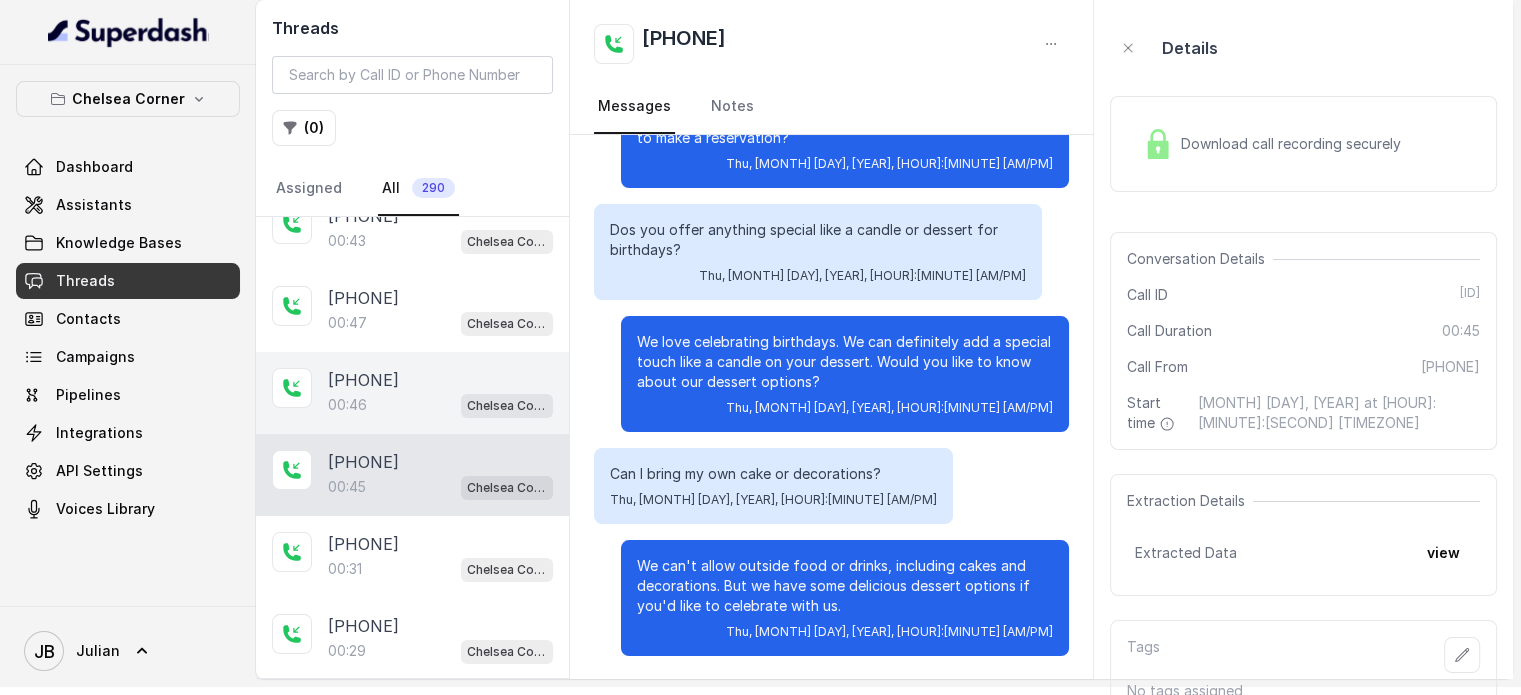 click on "[PHONE] 00:46 [LOCATION]" at bounding box center (412, 393) 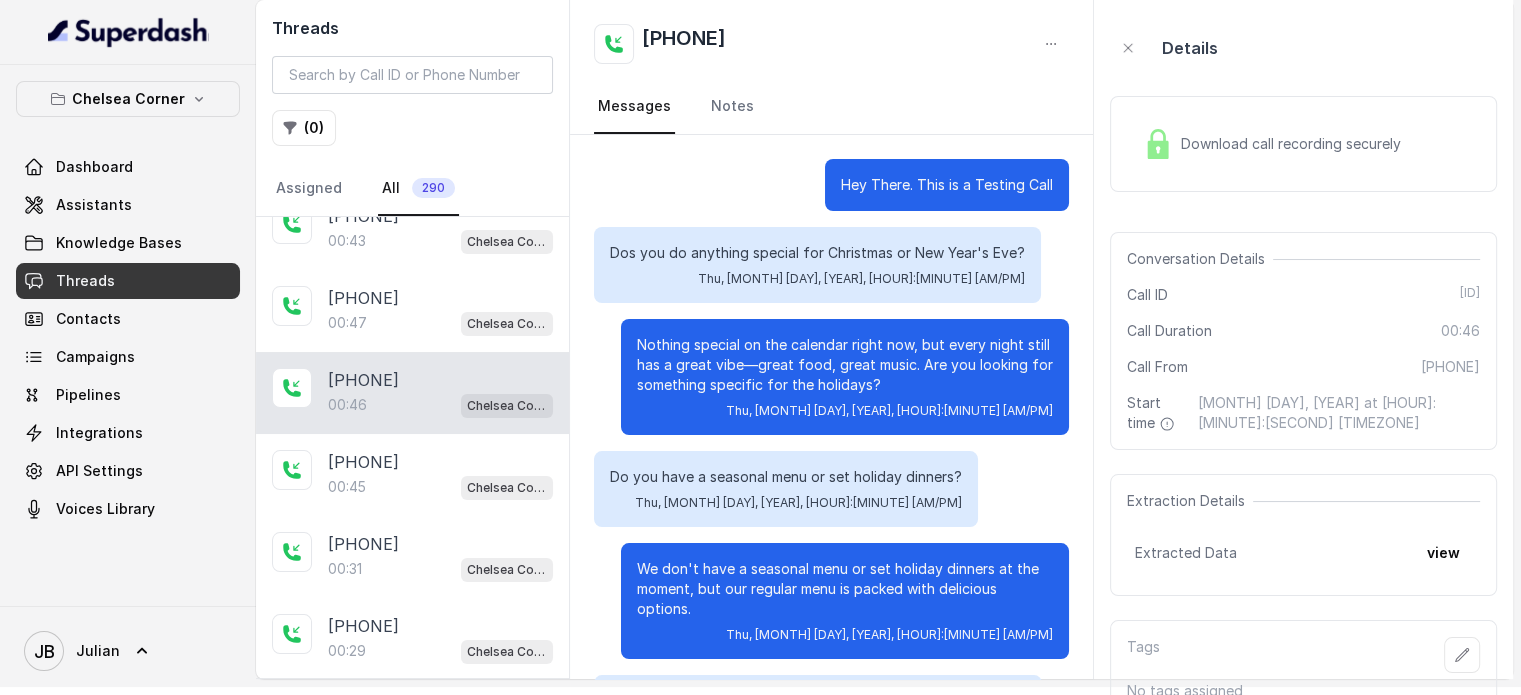 scroll, scrollTop: 247, scrollLeft: 0, axis: vertical 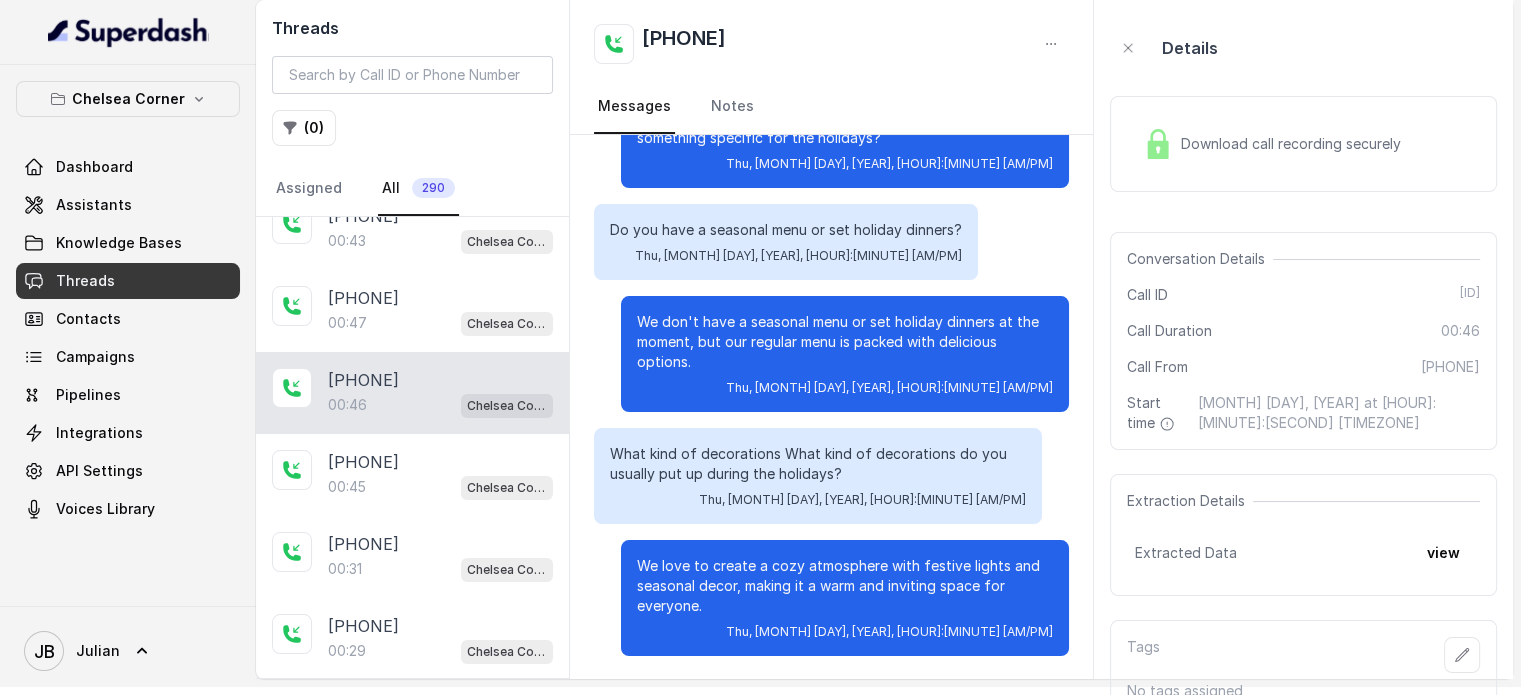 drag, startPoint x: 694, startPoint y: 379, endPoint x: 702, endPoint y: 359, distance: 21.540659 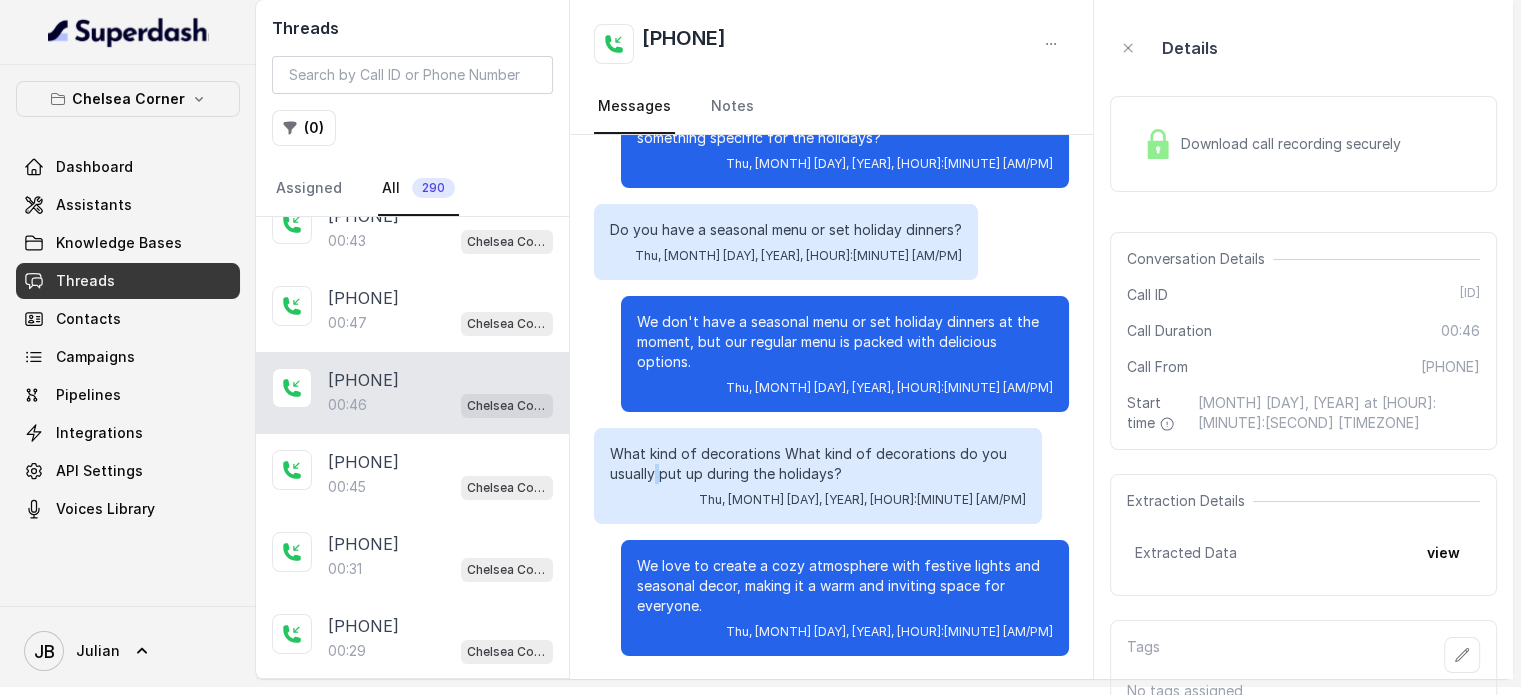 click on "What kind of decorations What kind of decorations do you usually put up during the holidays?" at bounding box center [818, 464] 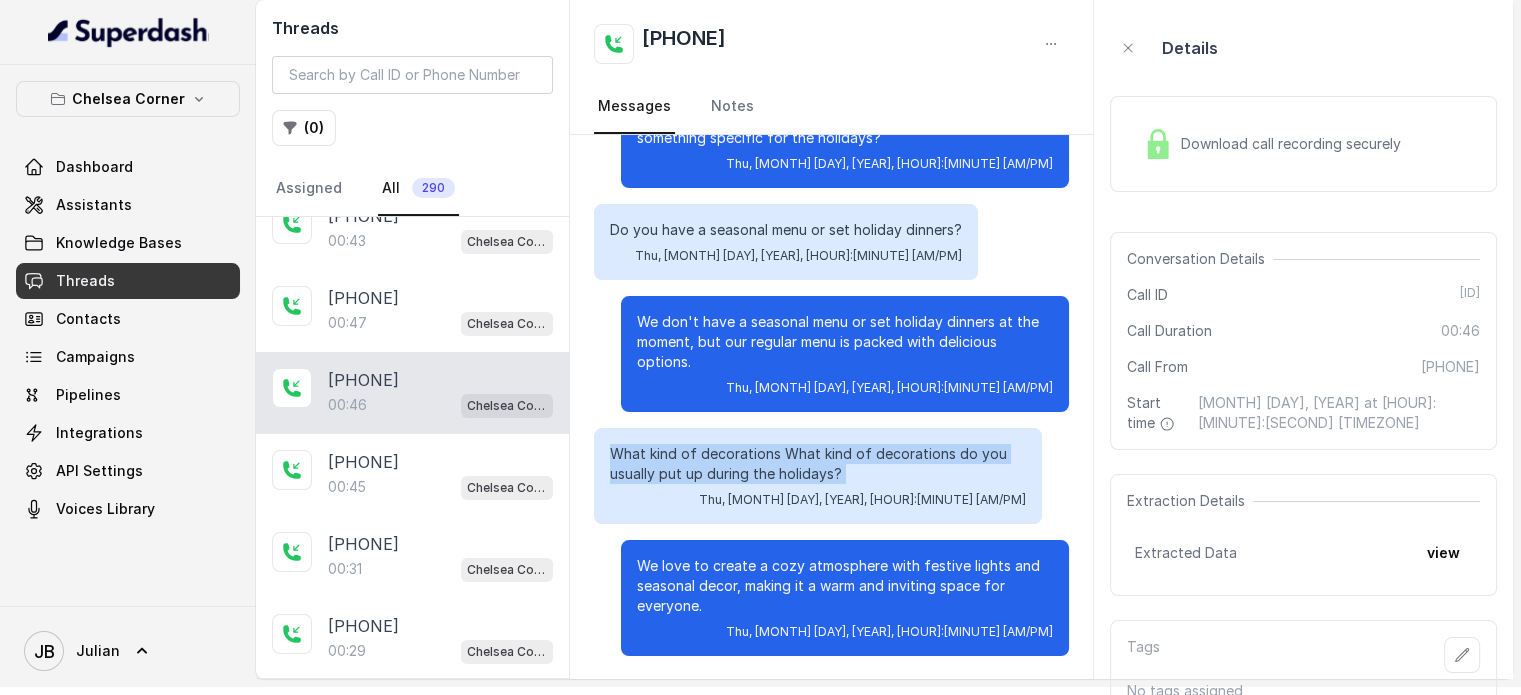 click on "What kind of decorations What kind of decorations do you usually put up during the holidays?" at bounding box center (818, 464) 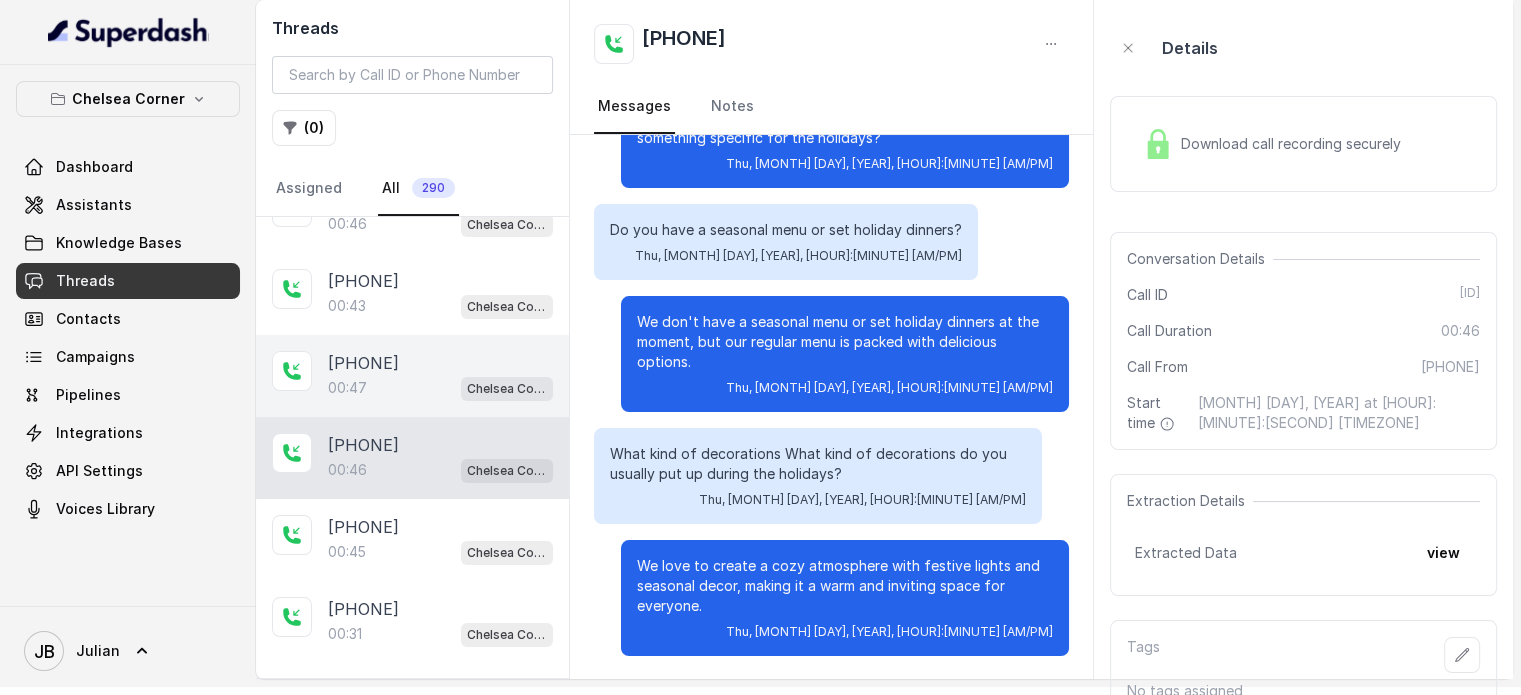 scroll, scrollTop: 93, scrollLeft: 0, axis: vertical 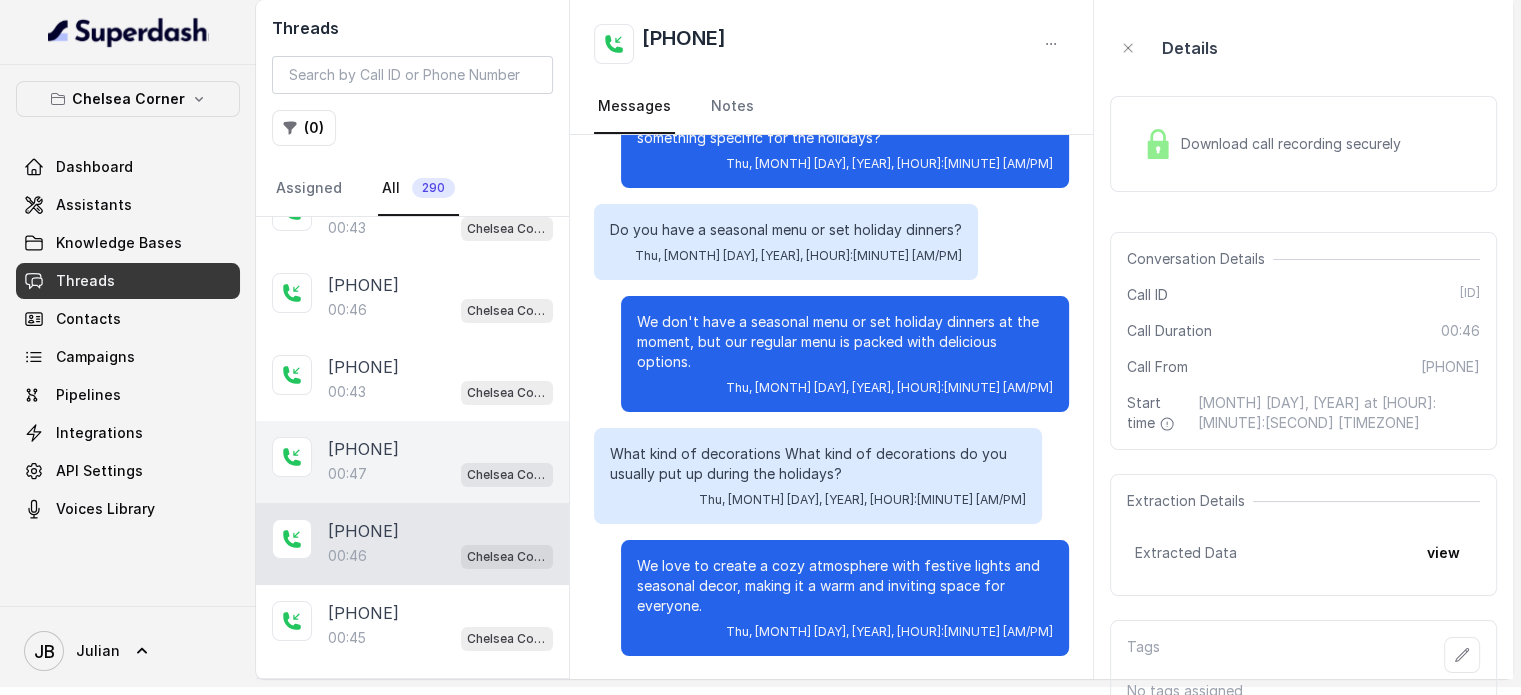 click on "+17547998960   00:47 Chelsea Corner" at bounding box center [412, 462] 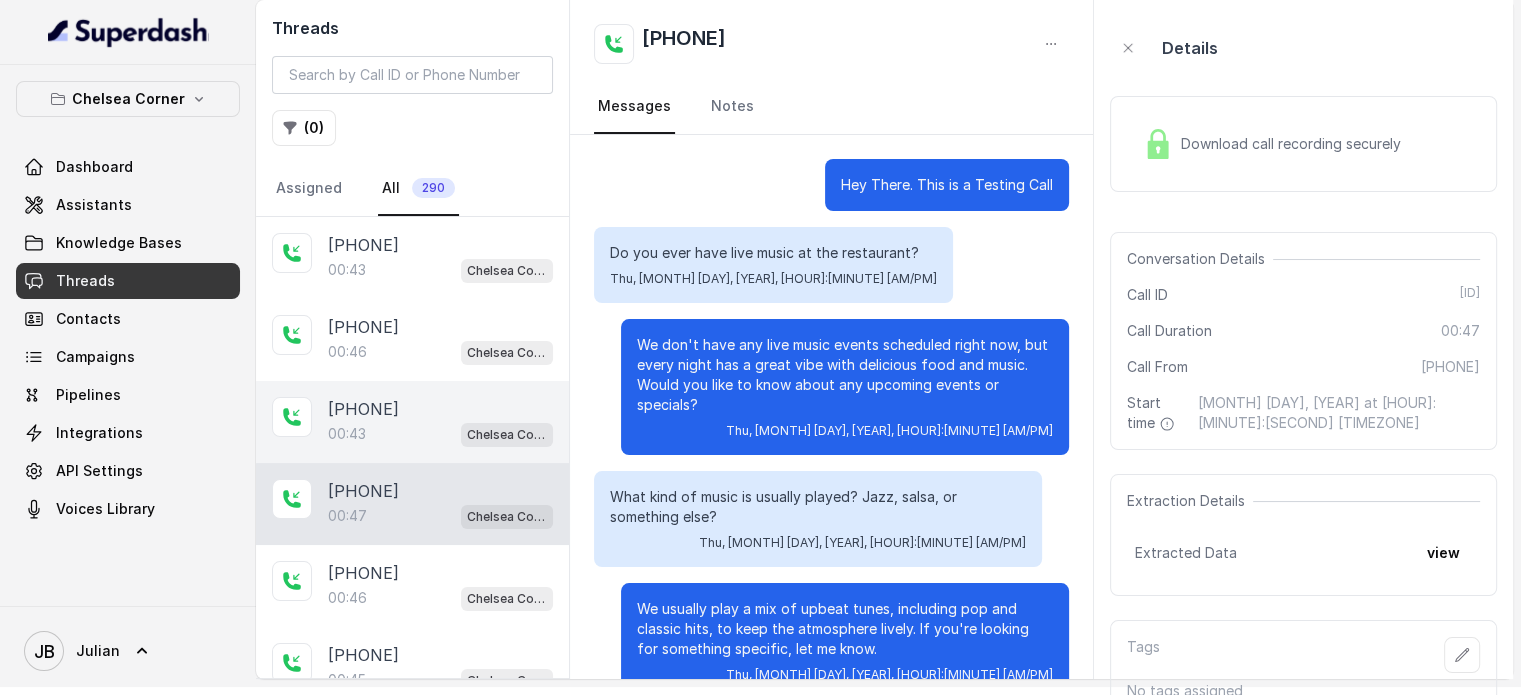 scroll, scrollTop: 0, scrollLeft: 0, axis: both 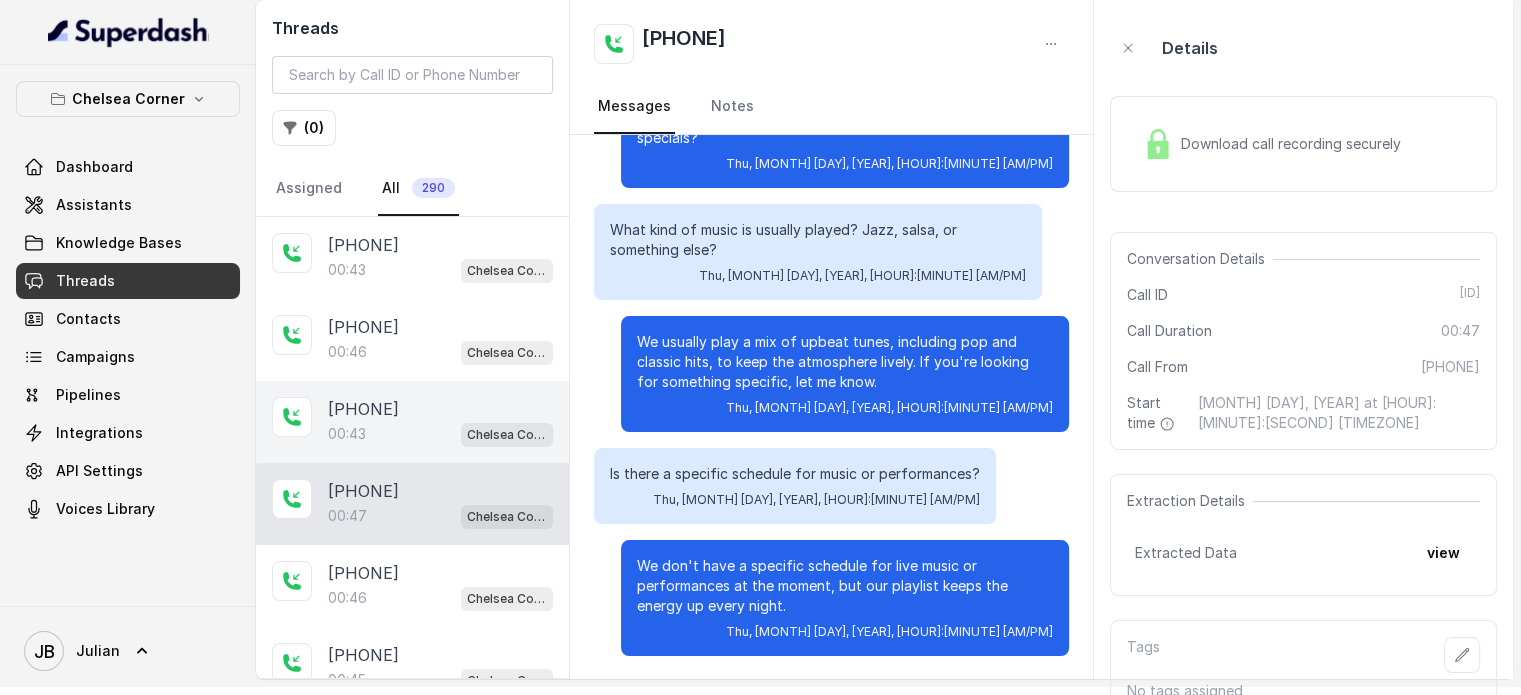 click on "[PHONE]" at bounding box center [363, 409] 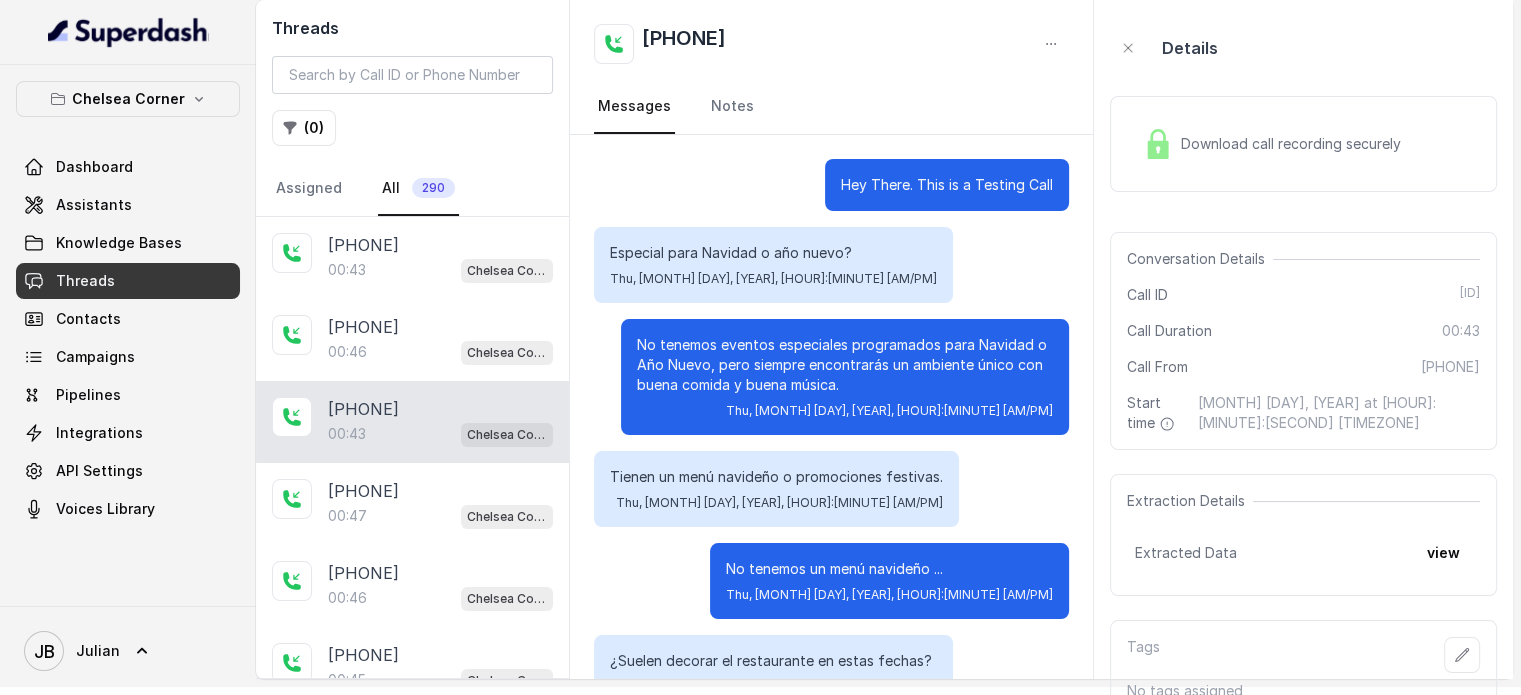scroll, scrollTop: 1, scrollLeft: 0, axis: vertical 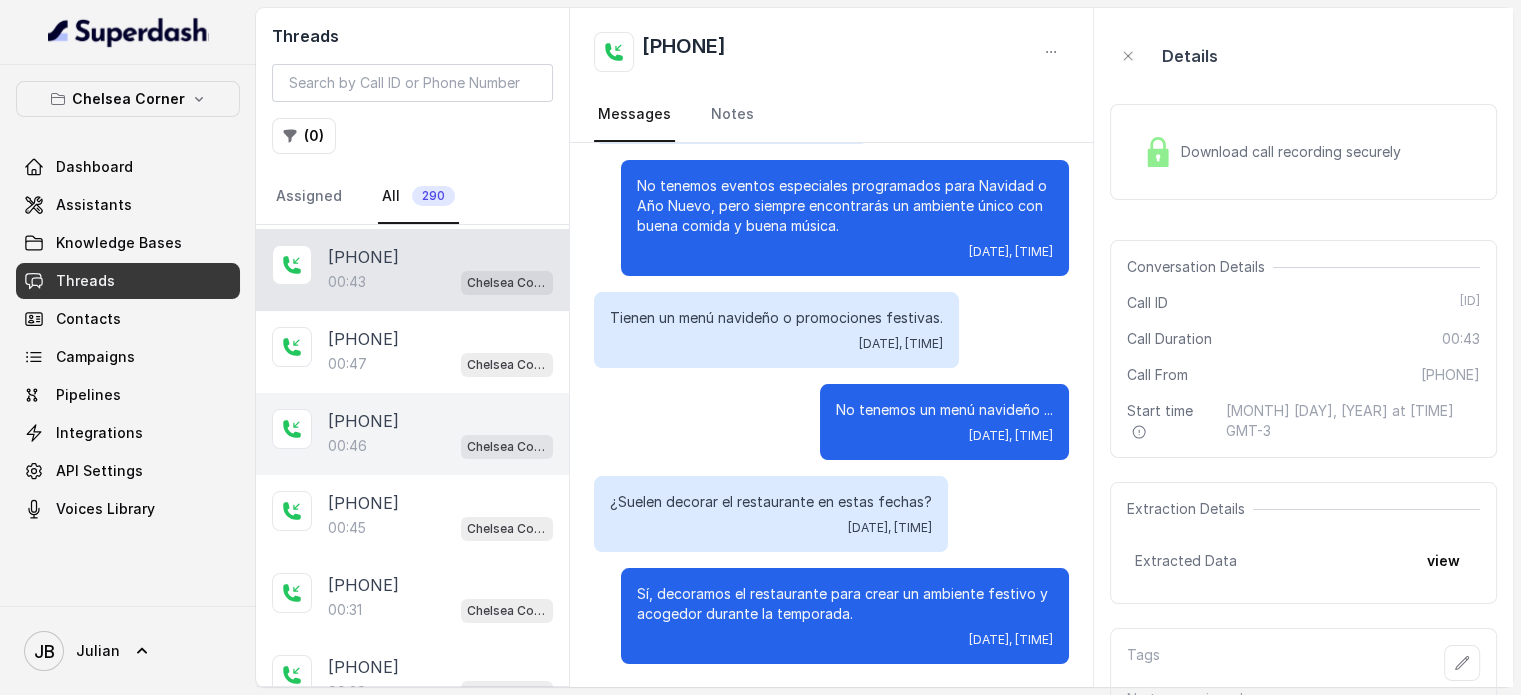 click on "[PHONE]" at bounding box center (363, 421) 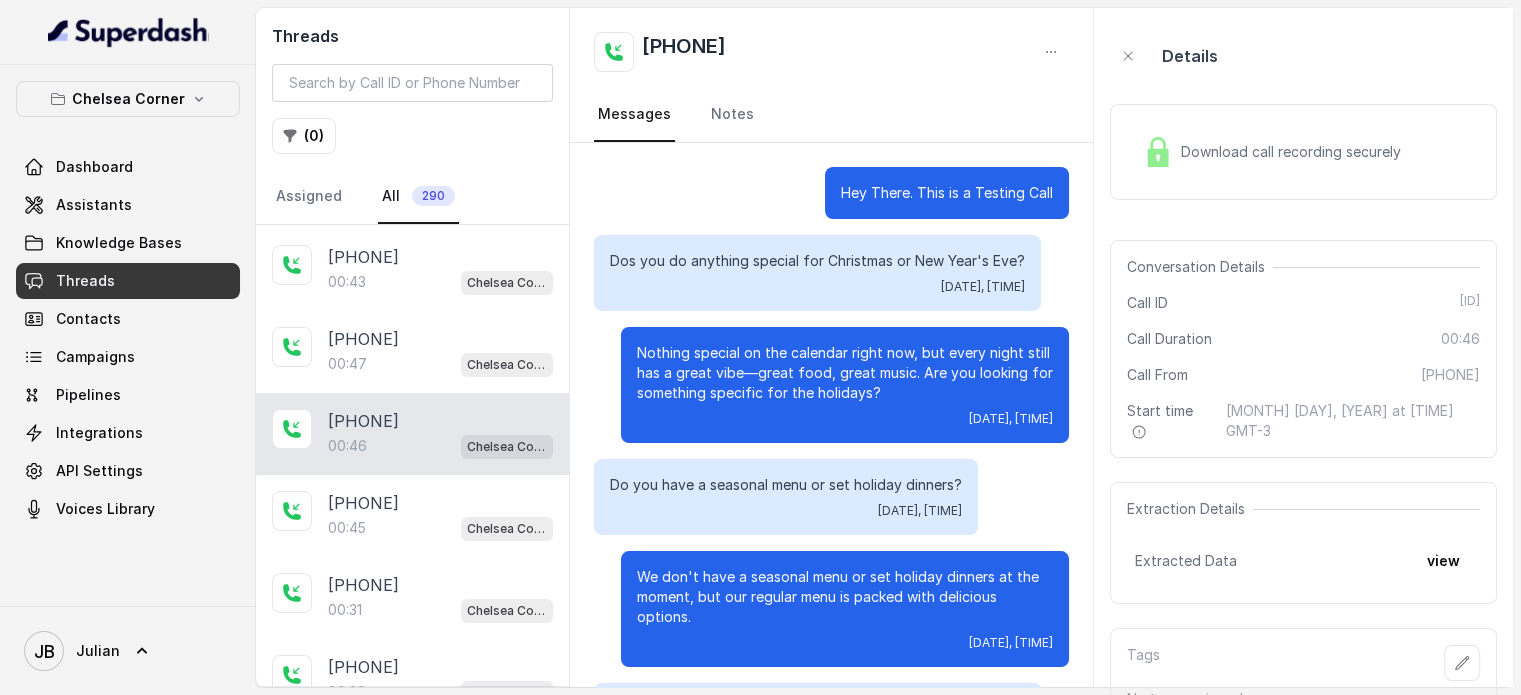 scroll, scrollTop: 247, scrollLeft: 0, axis: vertical 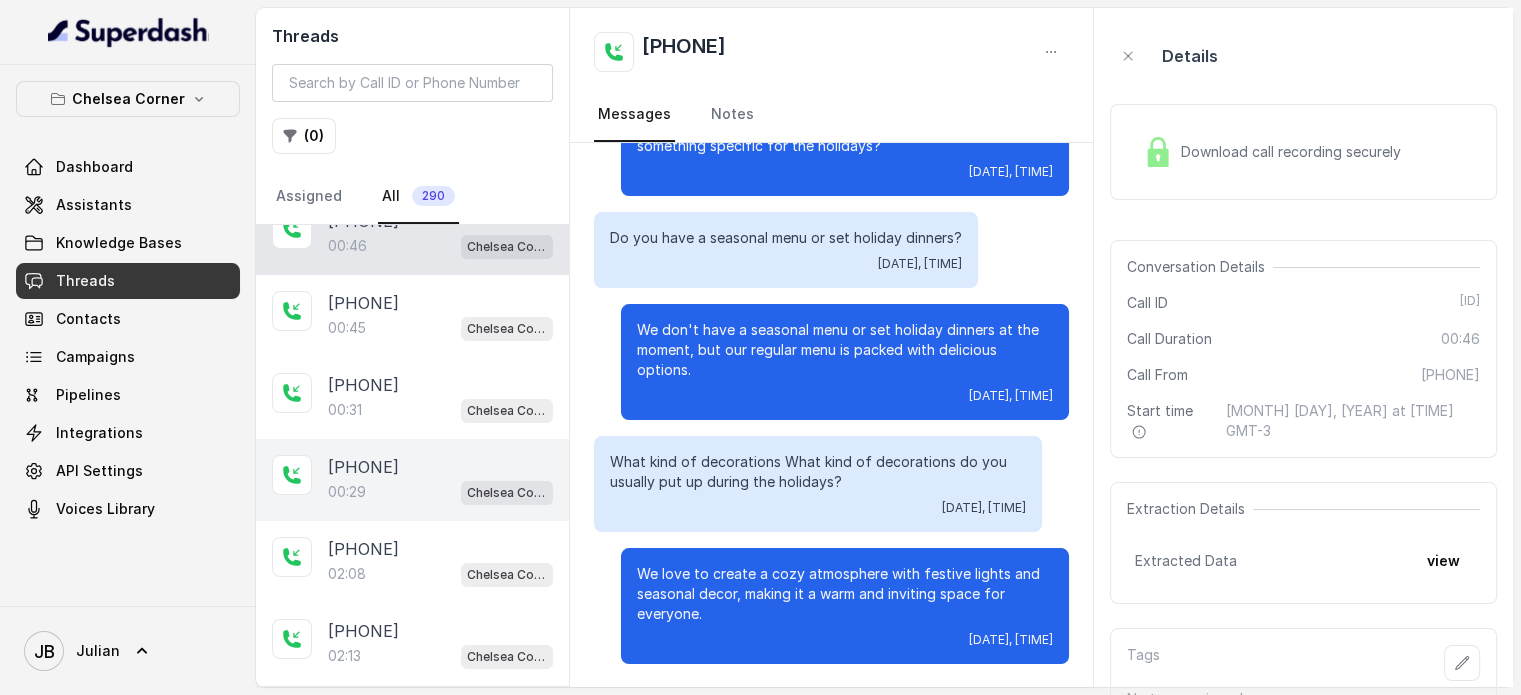 click on "00:29 Chelsea Corner" at bounding box center (440, 492) 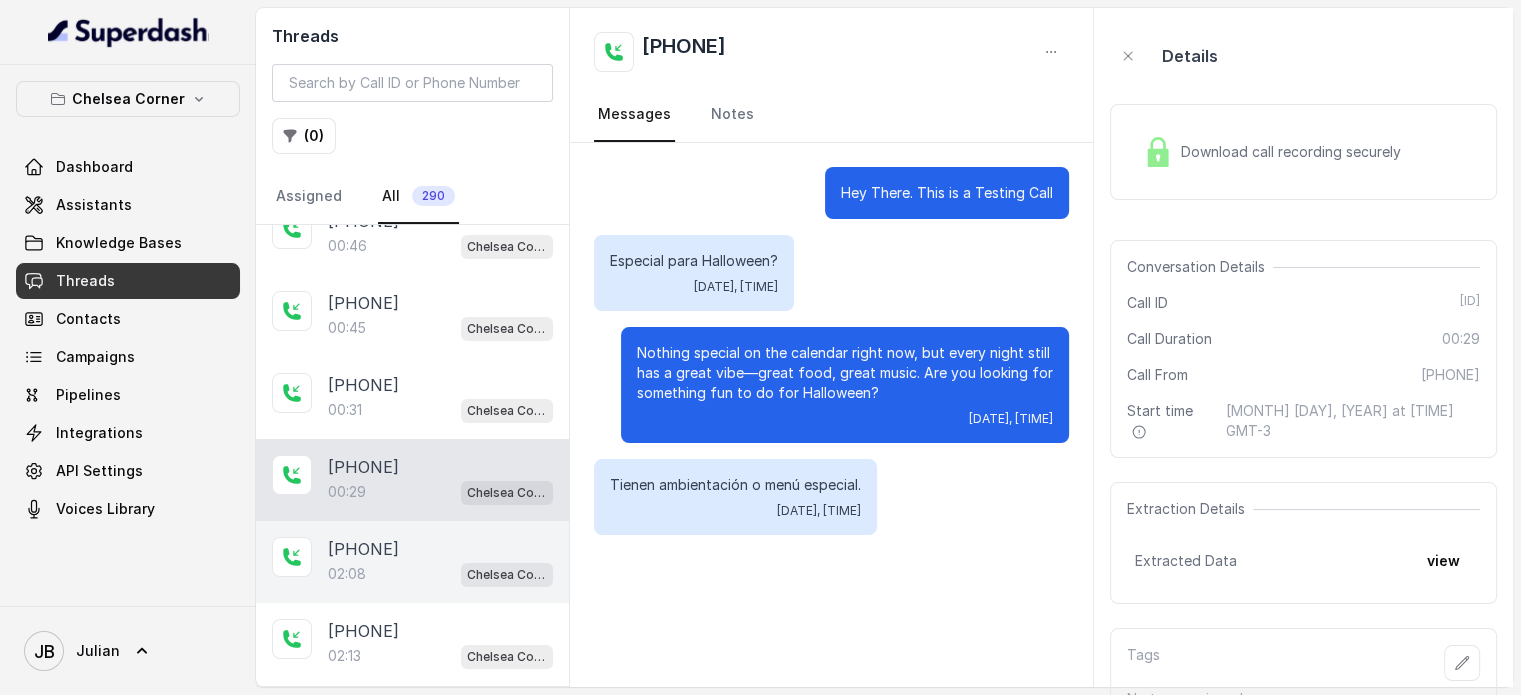 click on "[PHONE] [TIME] [LOCATION]" at bounding box center [412, 562] 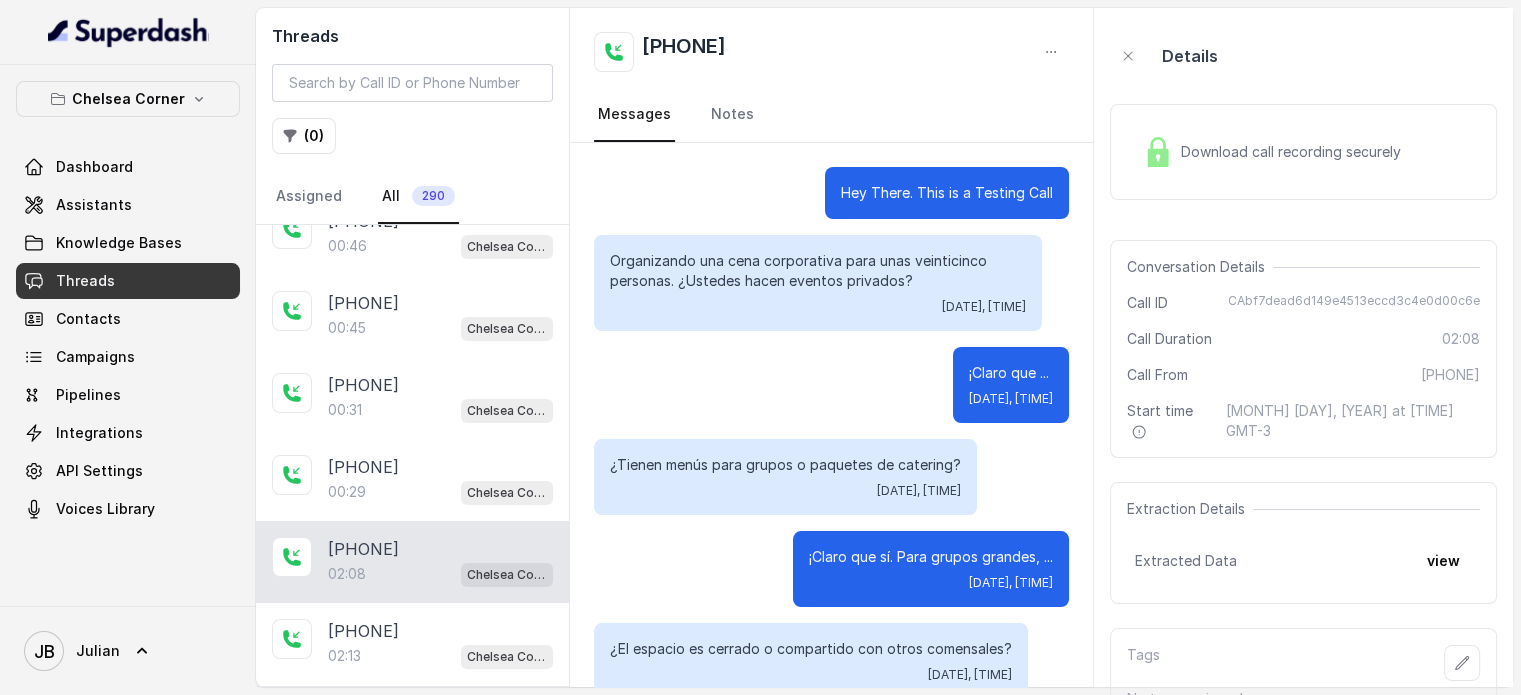 scroll, scrollTop: 1219, scrollLeft: 0, axis: vertical 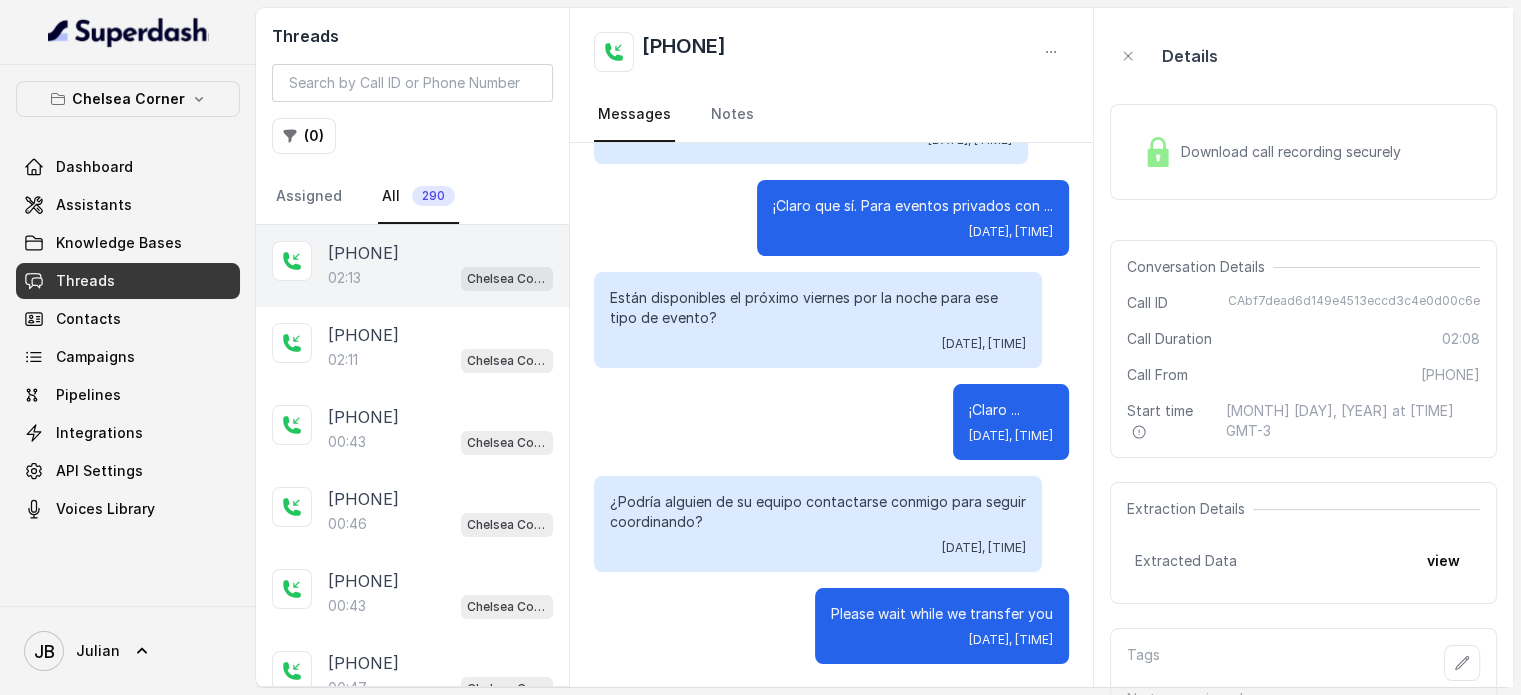 click on "02:13" at bounding box center [344, 278] 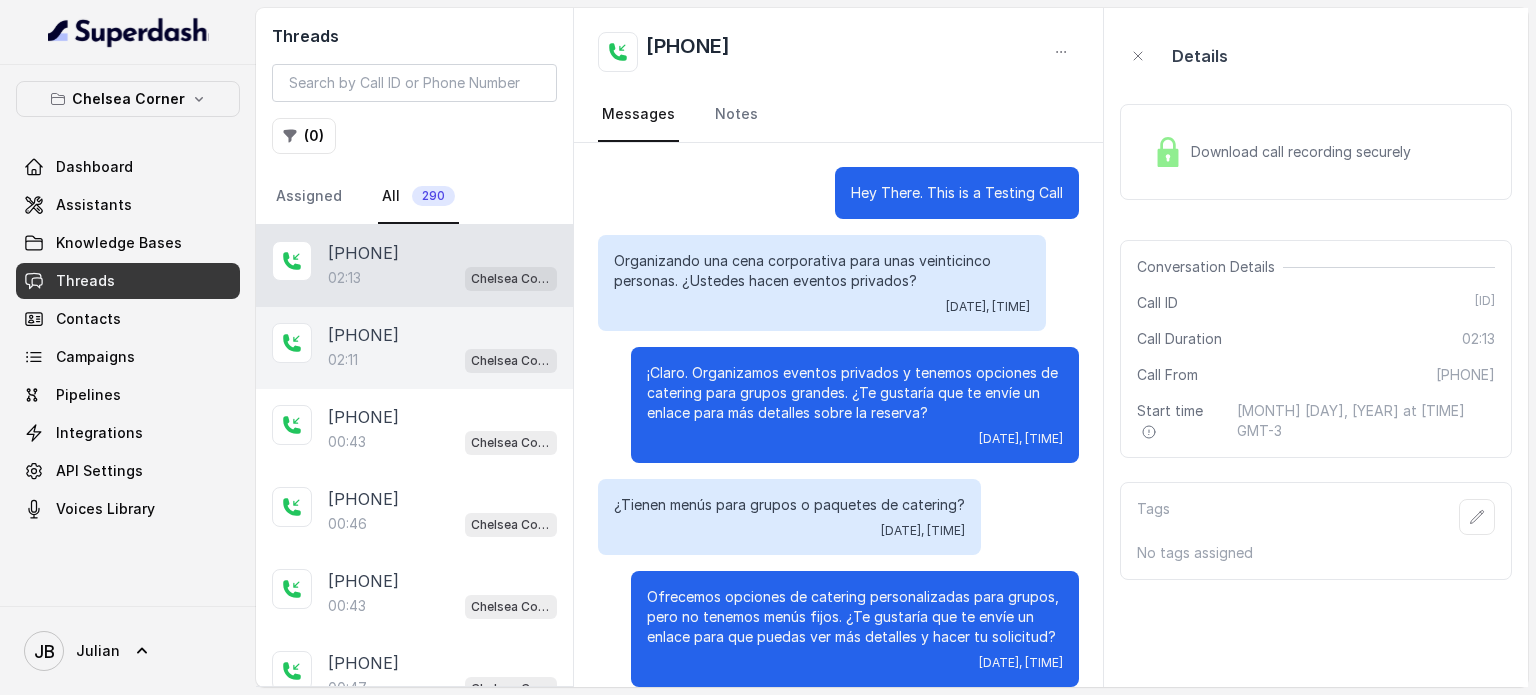 scroll, scrollTop: 1539, scrollLeft: 0, axis: vertical 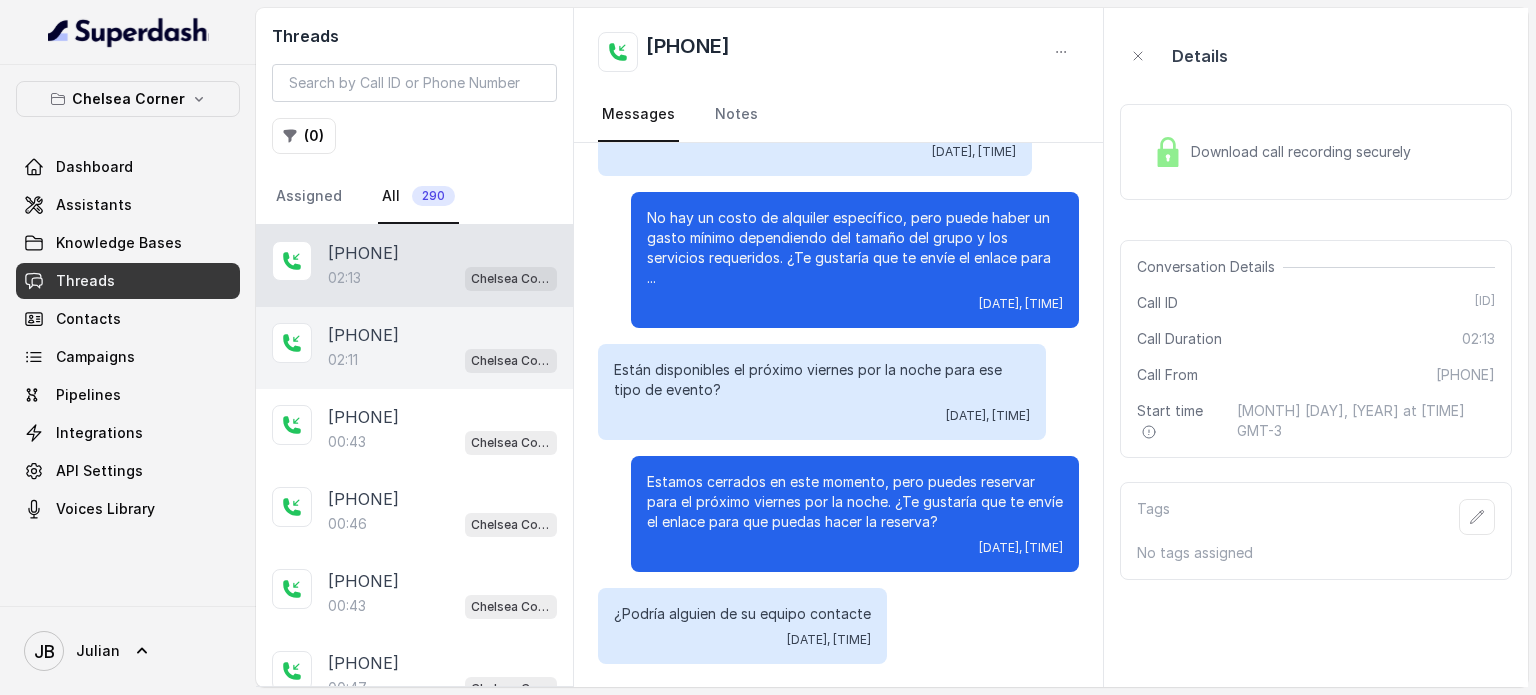 click on "[TIME] [LOCATION]" at bounding box center (442, 360) 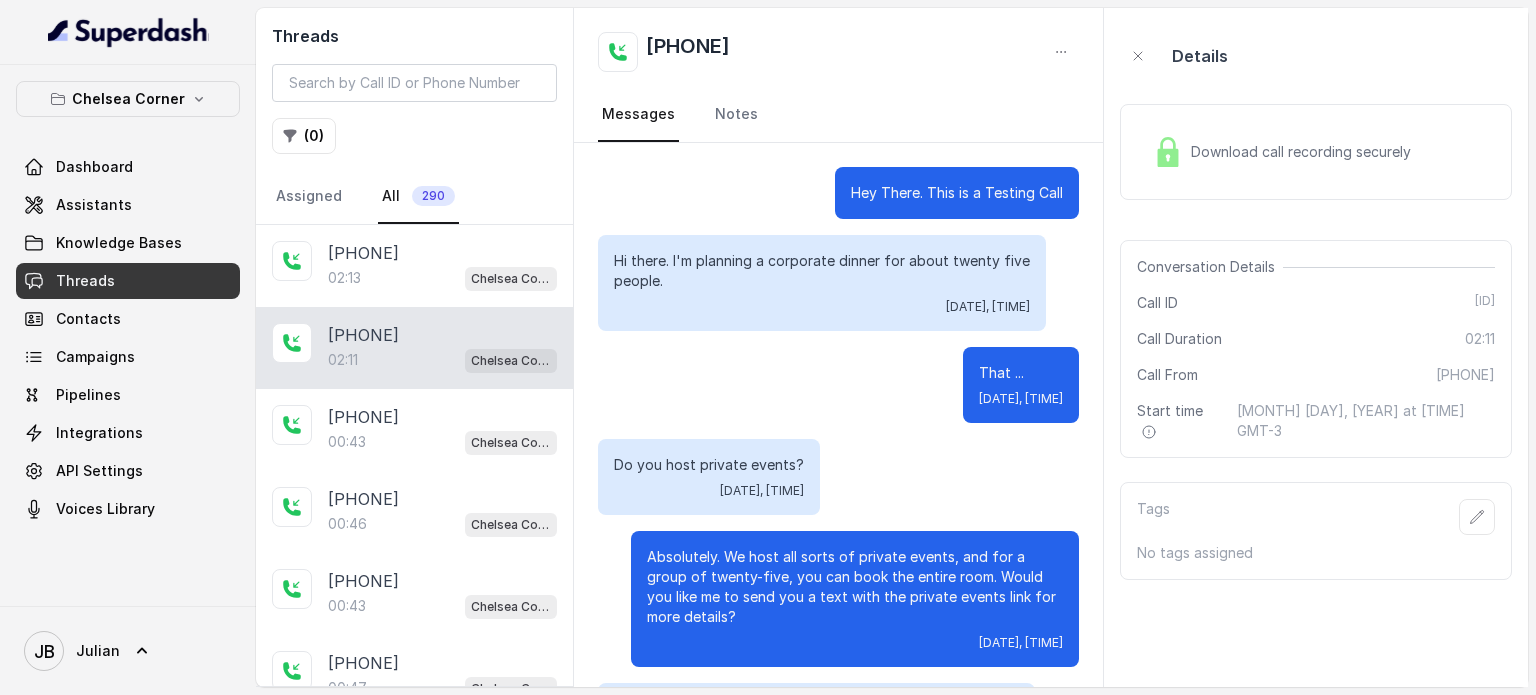 scroll, scrollTop: 1875, scrollLeft: 0, axis: vertical 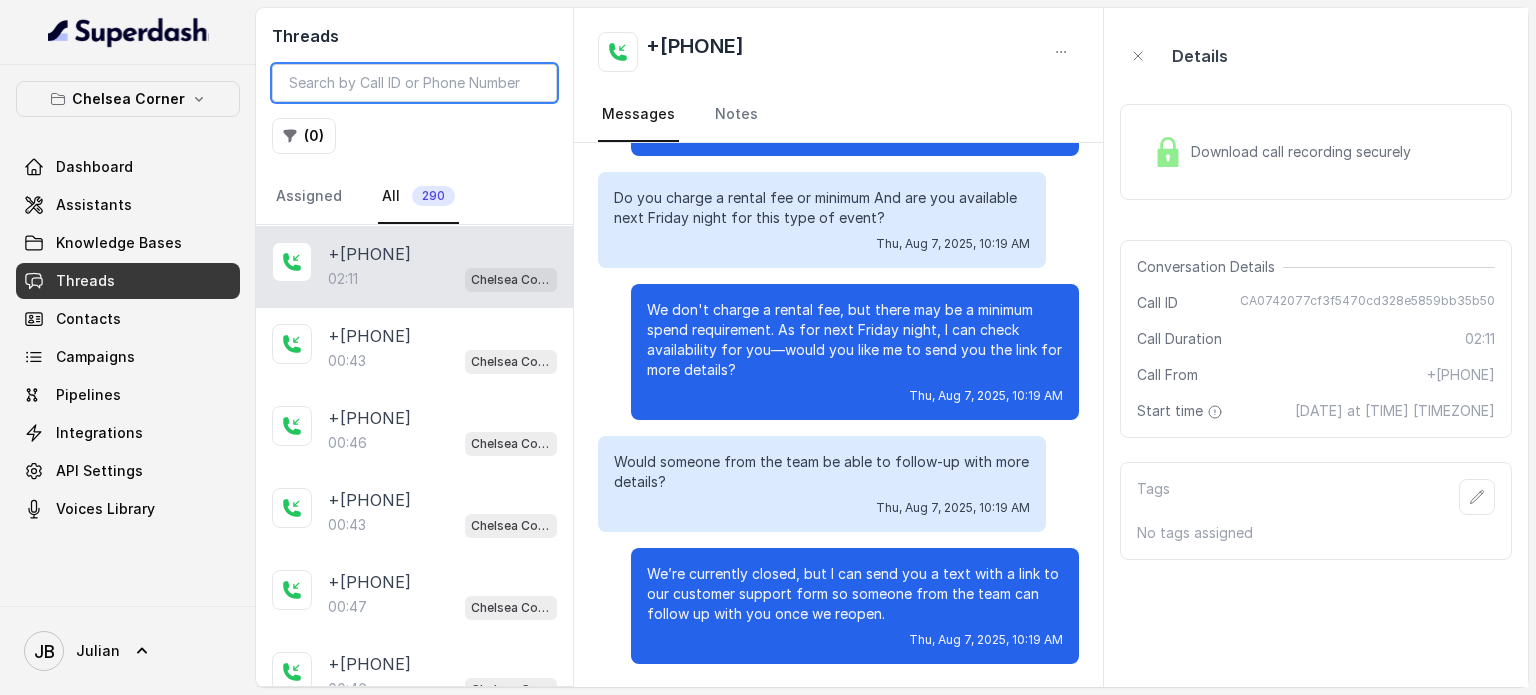 click at bounding box center [414, 83] 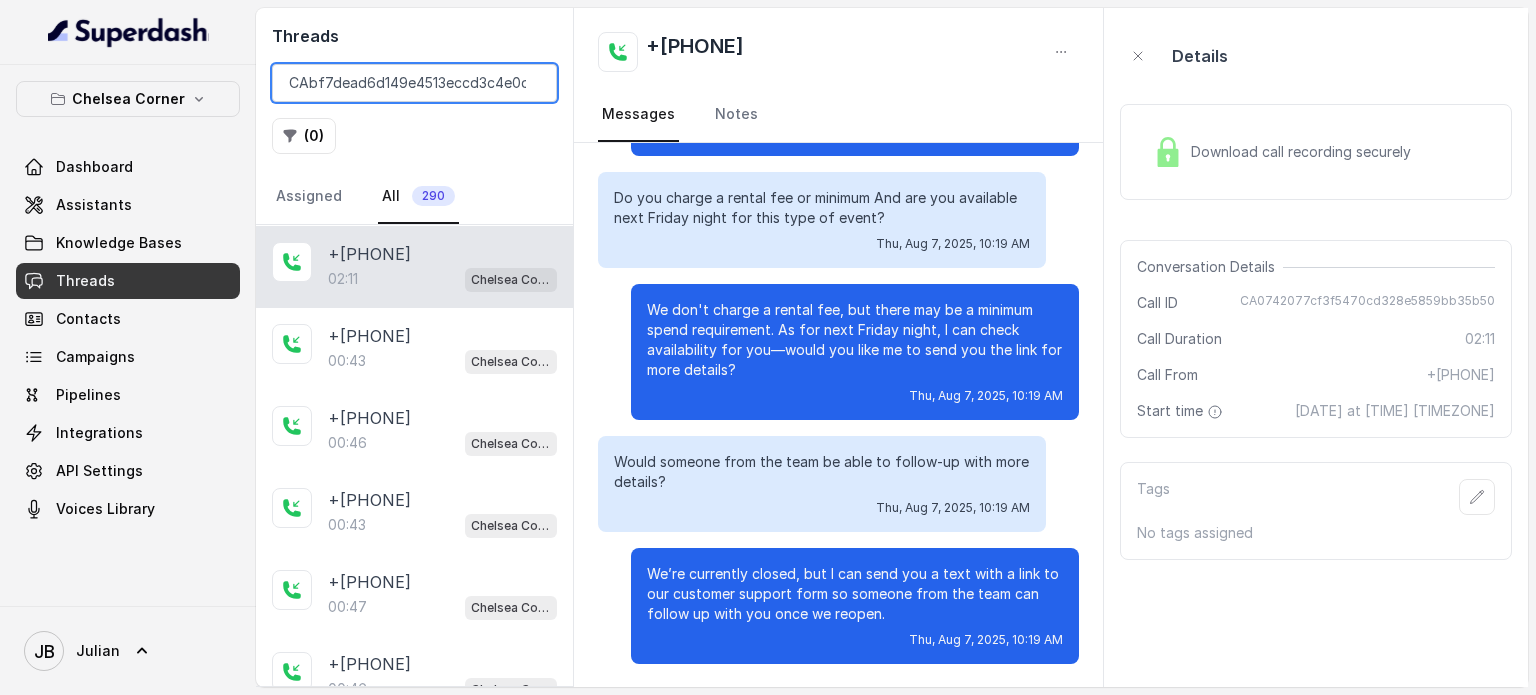 scroll, scrollTop: 0, scrollLeft: 42, axis: horizontal 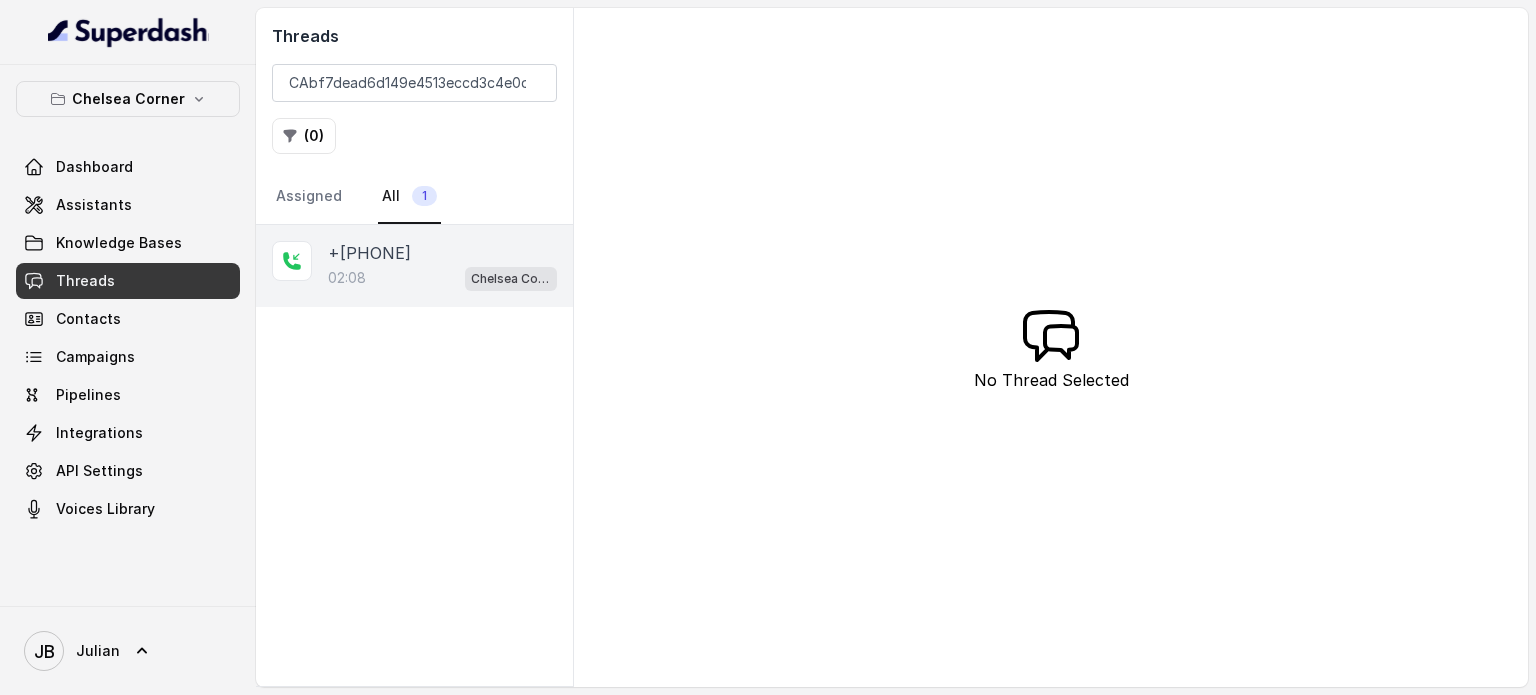 click on "02:08 Chelsea Corner" at bounding box center (442, 278) 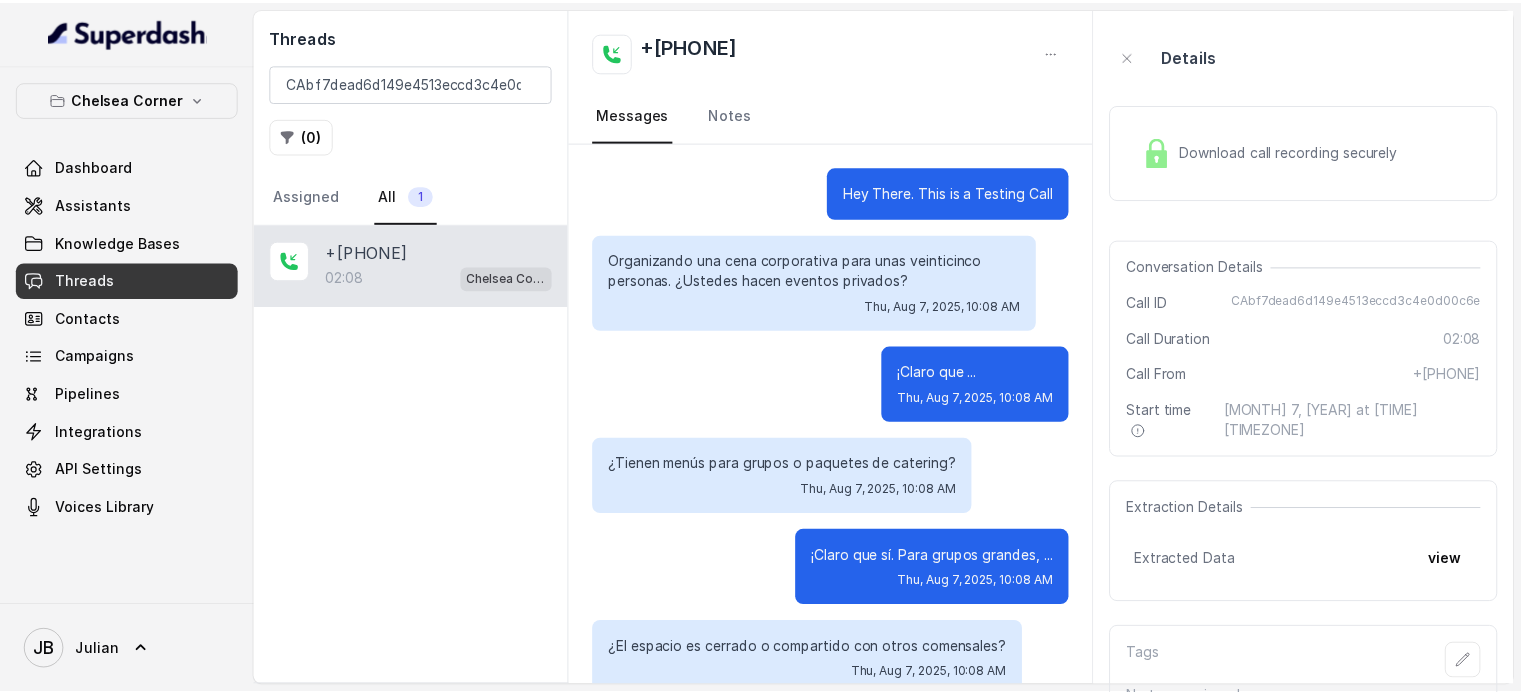 scroll, scrollTop: 1219, scrollLeft: 0, axis: vertical 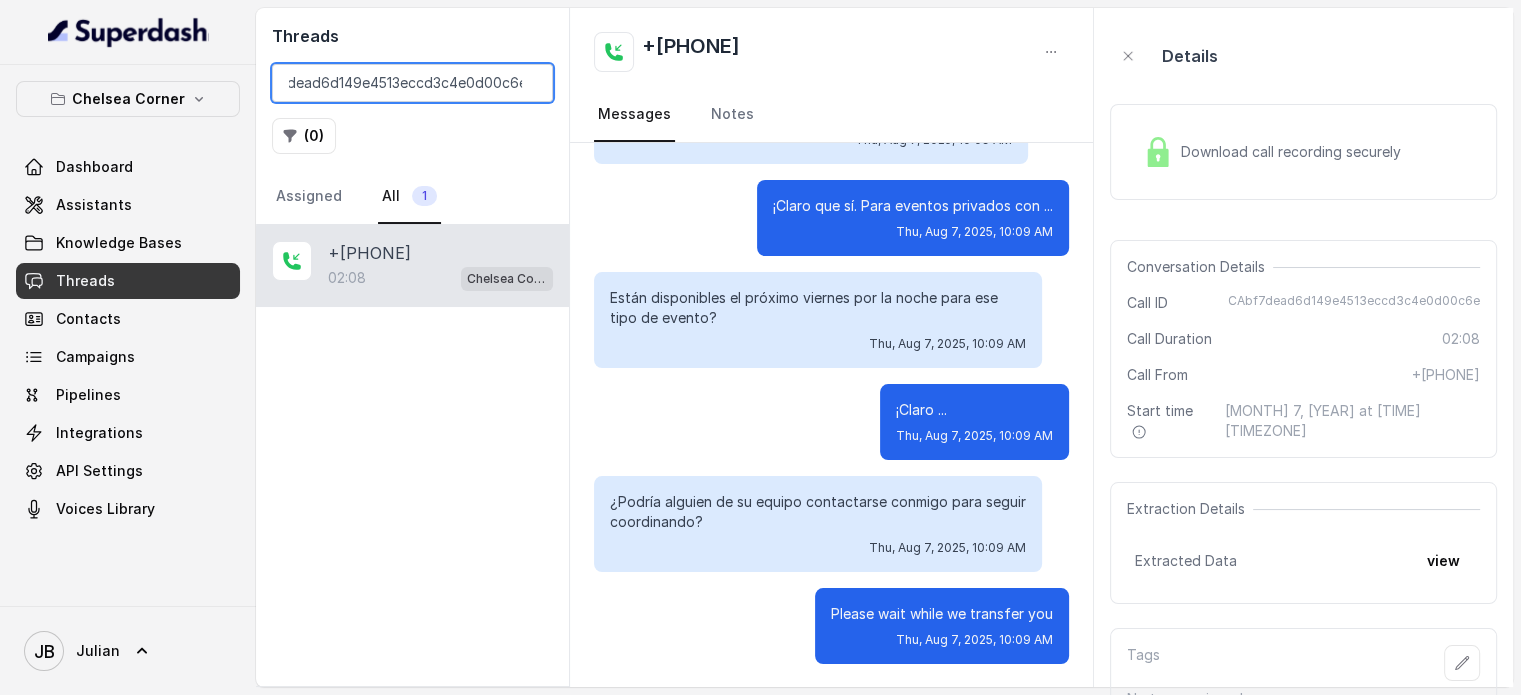 drag, startPoint x: 437, startPoint y: 90, endPoint x: 756, endPoint y: 82, distance: 319.1003 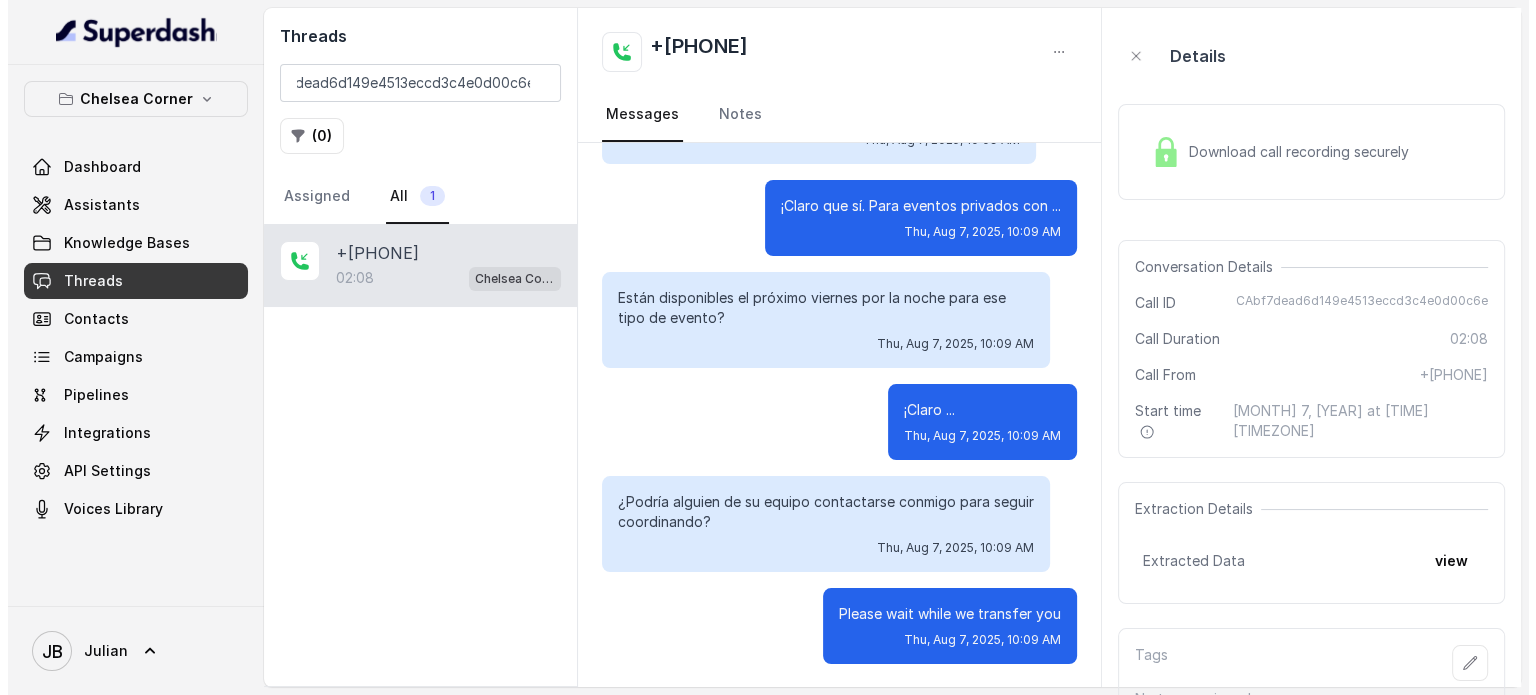 scroll, scrollTop: 0, scrollLeft: 0, axis: both 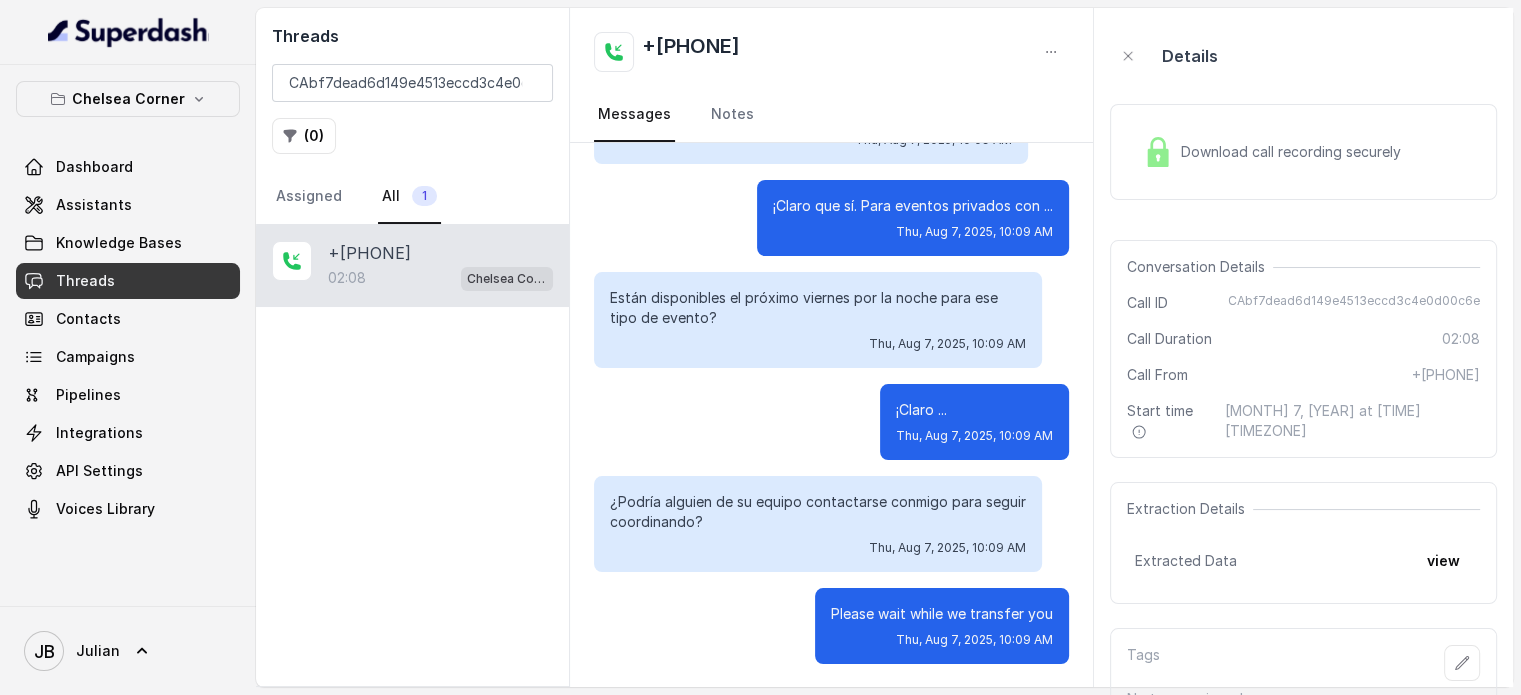 click on "Threads" at bounding box center [128, 281] 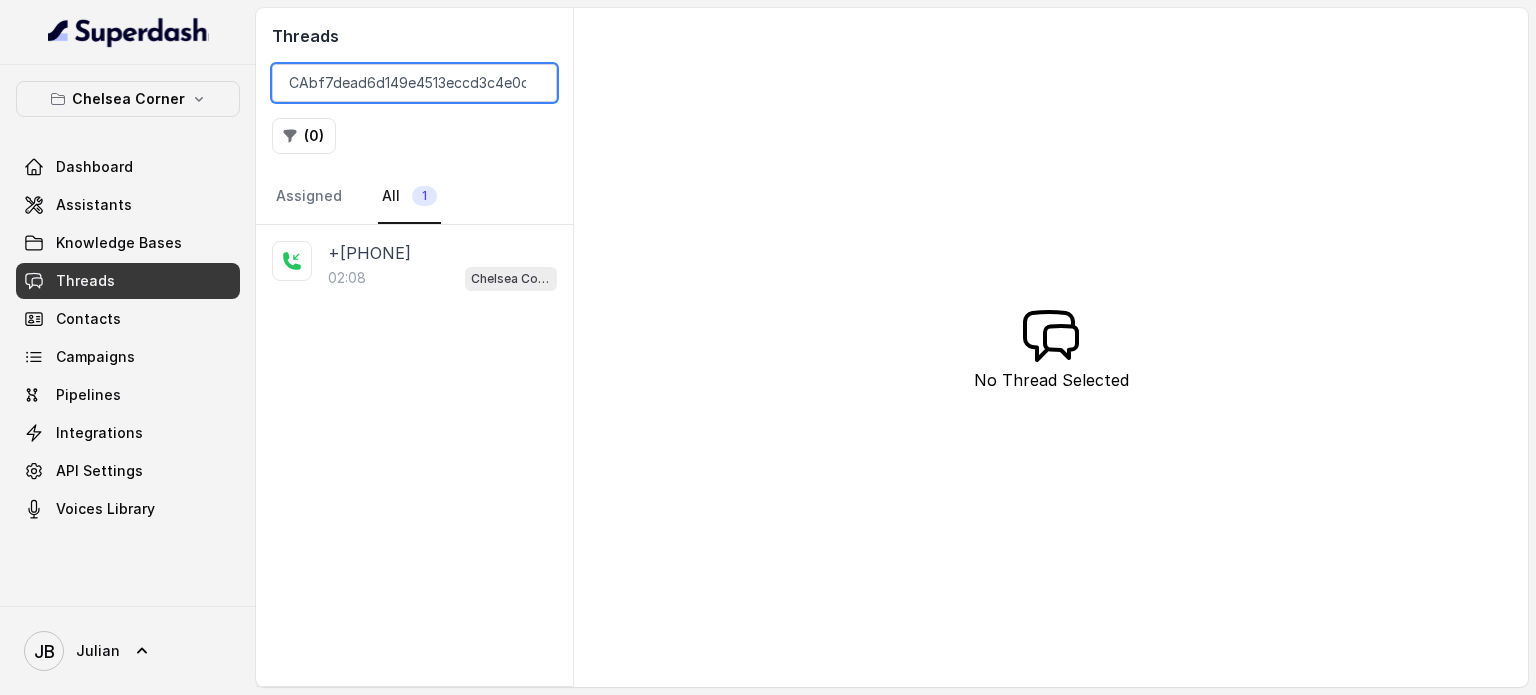 click on "CAbf7dead6d149e4513eccd3c4e0d00c6e" at bounding box center [414, 83] 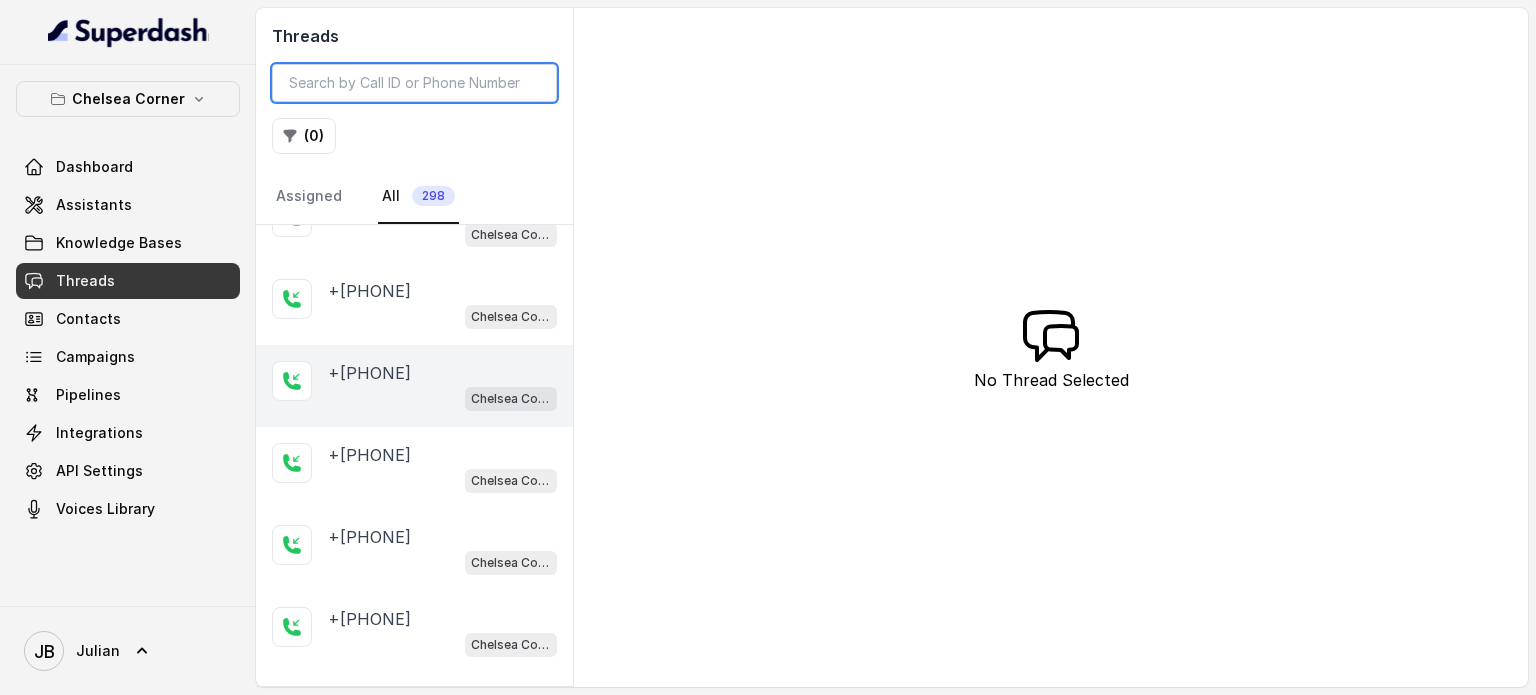 scroll, scrollTop: 0, scrollLeft: 0, axis: both 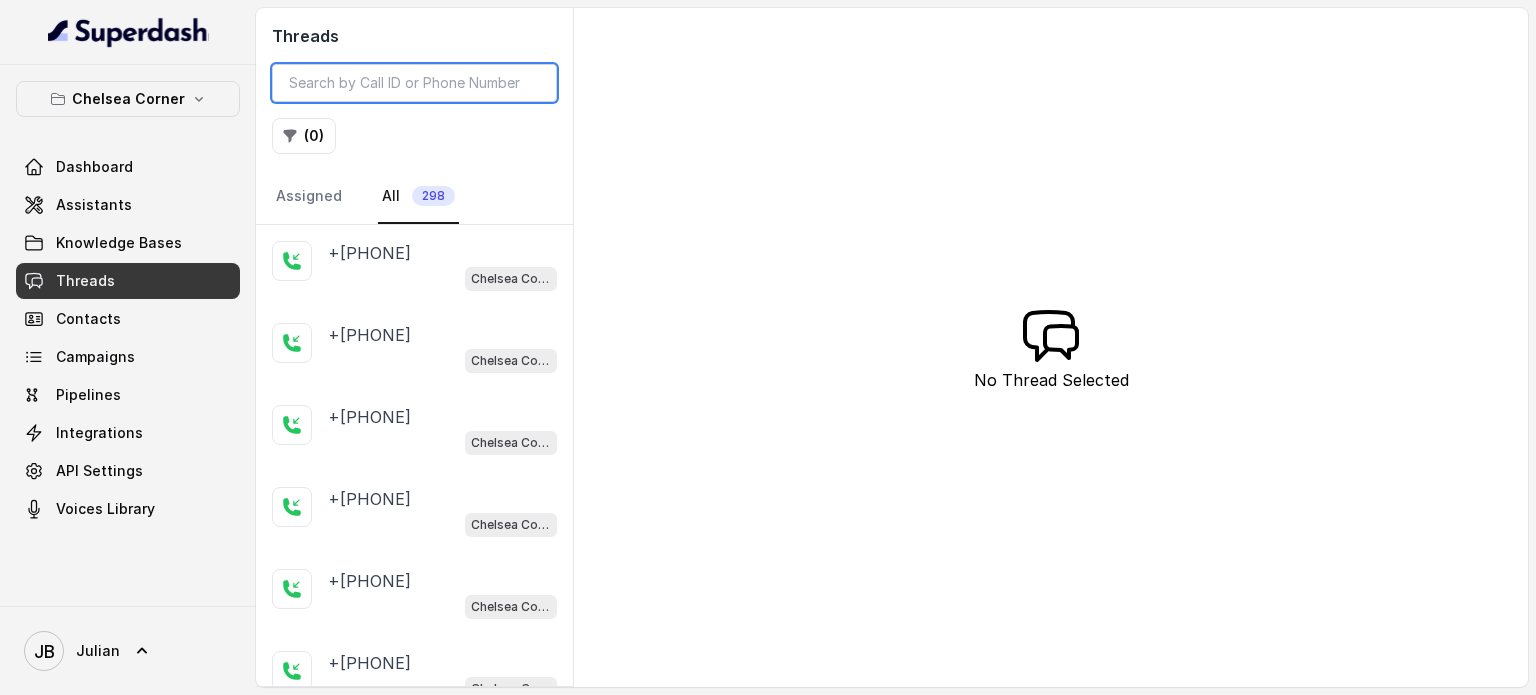 type 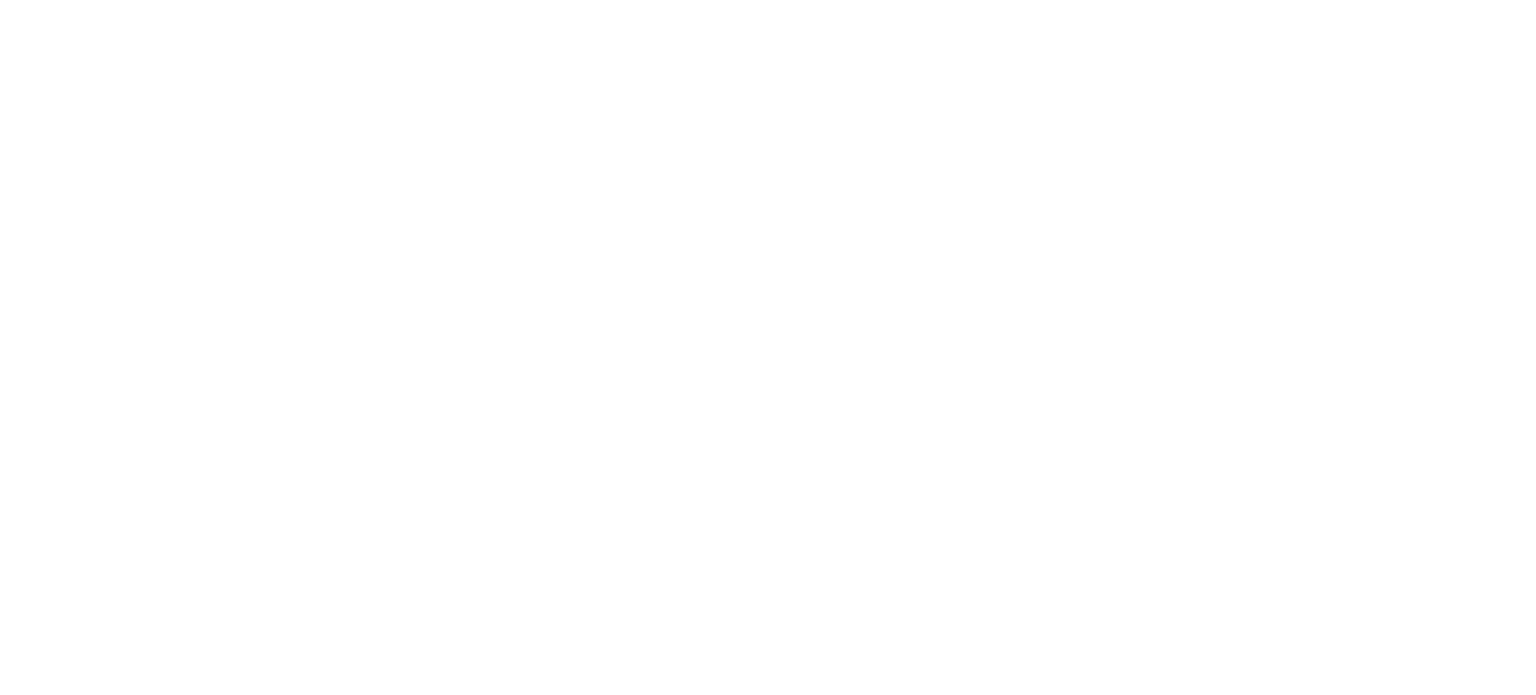 scroll, scrollTop: 0, scrollLeft: 0, axis: both 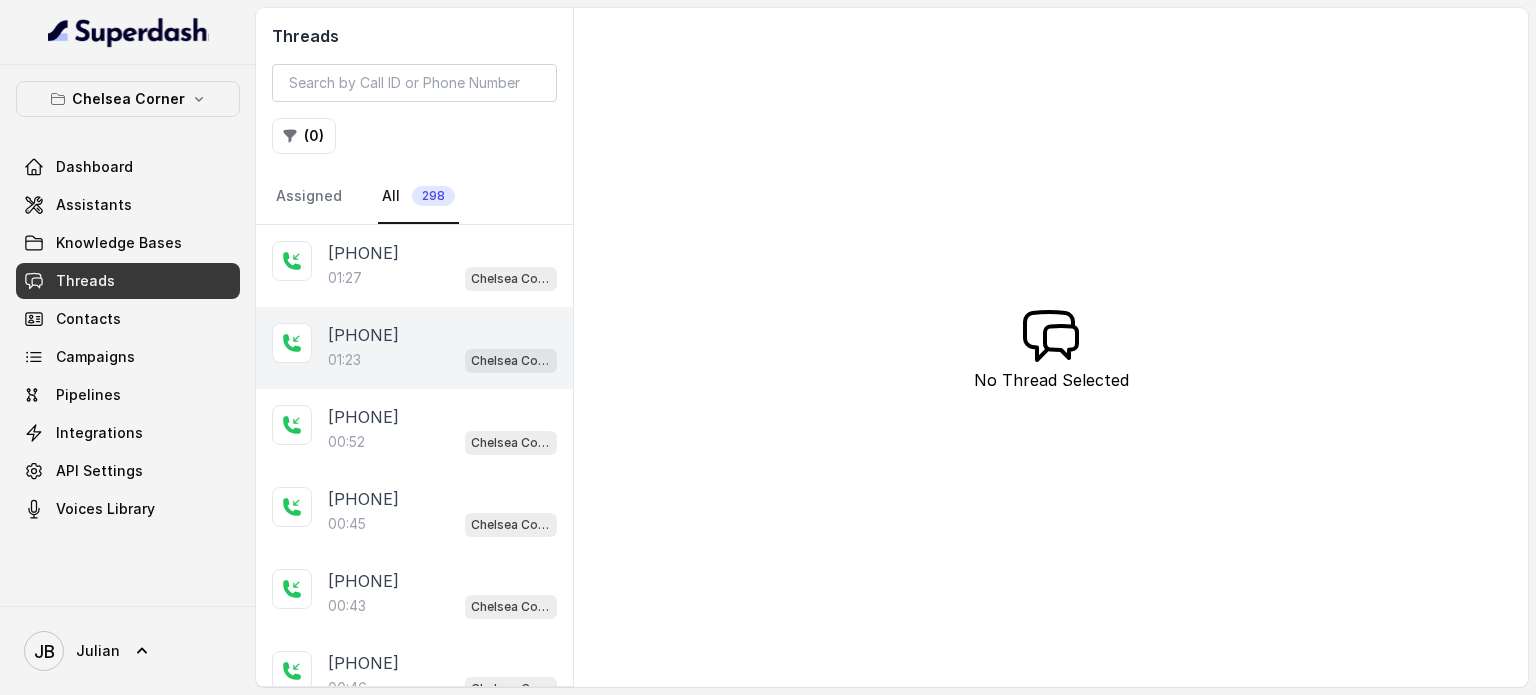 click on "+15557998960   [TIME] [LOCATION]" at bounding box center (414, 348) 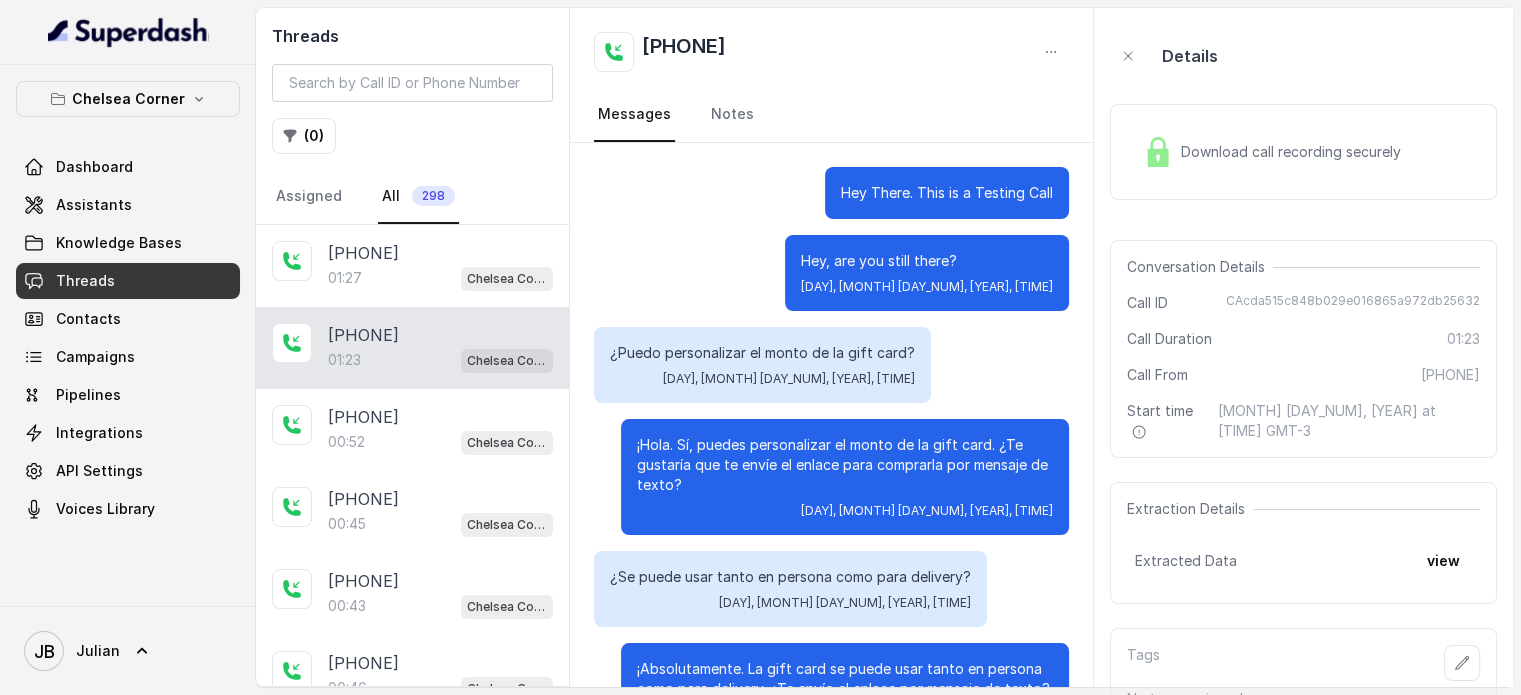 scroll, scrollTop: 687, scrollLeft: 0, axis: vertical 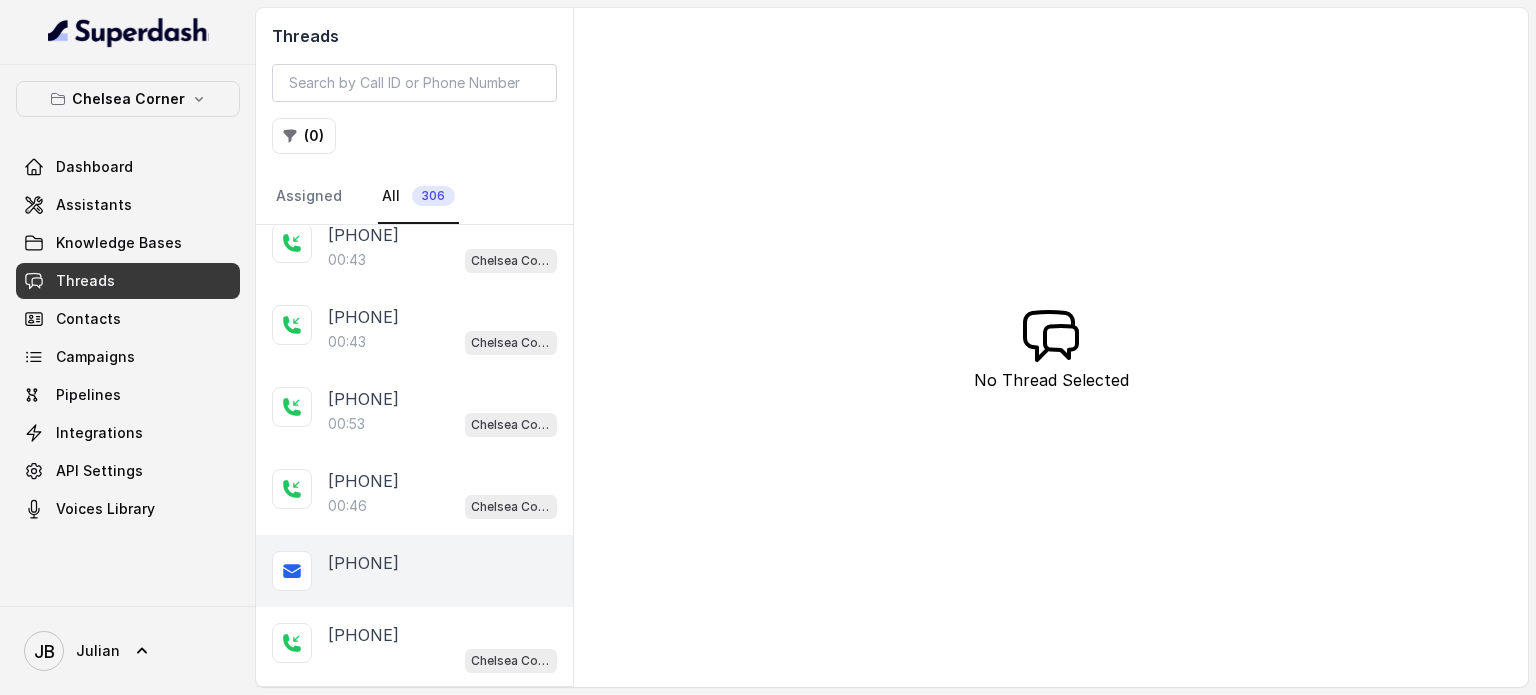 click on "[PHONE]" at bounding box center [363, 563] 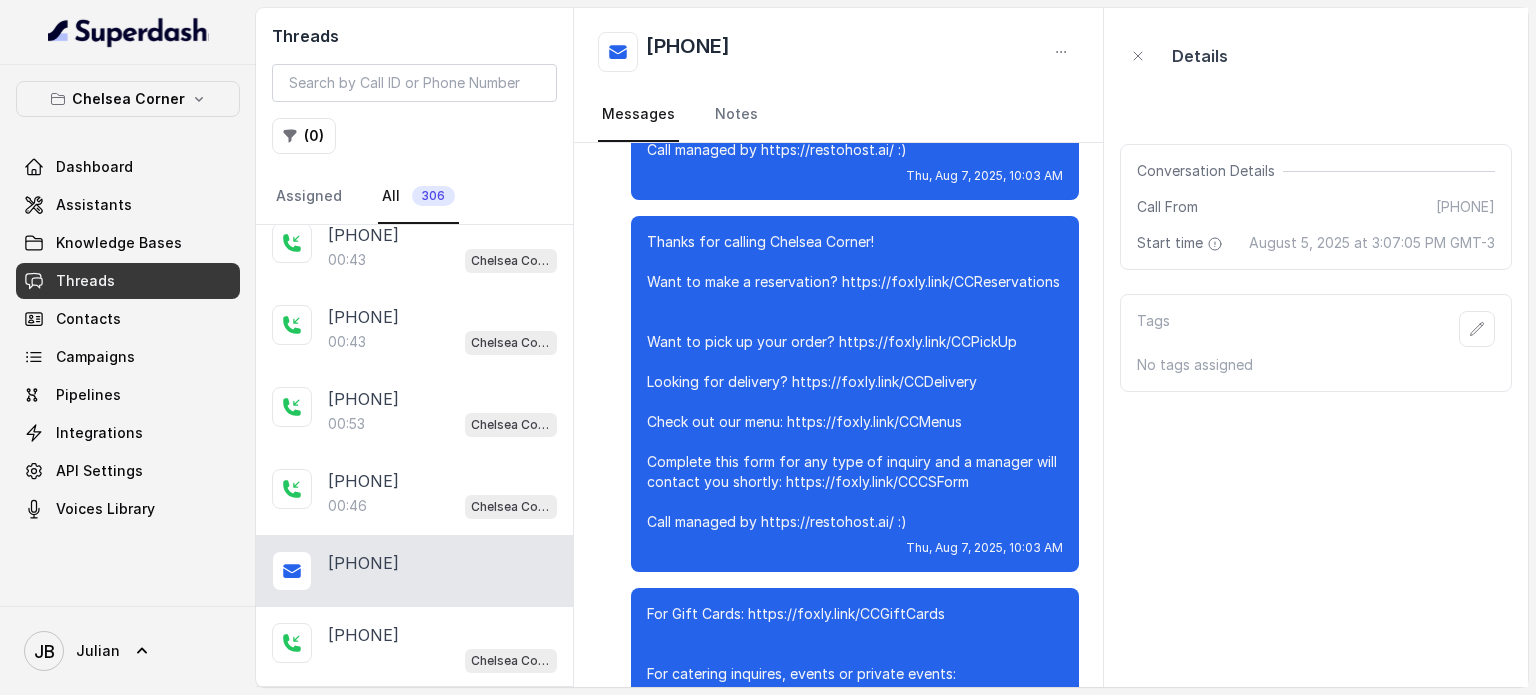 scroll, scrollTop: 11907, scrollLeft: 0, axis: vertical 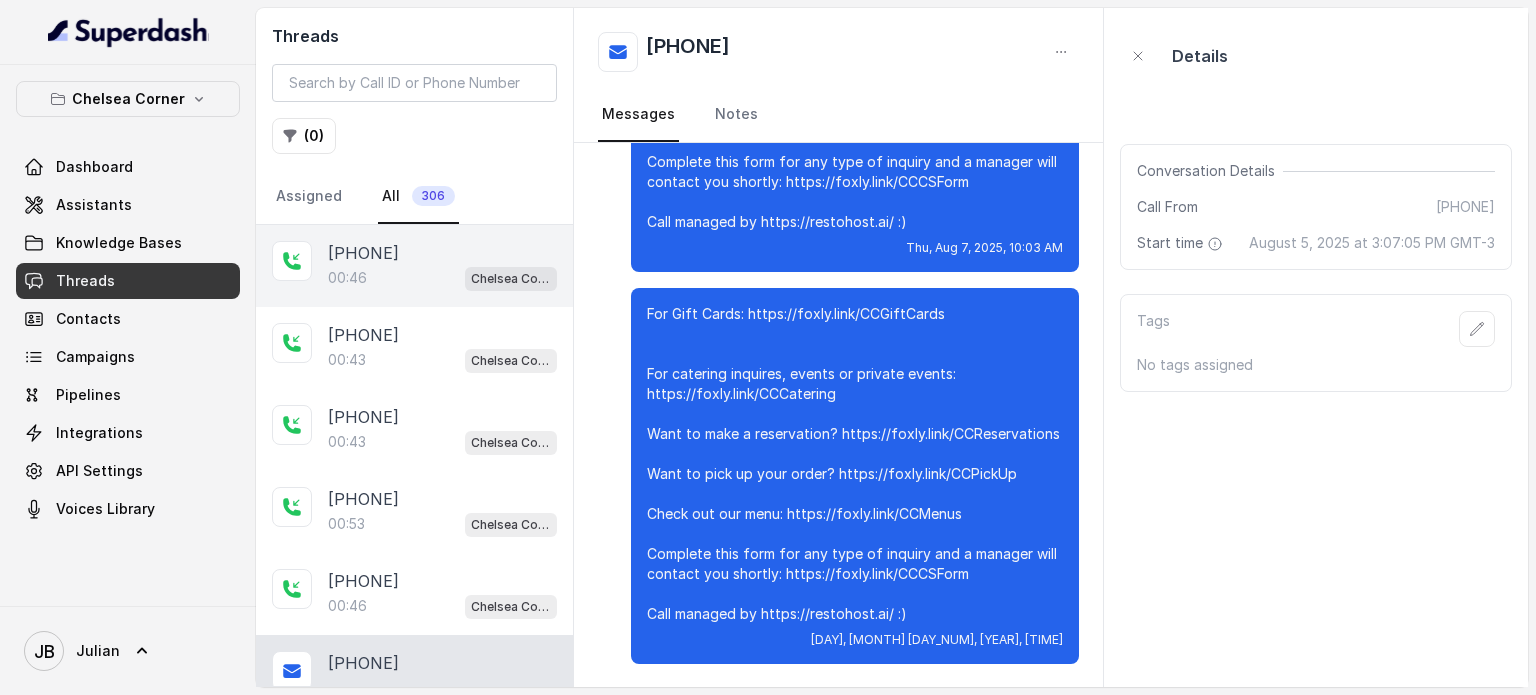 click on "[PHONE] 00:46 [LOCATION]" at bounding box center (414, 266) 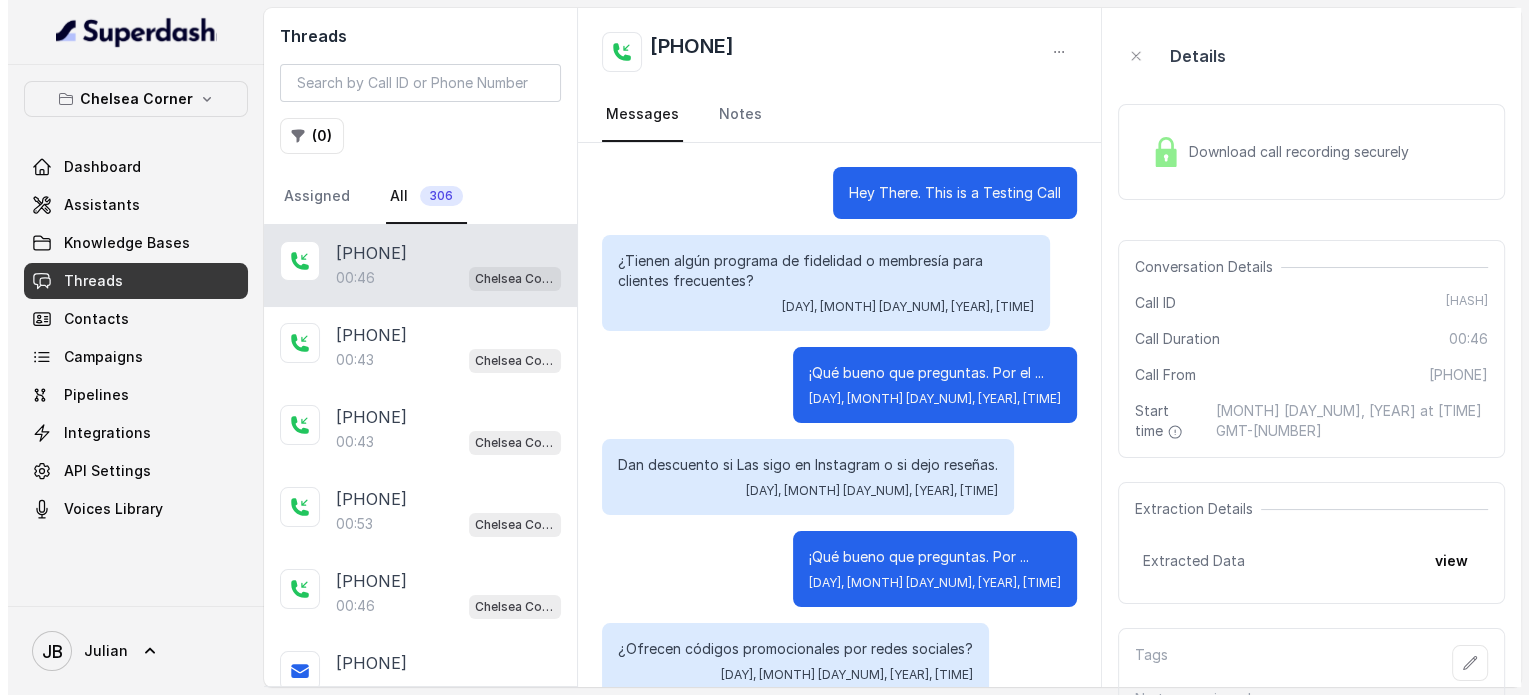 scroll, scrollTop: 147, scrollLeft: 0, axis: vertical 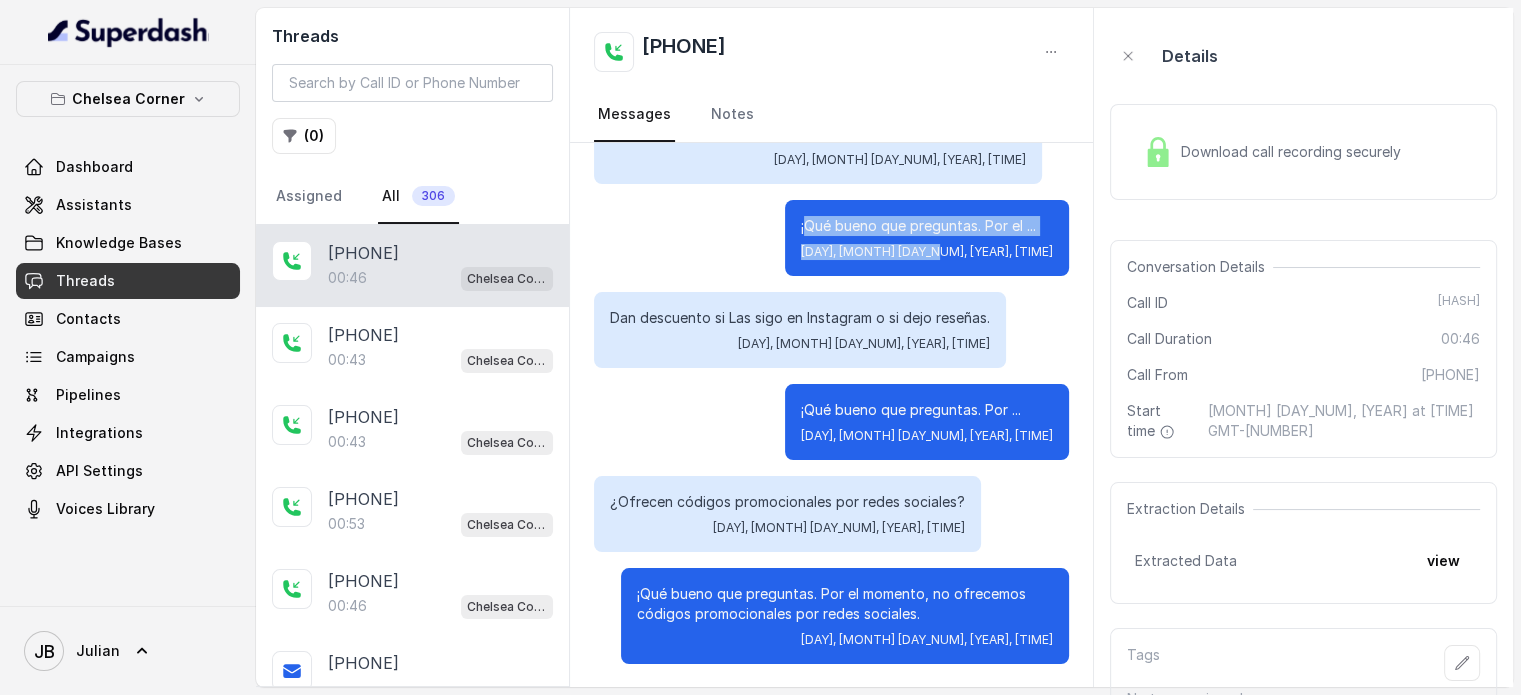 drag, startPoint x: 802, startPoint y: 219, endPoint x: 995, endPoint y: 235, distance: 193.66208 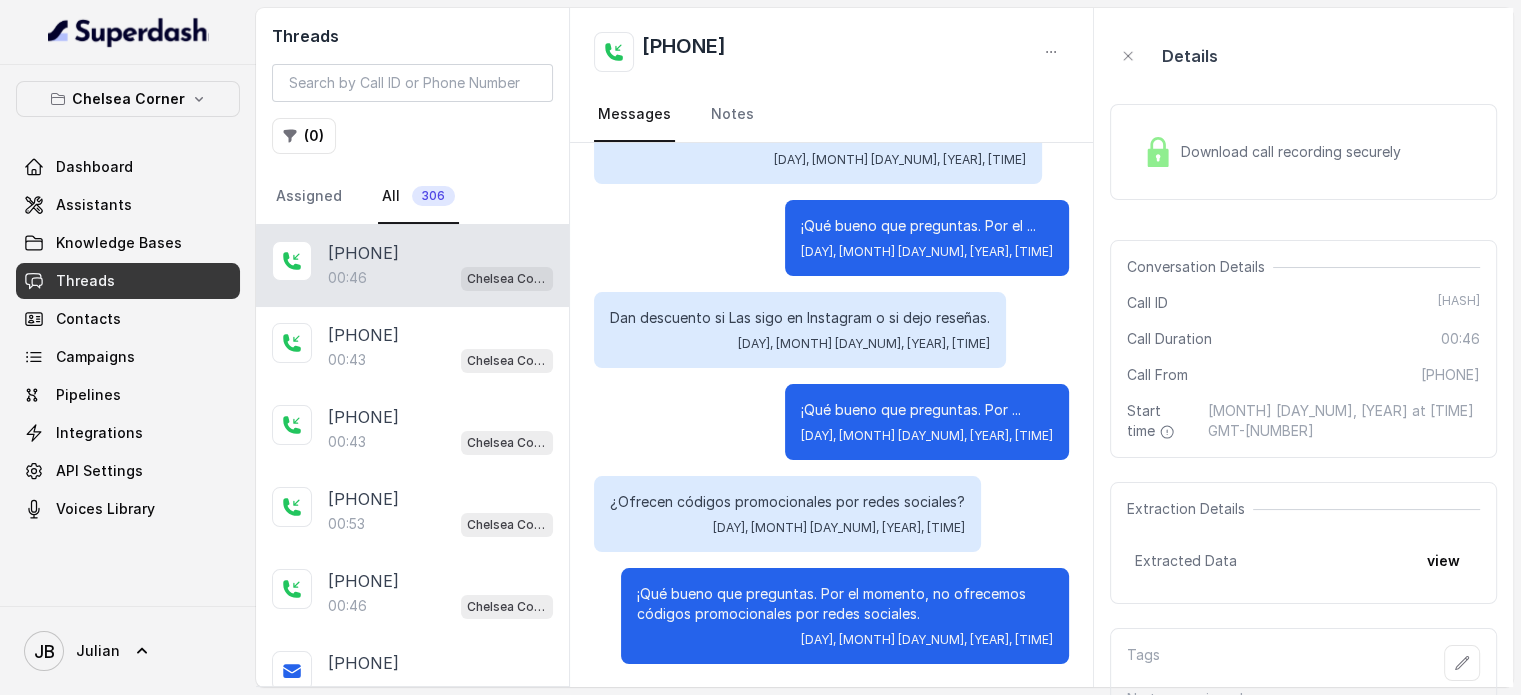 click on "[PHONE] 00:46 [LOCATION]" at bounding box center [412, 266] 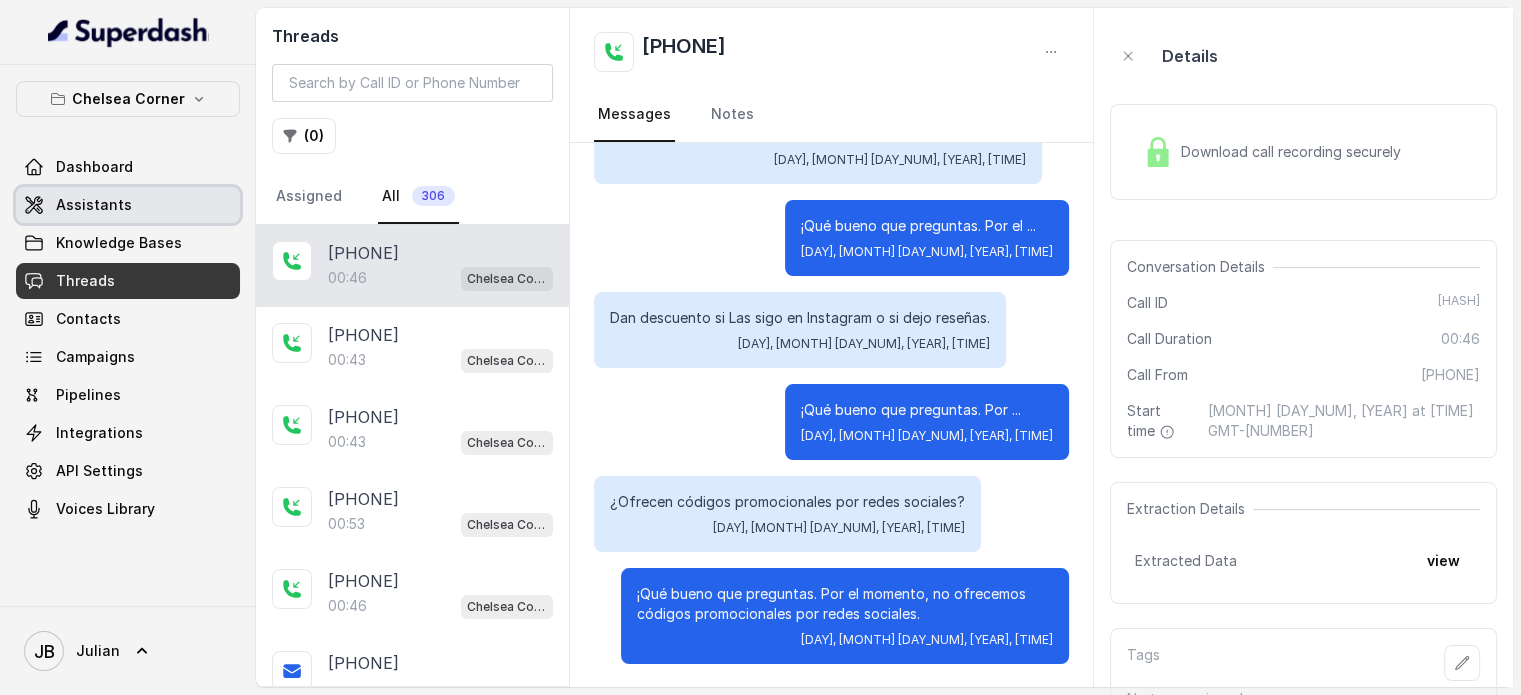 click on "Assistants" at bounding box center [94, 205] 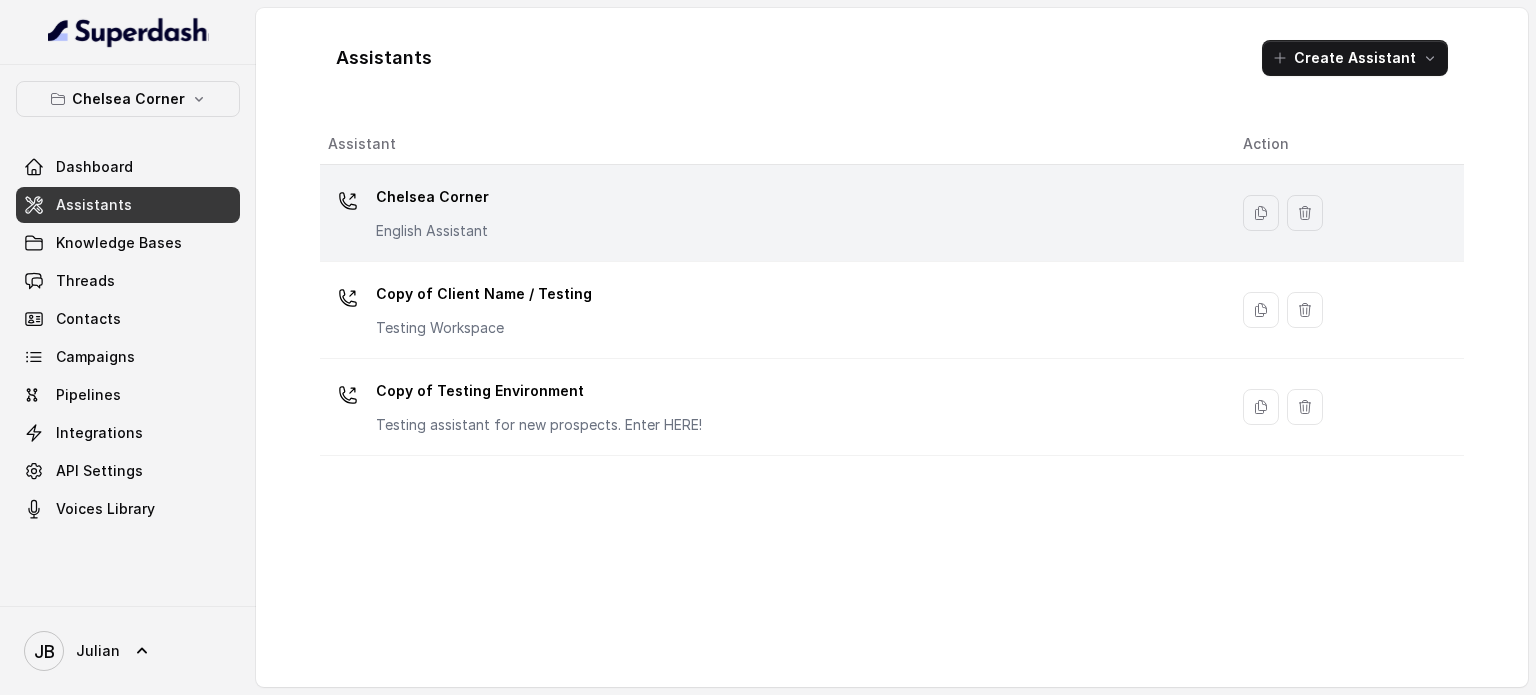 click on "English Assistant" at bounding box center [432, 231] 